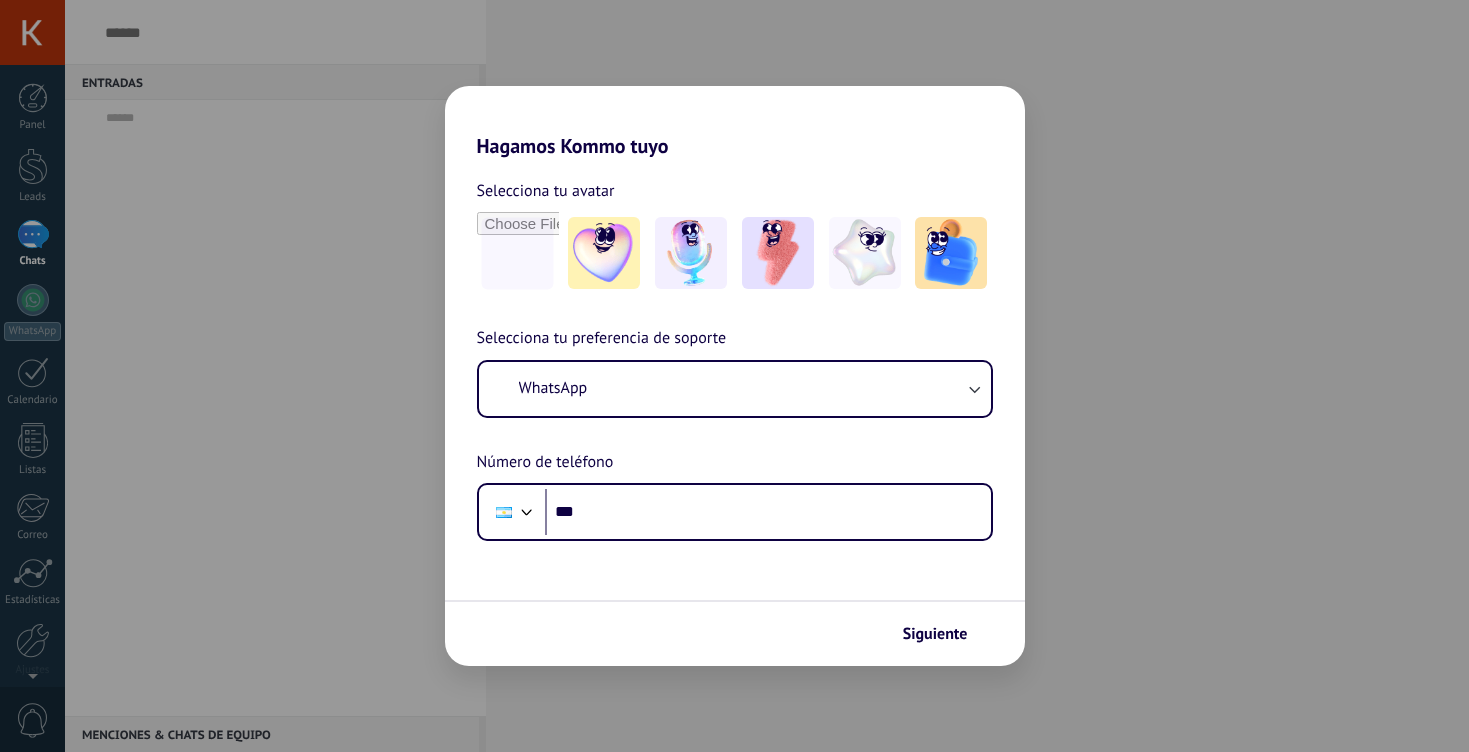 scroll, scrollTop: 0, scrollLeft: 0, axis: both 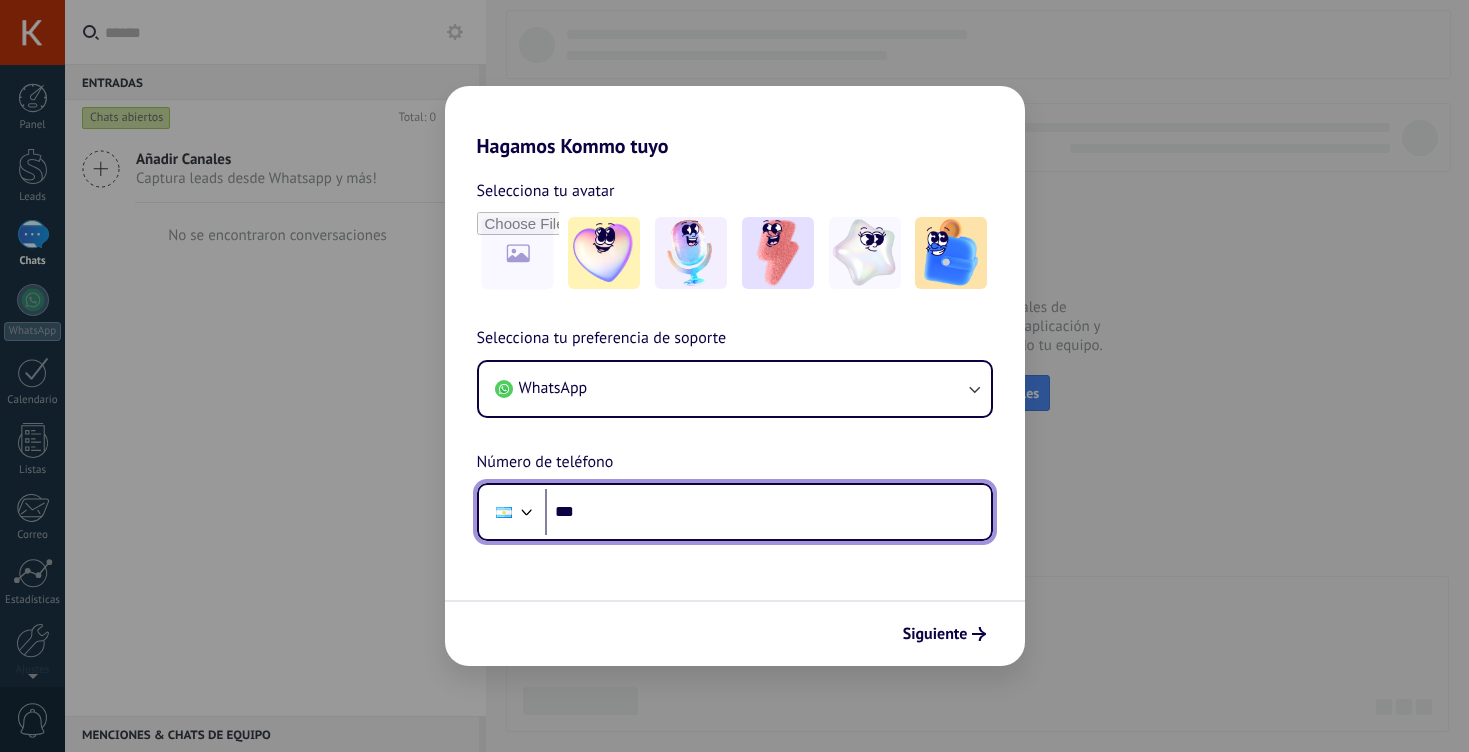 click on "***" at bounding box center (768, 512) 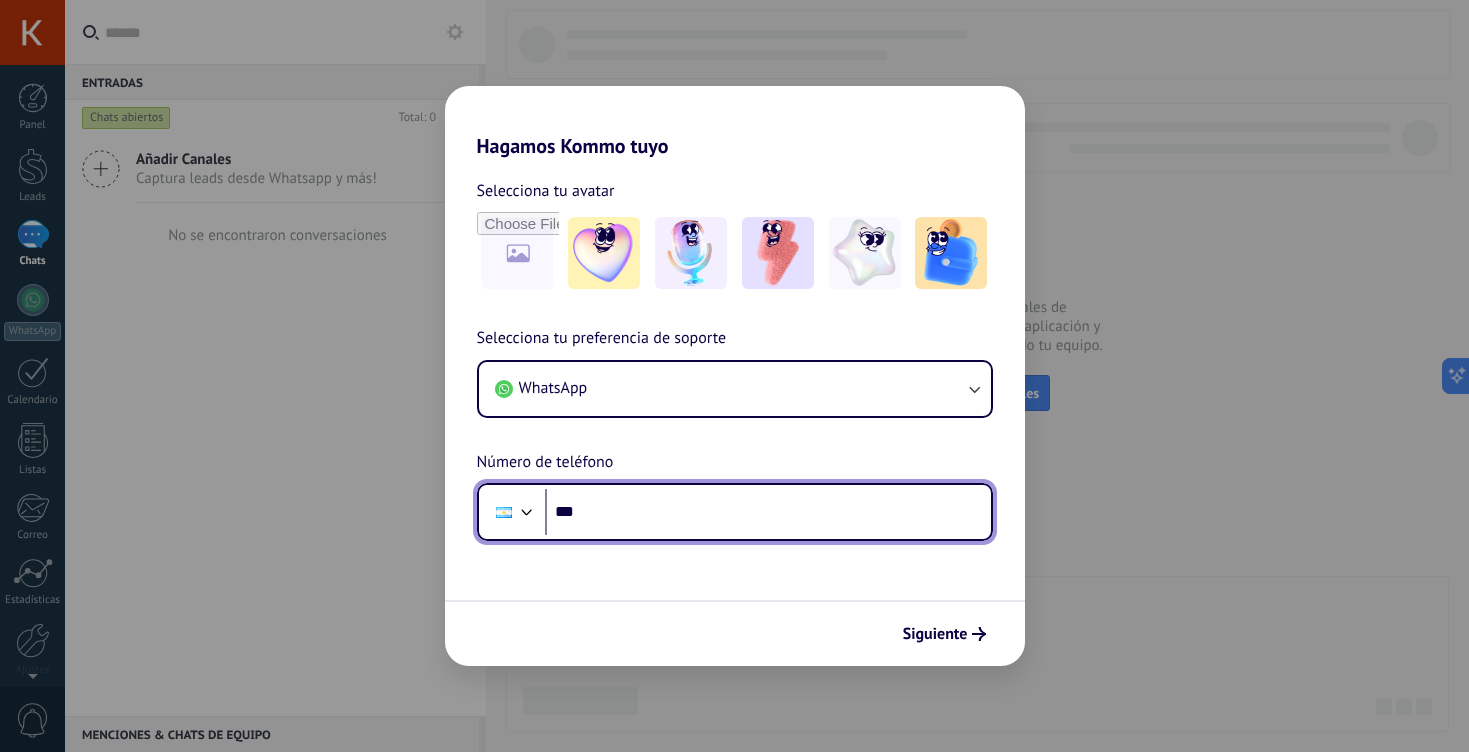 click on "***" at bounding box center (768, 512) 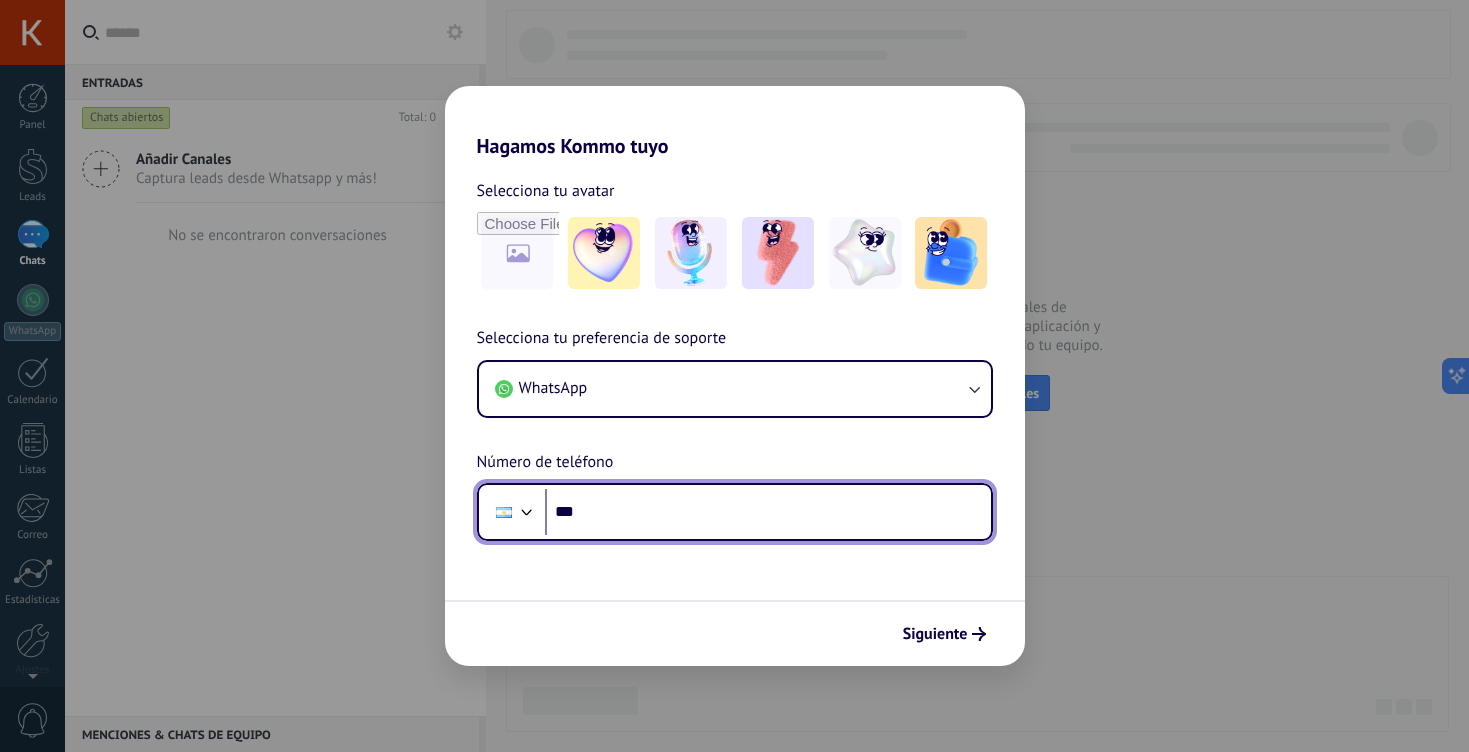 click on "***" at bounding box center (768, 512) 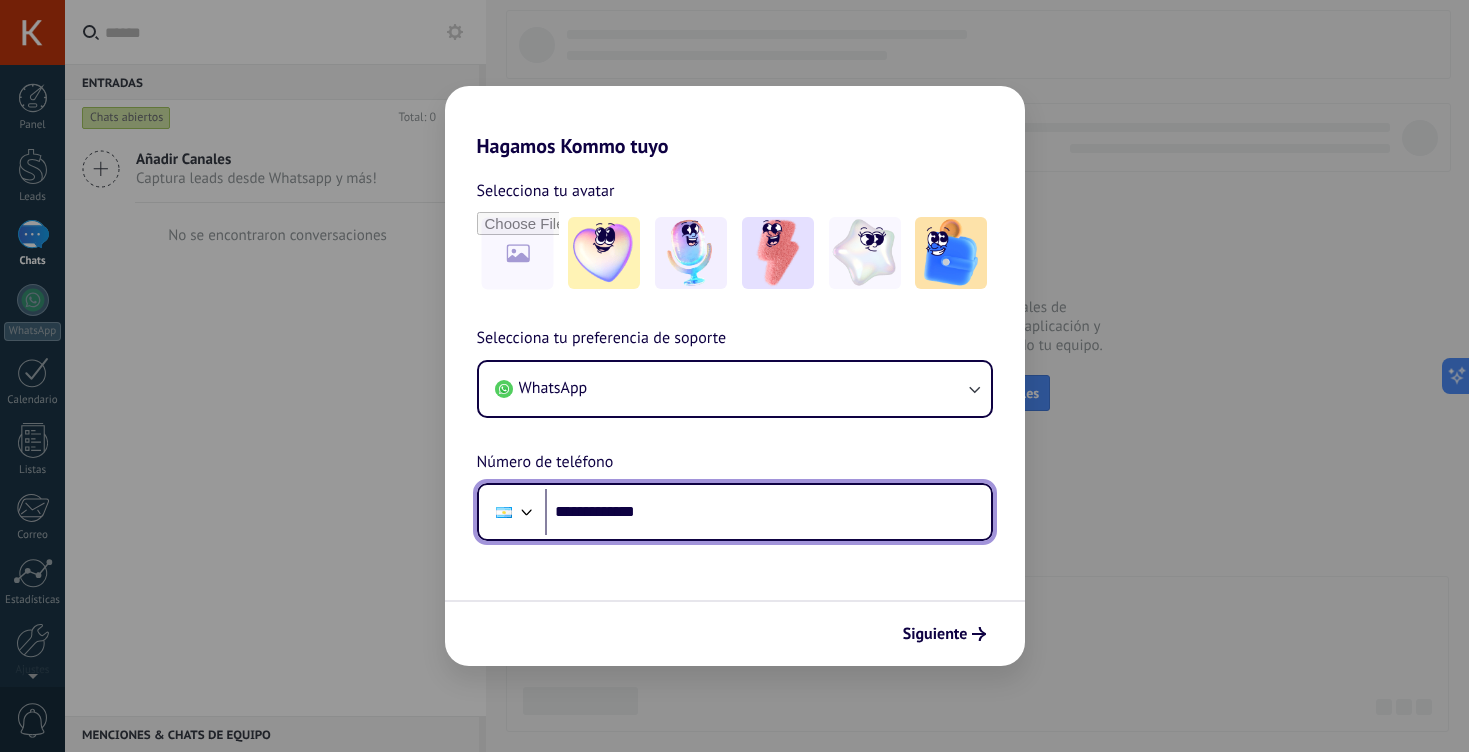 scroll, scrollTop: 0, scrollLeft: 0, axis: both 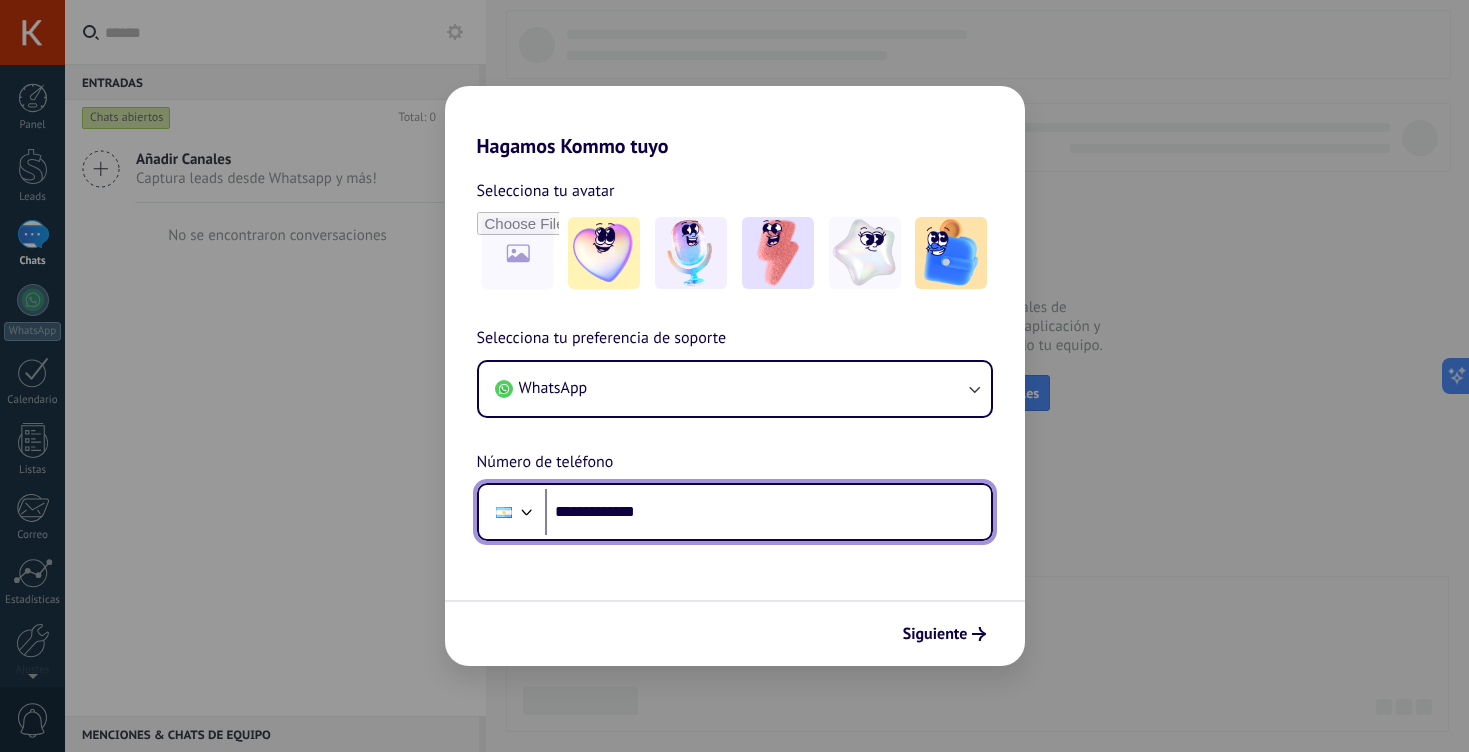 drag, startPoint x: 801, startPoint y: 519, endPoint x: 801, endPoint y: 489, distance: 30 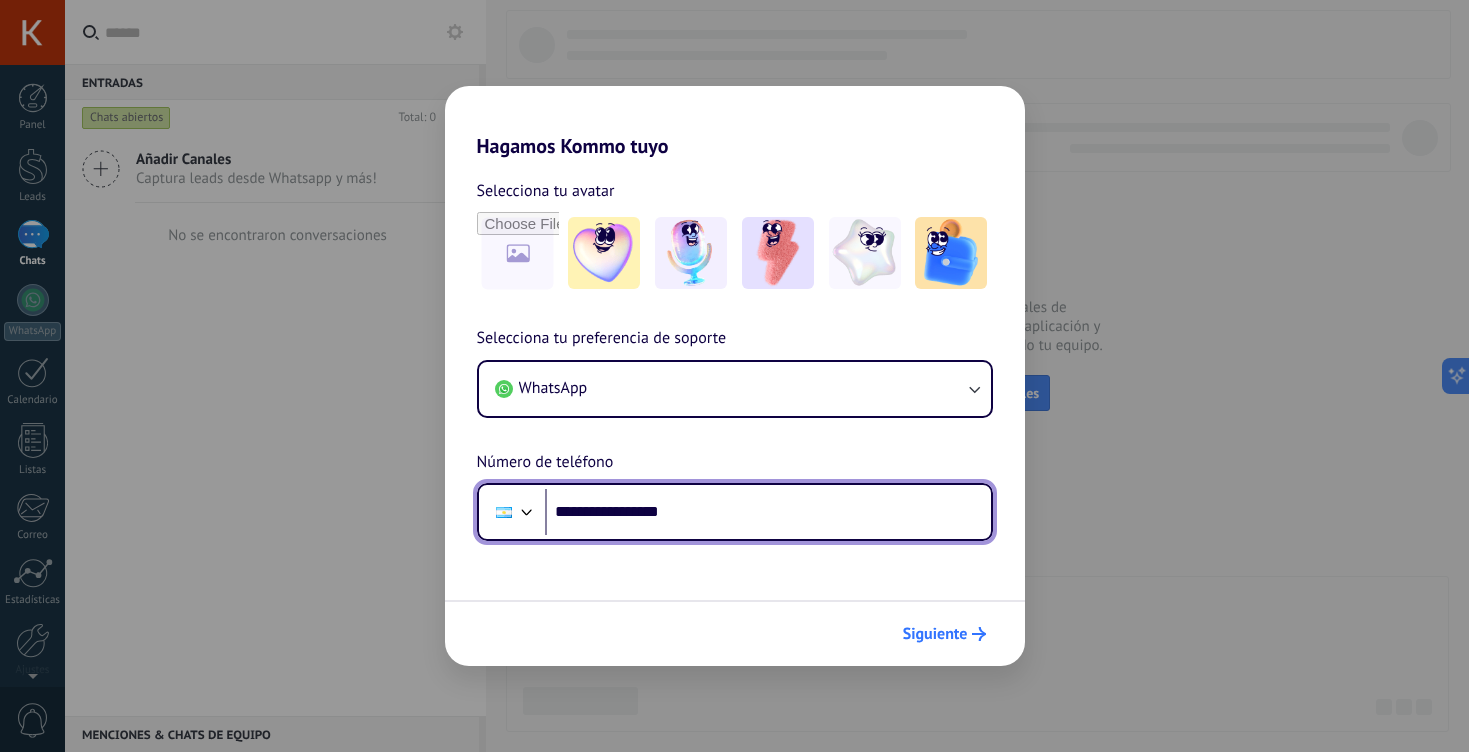 type on "**********" 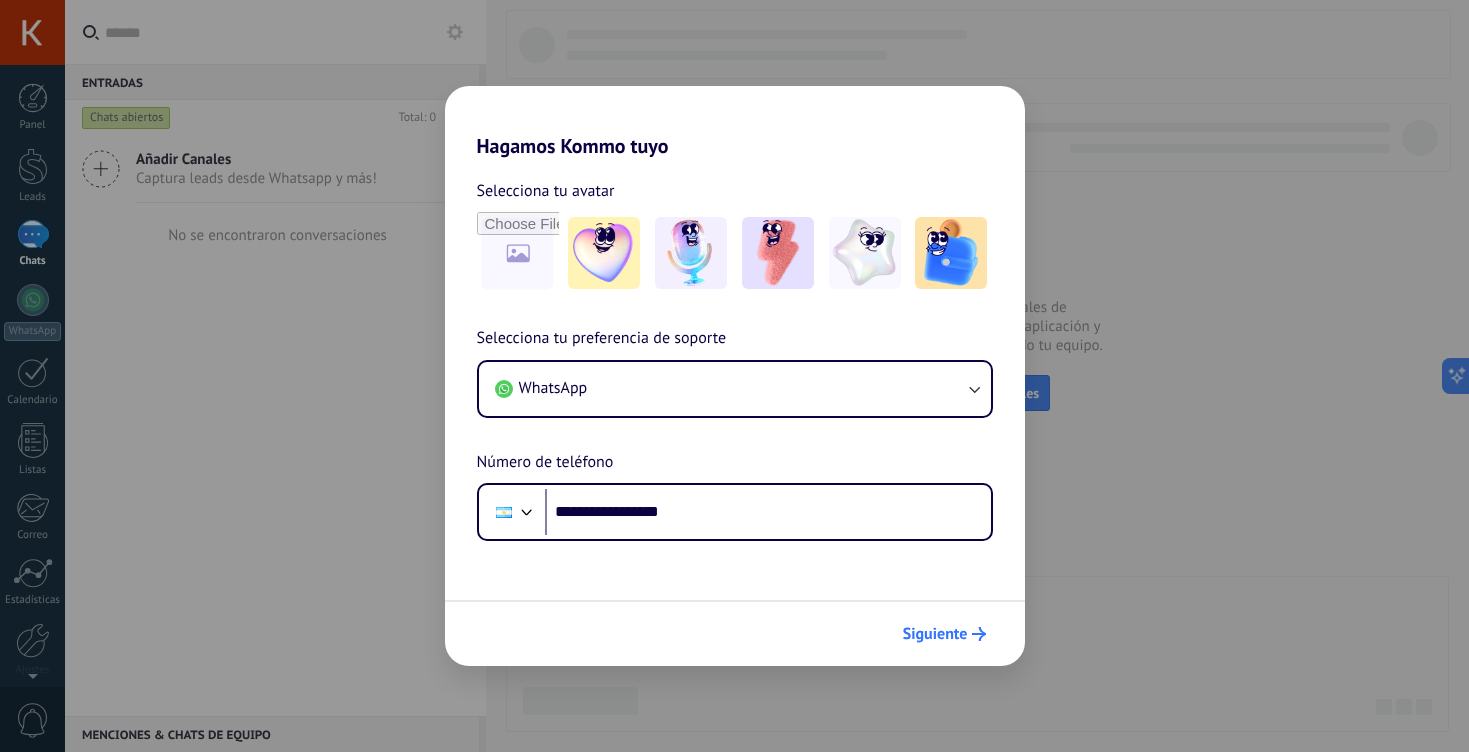 click on "Siguiente" at bounding box center [935, 634] 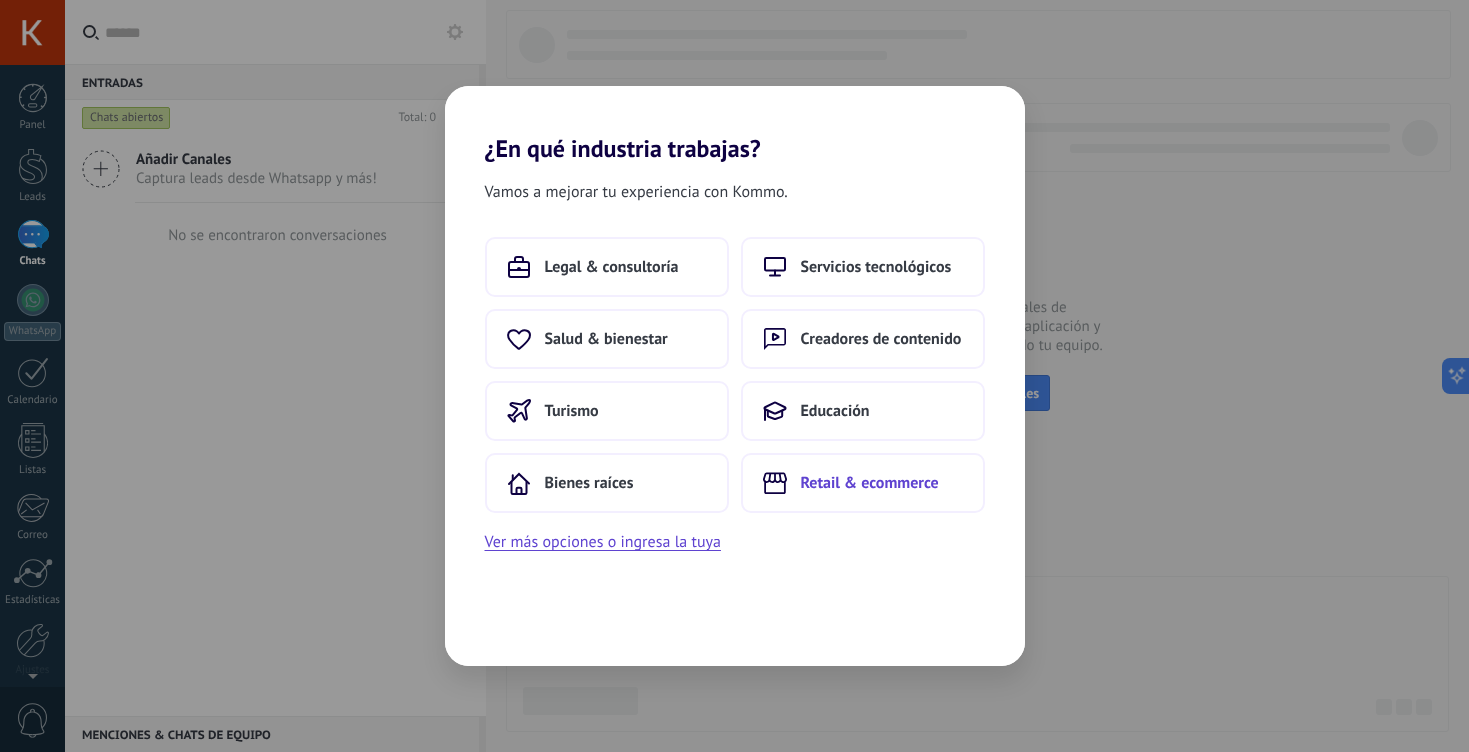 click on "Retail & ecommerce" at bounding box center [863, 483] 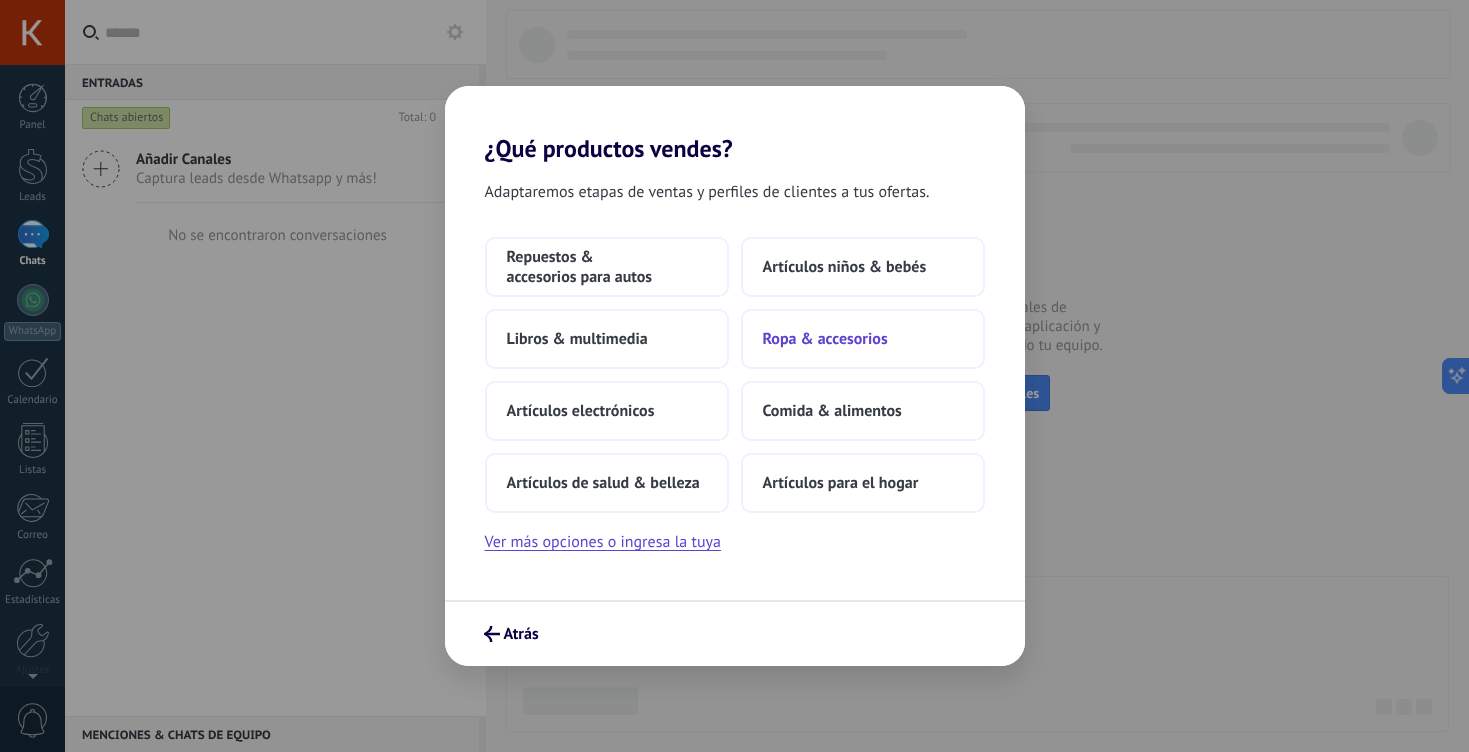 click on "Ropa & accesorios" at bounding box center (825, 339) 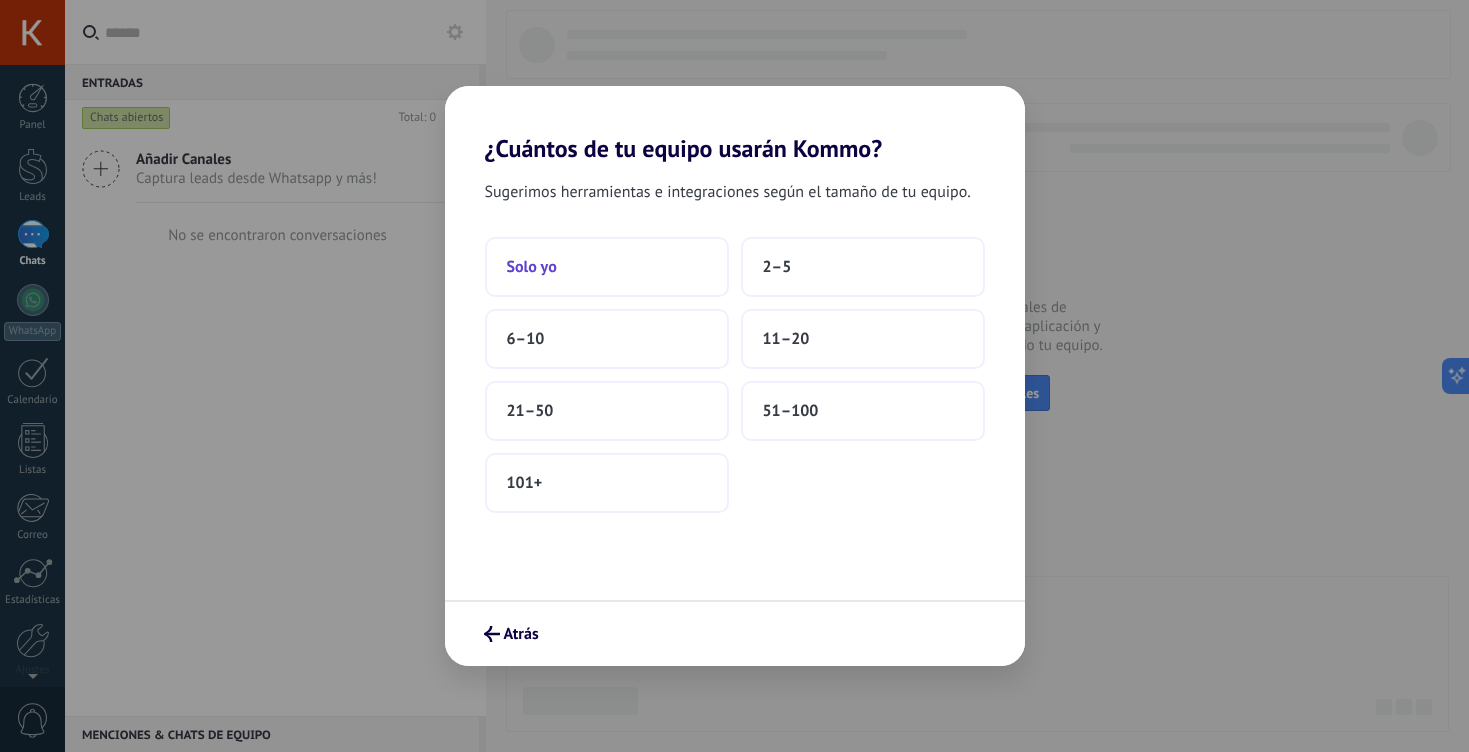 click on "Solo yo" at bounding box center (607, 267) 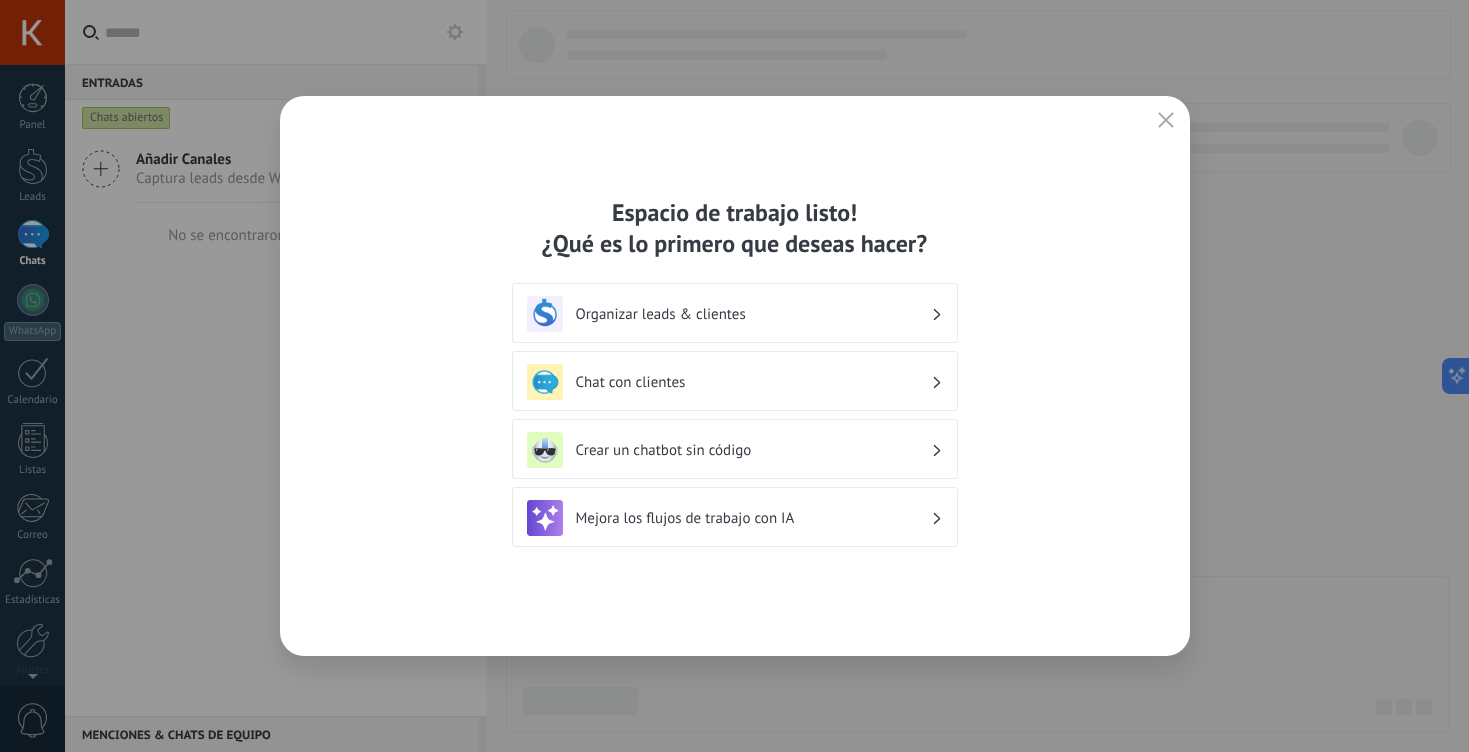 click on "Chat con clientes" at bounding box center (753, 382) 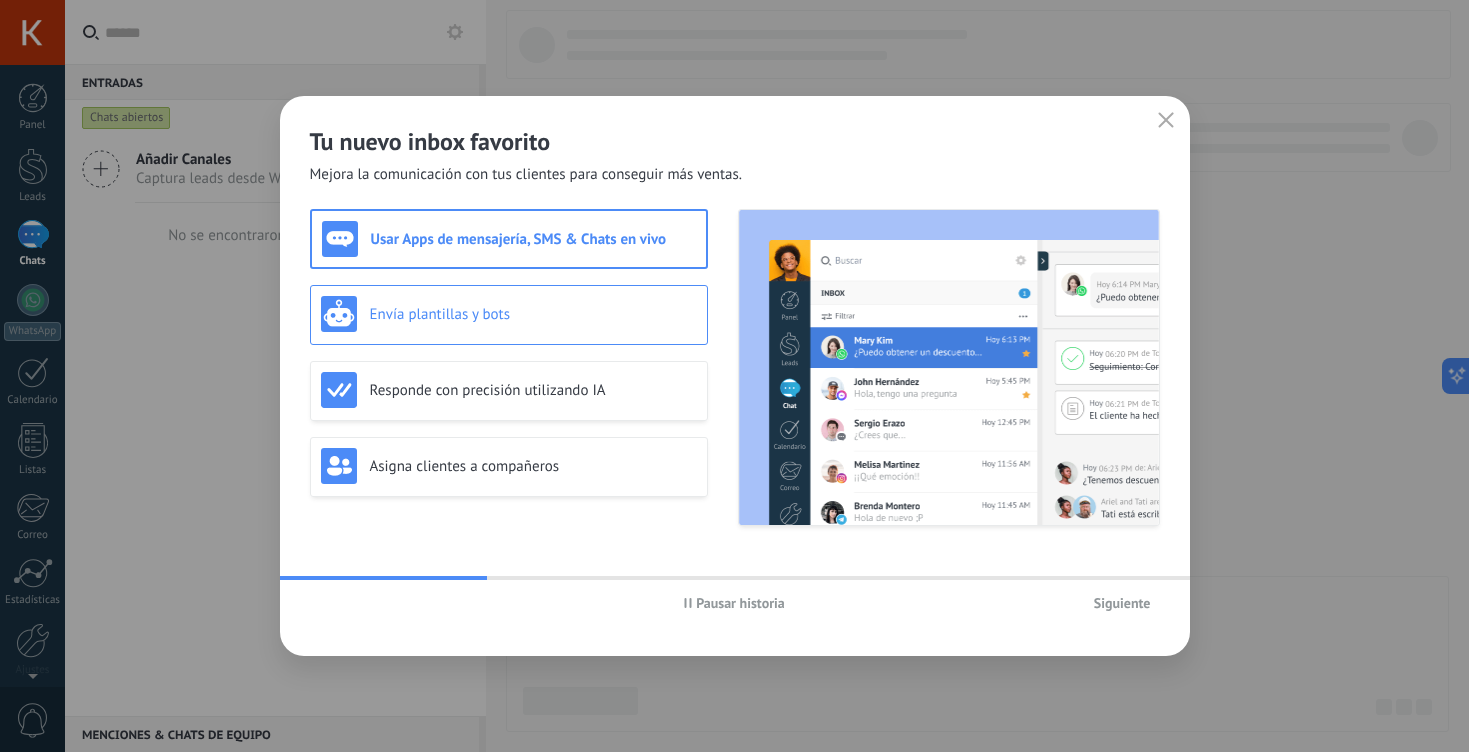 click on "Envía plantillas y bots" at bounding box center (509, 314) 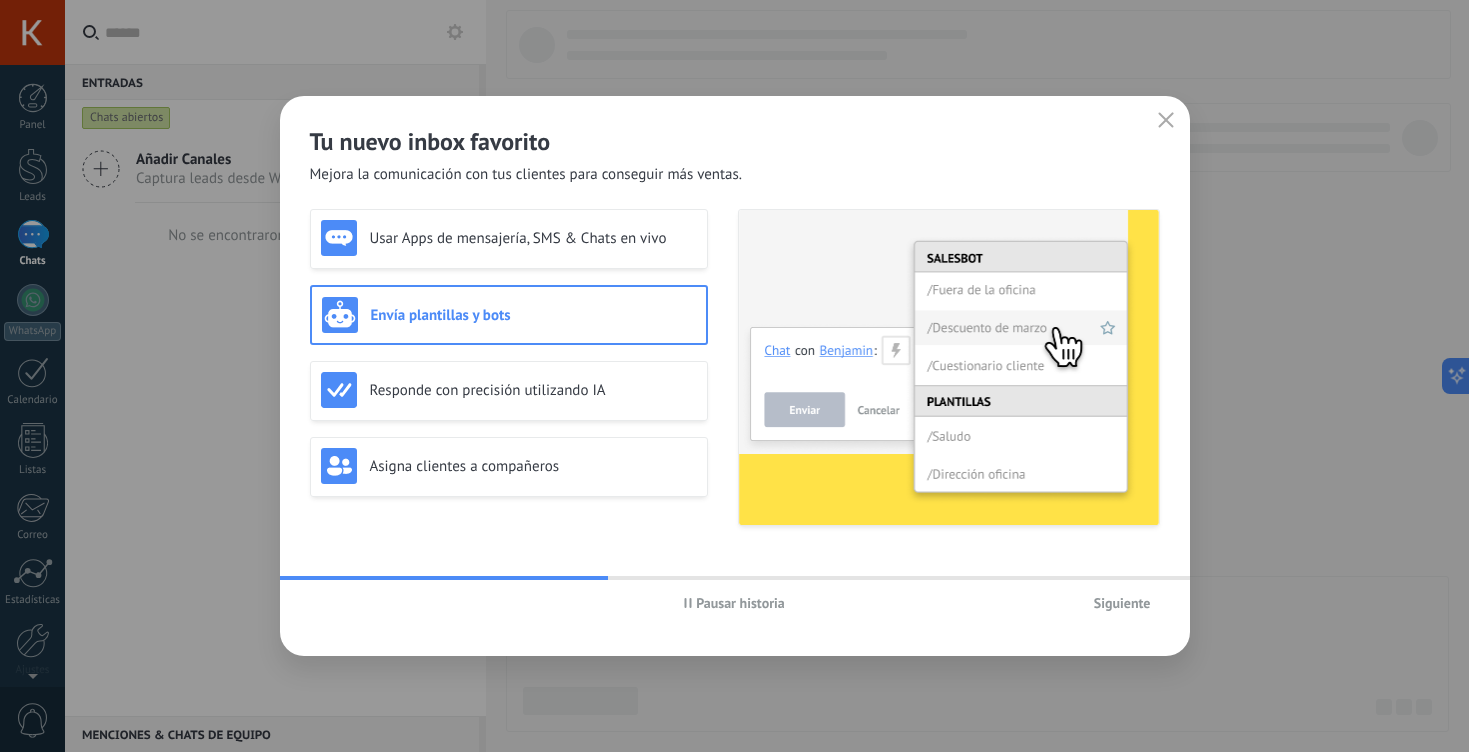 click on "Siguiente" at bounding box center (1122, 603) 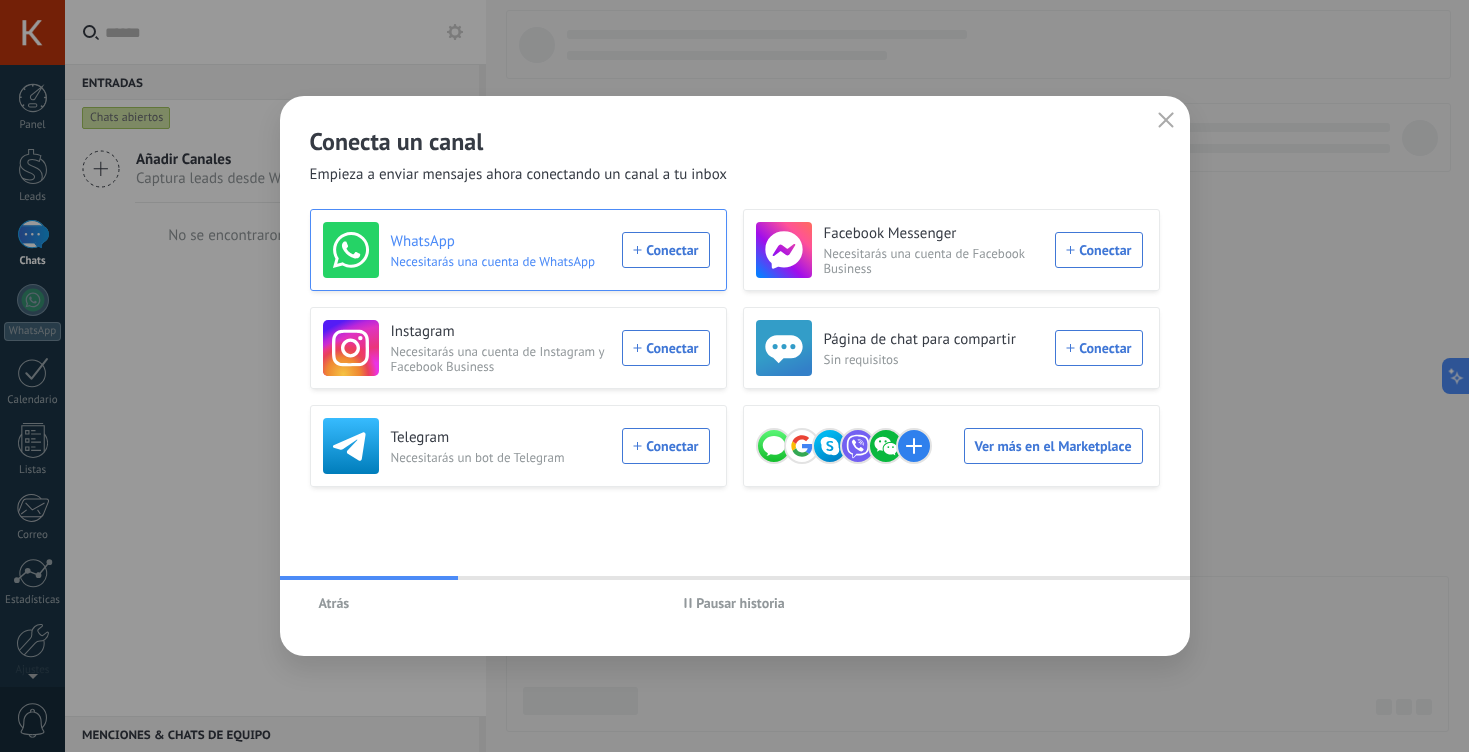 click on "WhatsApp Necesitarás una cuenta de WhatsApp Conectar" at bounding box center [516, 250] 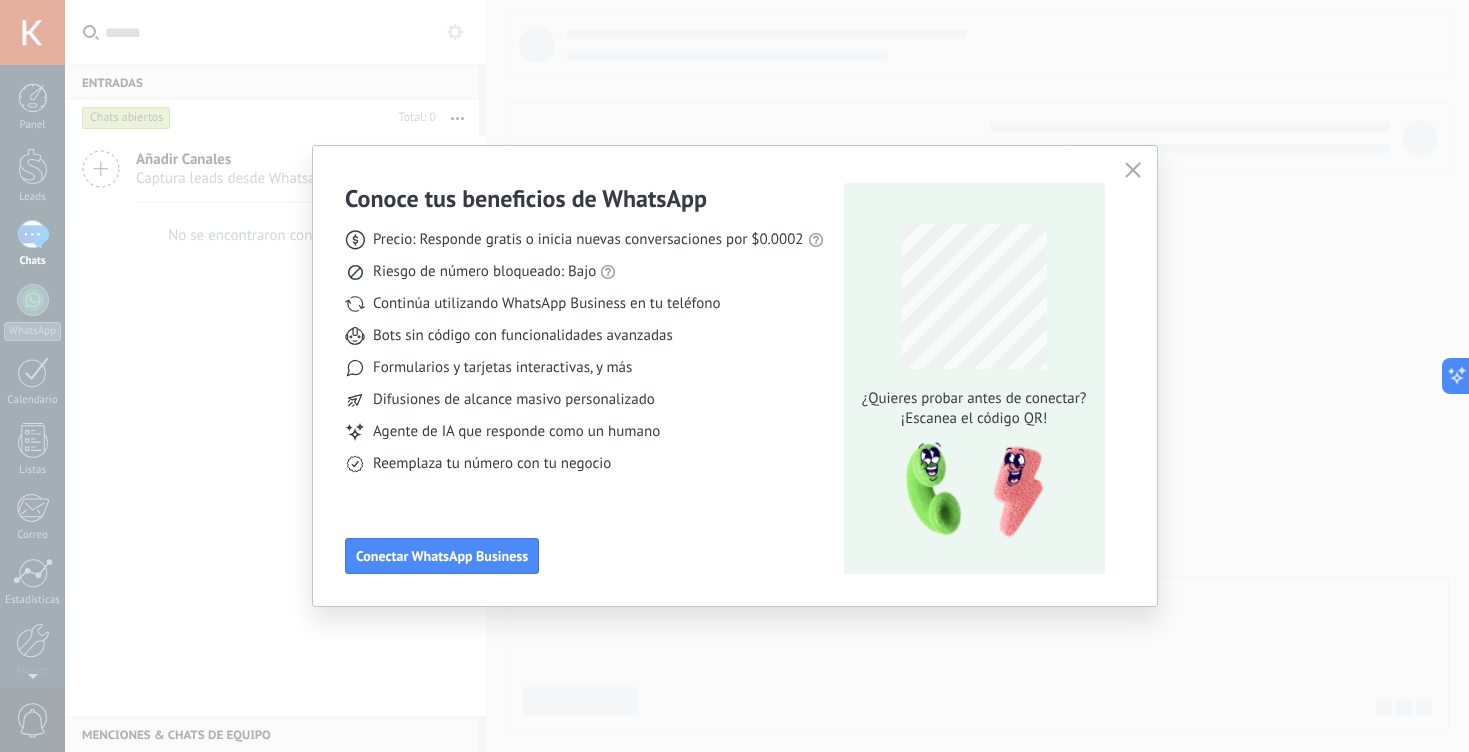 click on "Conoce tus beneficios de WhatsApp Precio: Responde gratis o inicia nuevas conversaciones por $0.0002 Riesgo de número bloqueado: Bajo Continúa utilizando WhatsApp Business en tu teléfono Bots sin código con funcionalidades avanzadas Formularios y tarjetas interactivas, y más Difusiones de alcance masivo personalizado Agente de IA que responde como un humano Reemplaza tu número con tu negocio Conectar WhatsApp Business" at bounding box center (584, 378) 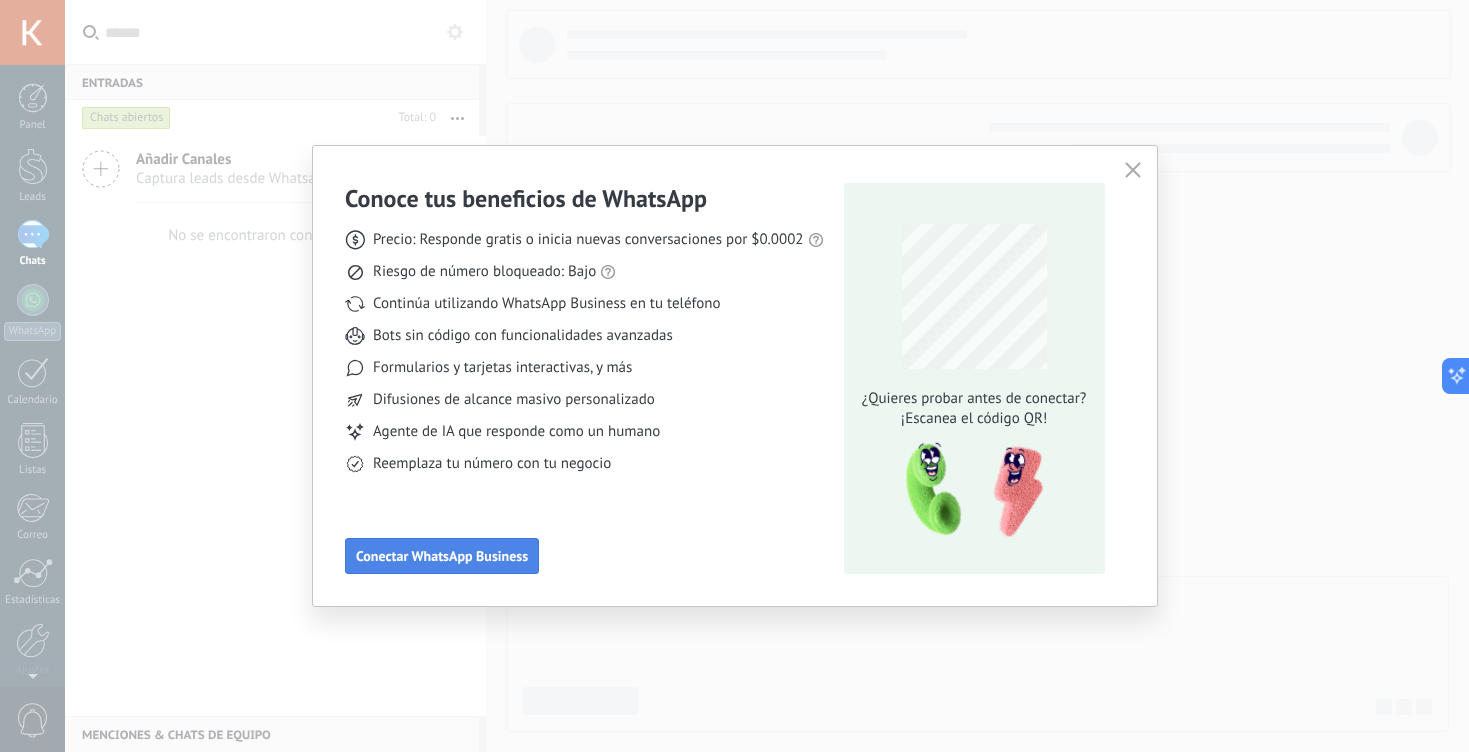 click on "Conectar WhatsApp Business" at bounding box center [442, 556] 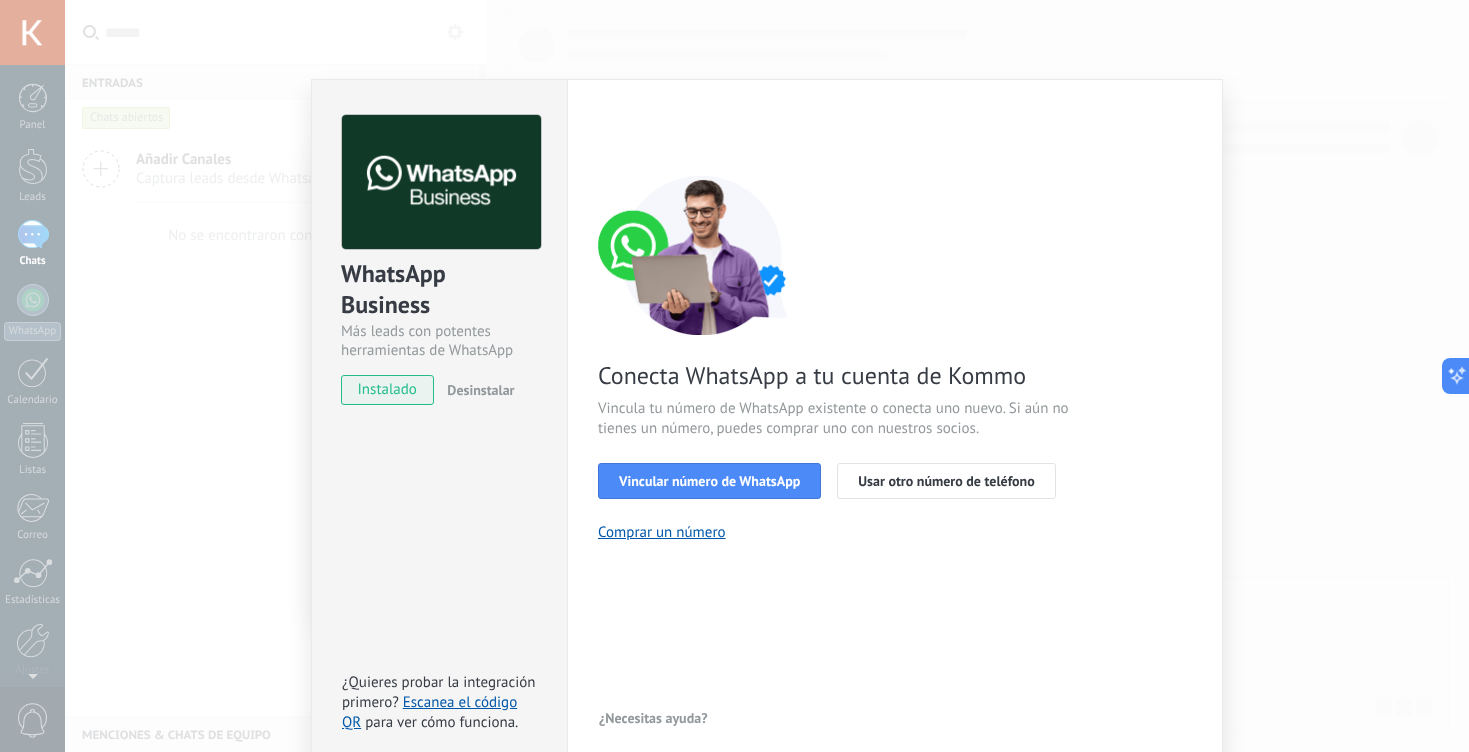 scroll, scrollTop: 17, scrollLeft: 0, axis: vertical 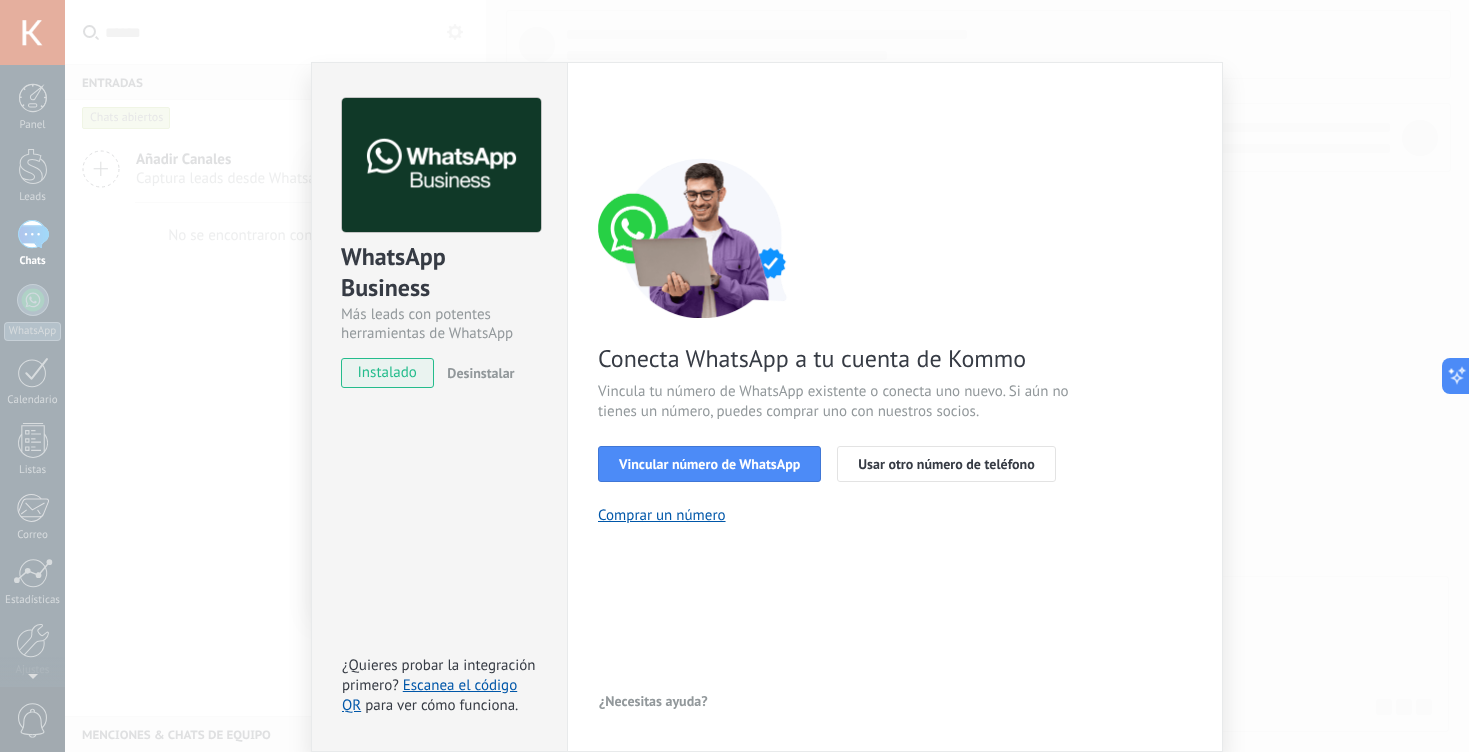 click on "instalado" at bounding box center (387, 373) 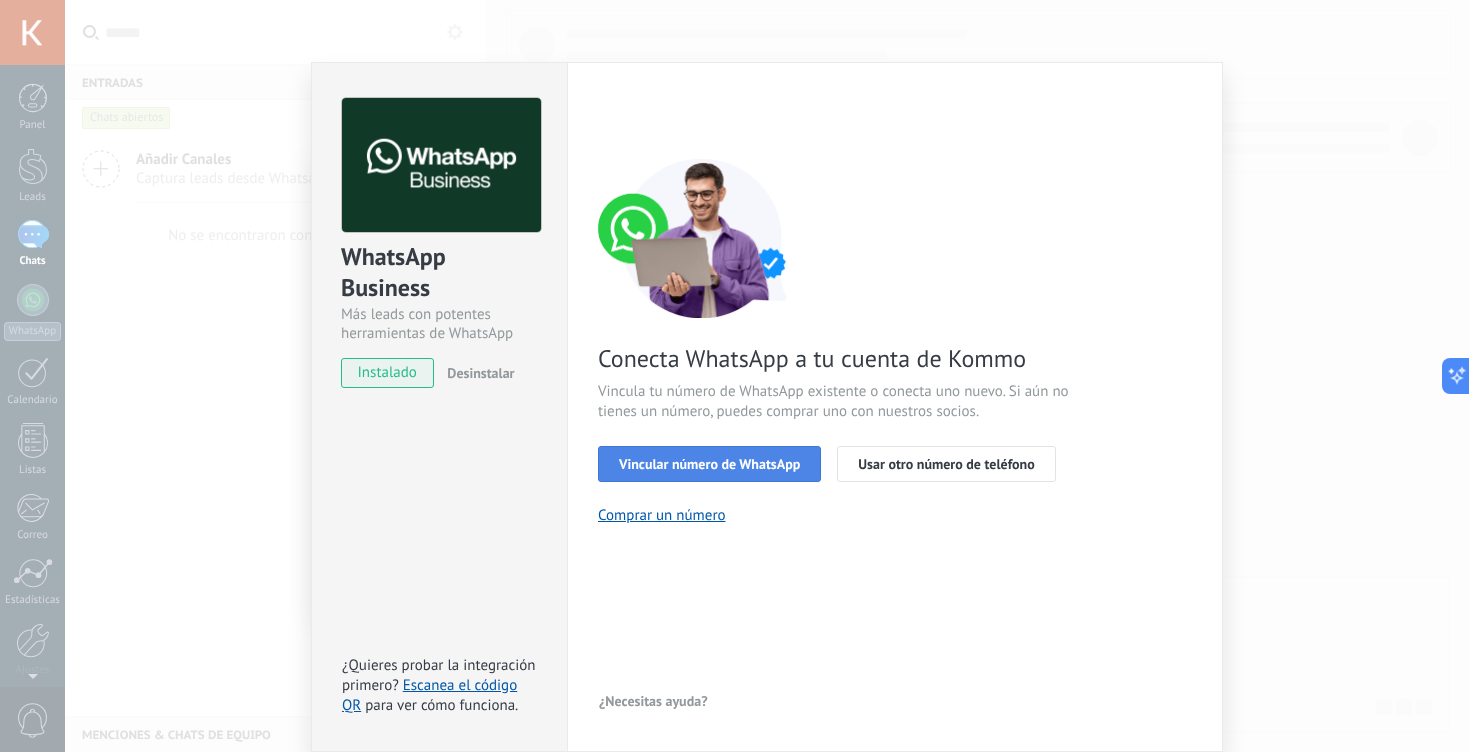 click on "Vincular número de WhatsApp" at bounding box center (709, 464) 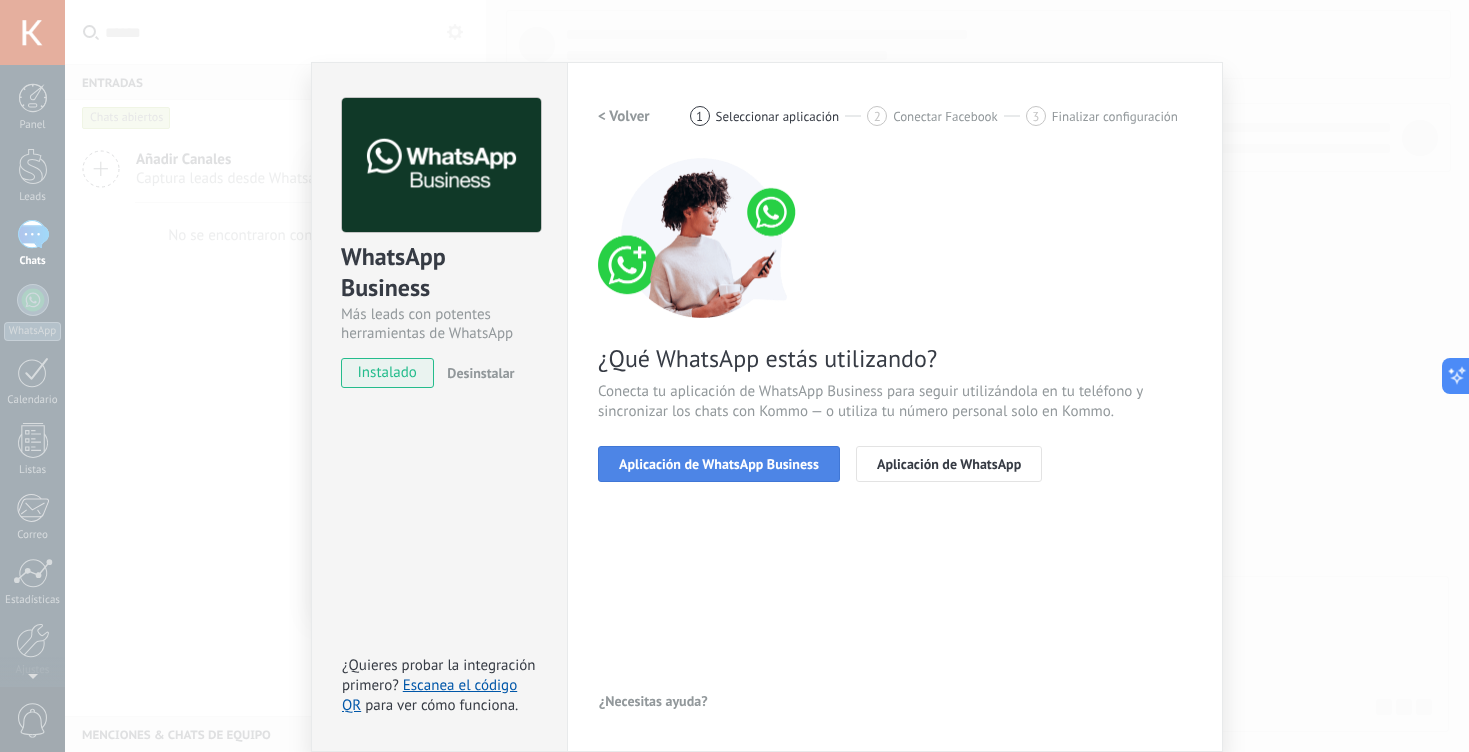 click on "Aplicación de WhatsApp Business" at bounding box center (719, 464) 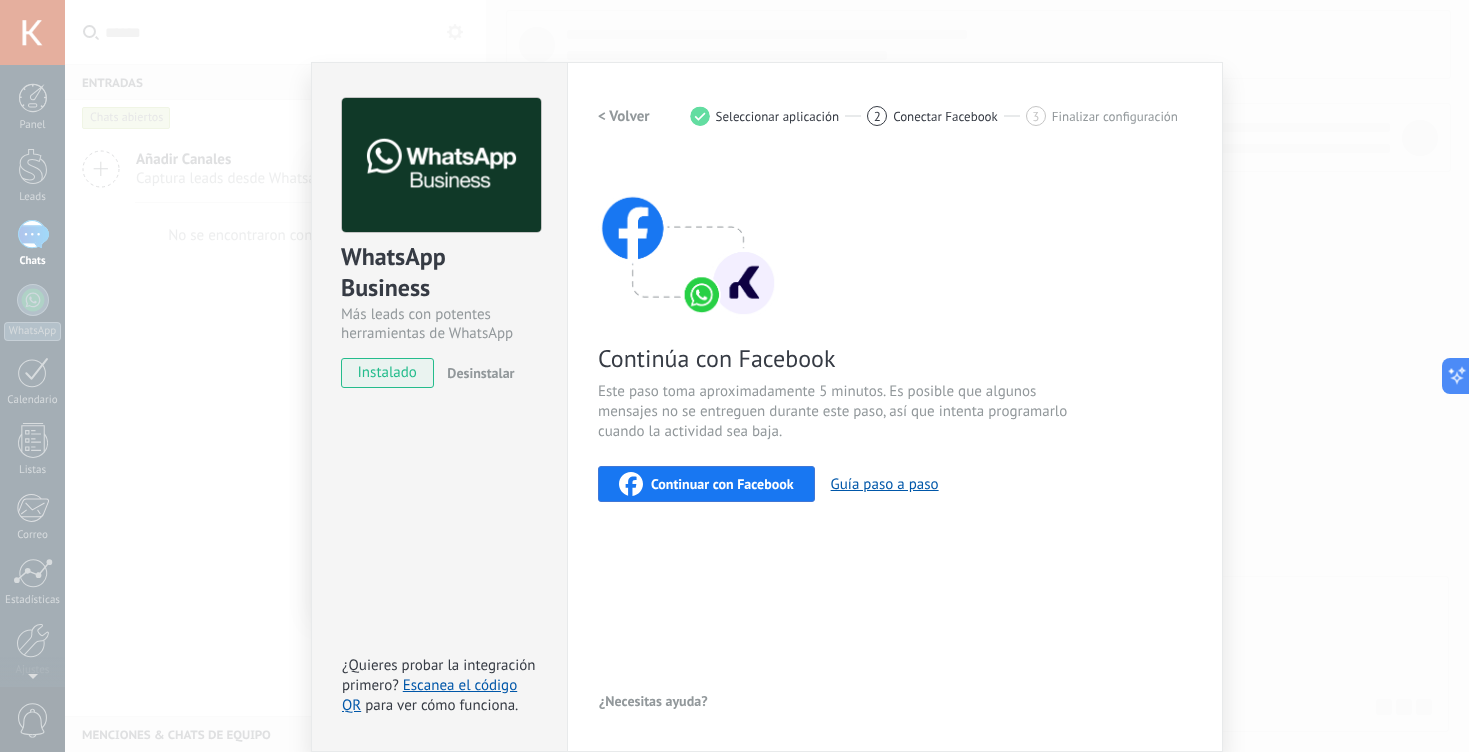 click on "Continuar con Facebook" at bounding box center (722, 484) 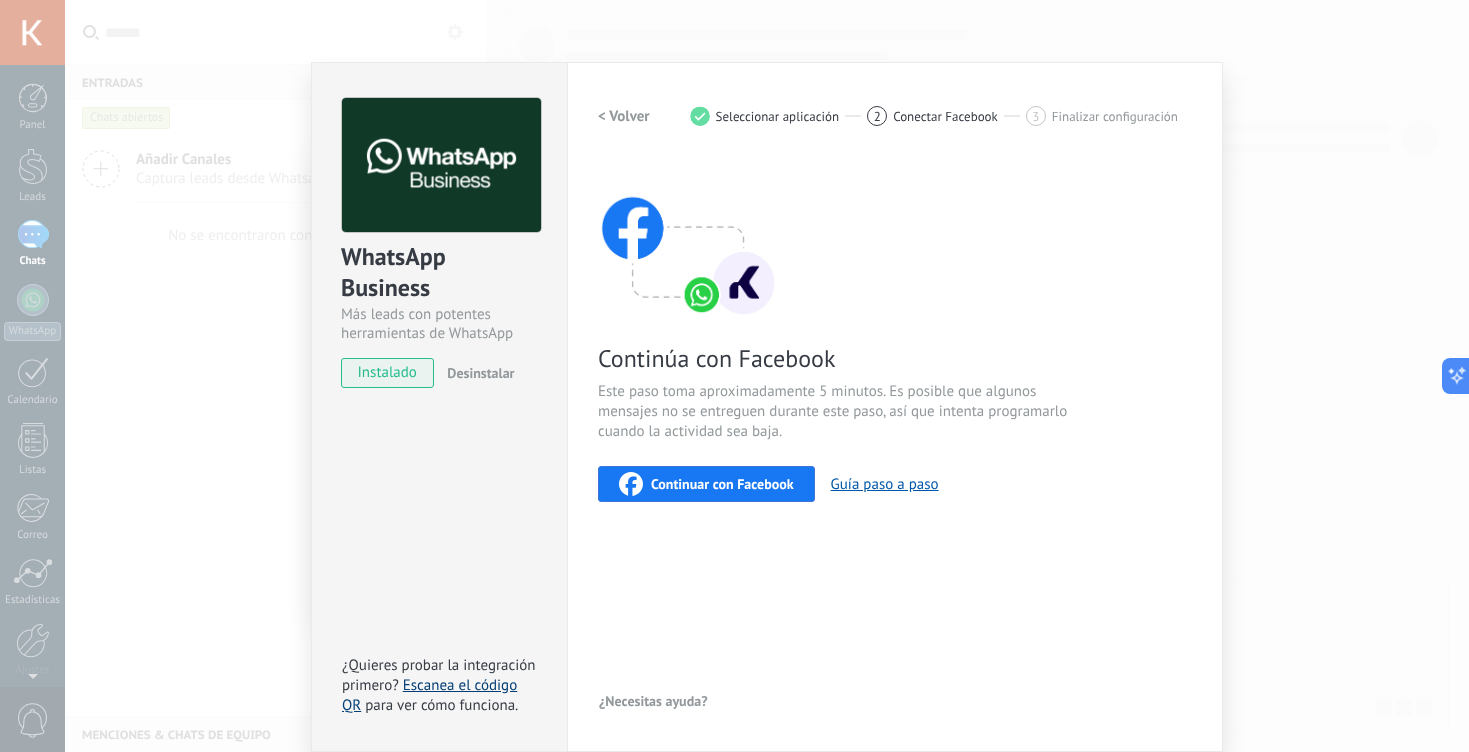 click on "Escanea el código QR" at bounding box center [429, 695] 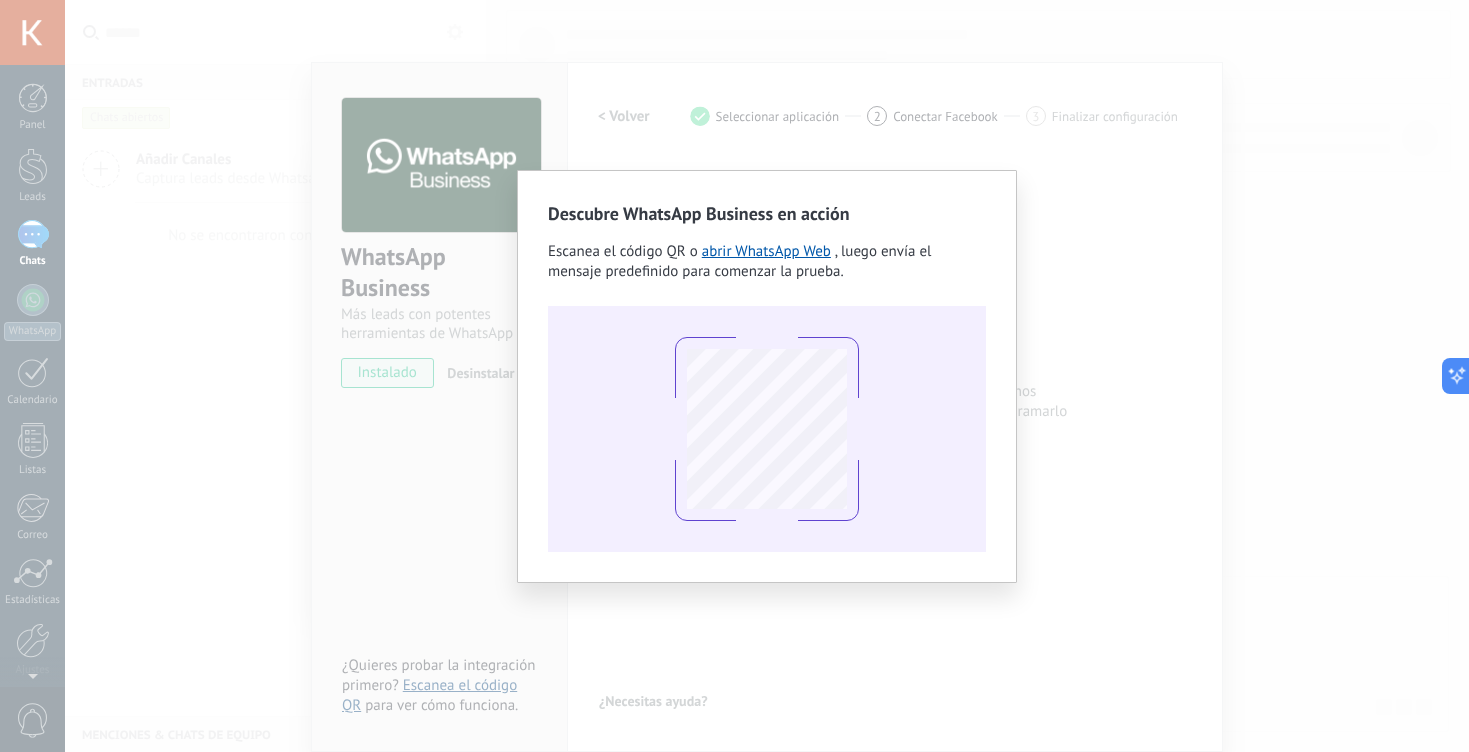 click on "Descubre WhatsApp Business en acción Escanea el código QR o   abrir WhatsApp Web   , luego envía el mensaje predefinido para comenzar la prueba." at bounding box center (767, 376) 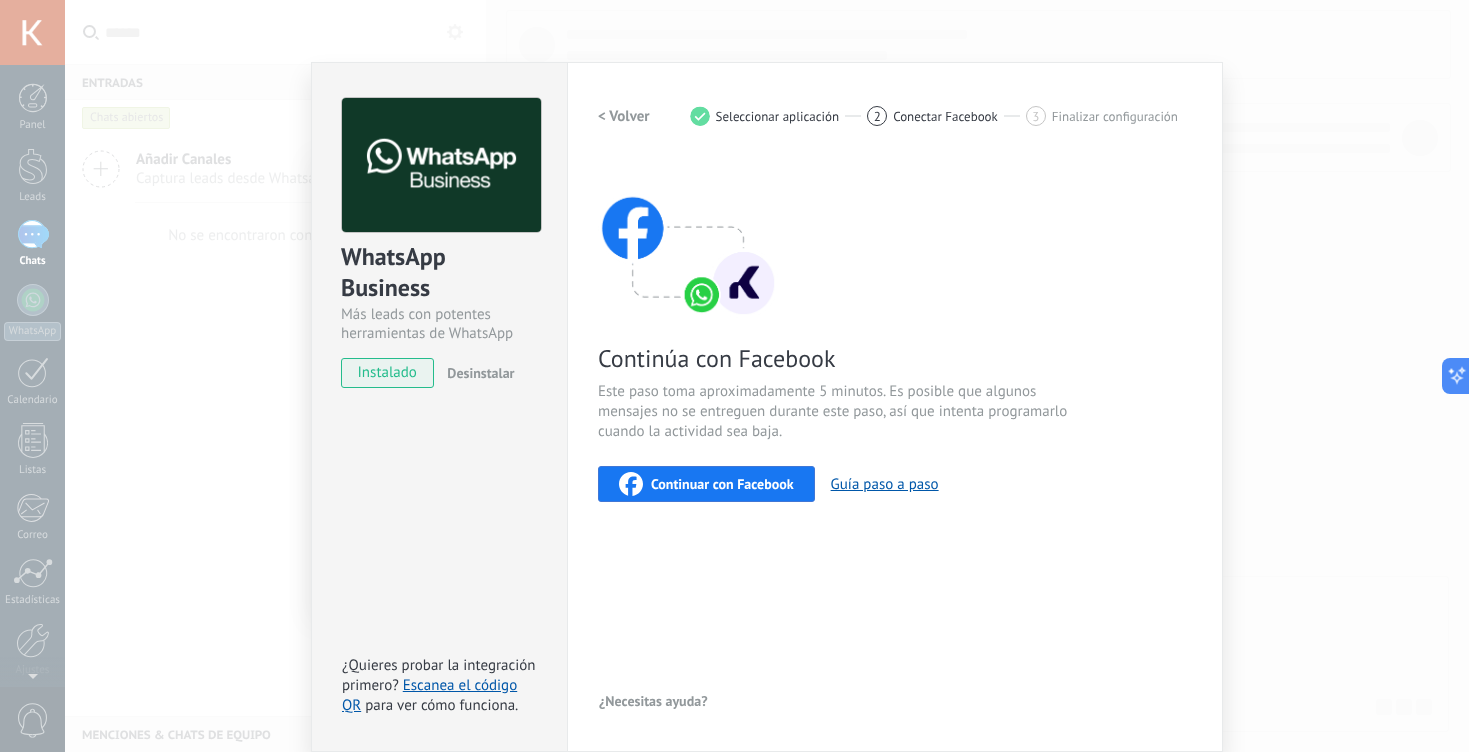 scroll, scrollTop: 0, scrollLeft: 0, axis: both 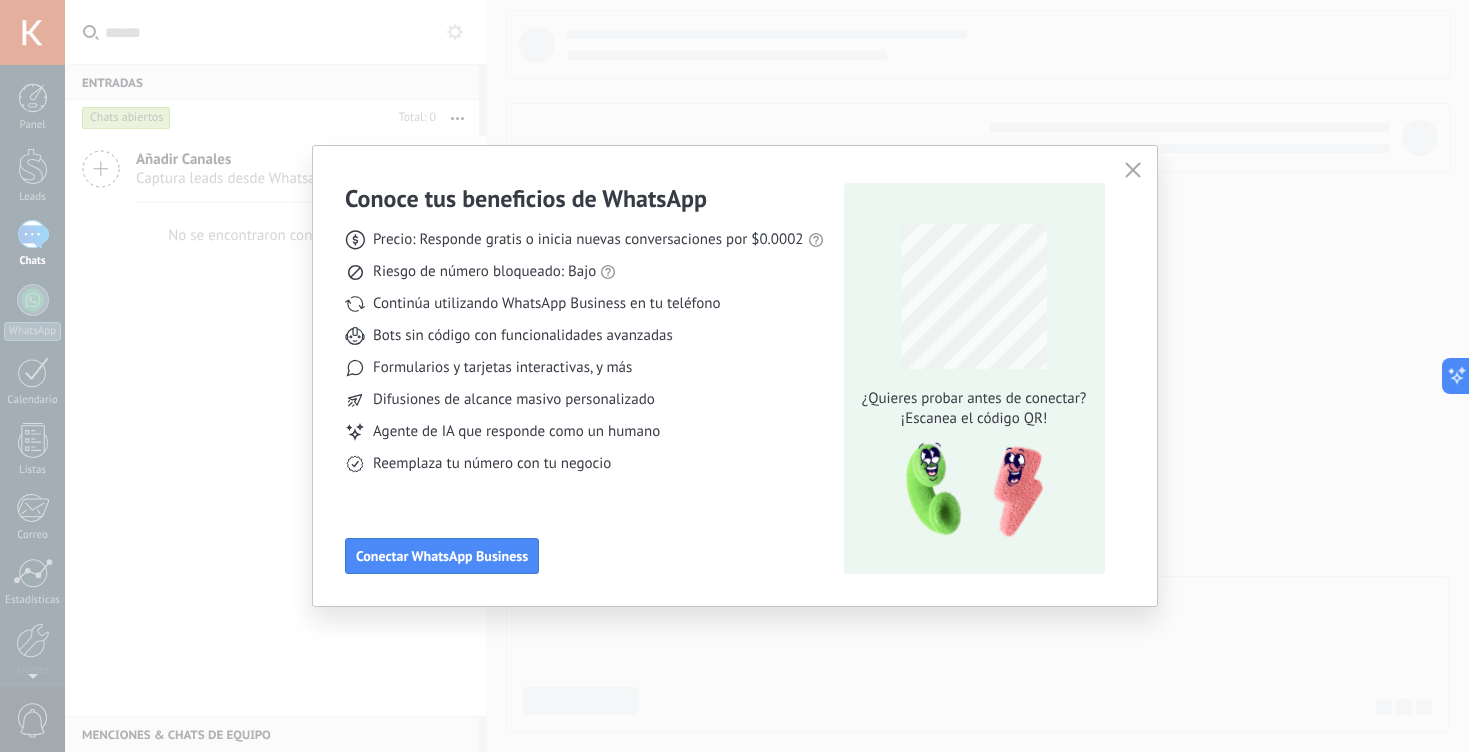 click 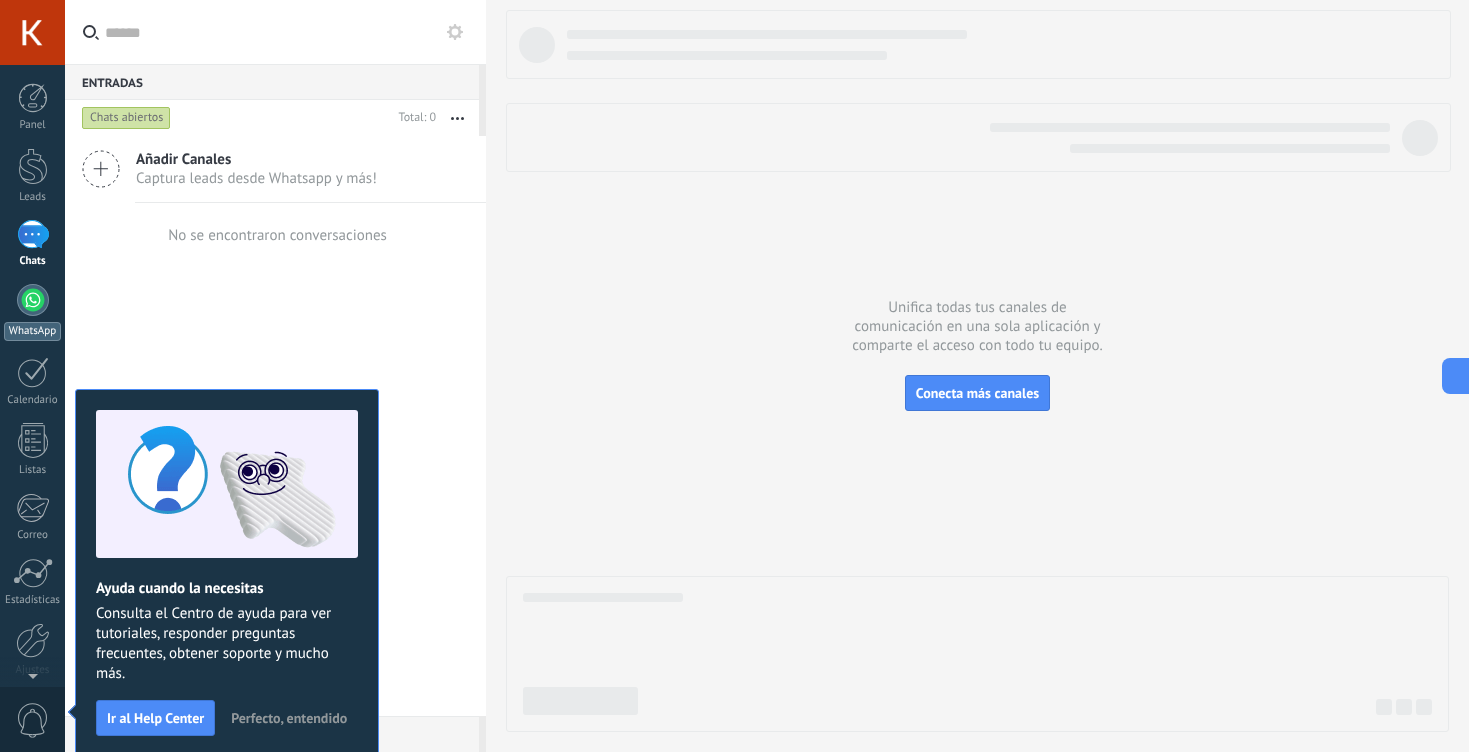 scroll, scrollTop: 80, scrollLeft: 0, axis: vertical 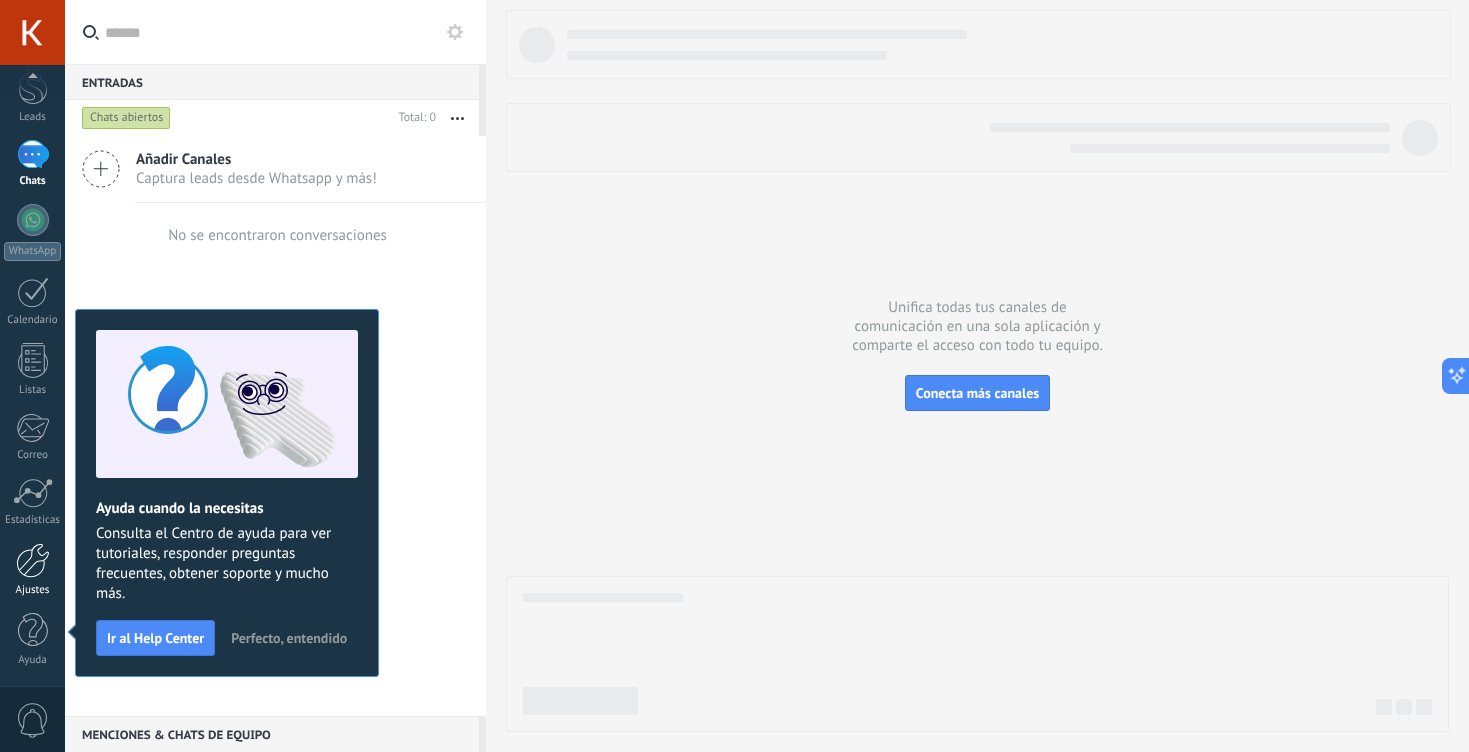 click on "Ajustes" at bounding box center [32, 570] 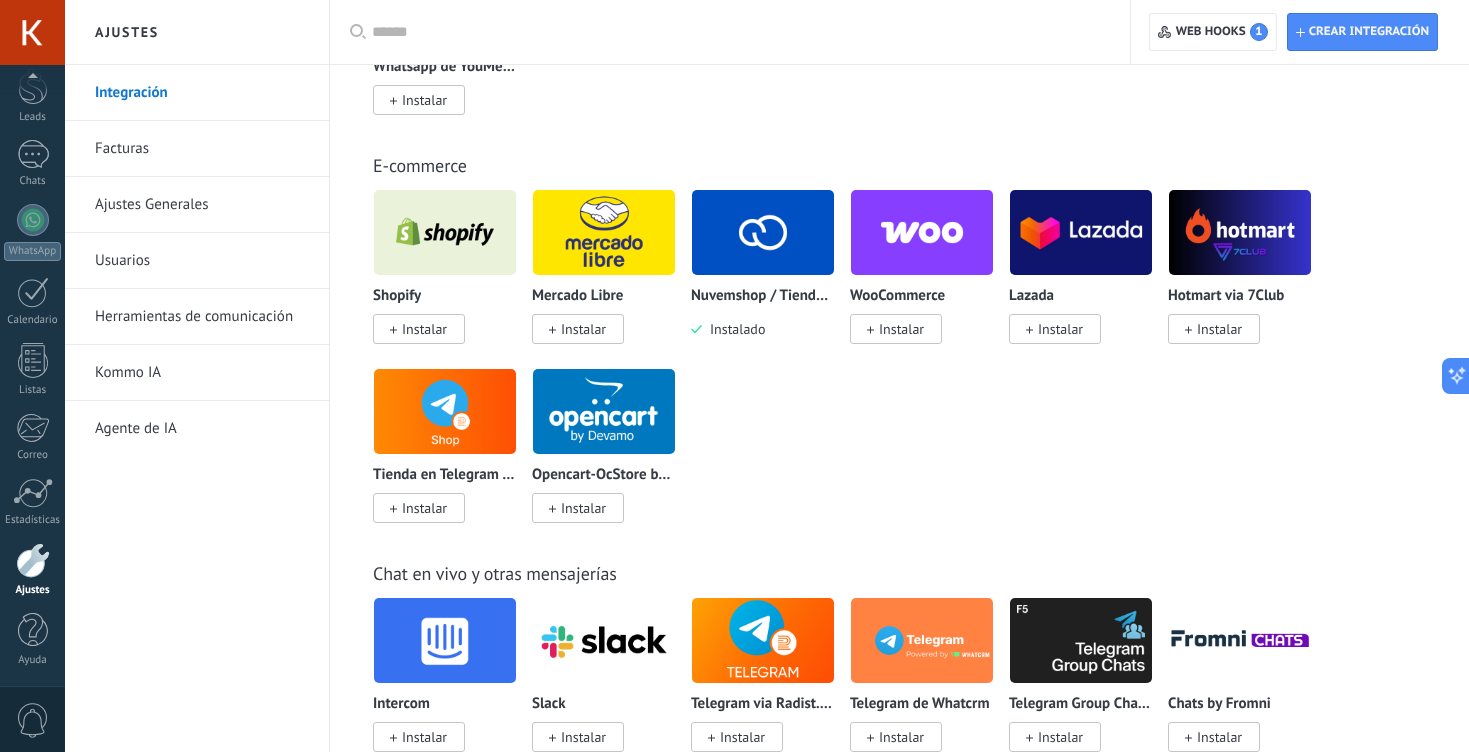 scroll, scrollTop: 1142, scrollLeft: 0, axis: vertical 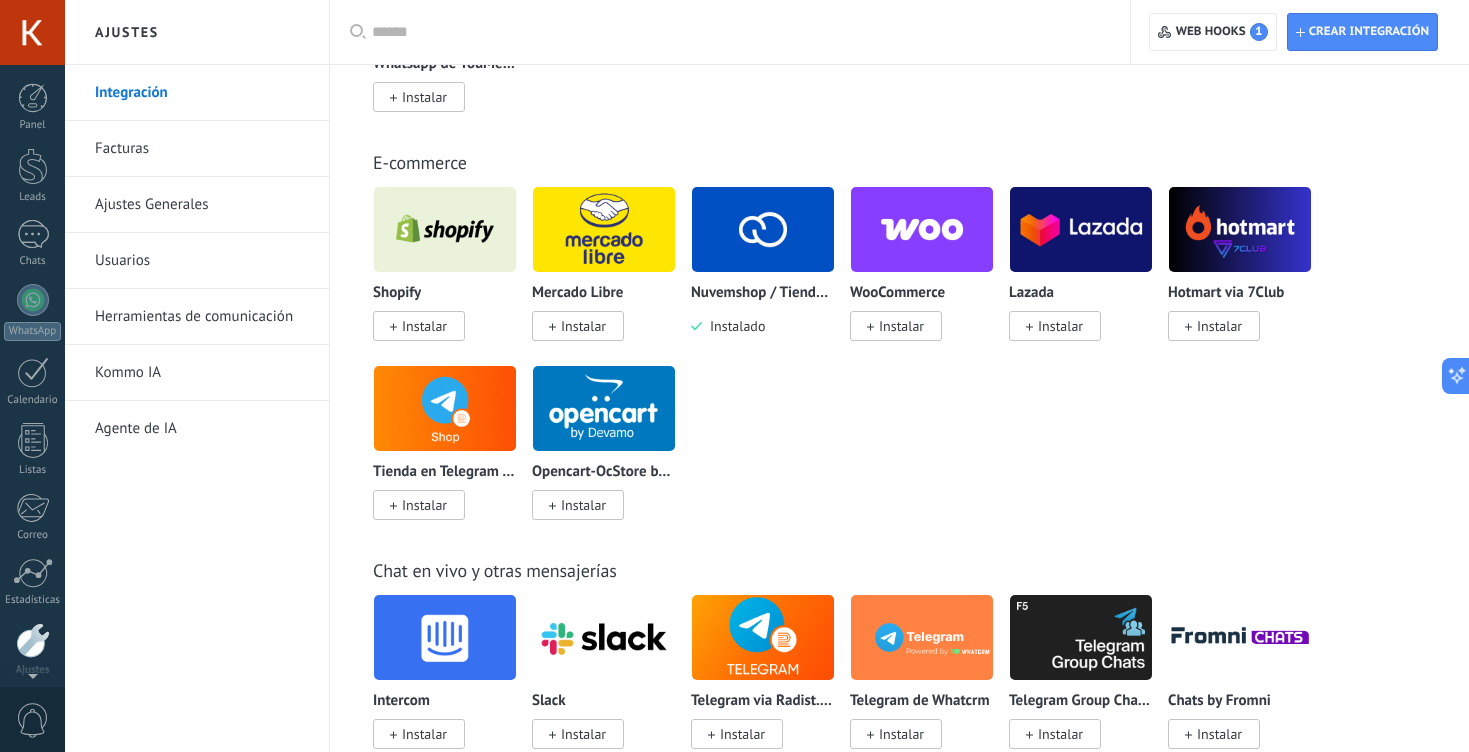 click on "Panel
Leads
Chats
WhatsApp
Clientes" at bounding box center [65, 376] 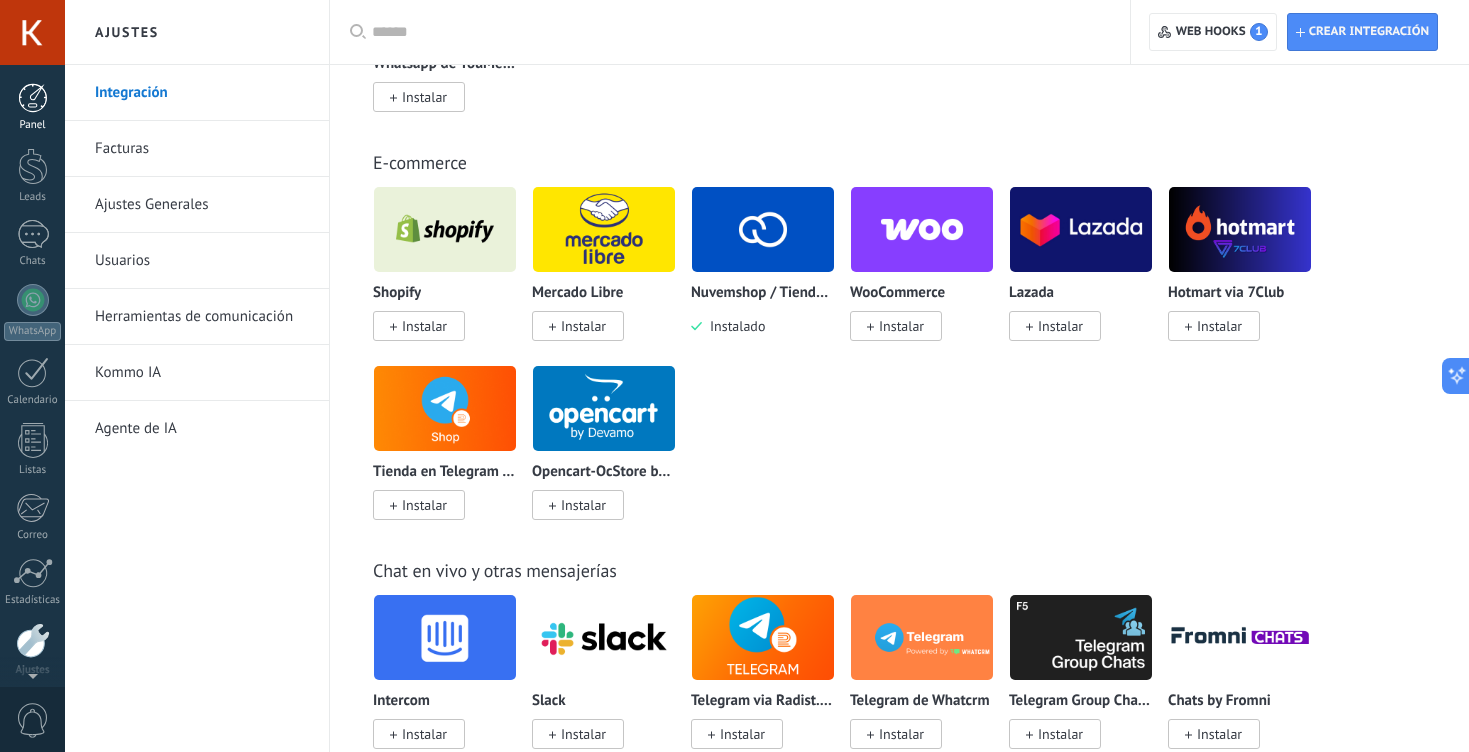 click at bounding box center (33, 98) 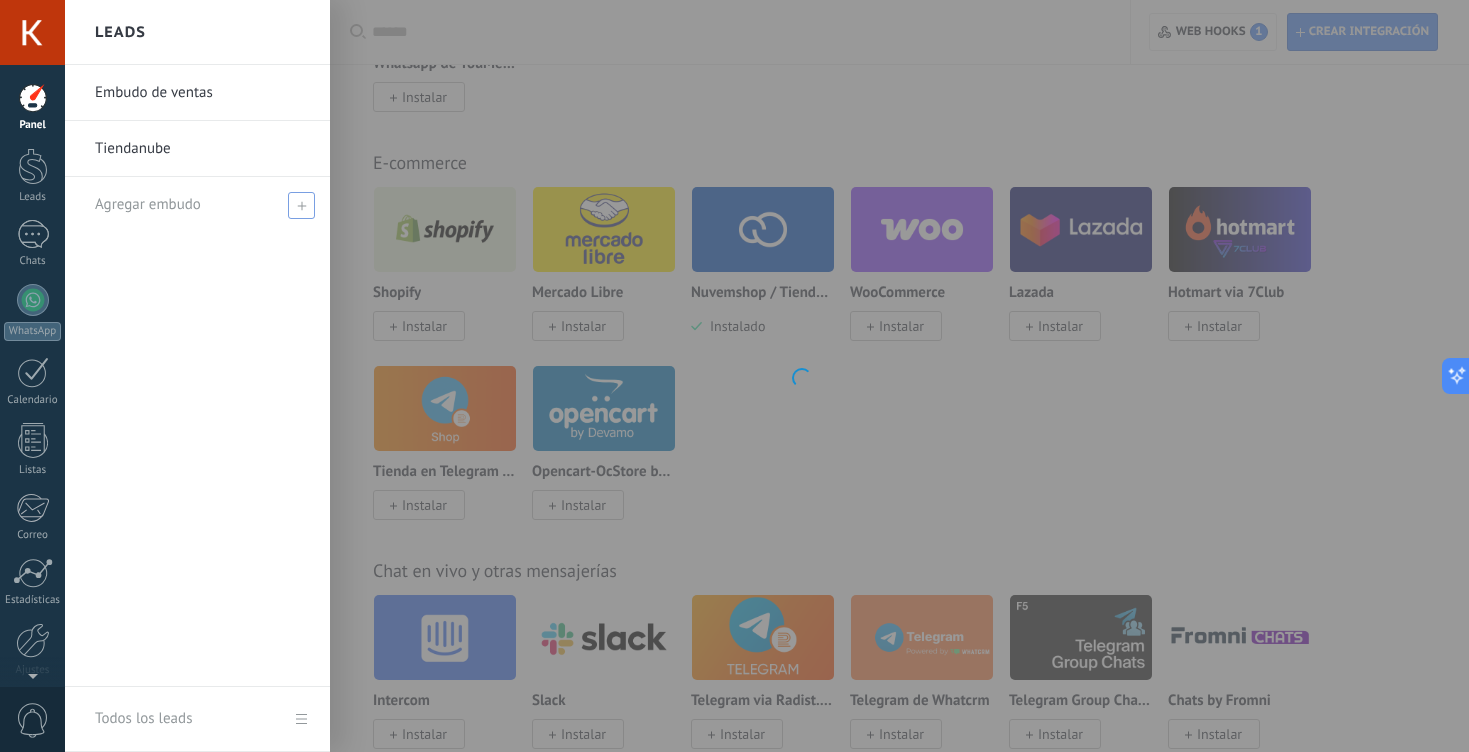 scroll, scrollTop: 0, scrollLeft: 0, axis: both 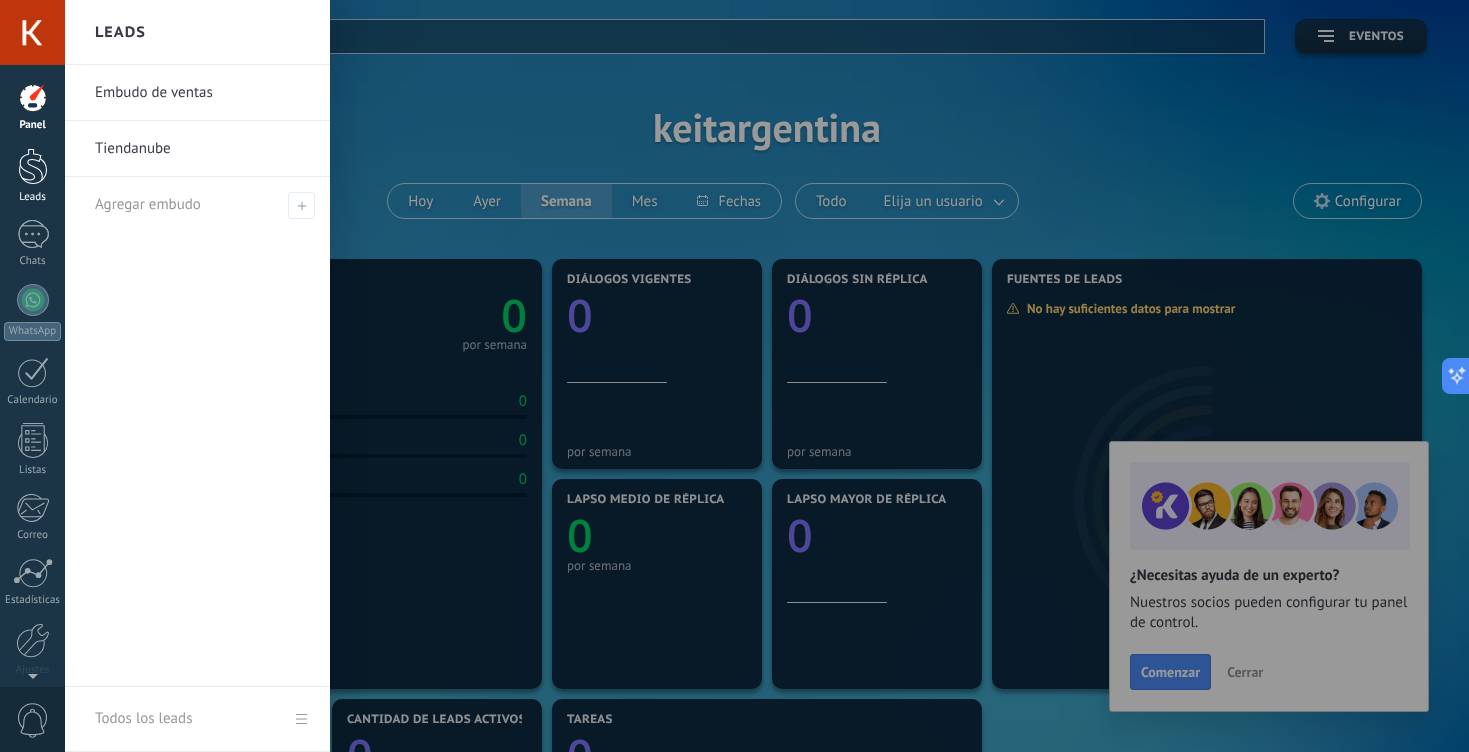 click at bounding box center [33, 166] 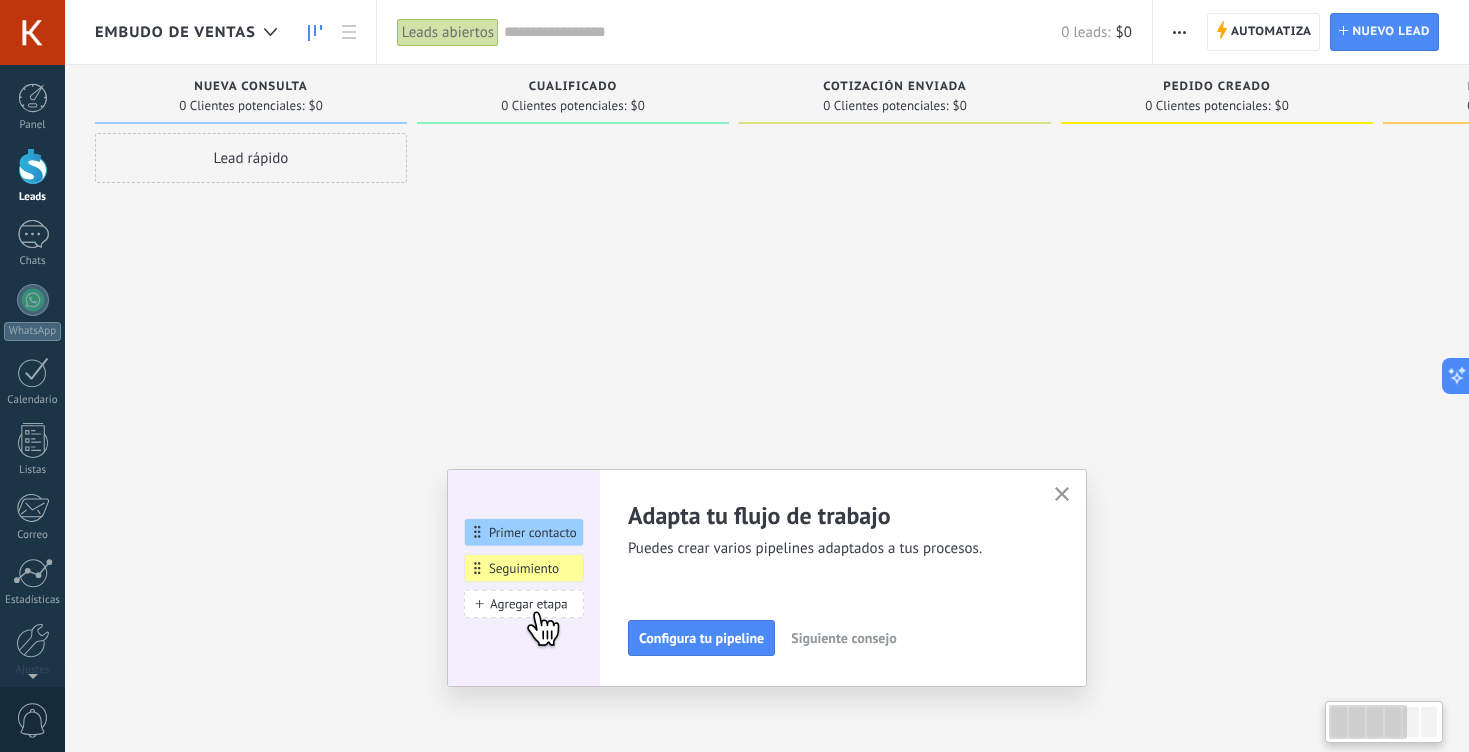 click on "Leads abiertos" at bounding box center [448, 32] 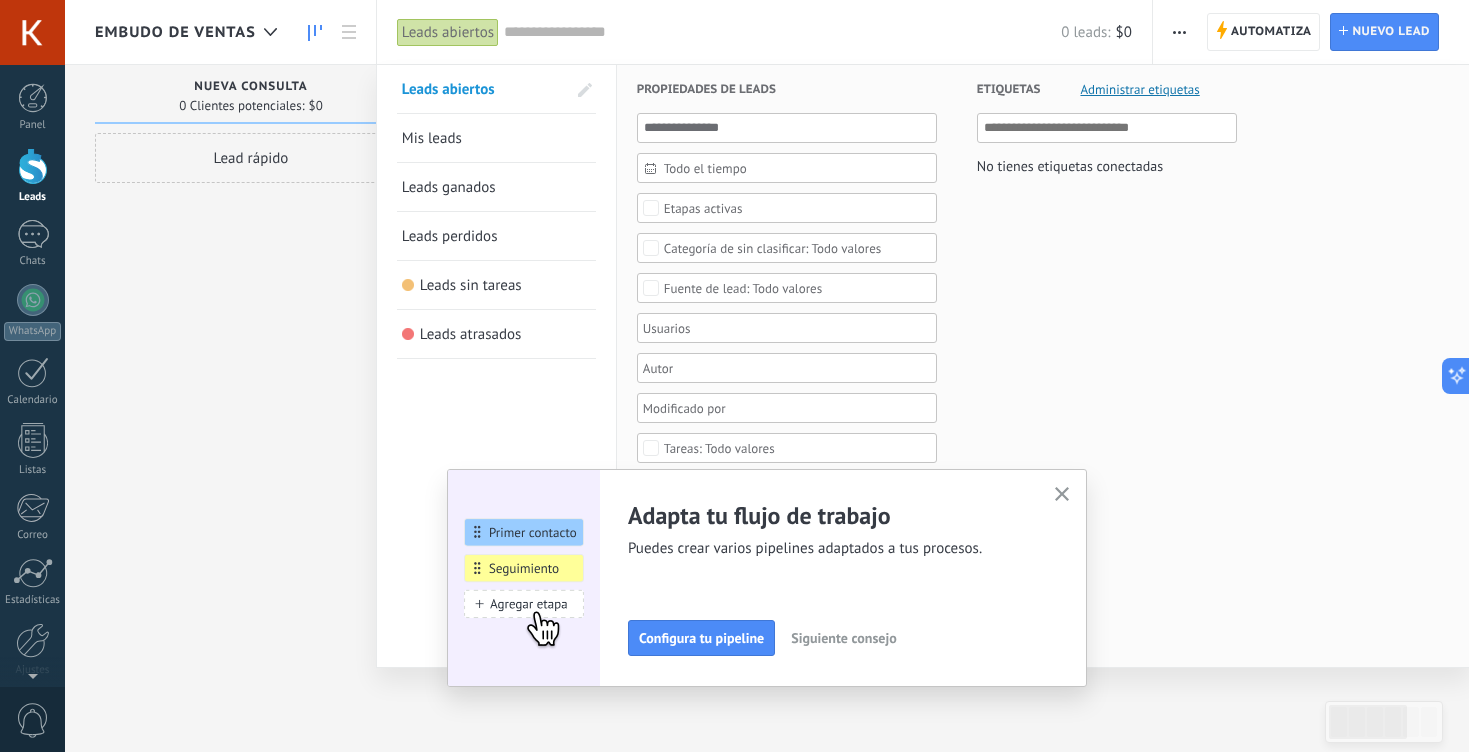 click on "Leads abiertos" at bounding box center (448, 32) 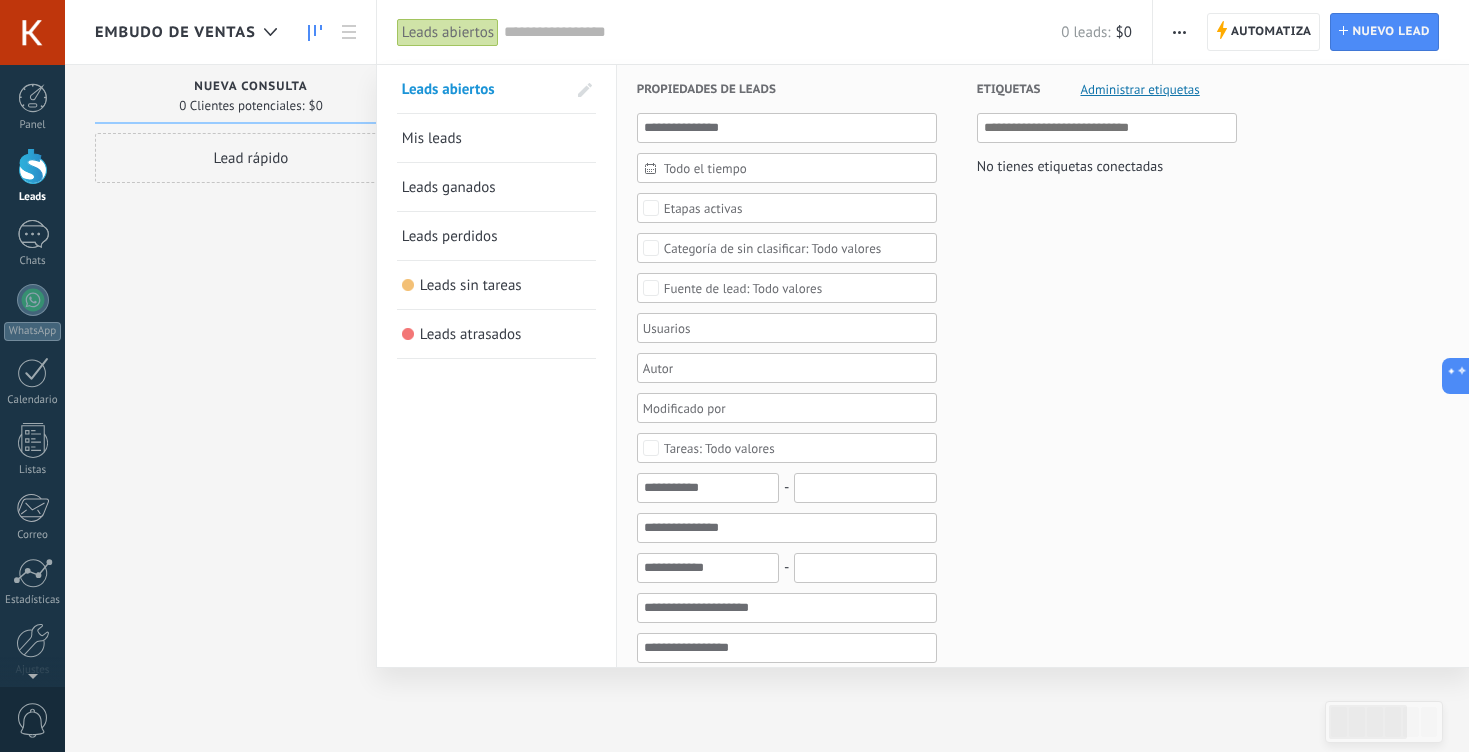 click at bounding box center [734, 376] 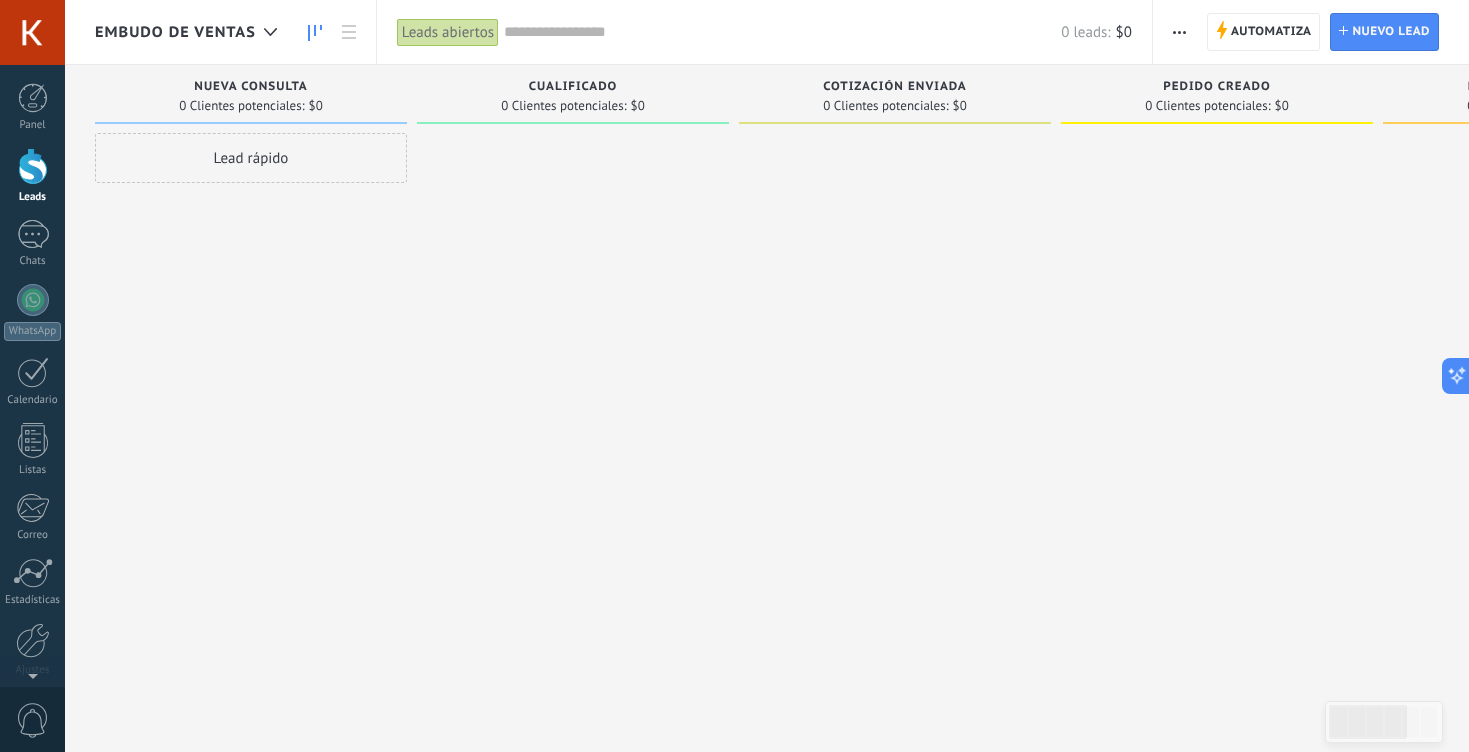 click at bounding box center [32, 32] 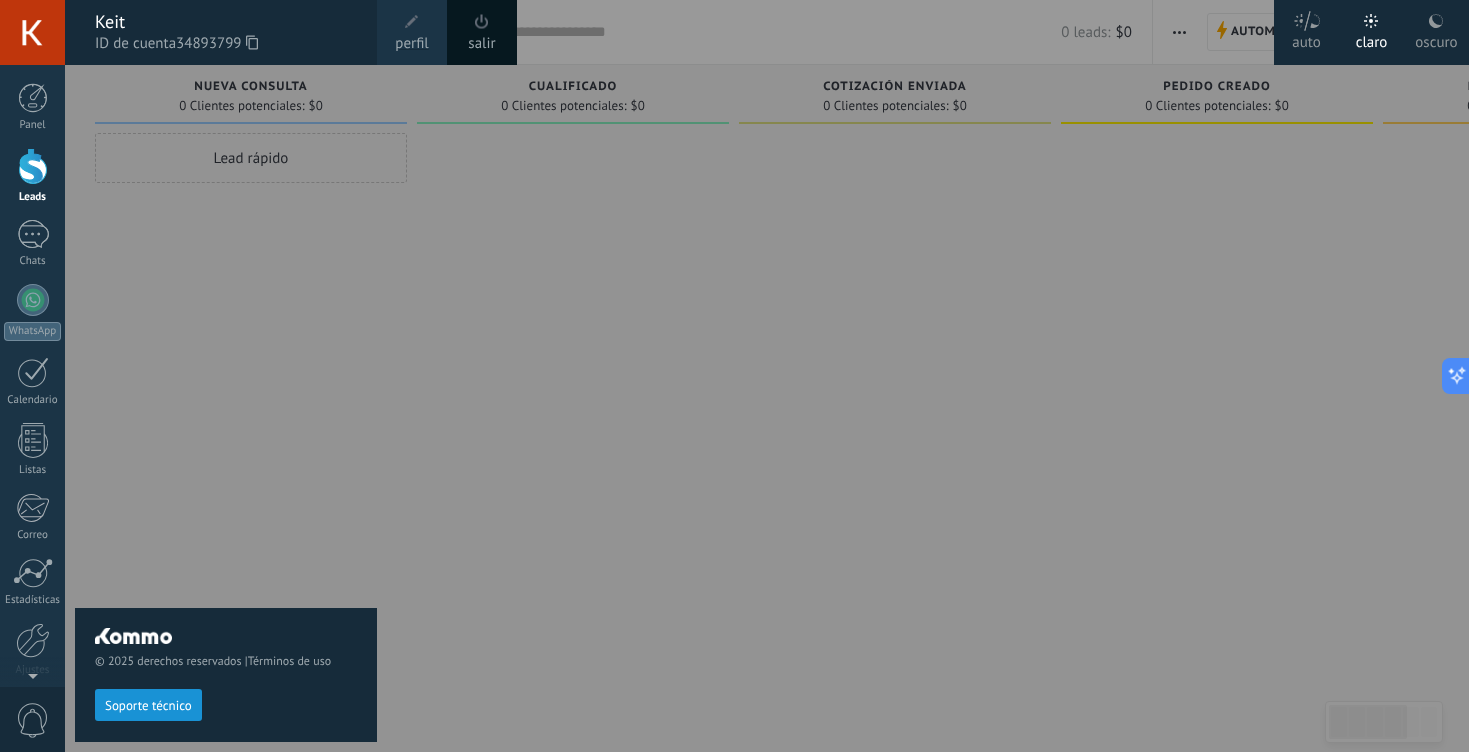 click at bounding box center [412, 22] 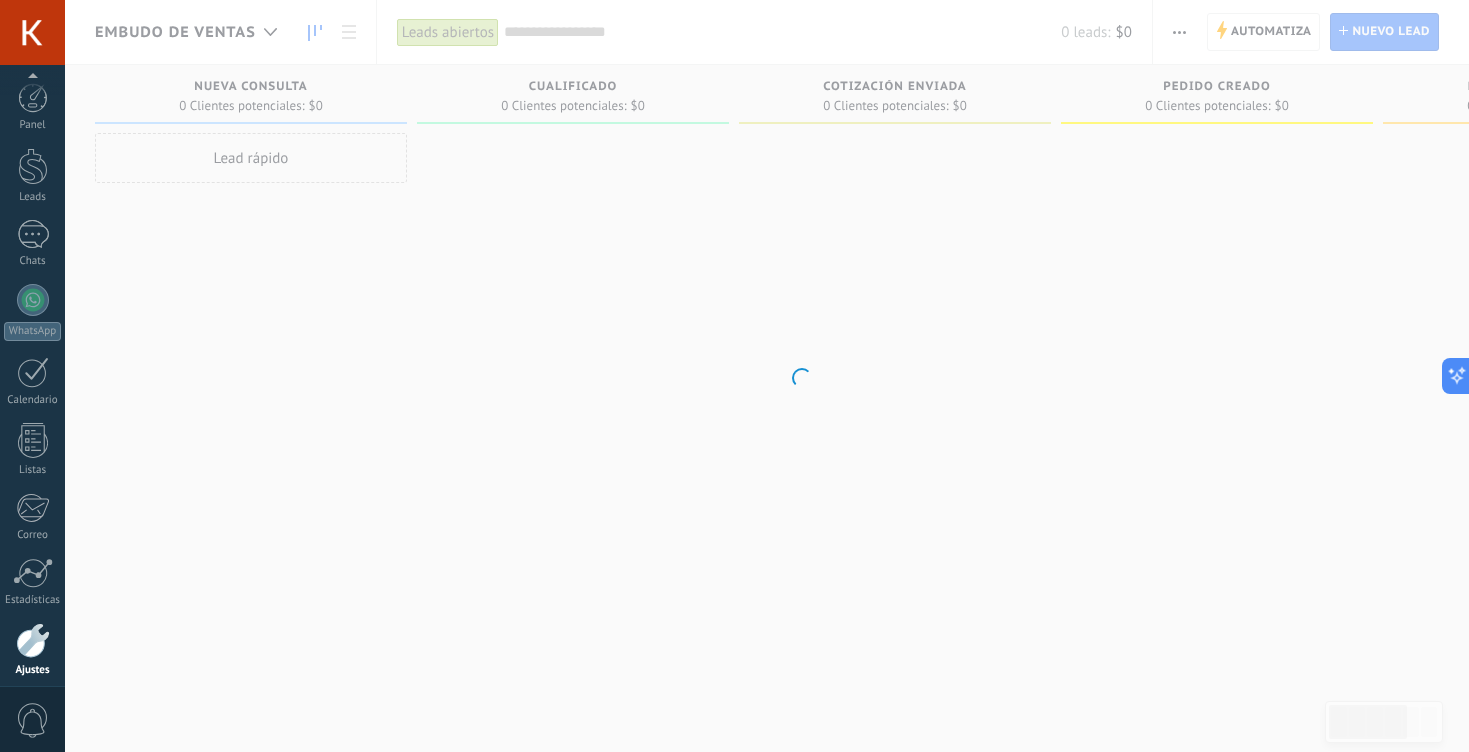 scroll, scrollTop: 80, scrollLeft: 0, axis: vertical 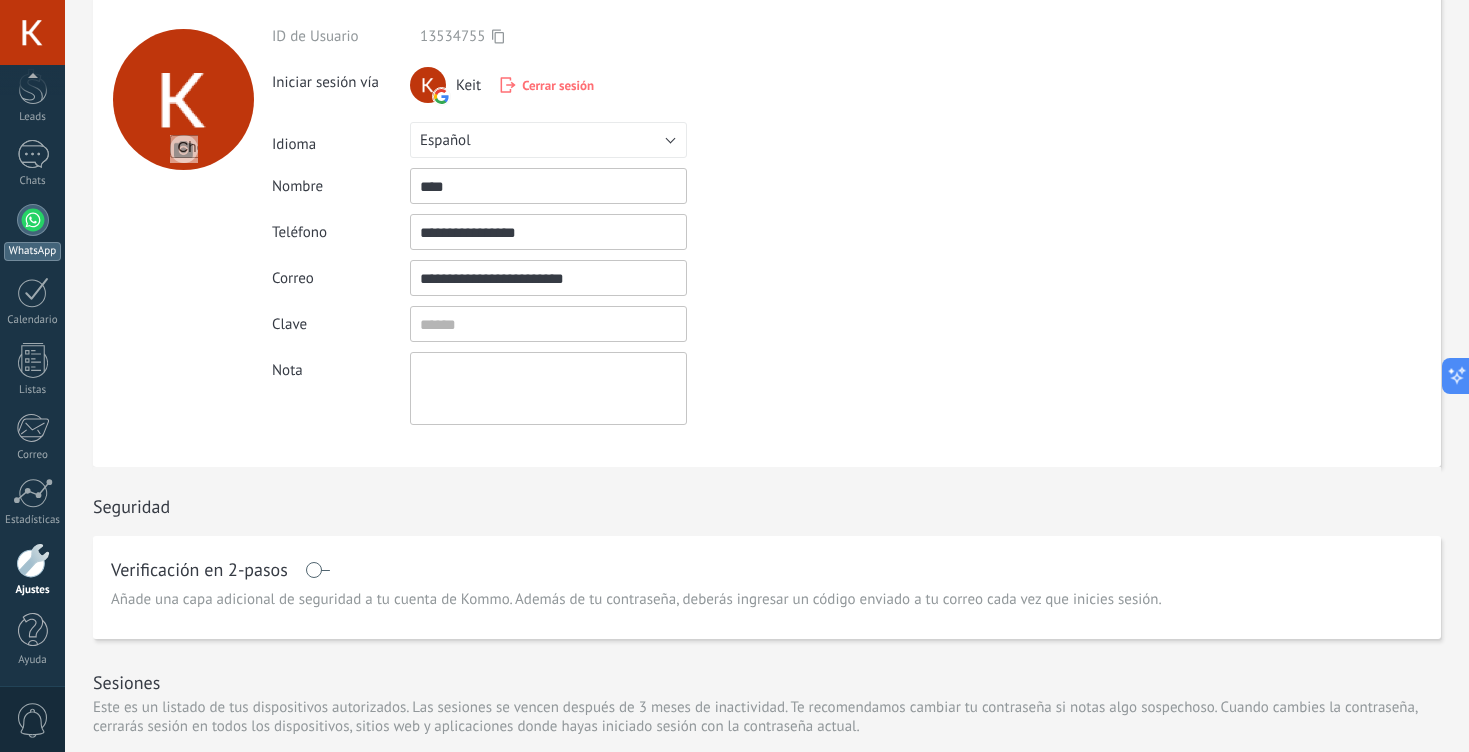 click at bounding box center [33, 220] 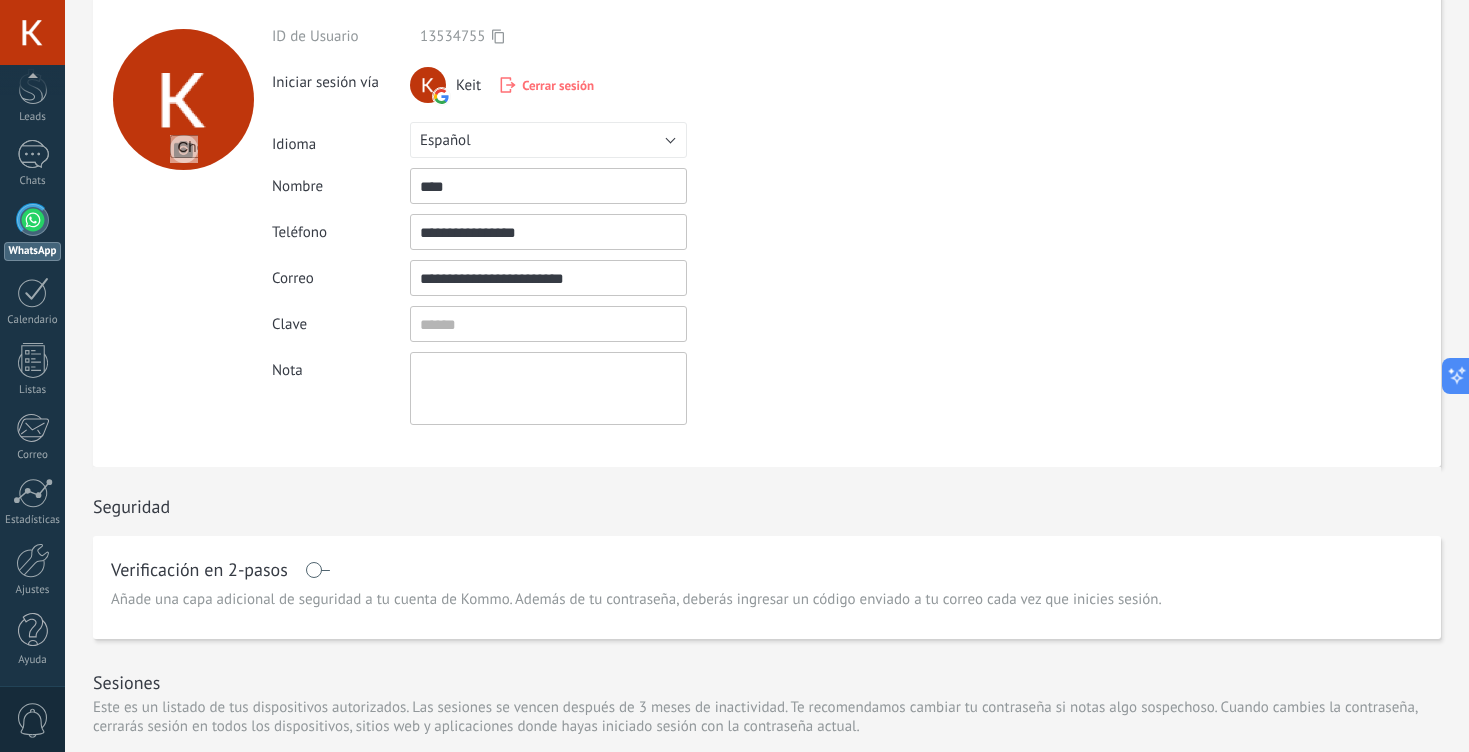 scroll, scrollTop: 0, scrollLeft: 0, axis: both 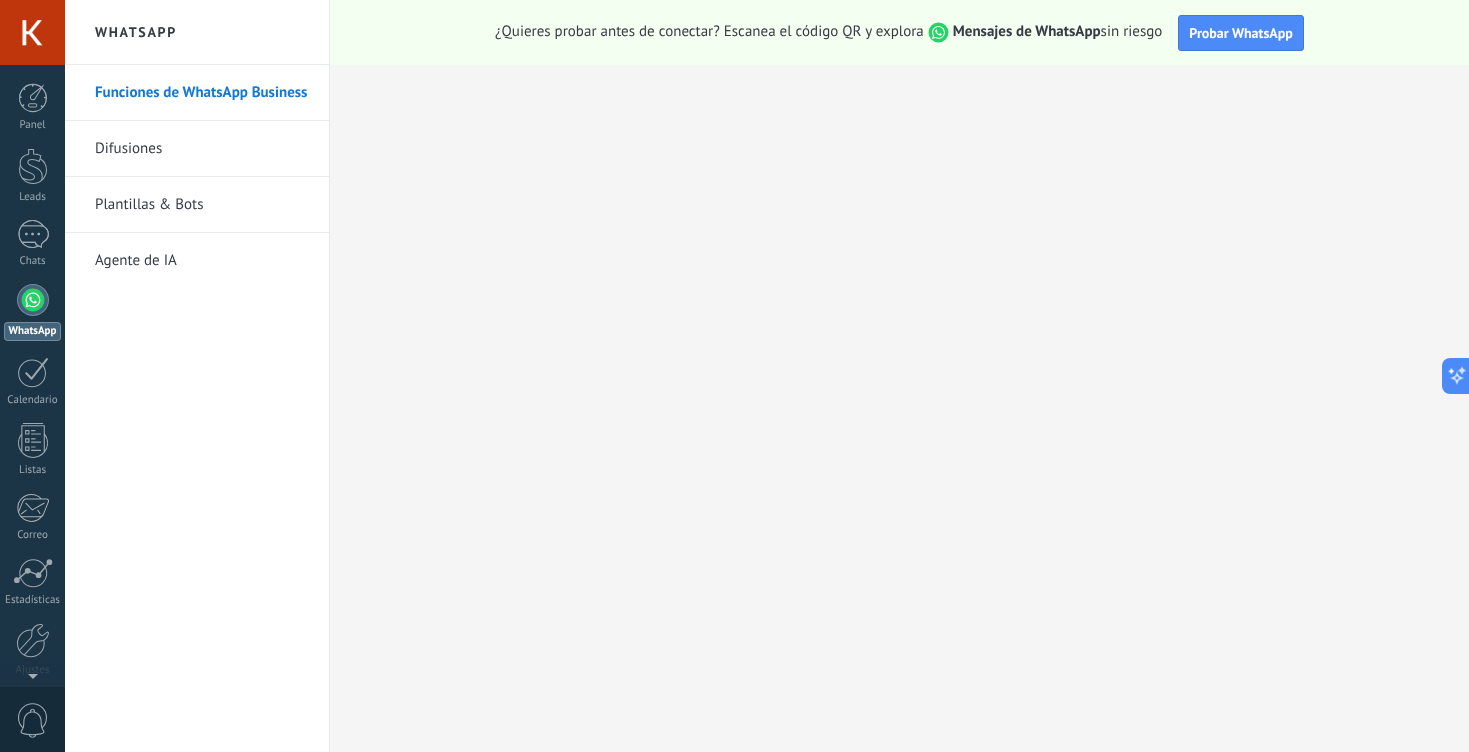 click on "Plantillas & Bots" at bounding box center [202, 205] 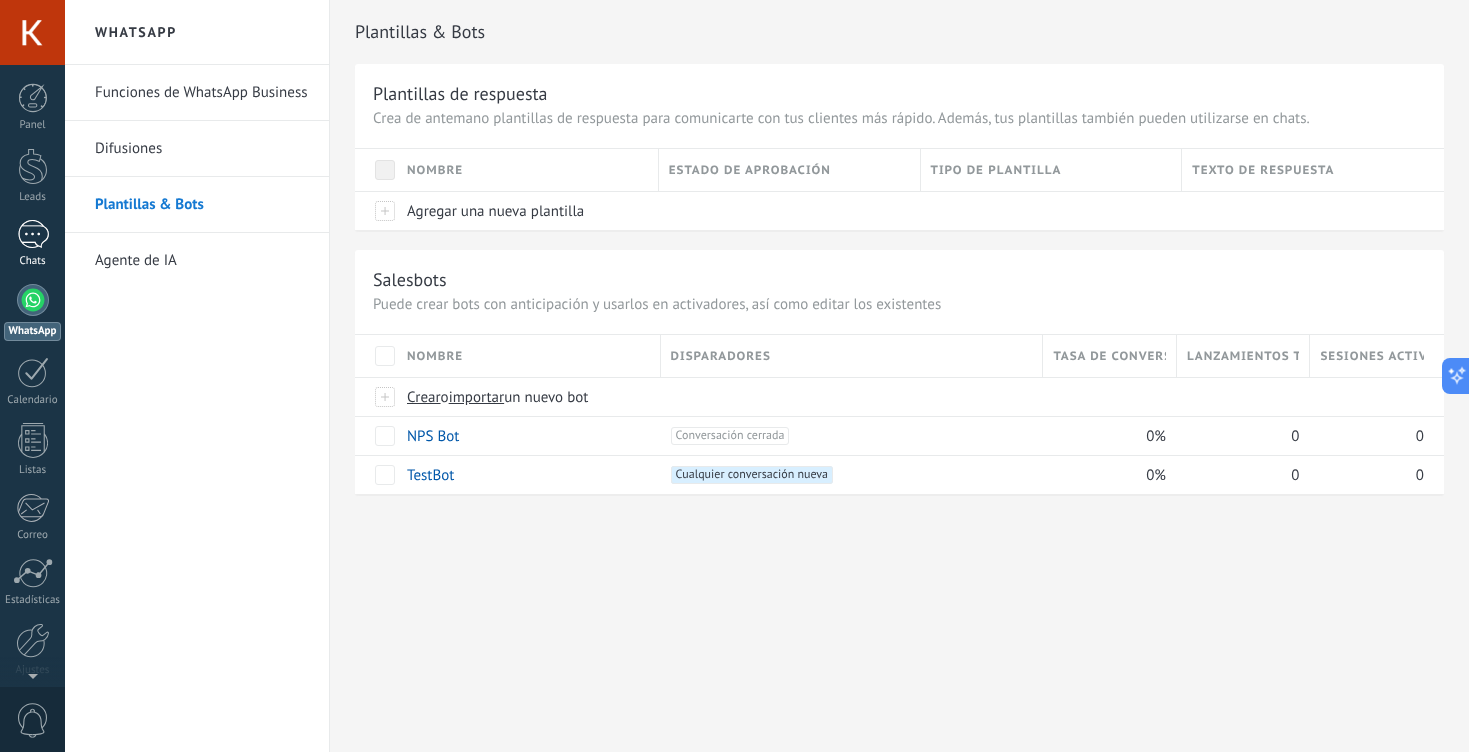 click at bounding box center (33, 234) 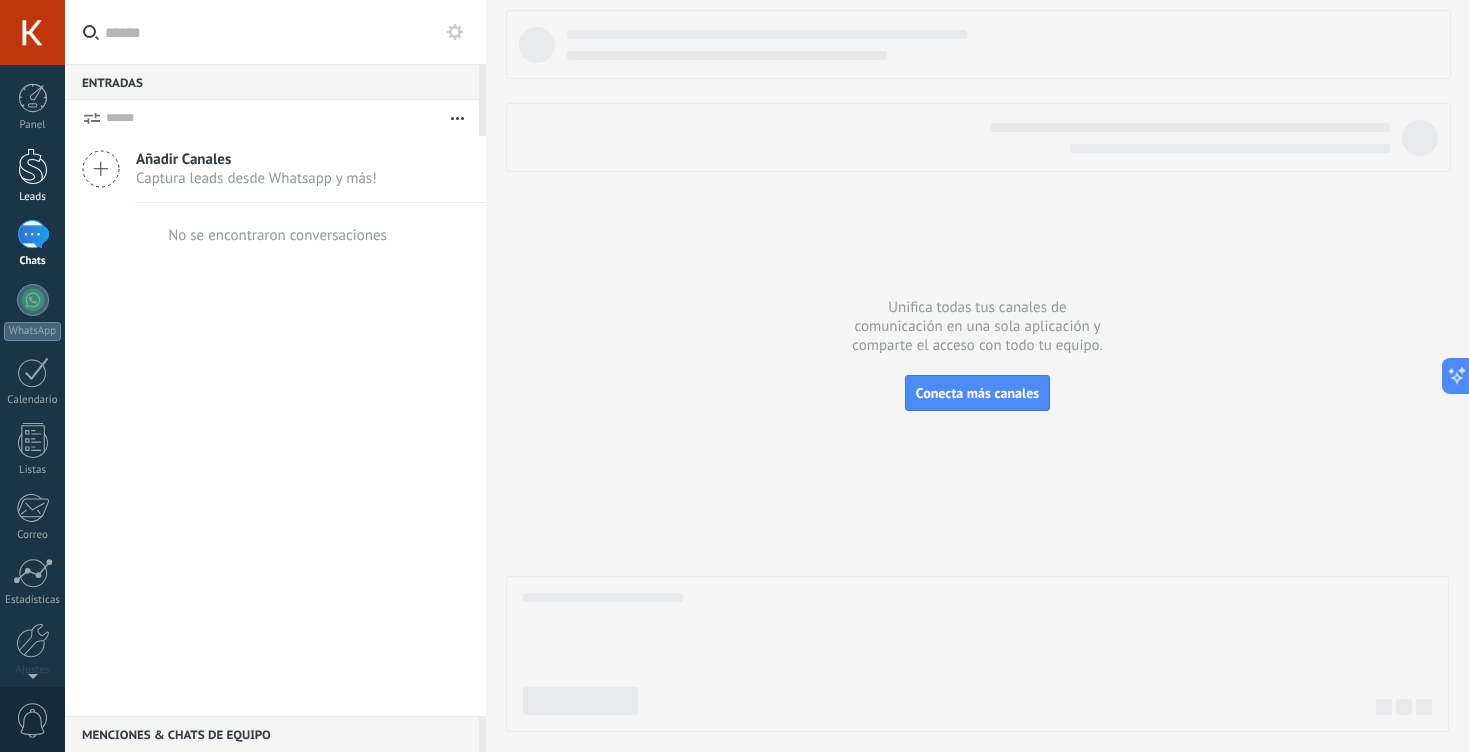 click on "Leads" at bounding box center [32, 176] 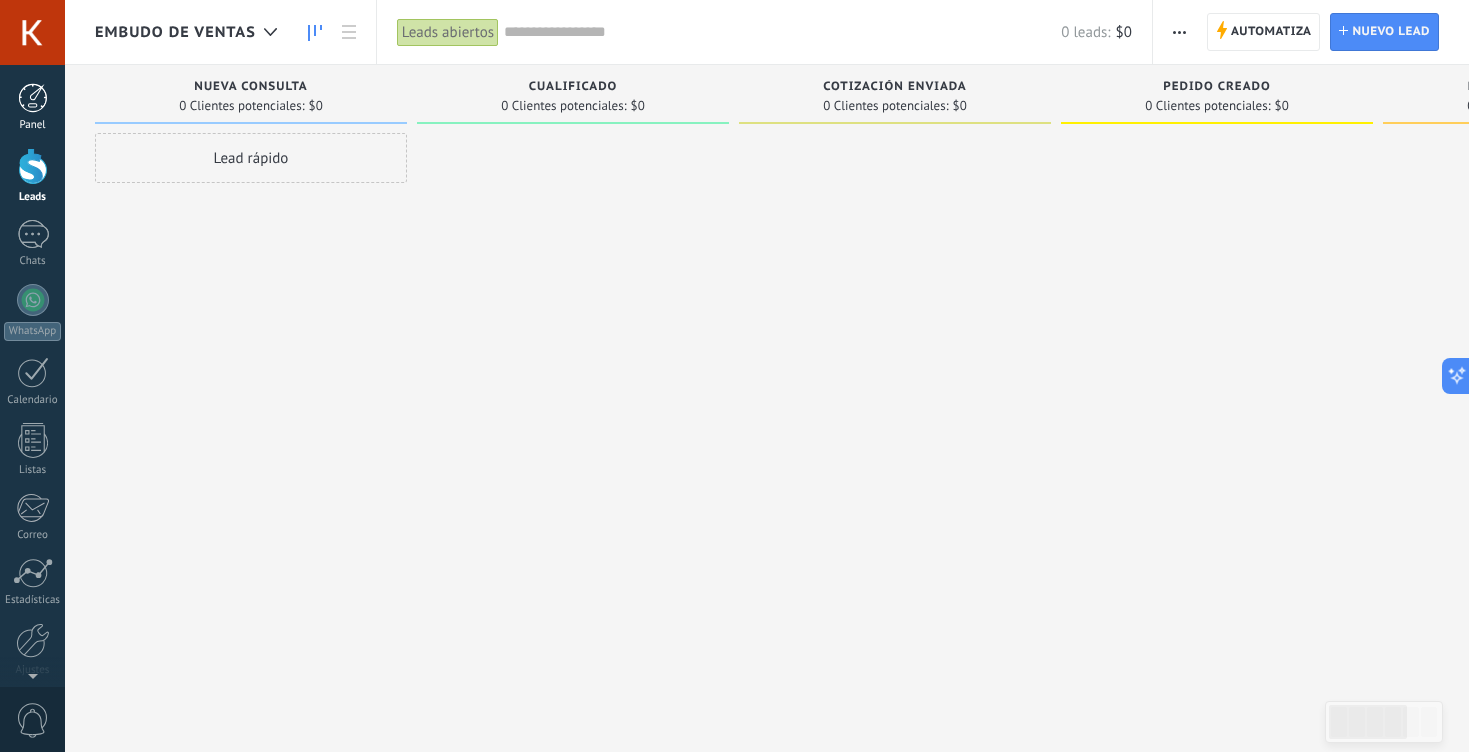 click at bounding box center (33, 98) 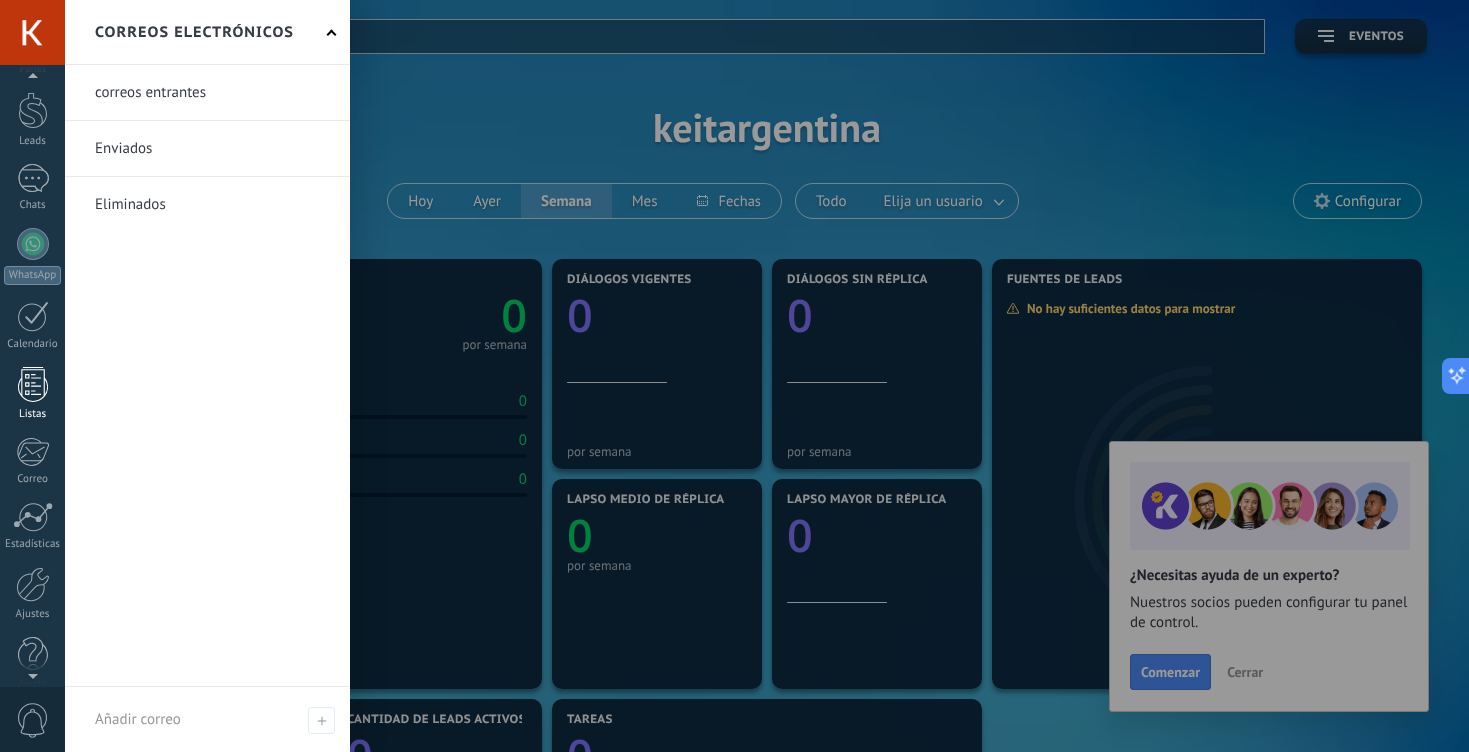 scroll, scrollTop: 80, scrollLeft: 0, axis: vertical 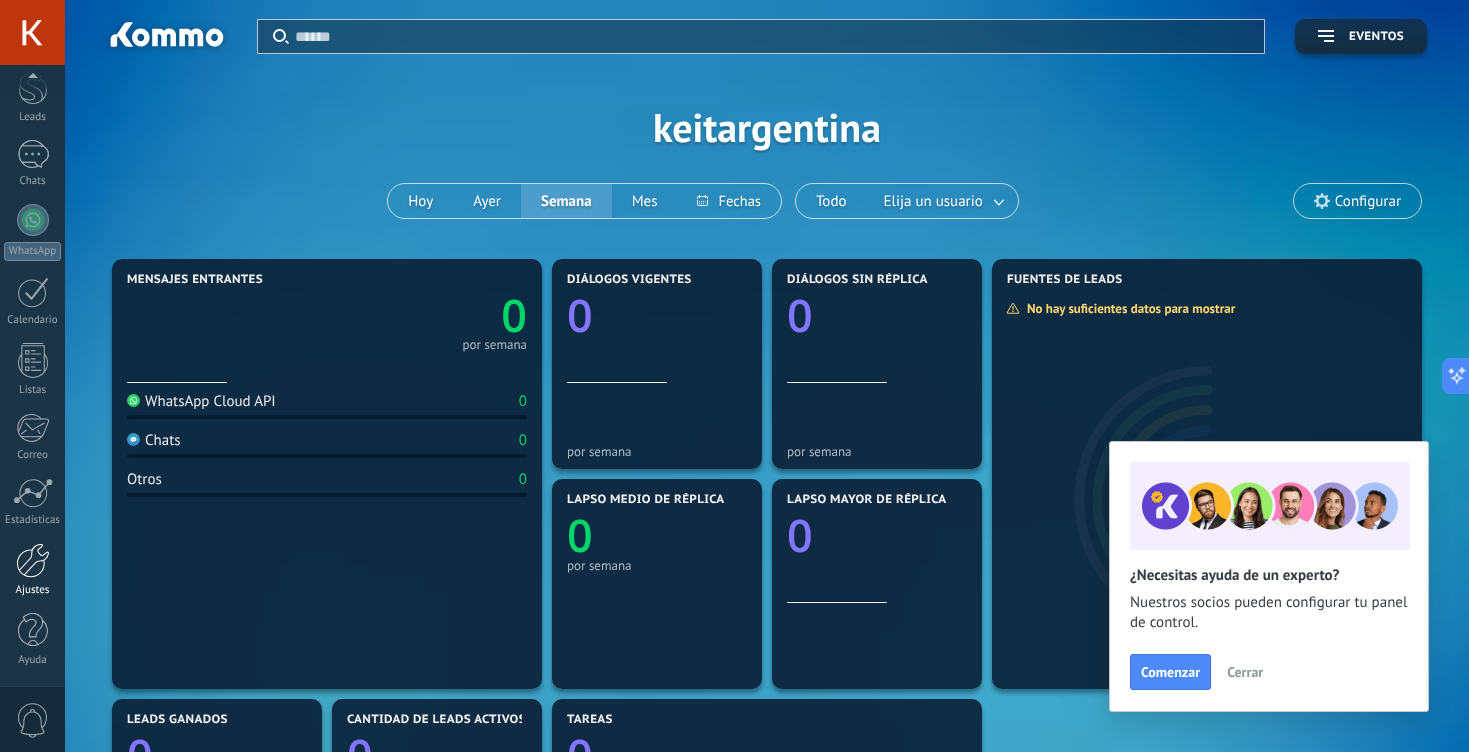 click at bounding box center (33, 560) 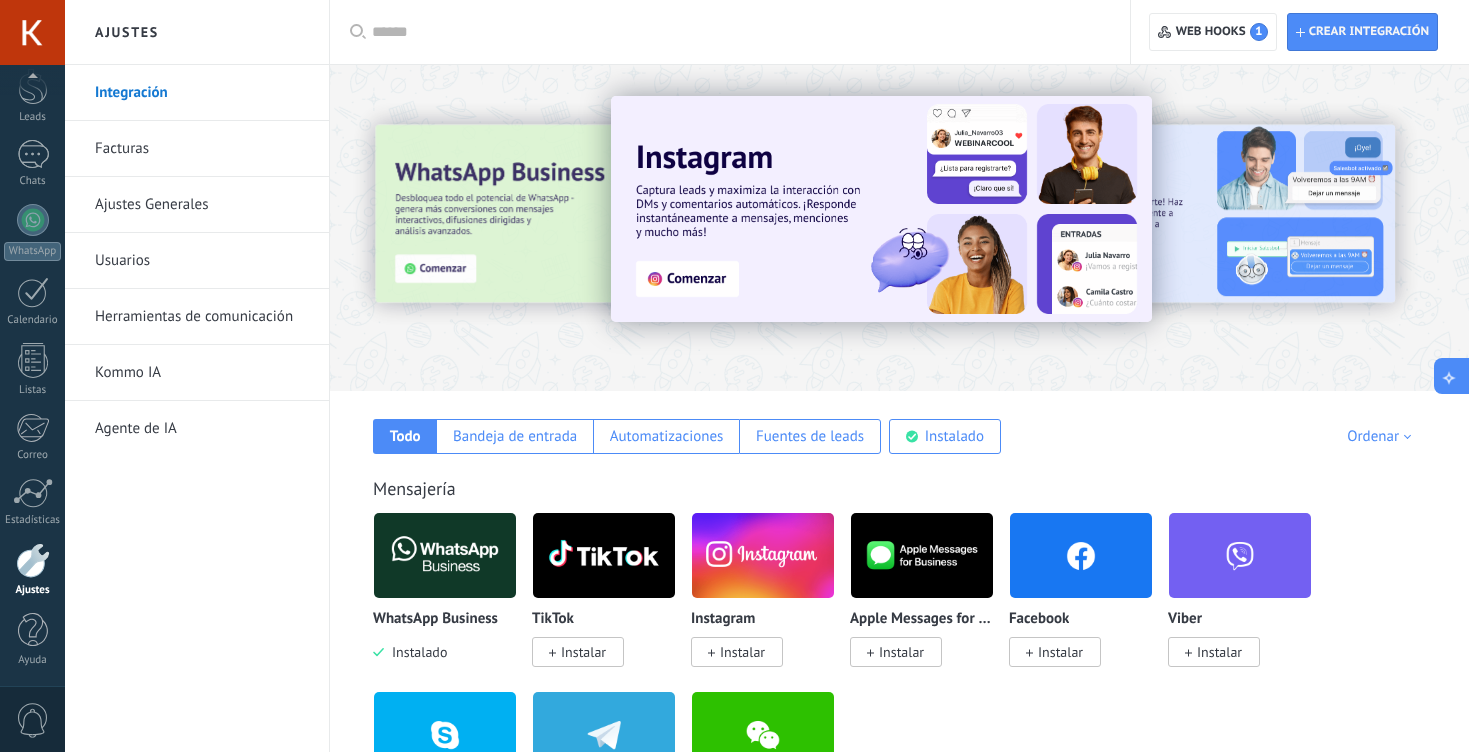 click 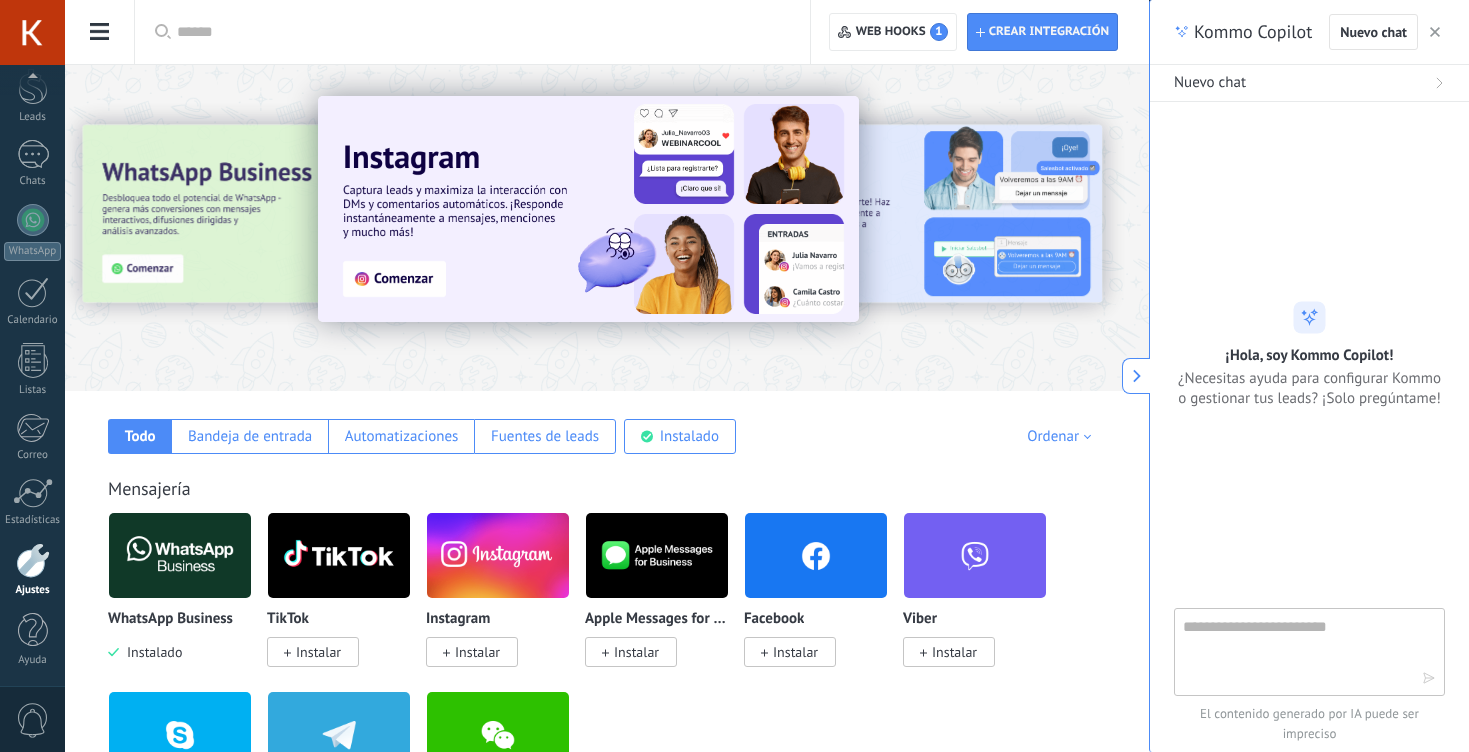 click at bounding box center [1295, 651] 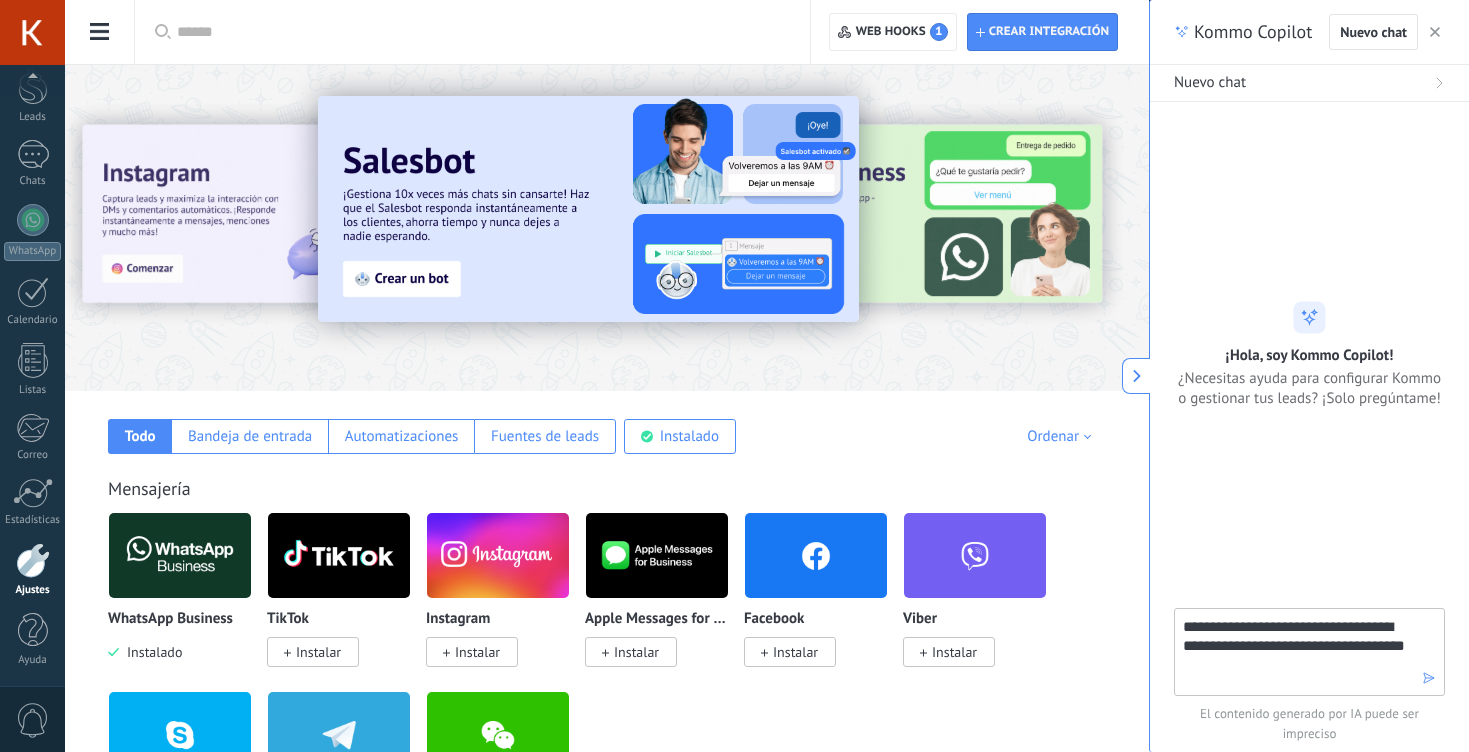 type on "**********" 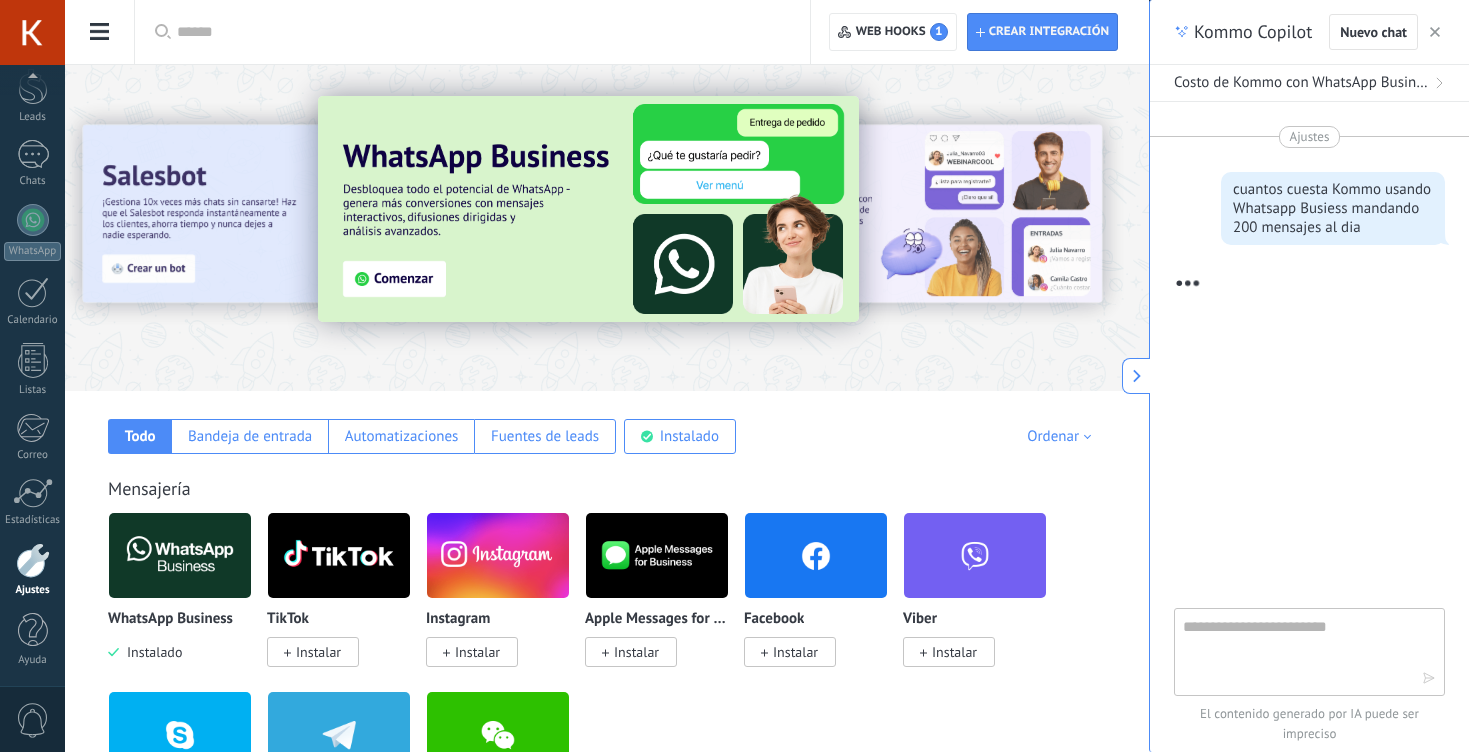 scroll, scrollTop: 6, scrollLeft: 0, axis: vertical 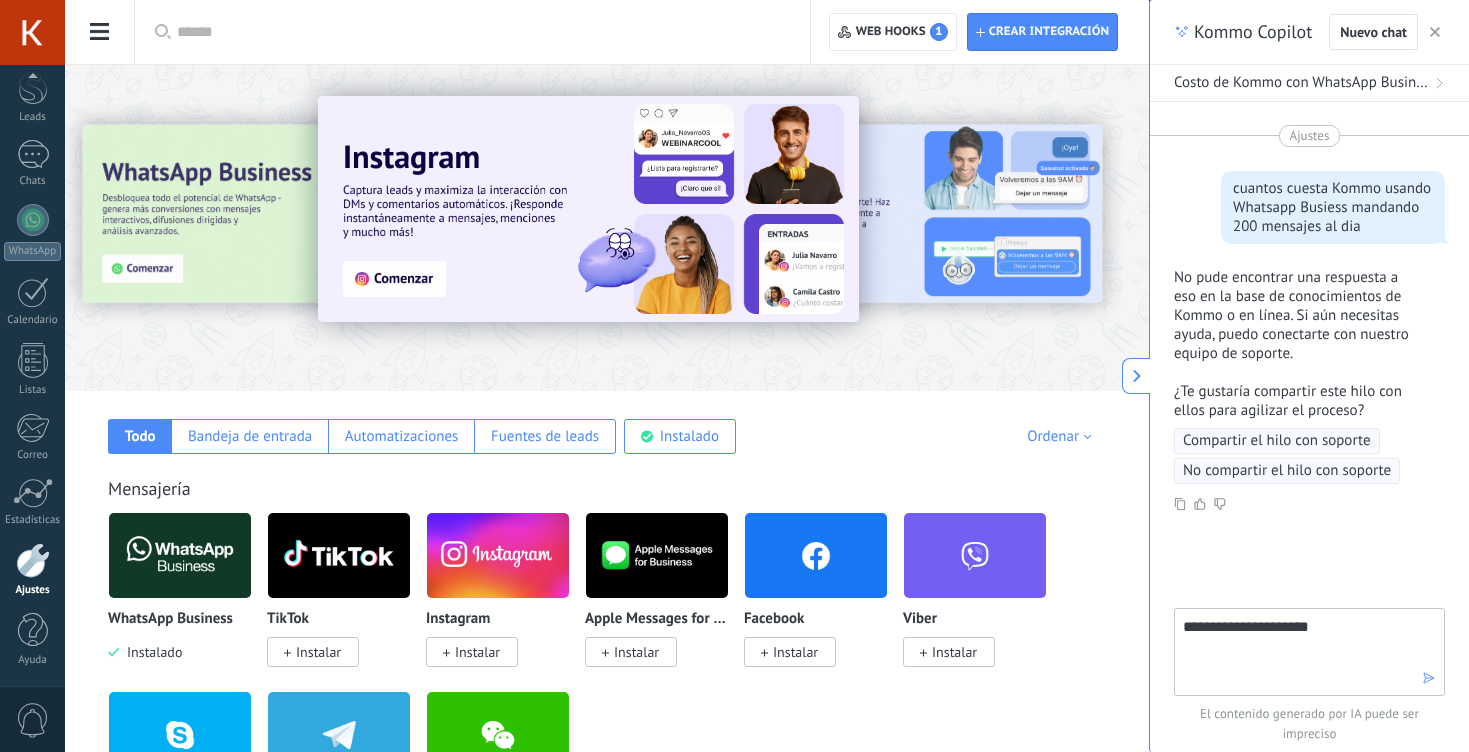 type on "**********" 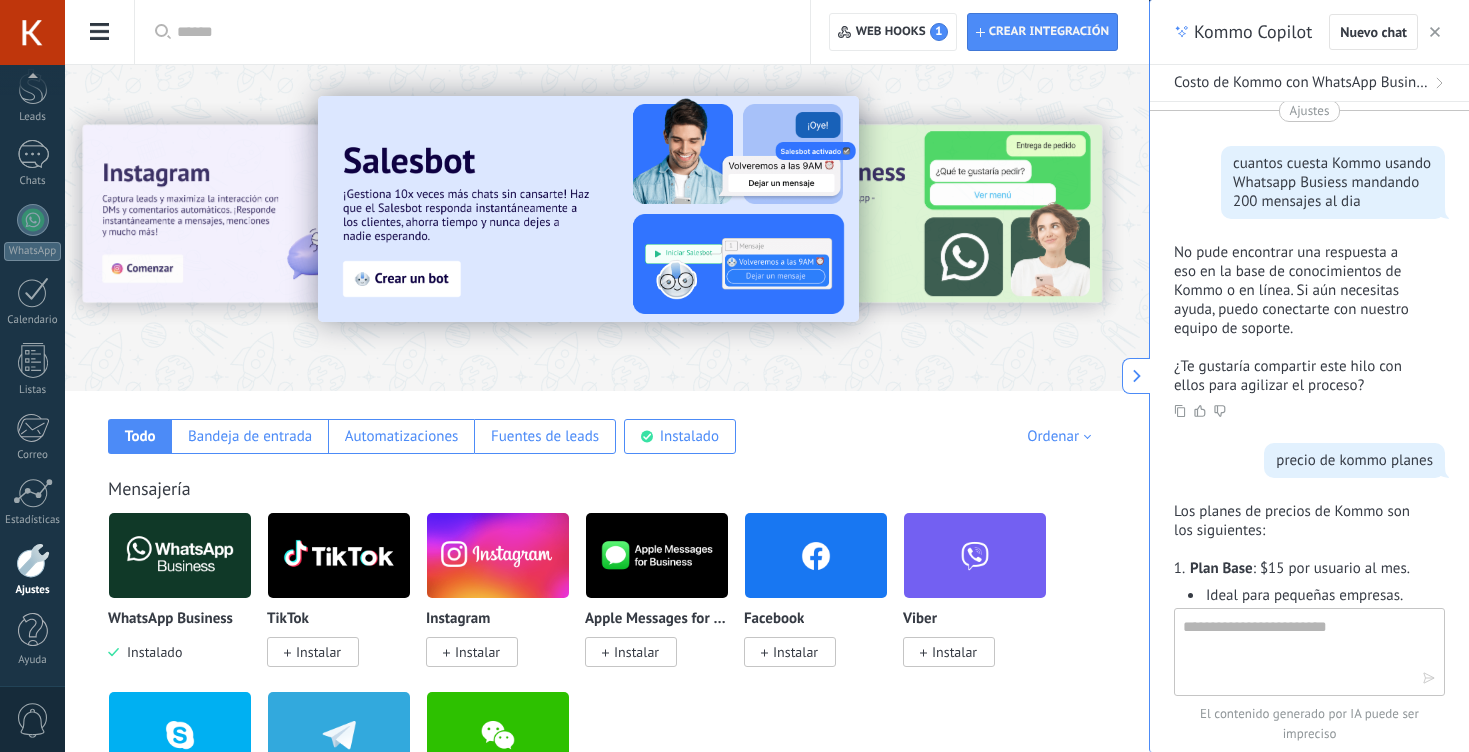 scroll, scrollTop: 695, scrollLeft: 0, axis: vertical 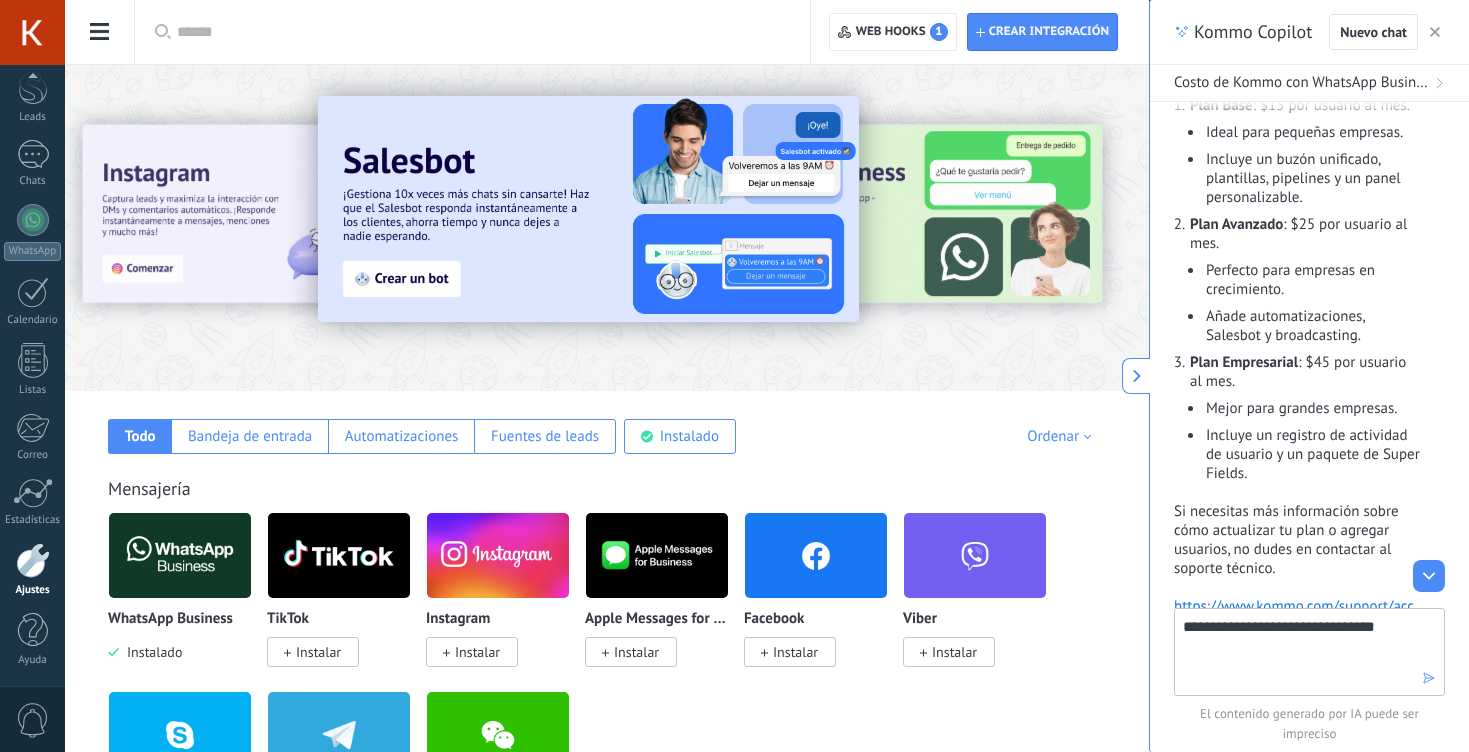 type on "**********" 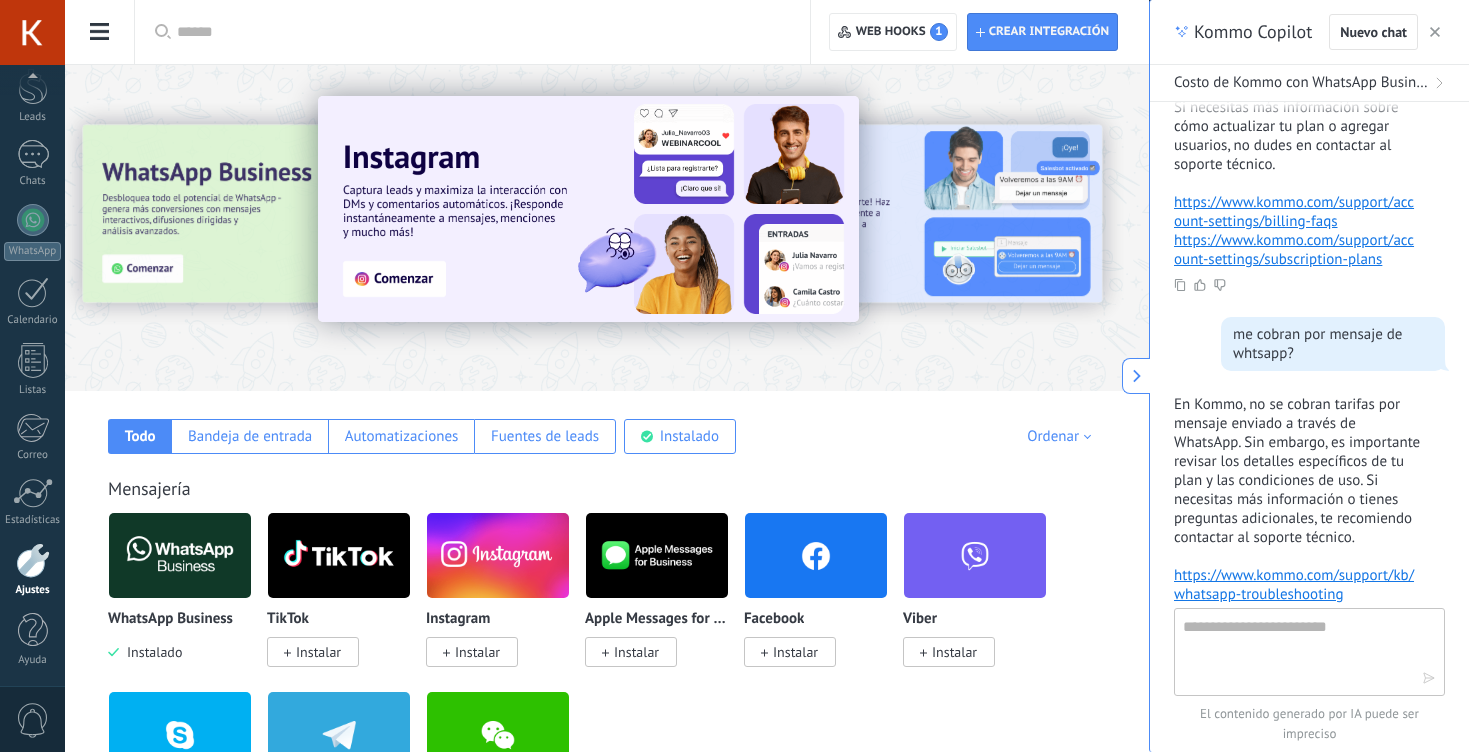 scroll, scrollTop: 855, scrollLeft: 0, axis: vertical 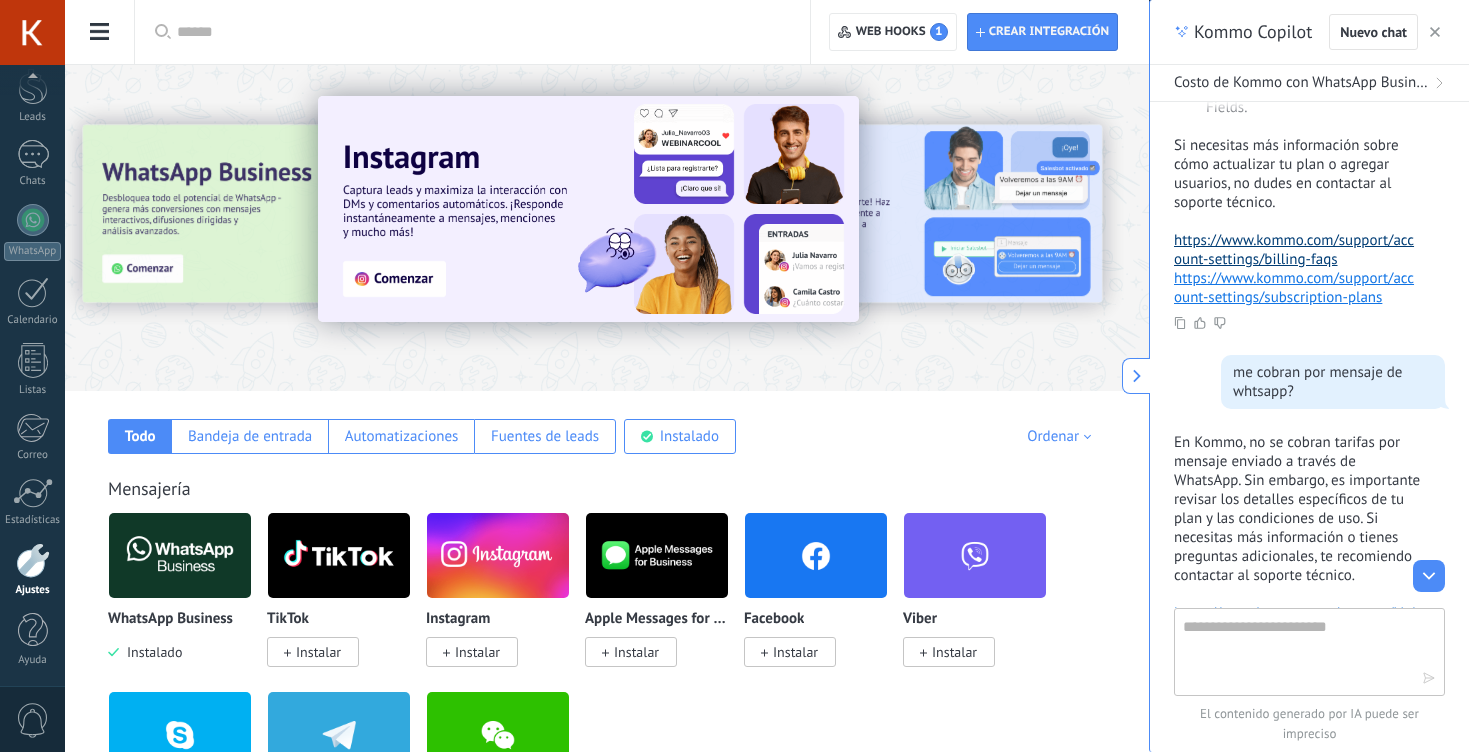 click on "https://www.kommo.com/support/account-settings/billing-faqs" at bounding box center (1294, 250) 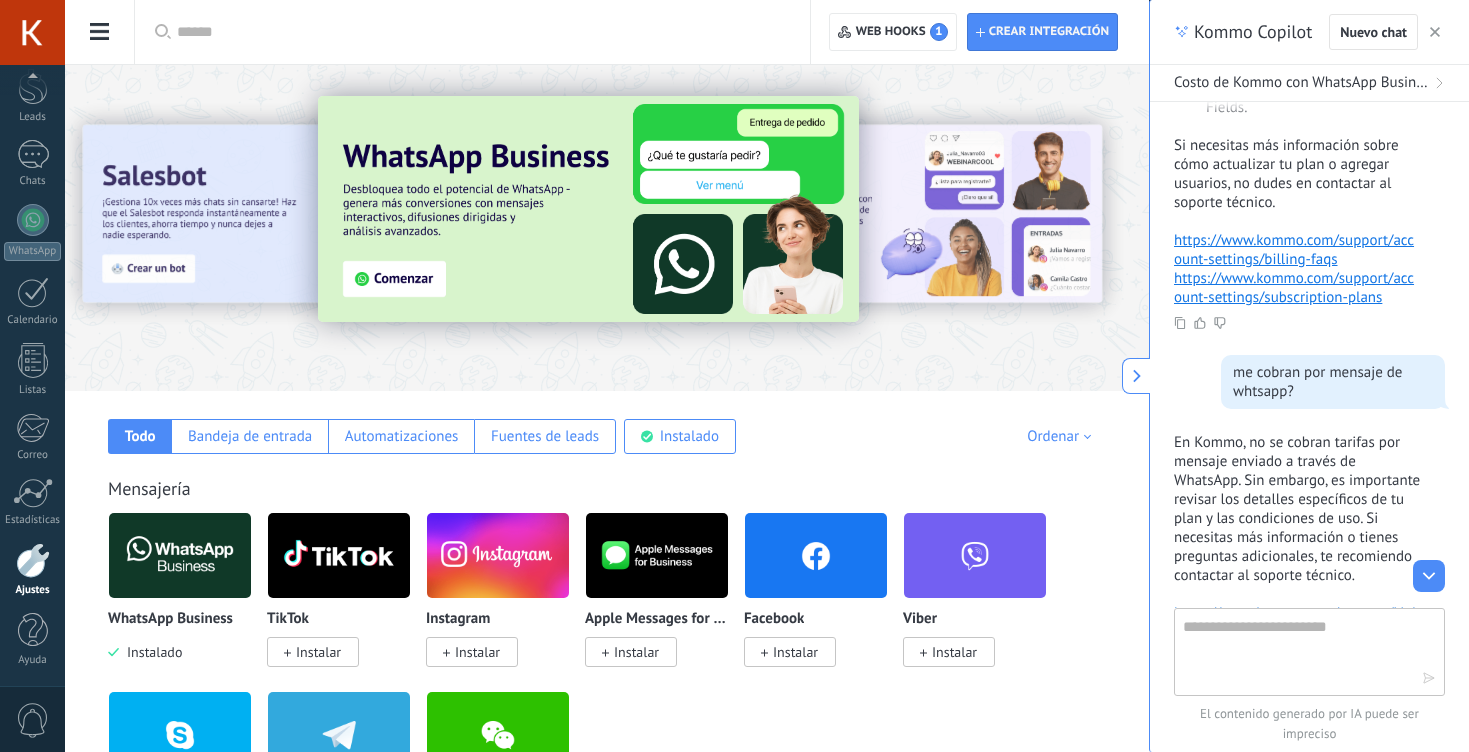 click at bounding box center [1295, 651] 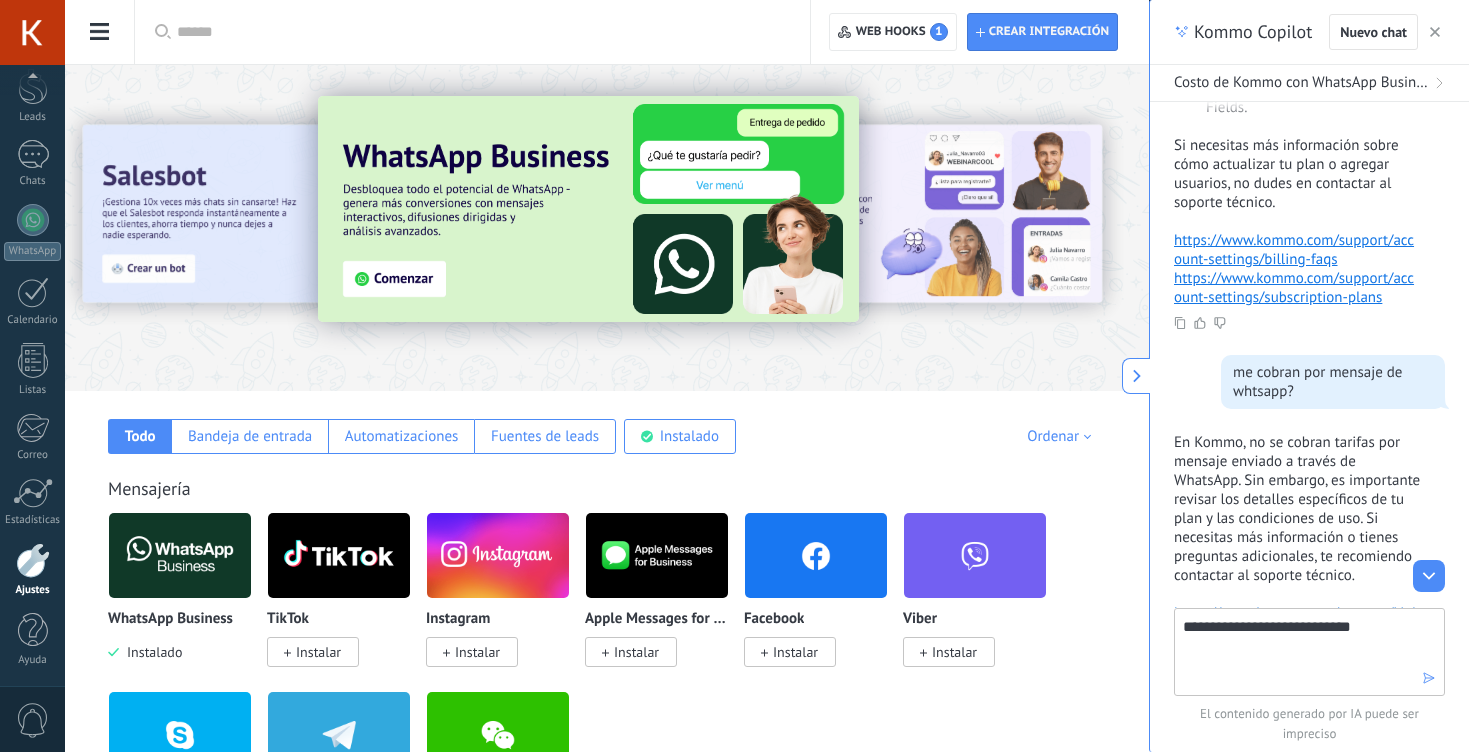 type on "**********" 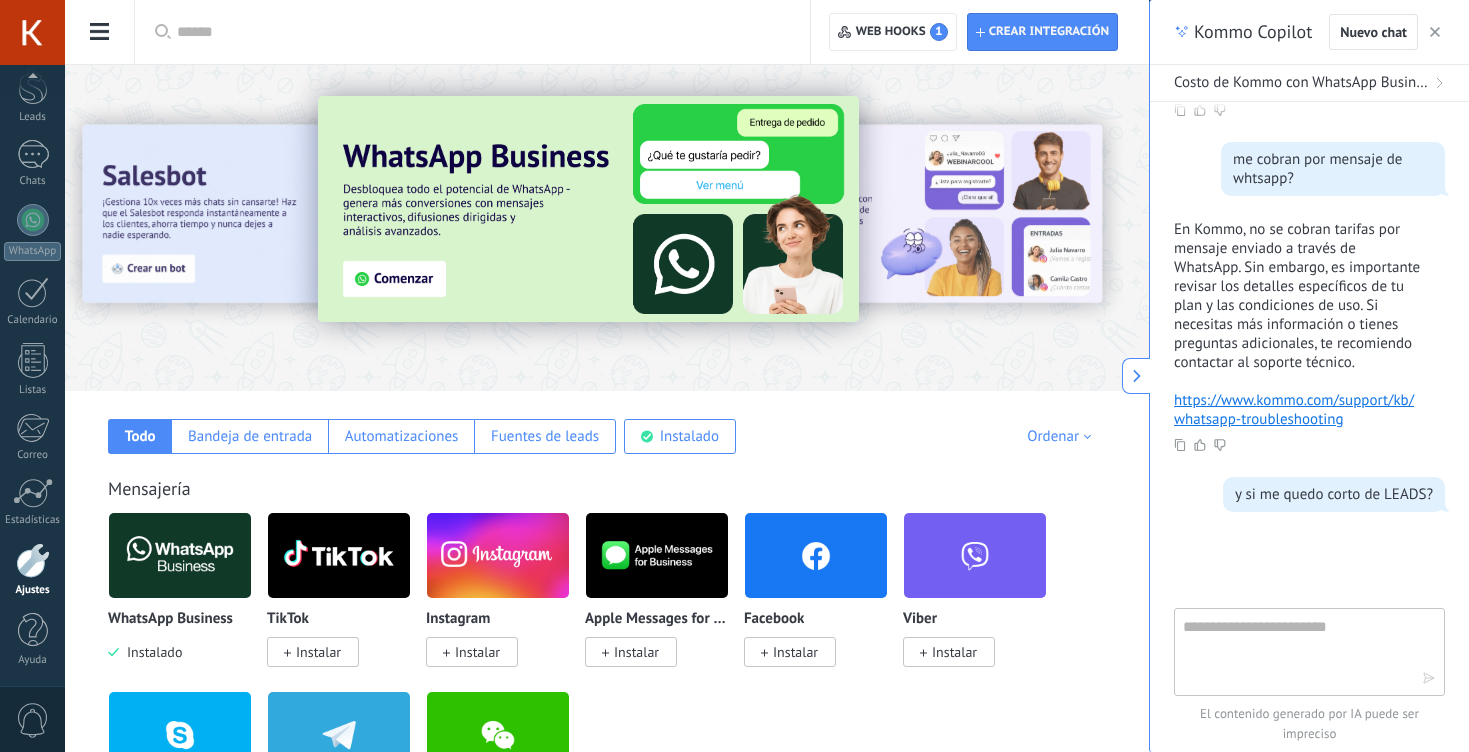 scroll, scrollTop: 1143, scrollLeft: 0, axis: vertical 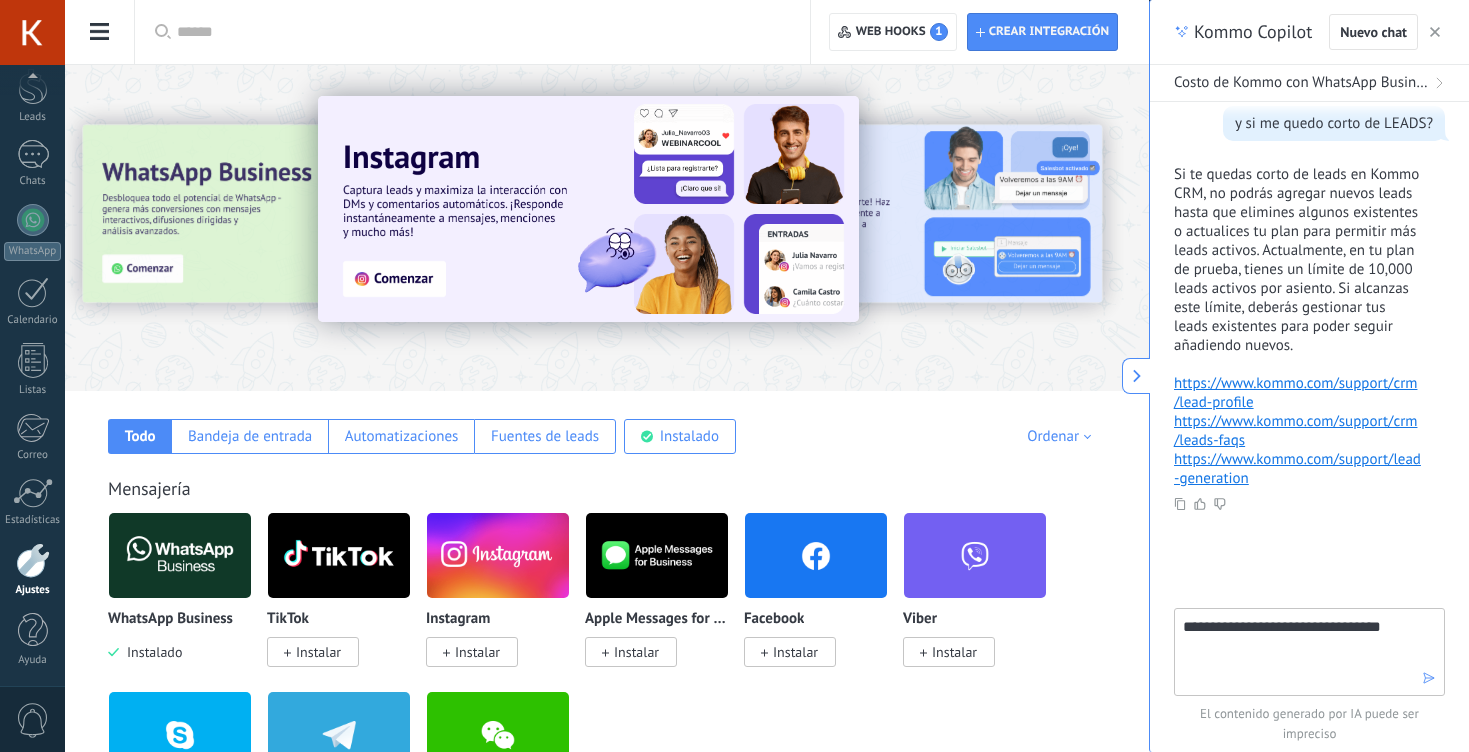 type on "**********" 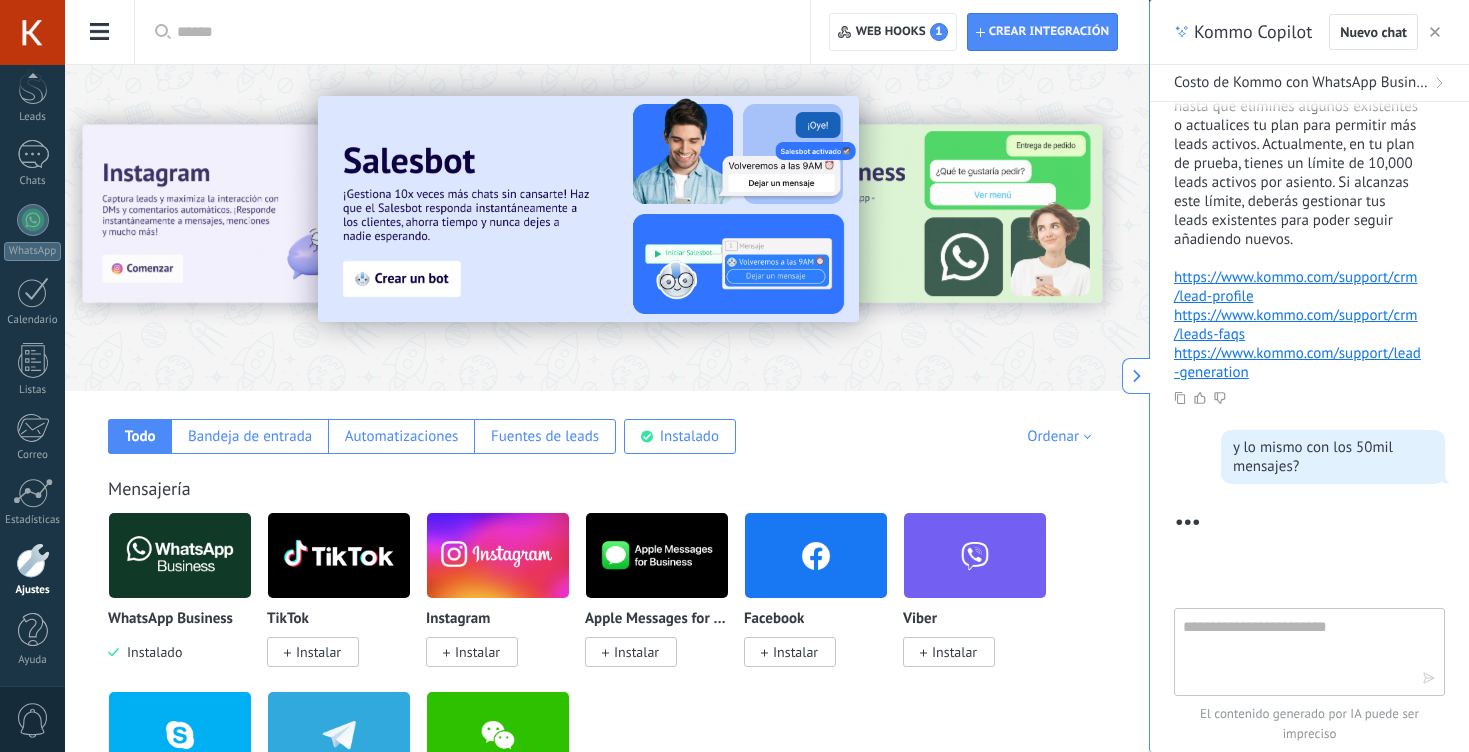 scroll, scrollTop: 1865, scrollLeft: 0, axis: vertical 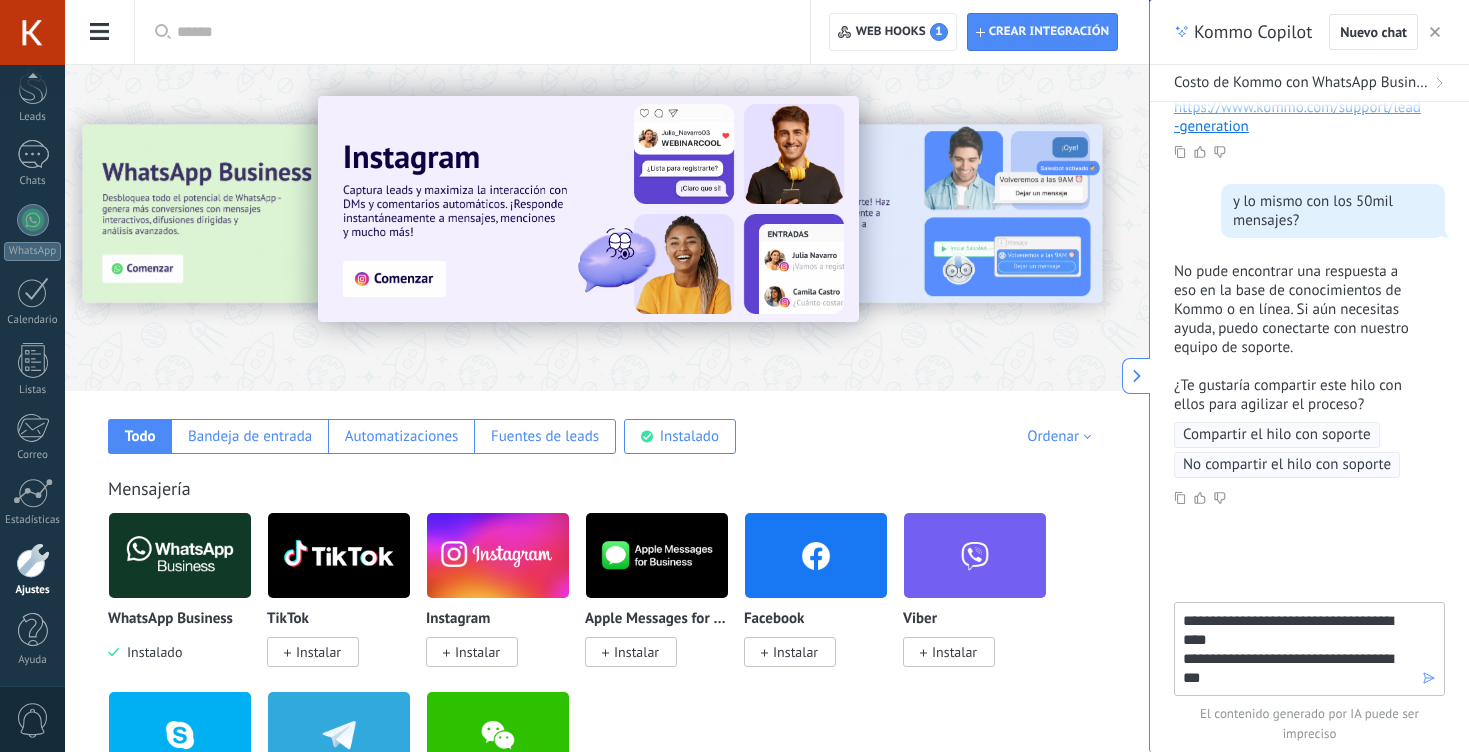 type on "**********" 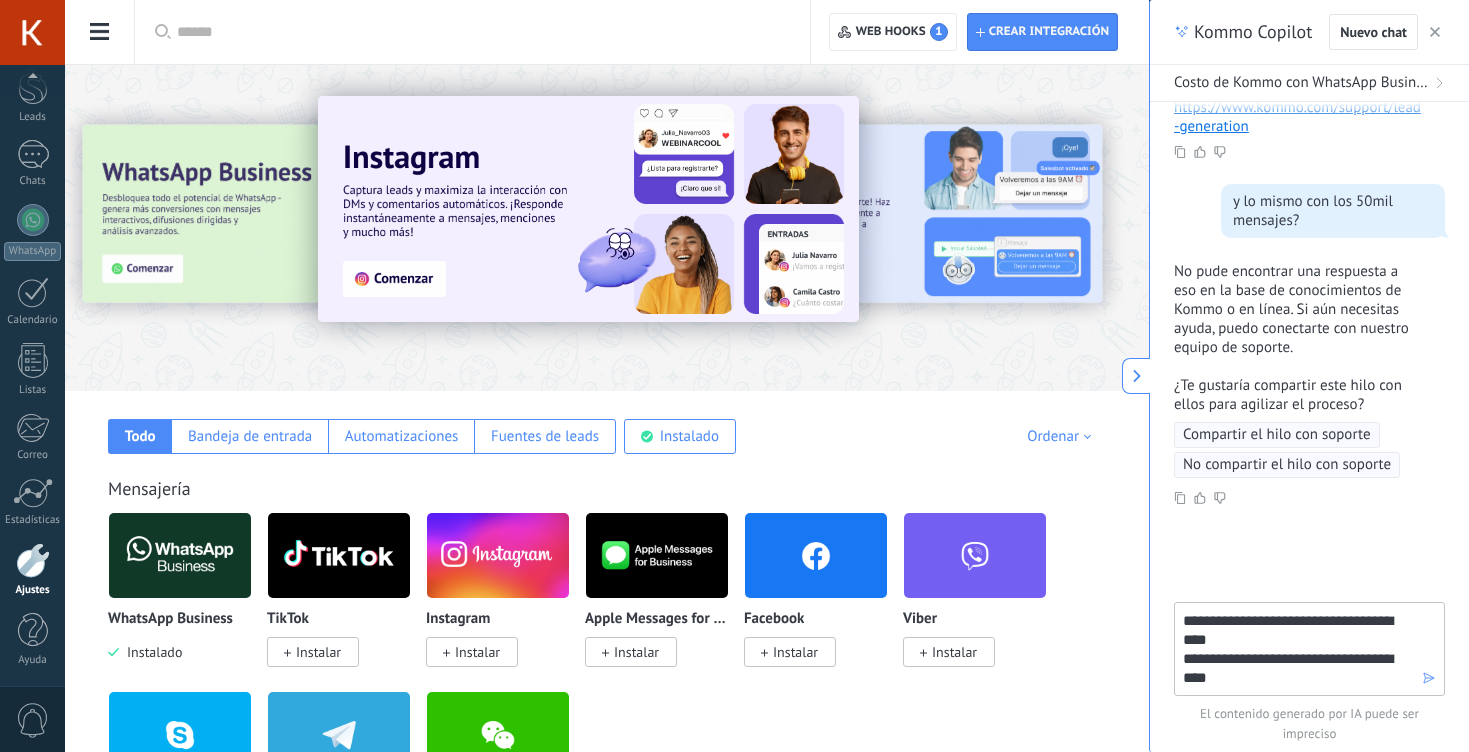 type 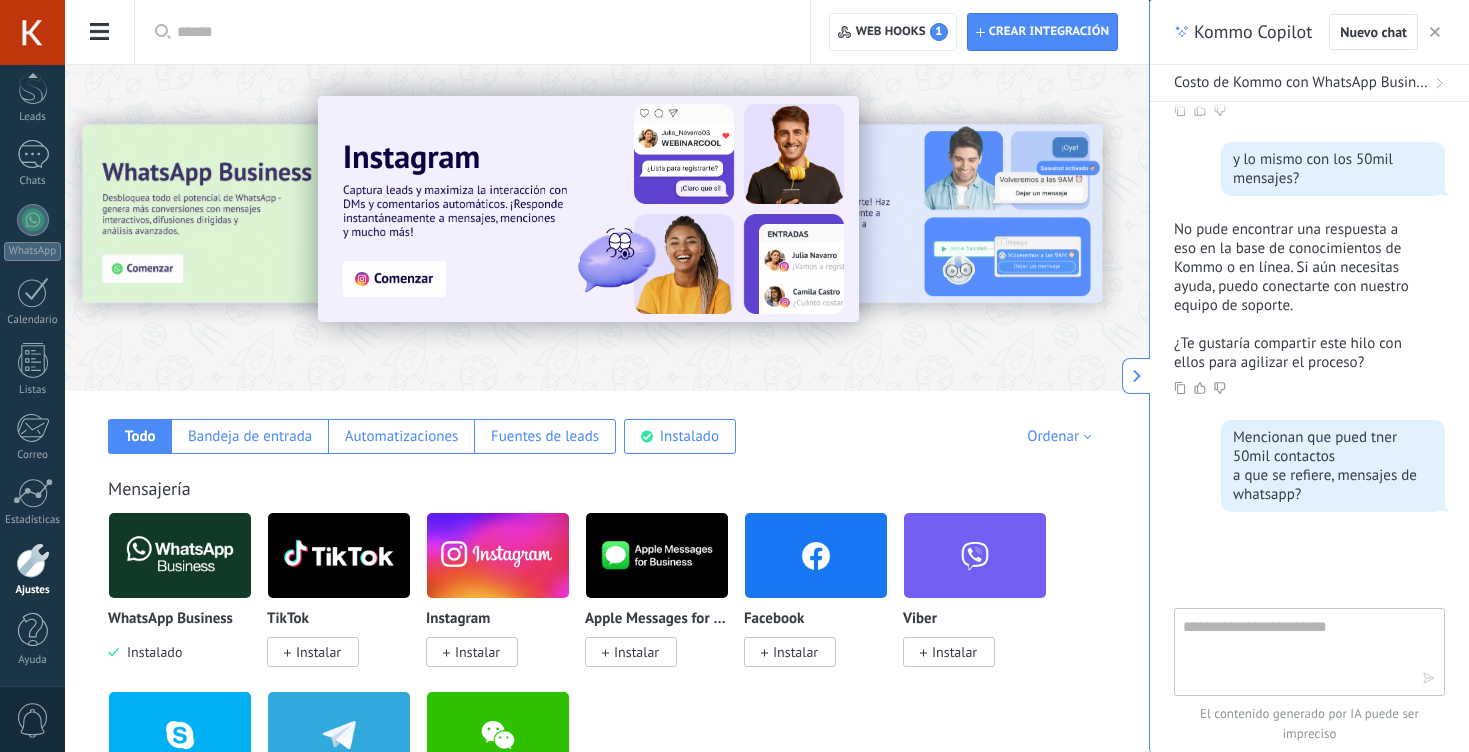 scroll, scrollTop: 1943, scrollLeft: 0, axis: vertical 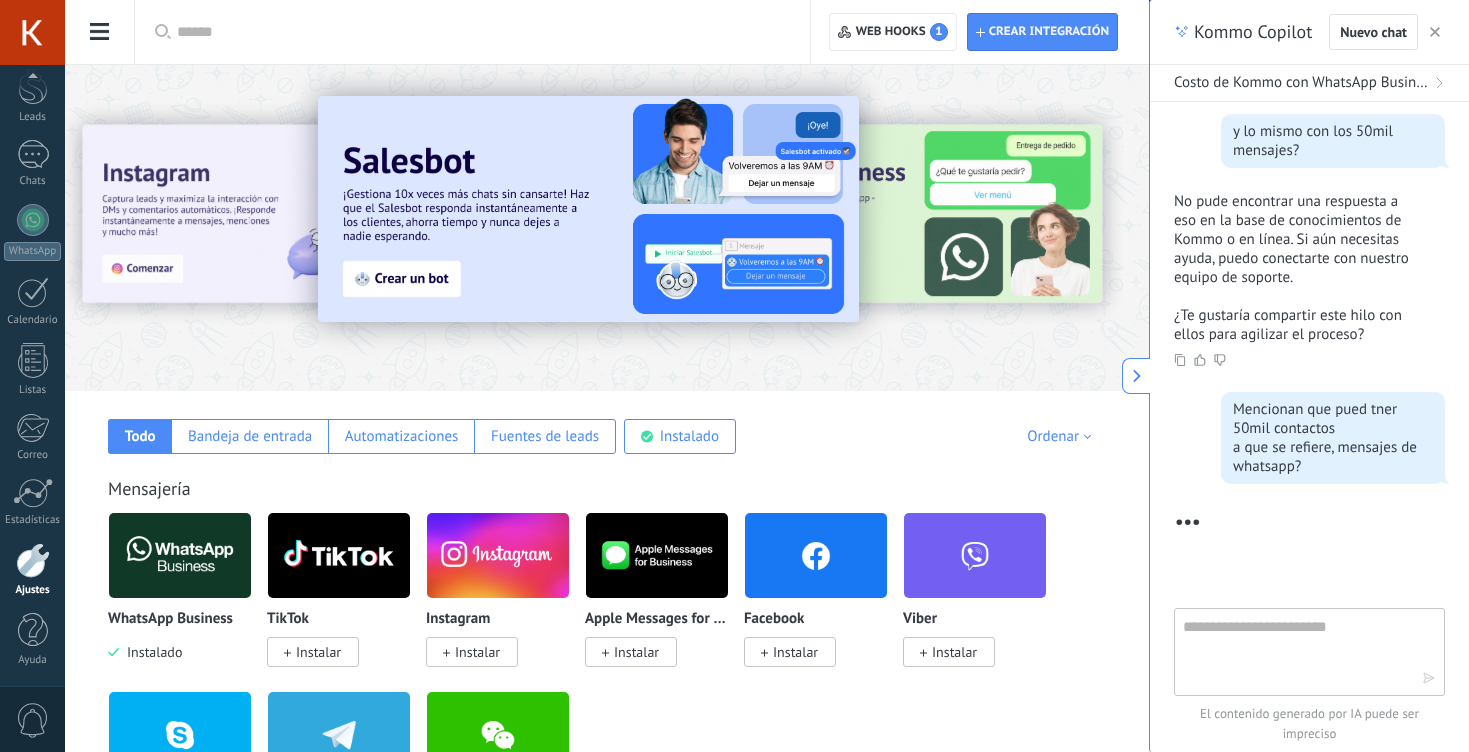 click at bounding box center [1295, 651] 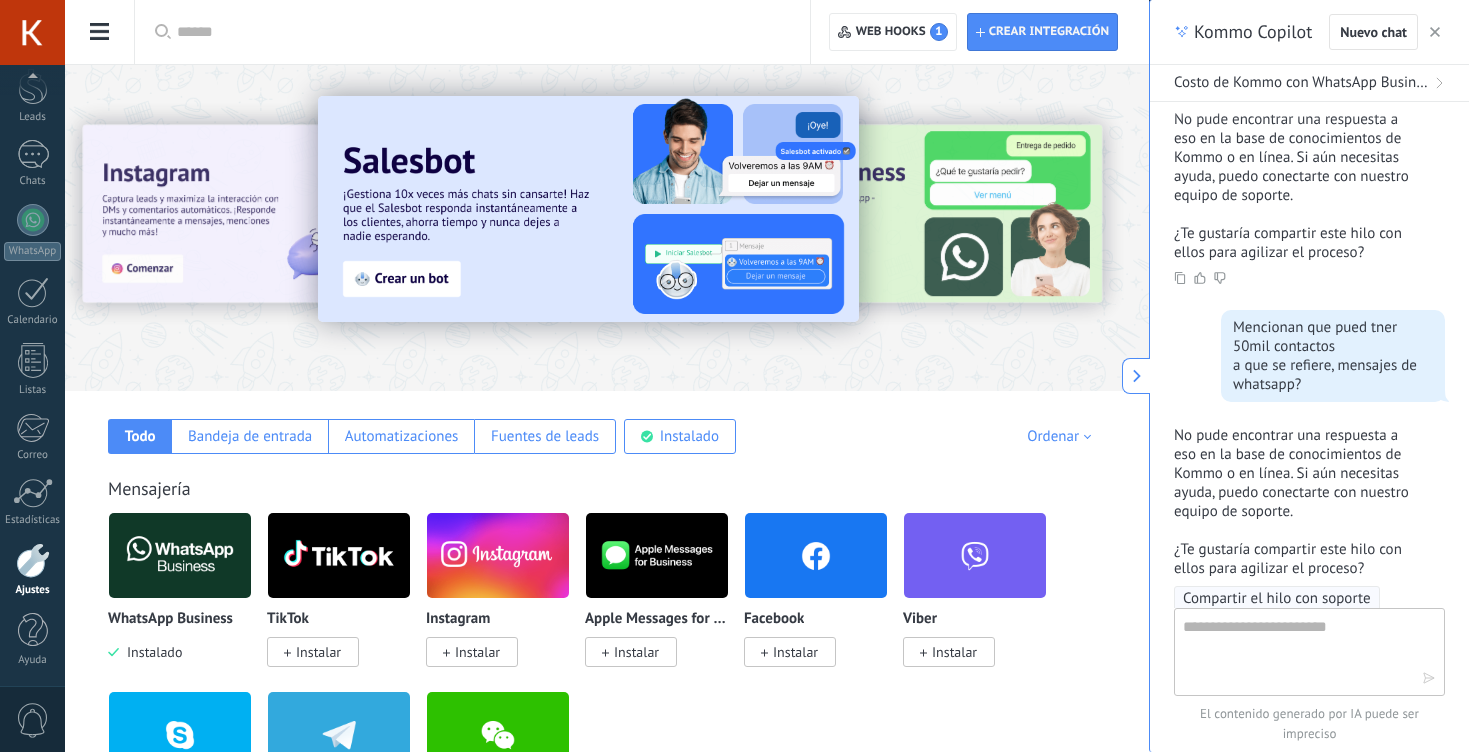 scroll, scrollTop: 2187, scrollLeft: 0, axis: vertical 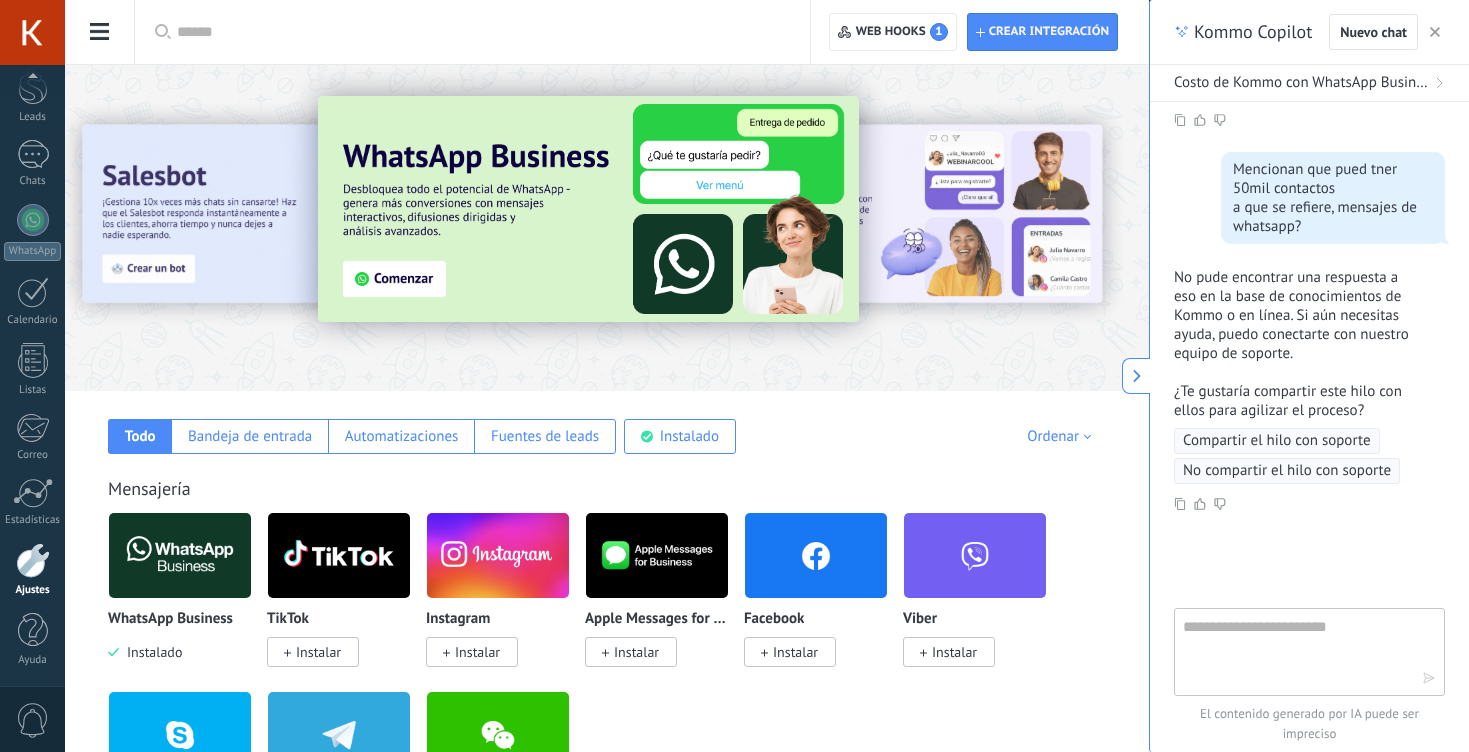 click on "Compartir el hilo con soporte" at bounding box center [1277, 441] 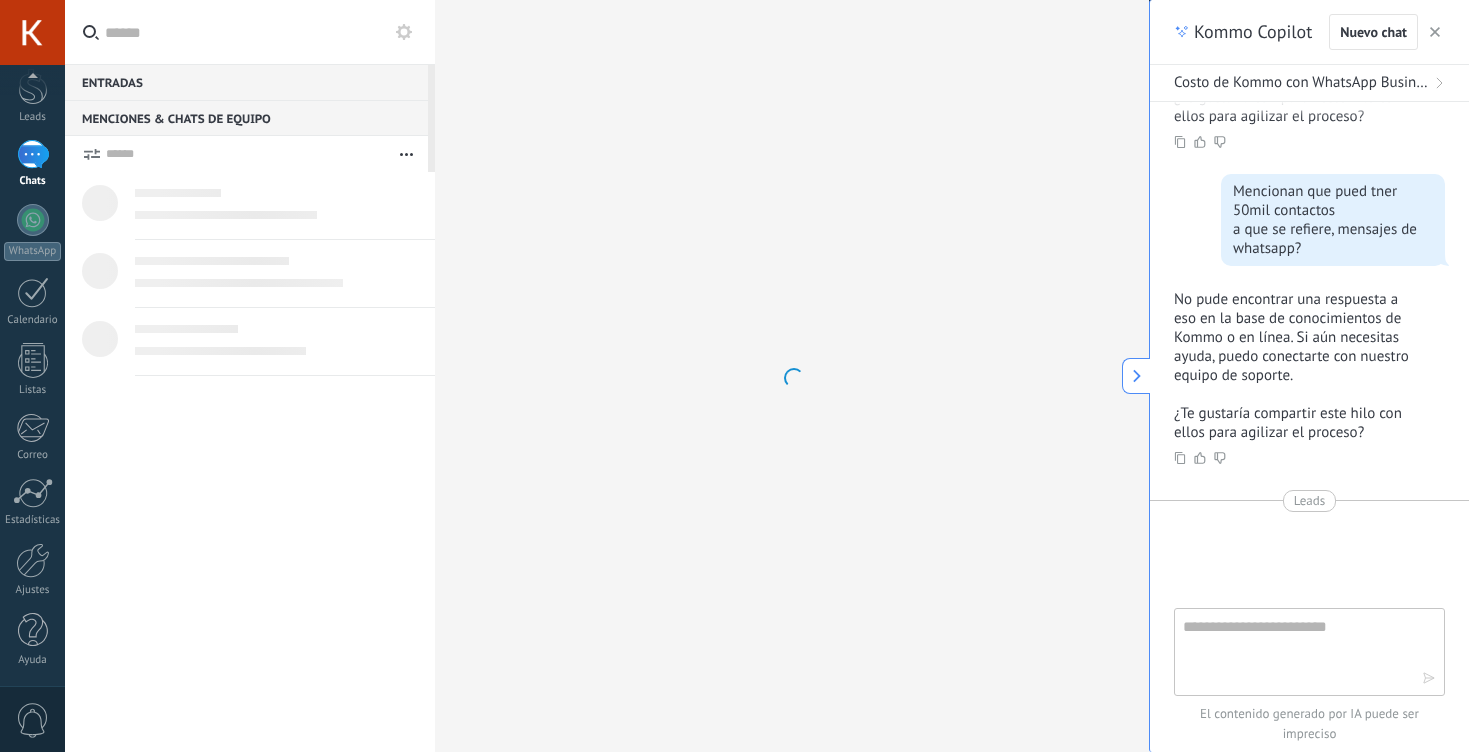scroll, scrollTop: 2165, scrollLeft: 0, axis: vertical 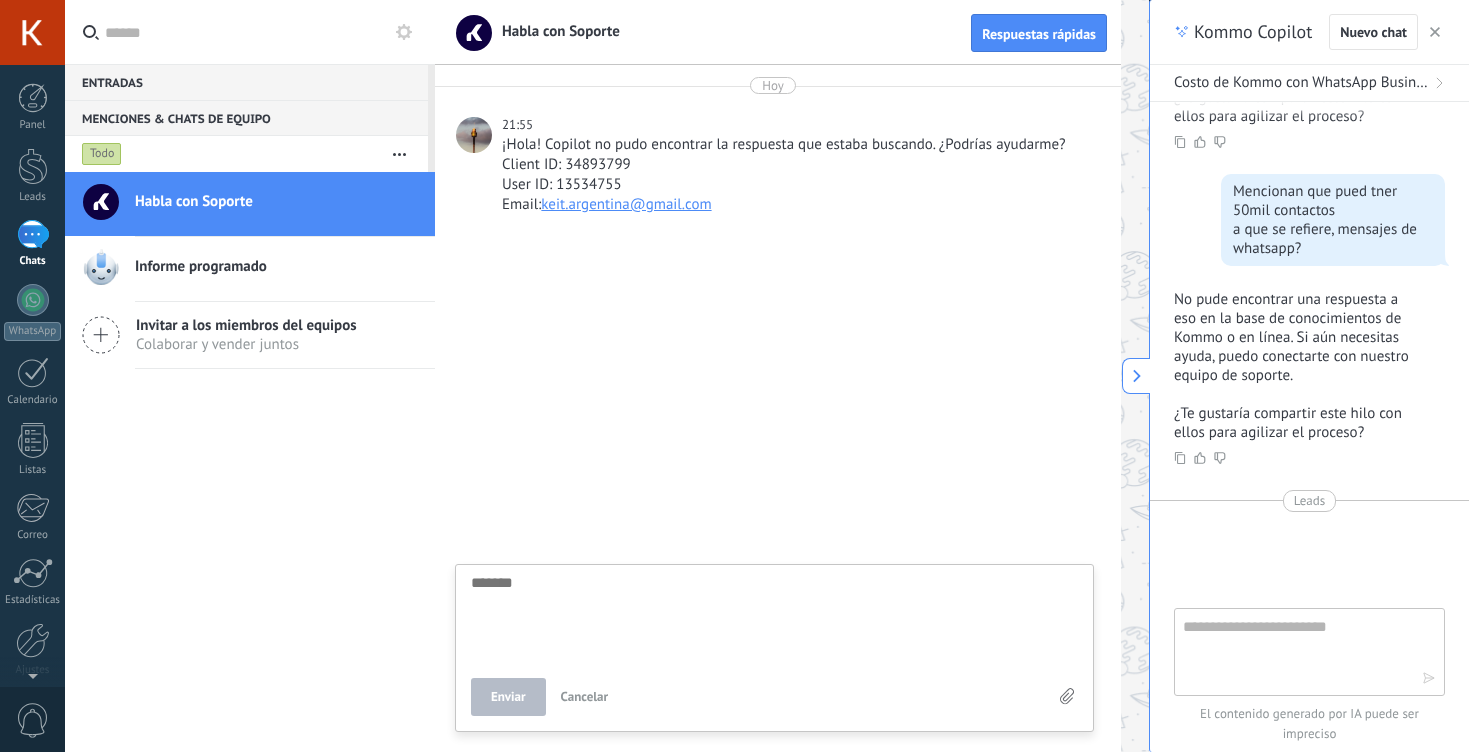 click at bounding box center (774, 616) 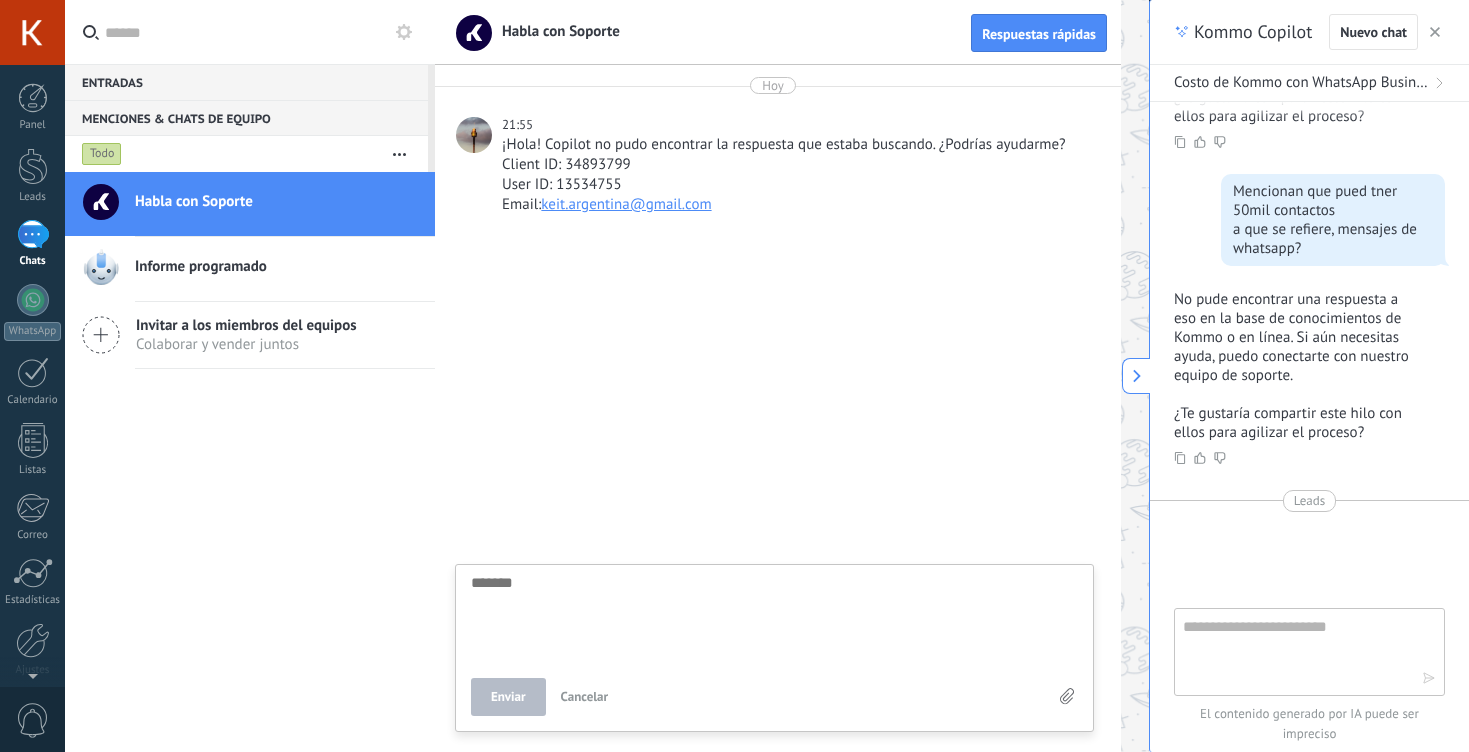 type on "*" 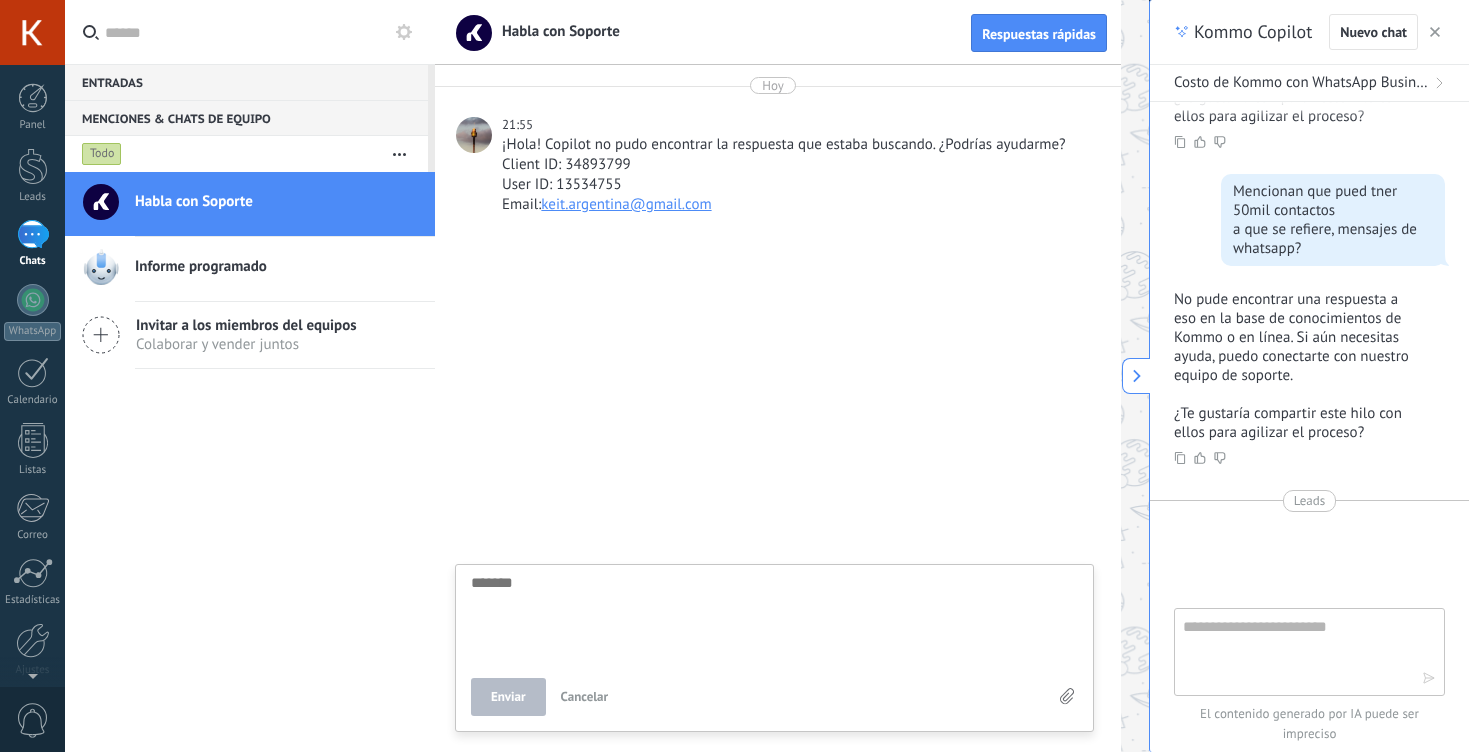 type on "*" 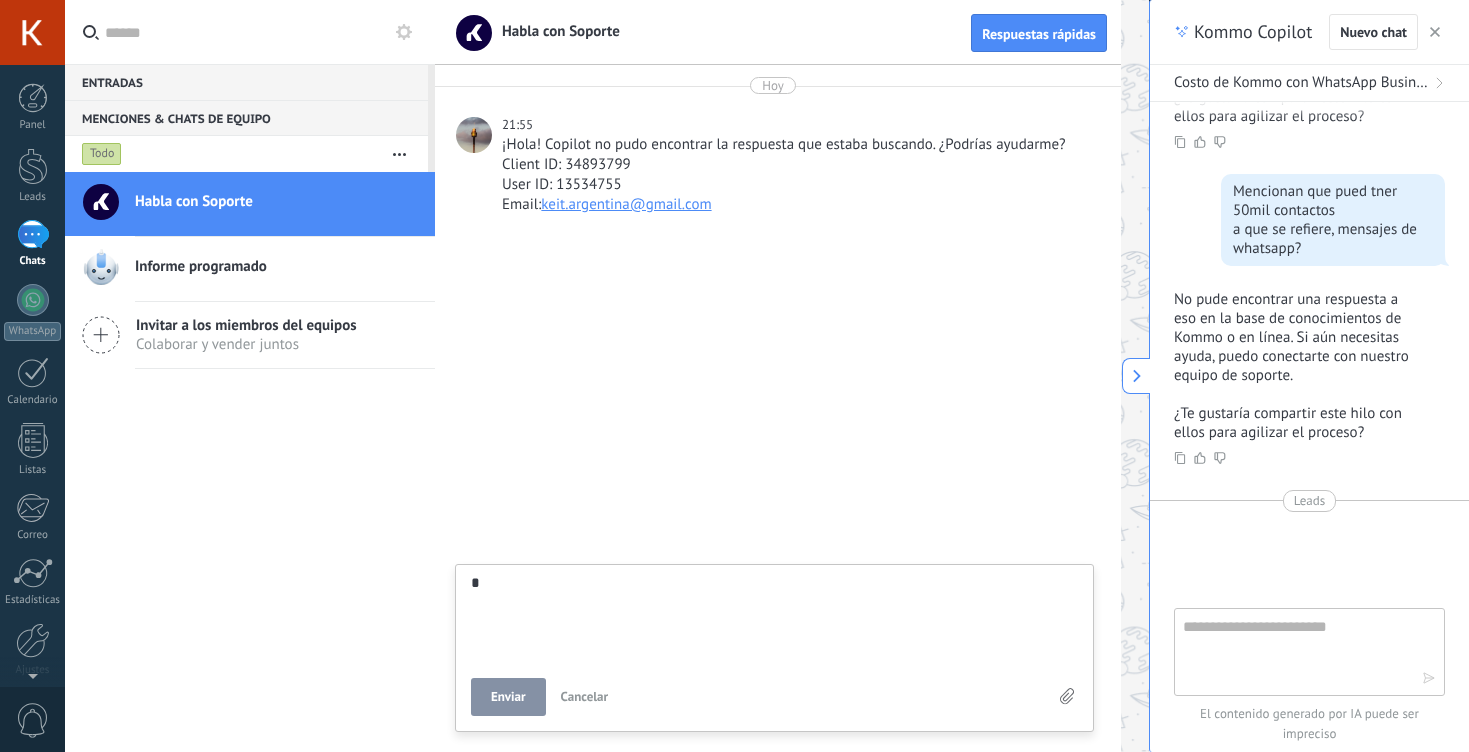 type on "**" 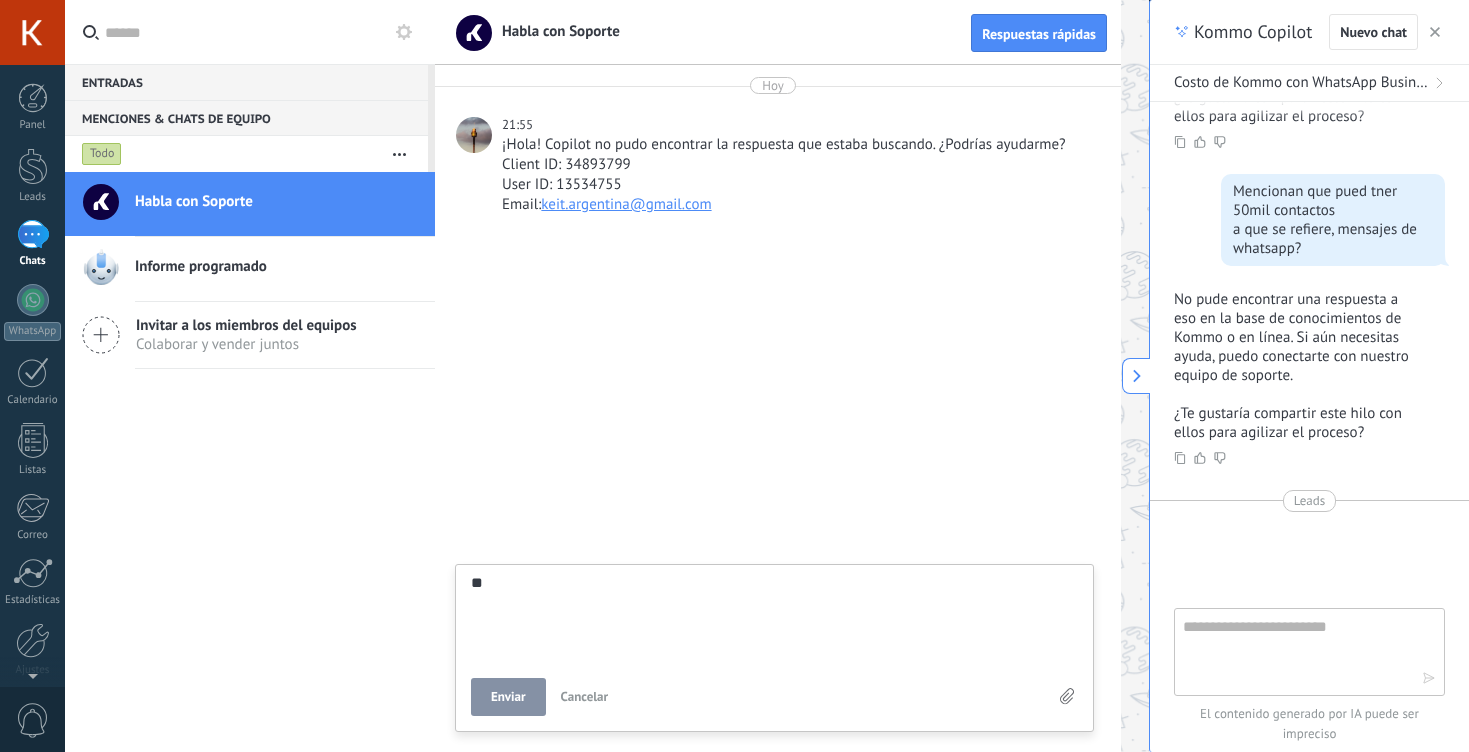 type on "***" 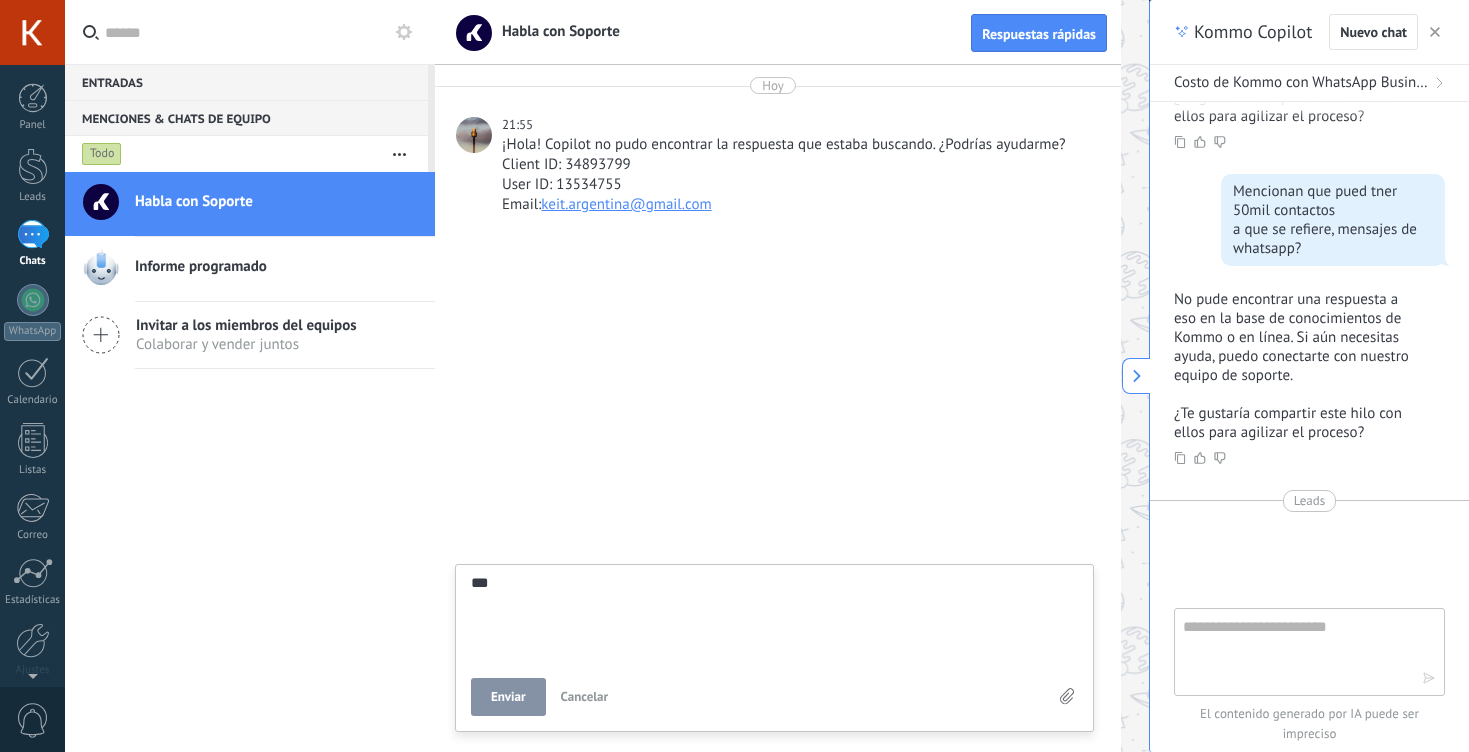 type on "****" 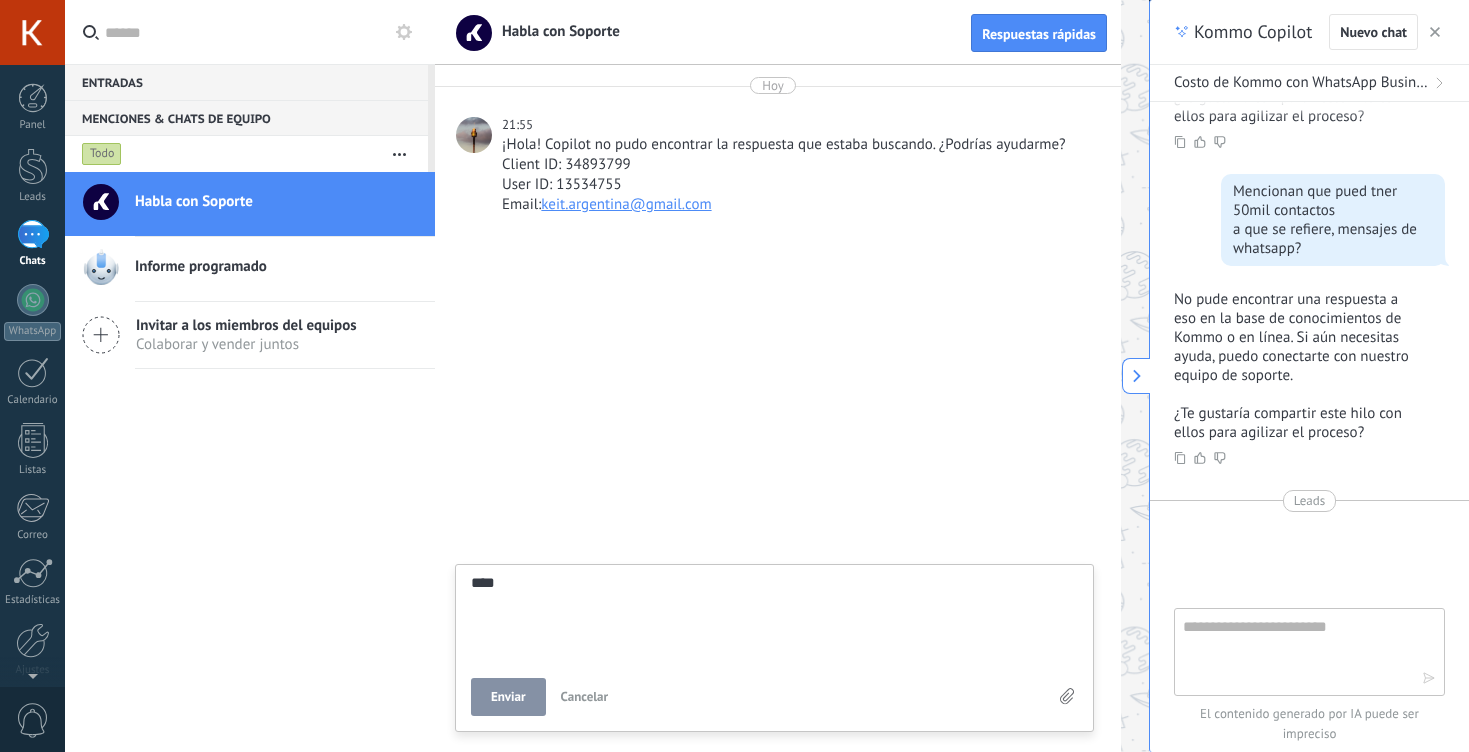 type on "*****" 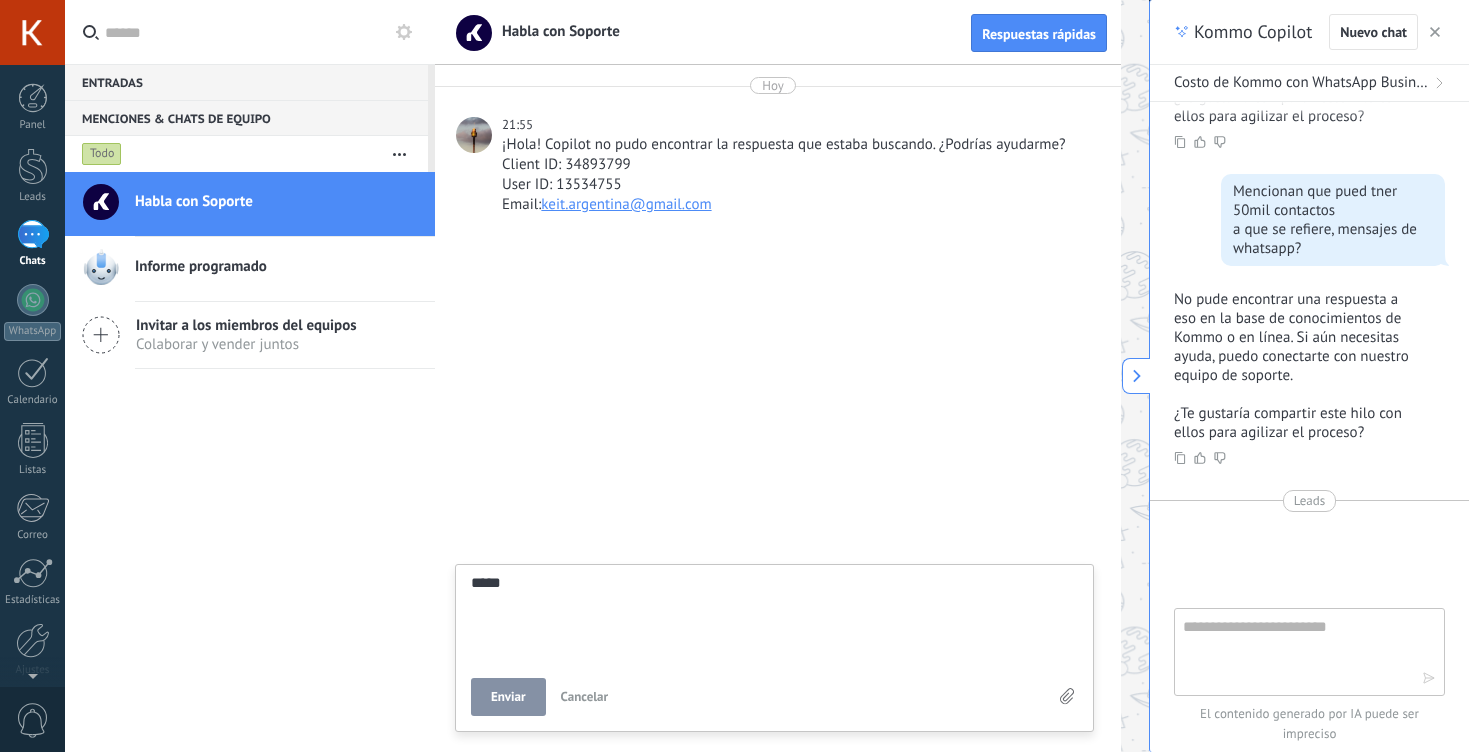 type on "******" 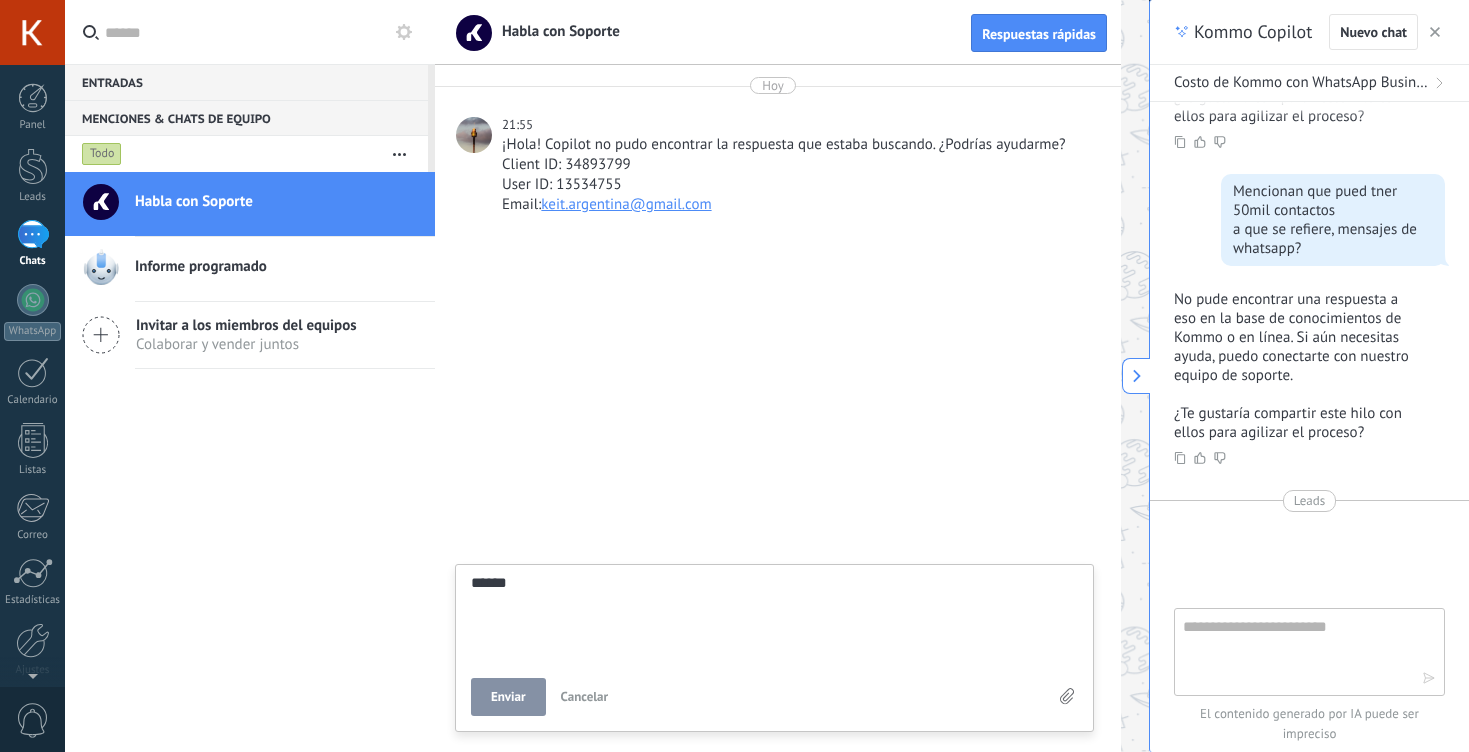 type on "******" 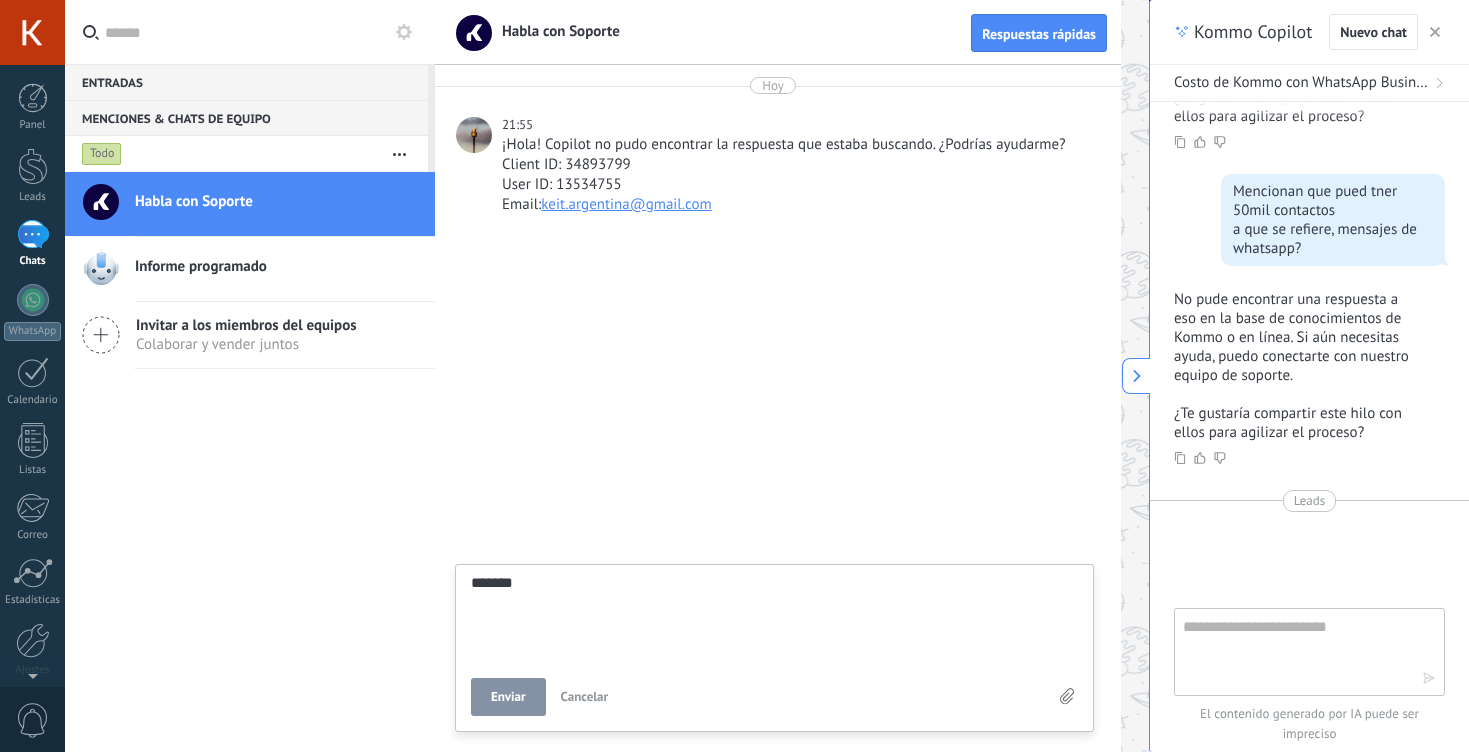 type on "********" 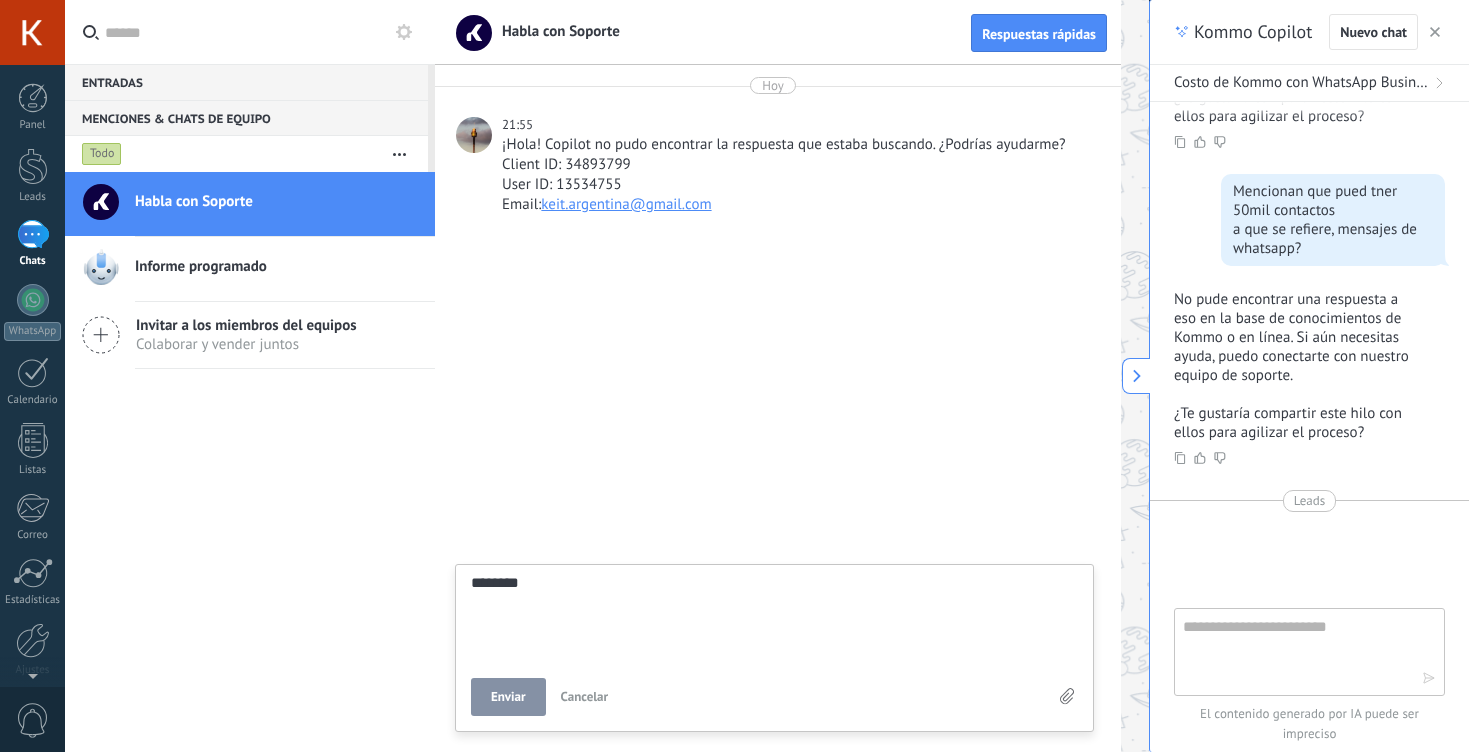 type on "*********" 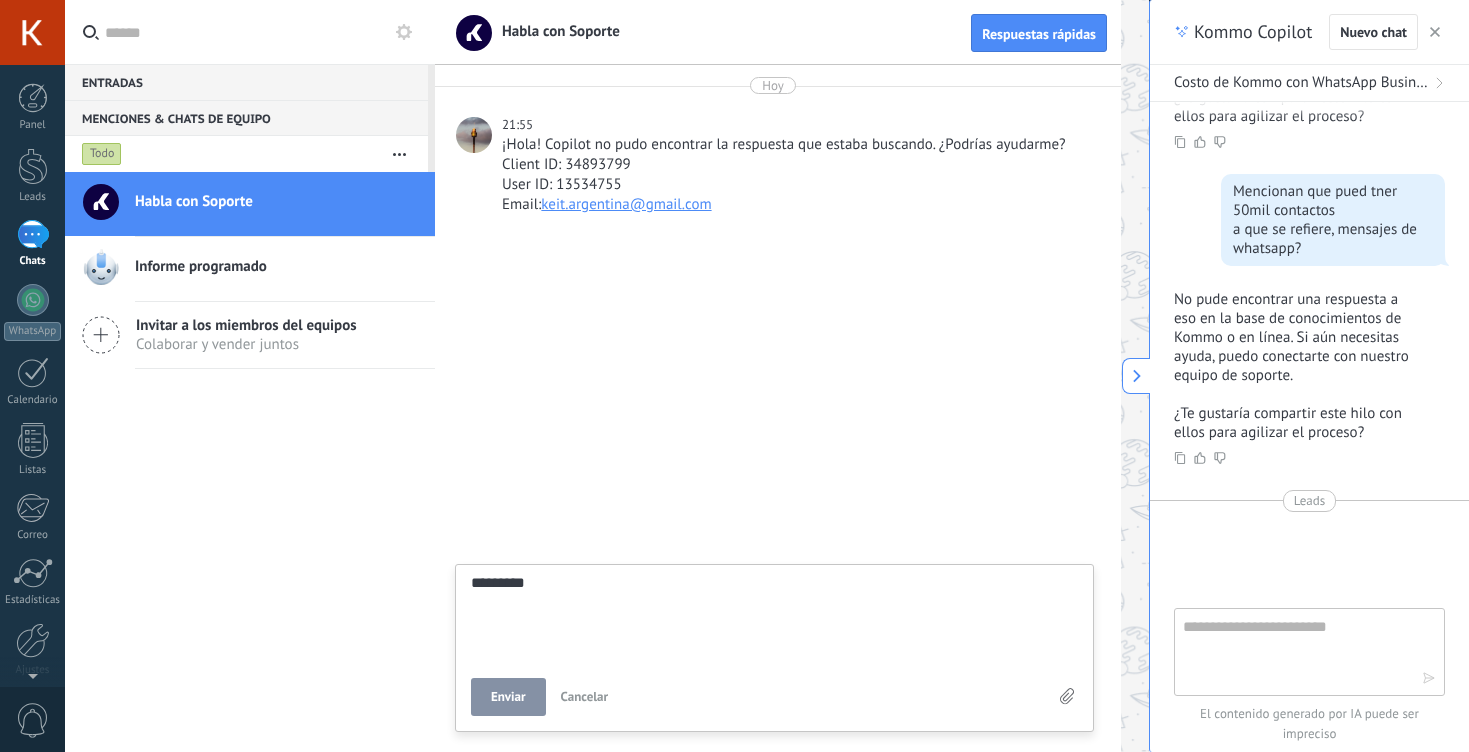 type on "**********" 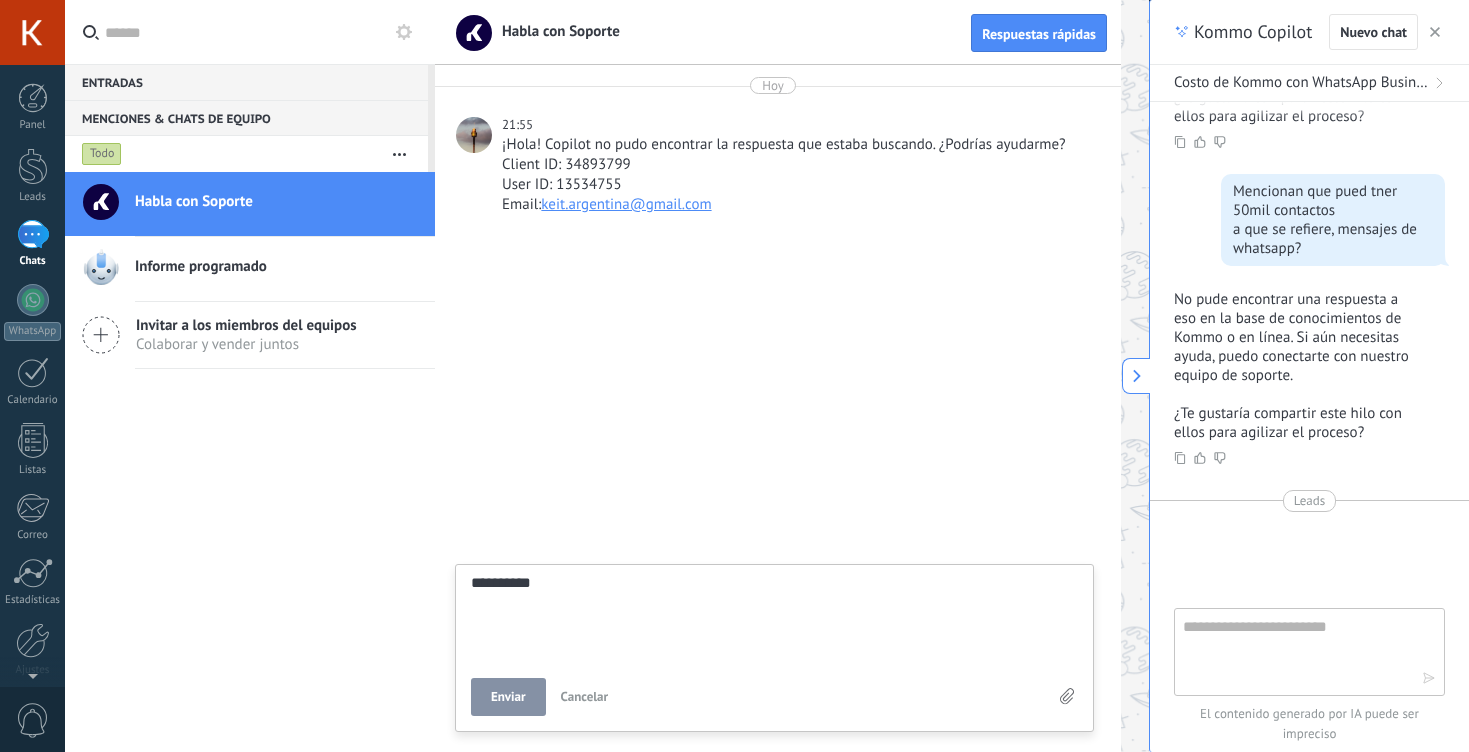 type on "**********" 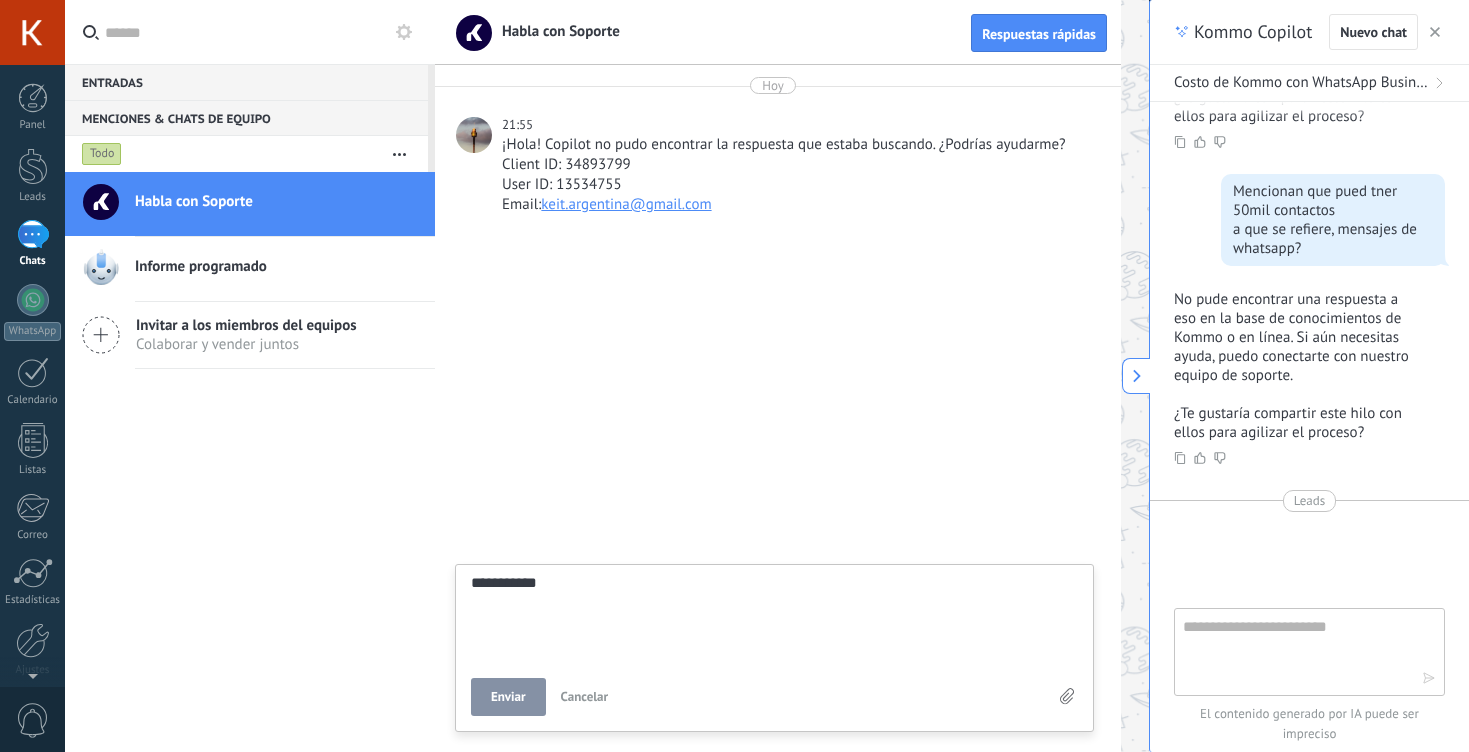 type on "**********" 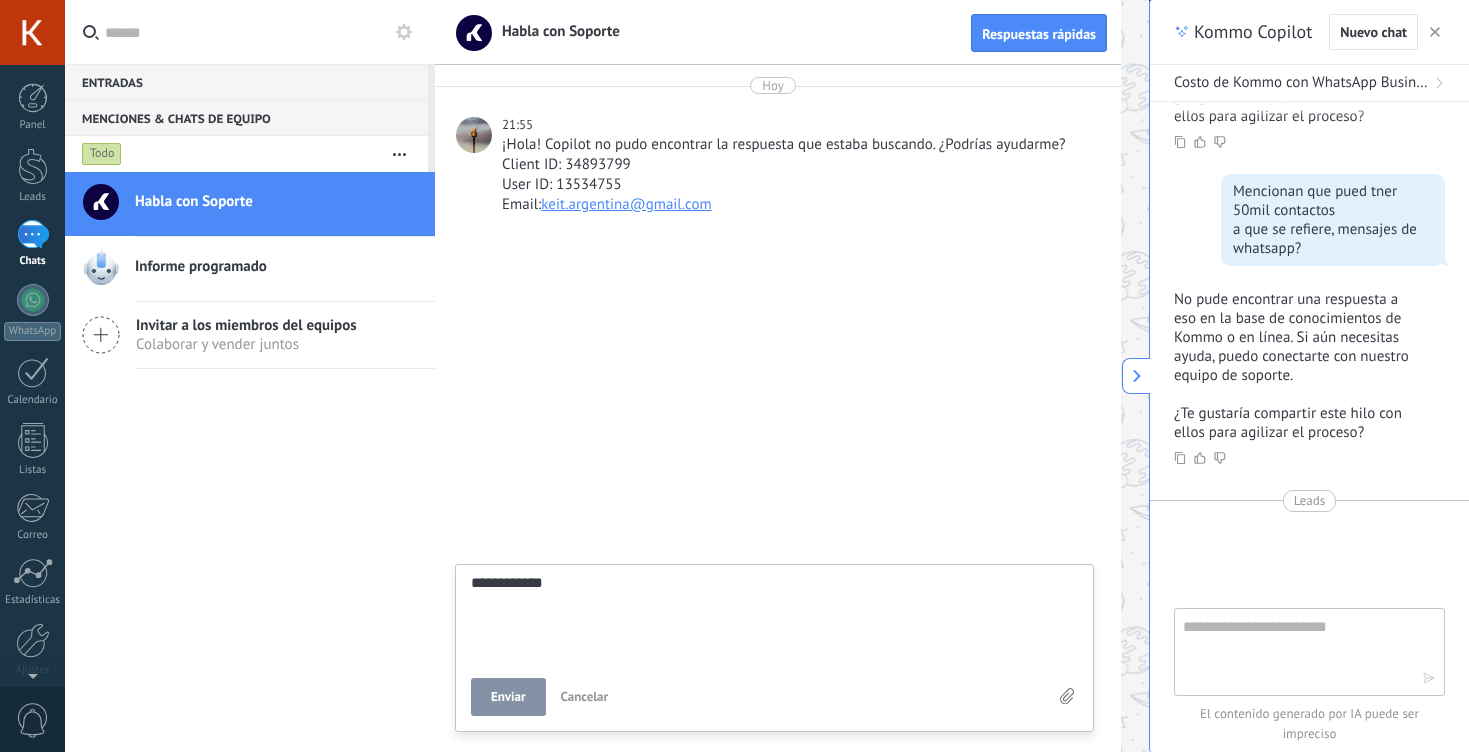 type on "**********" 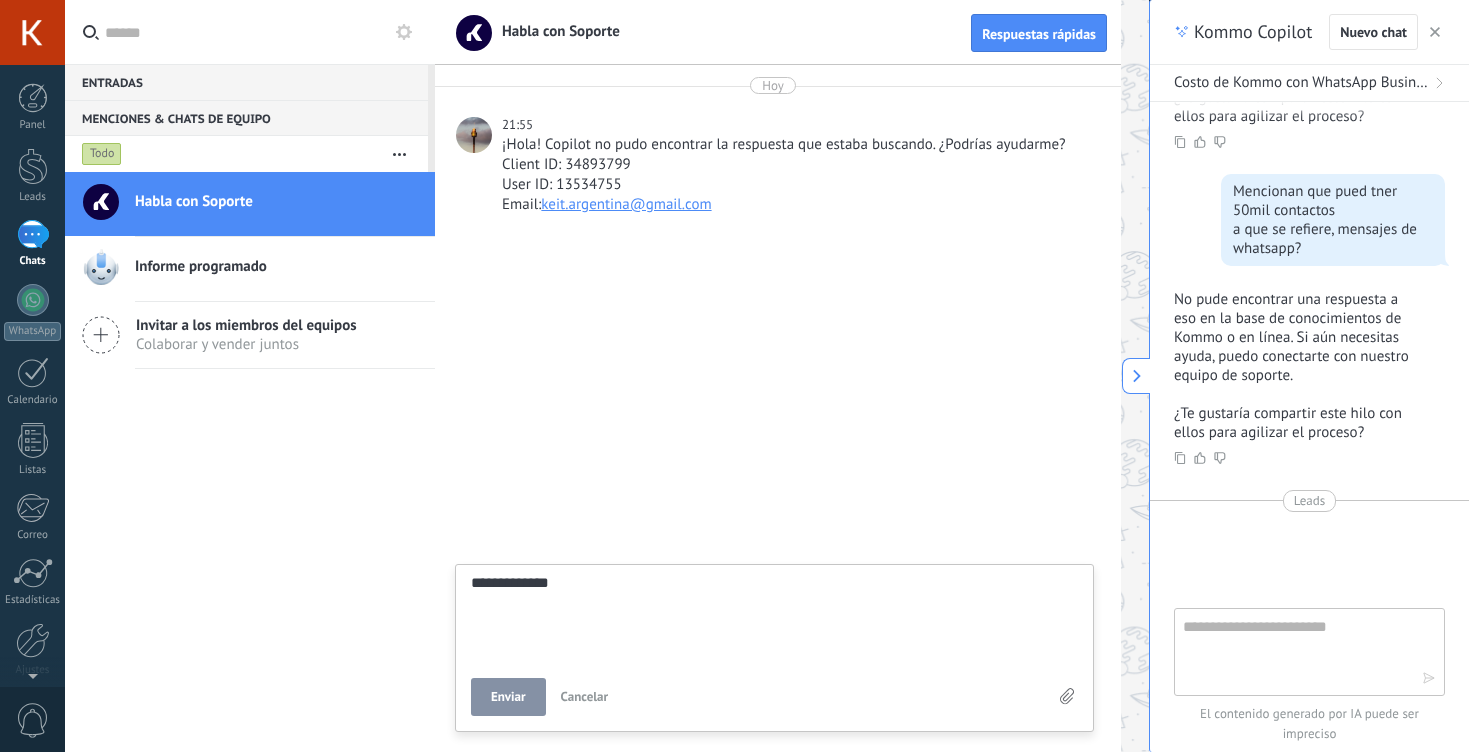 type on "**********" 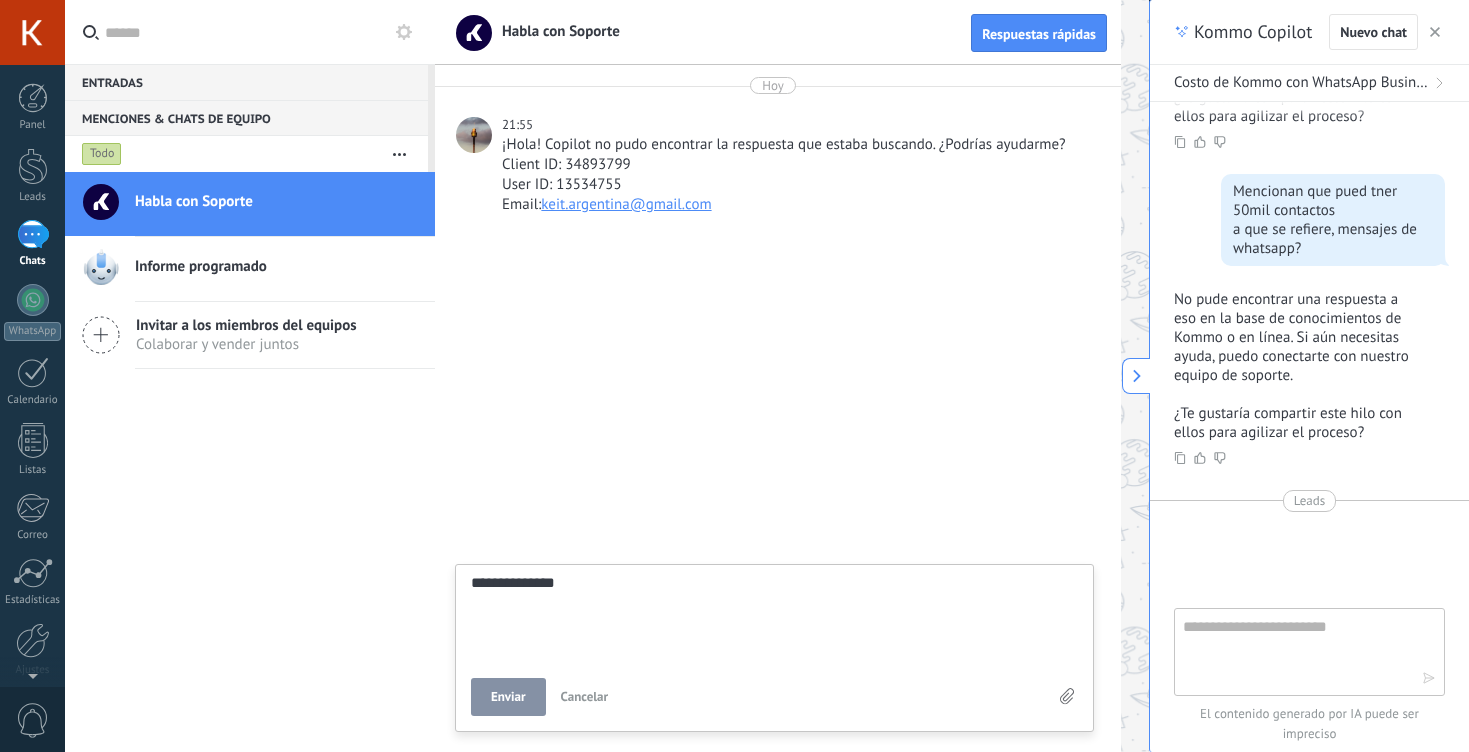 type on "**********" 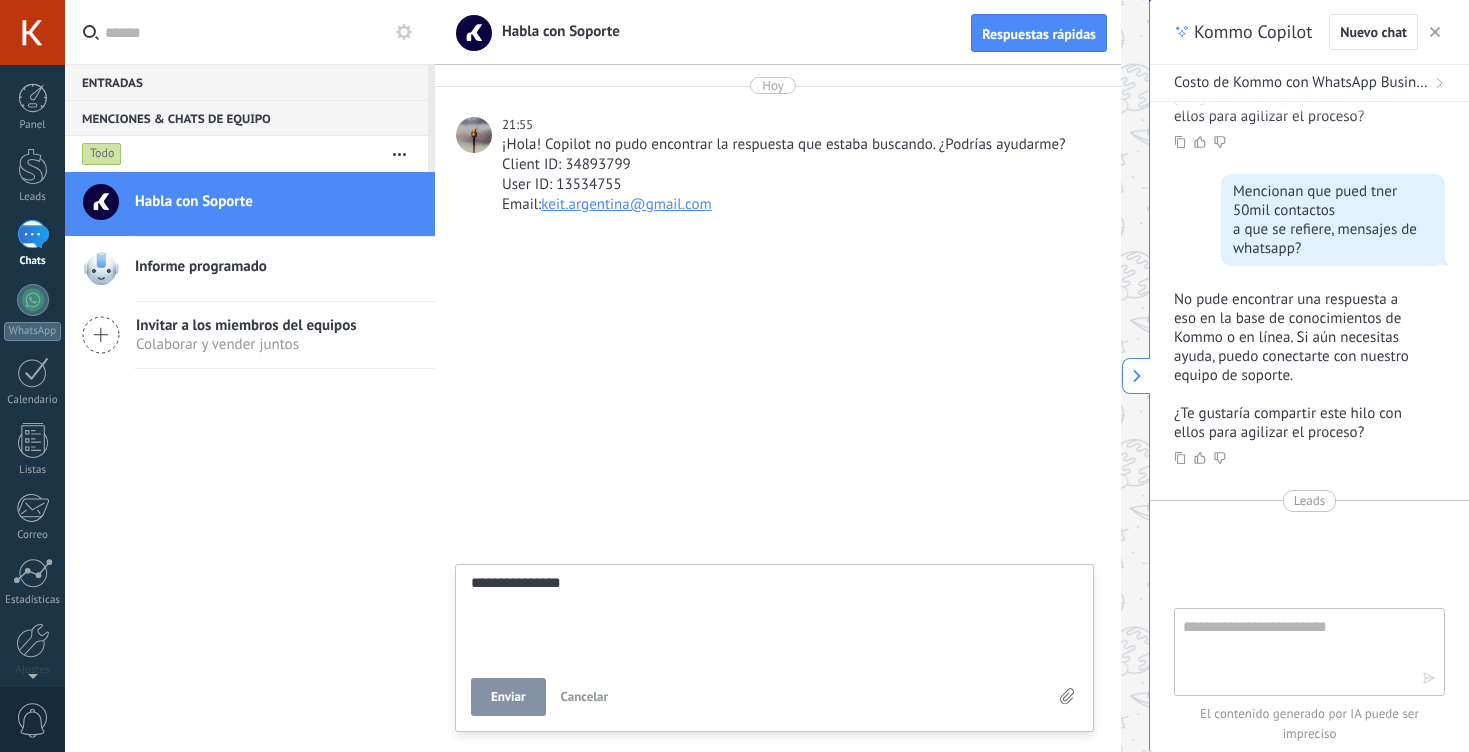 type on "**********" 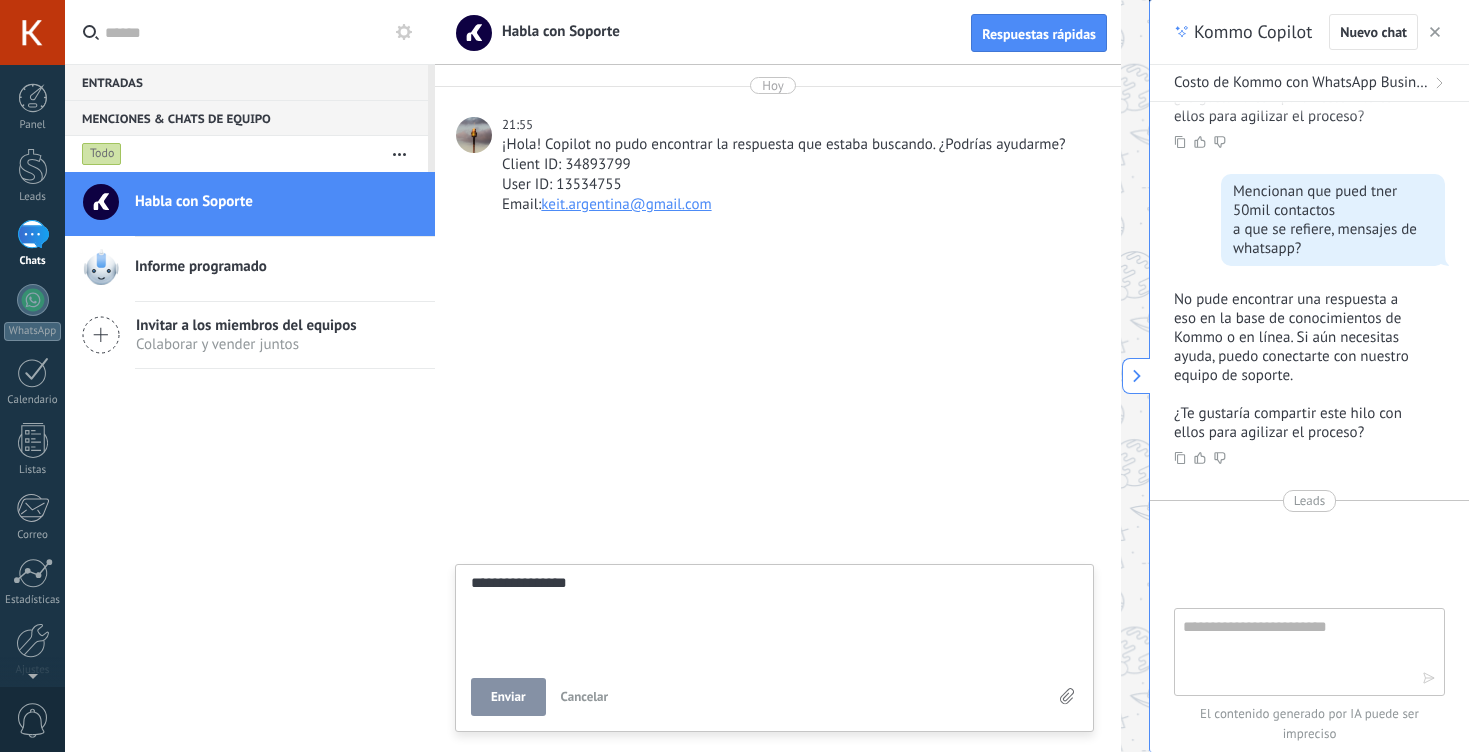 type on "**********" 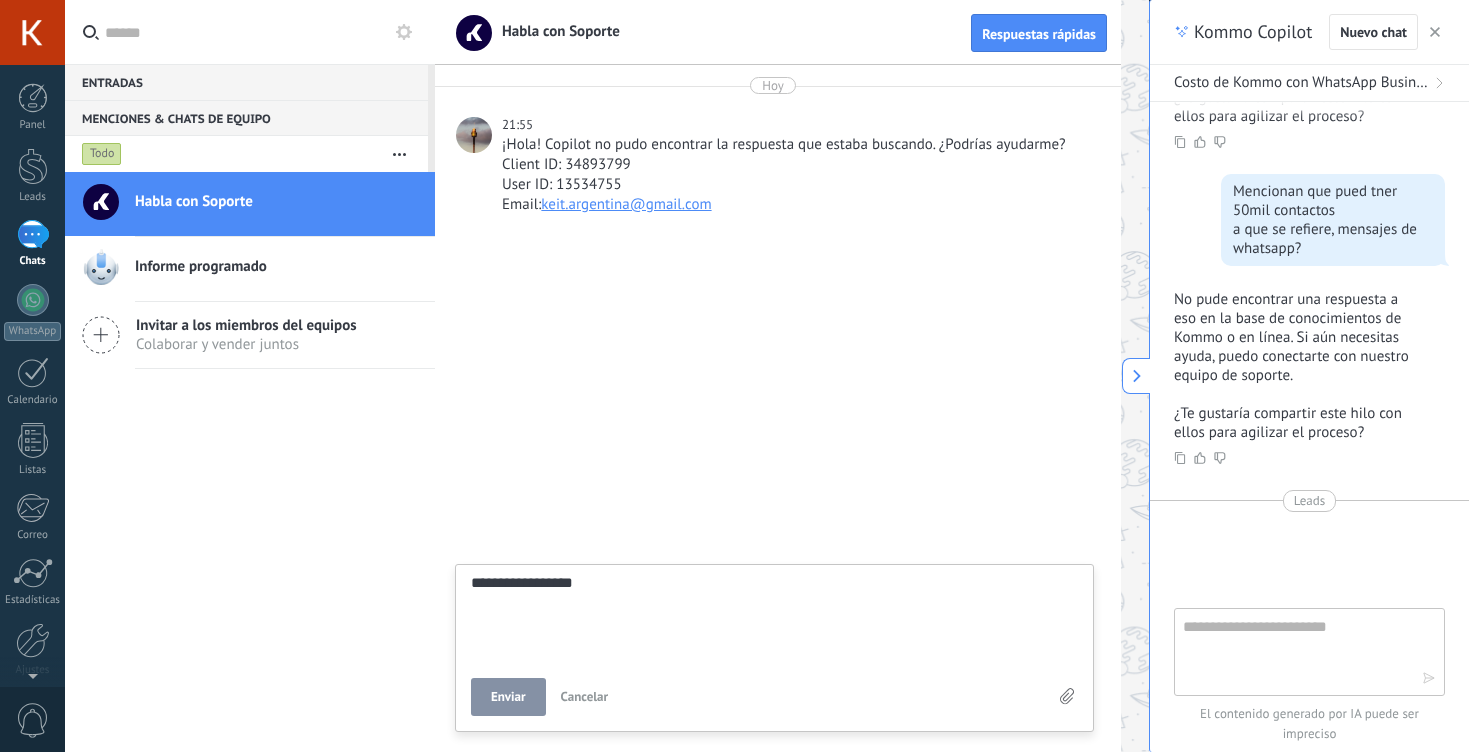 type on "**********" 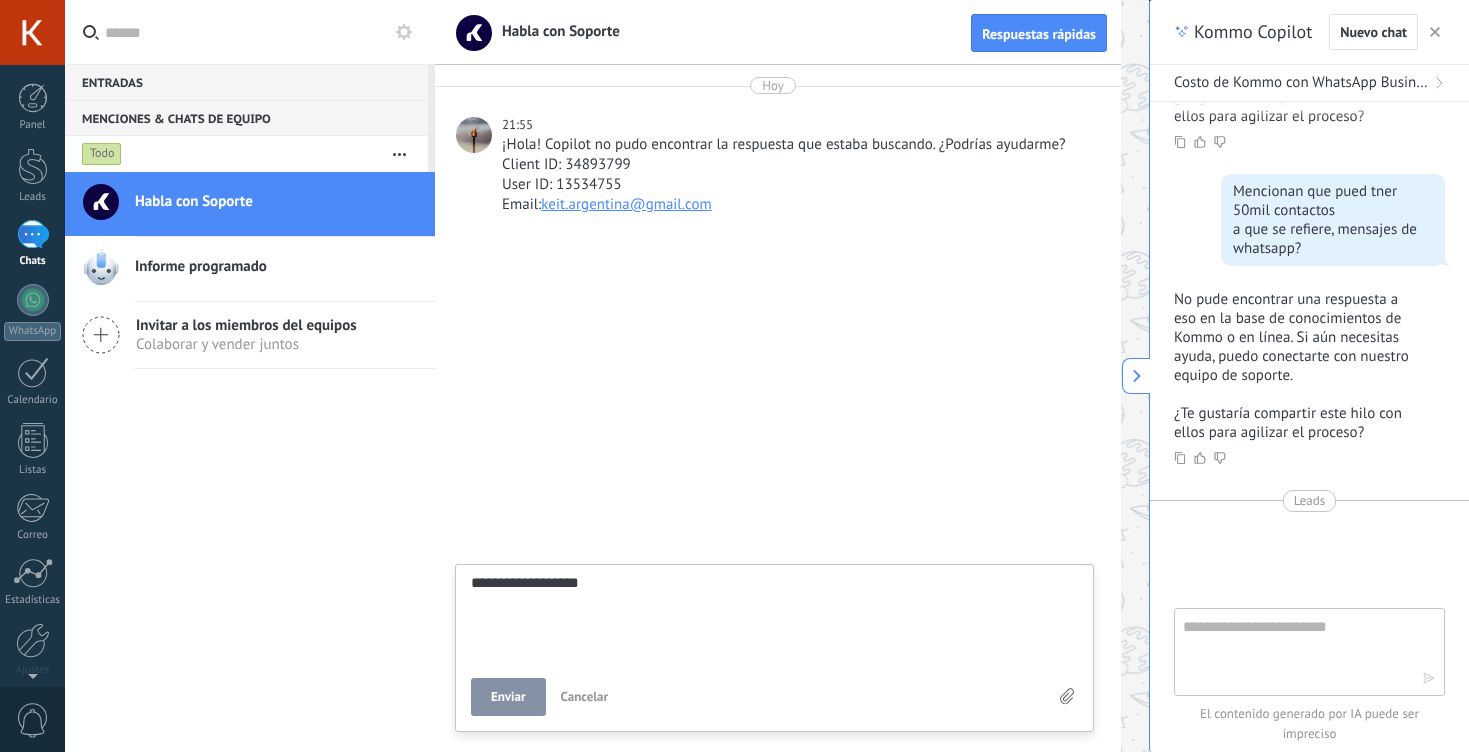 type on "**********" 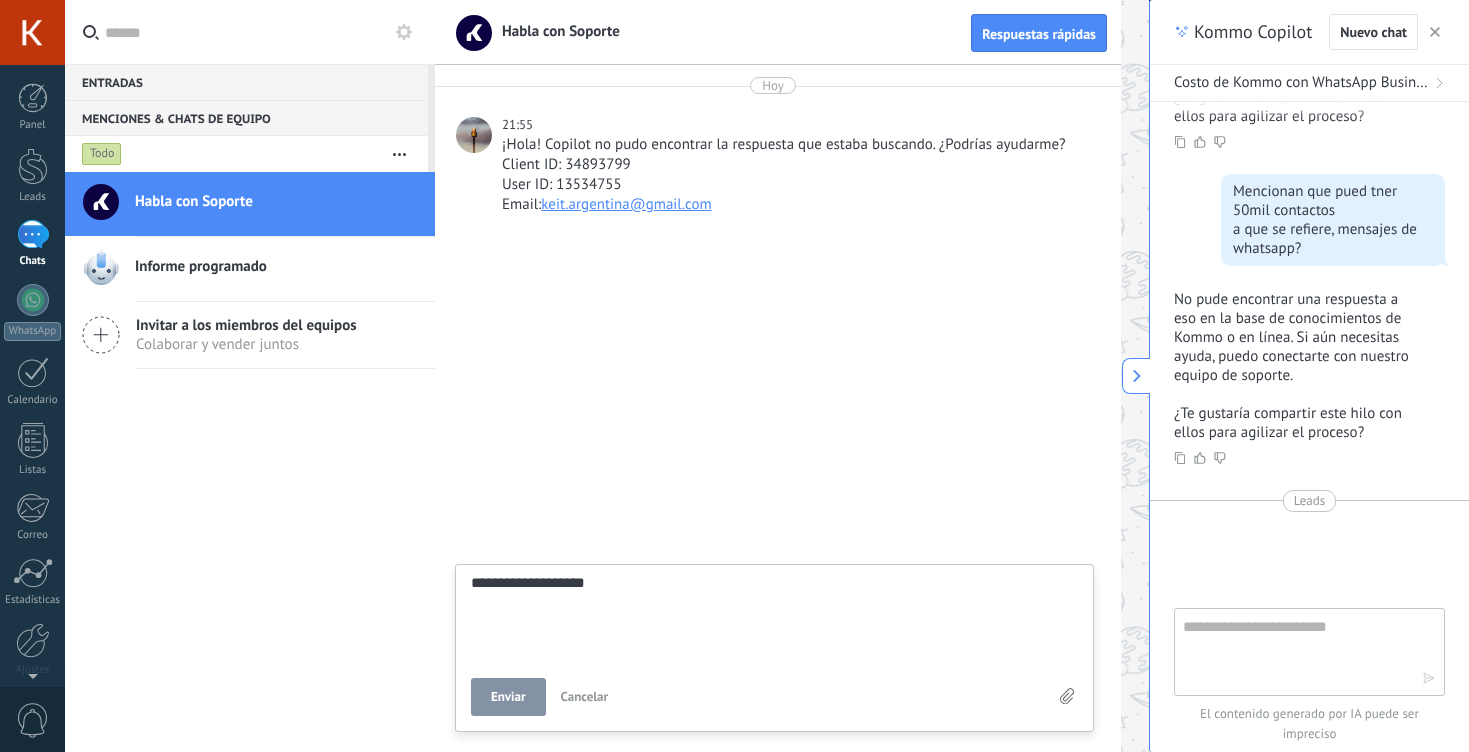 type on "**********" 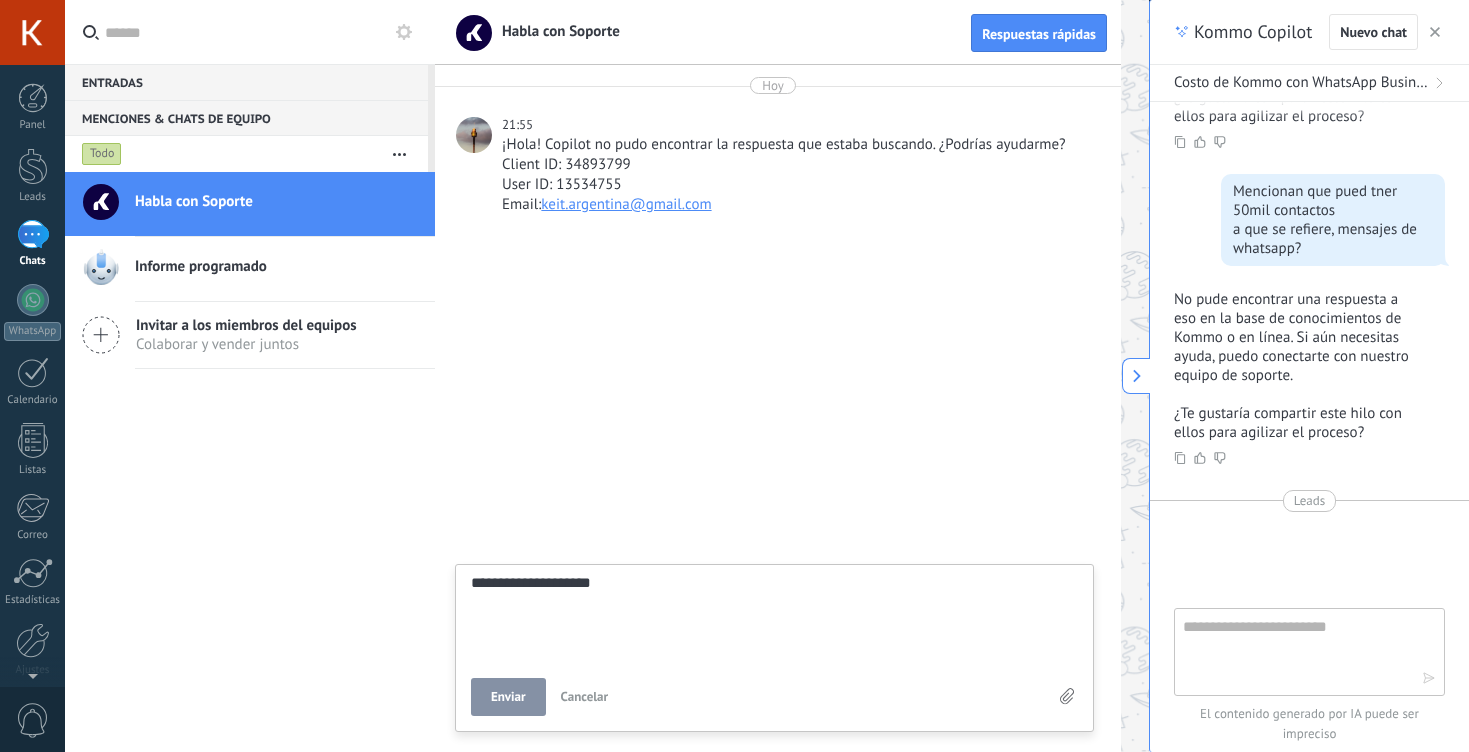 type on "**********" 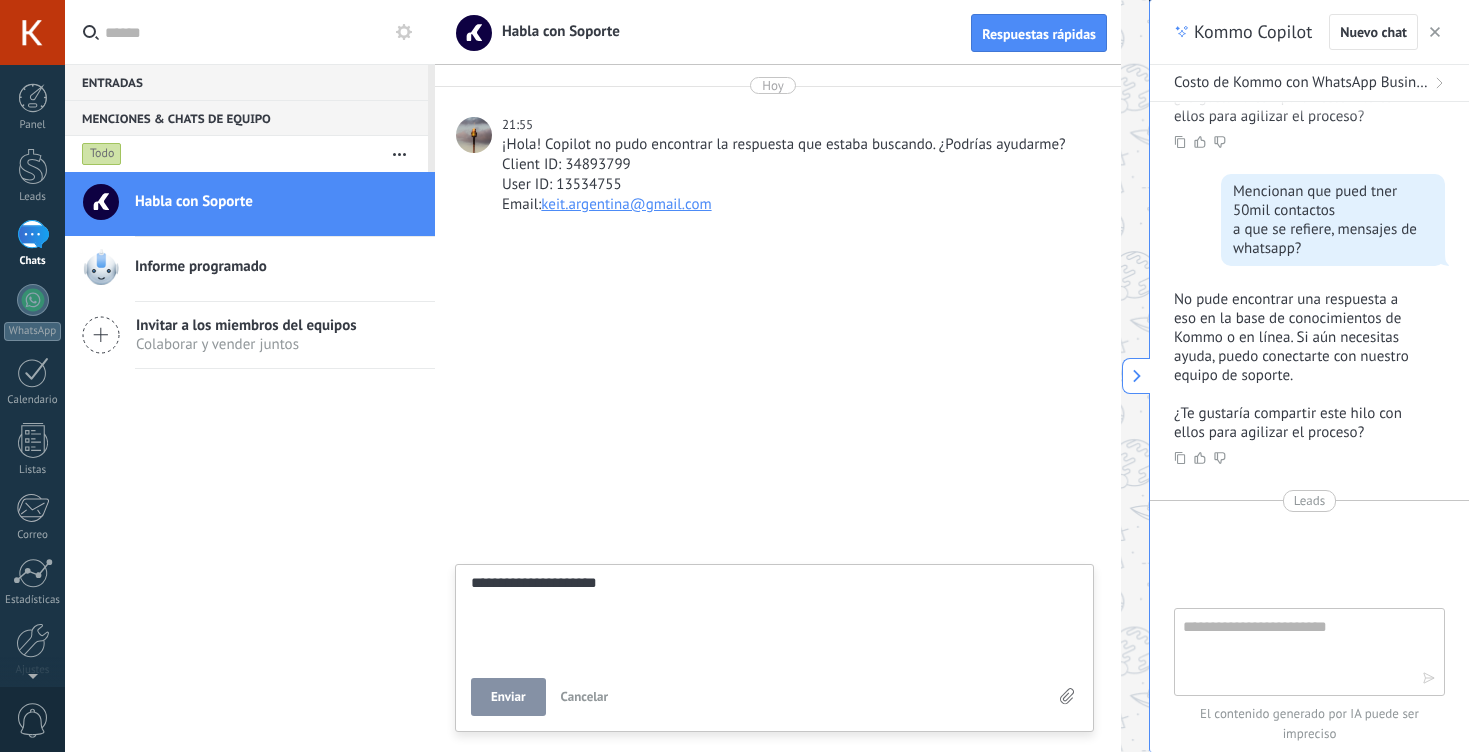 type on "**********" 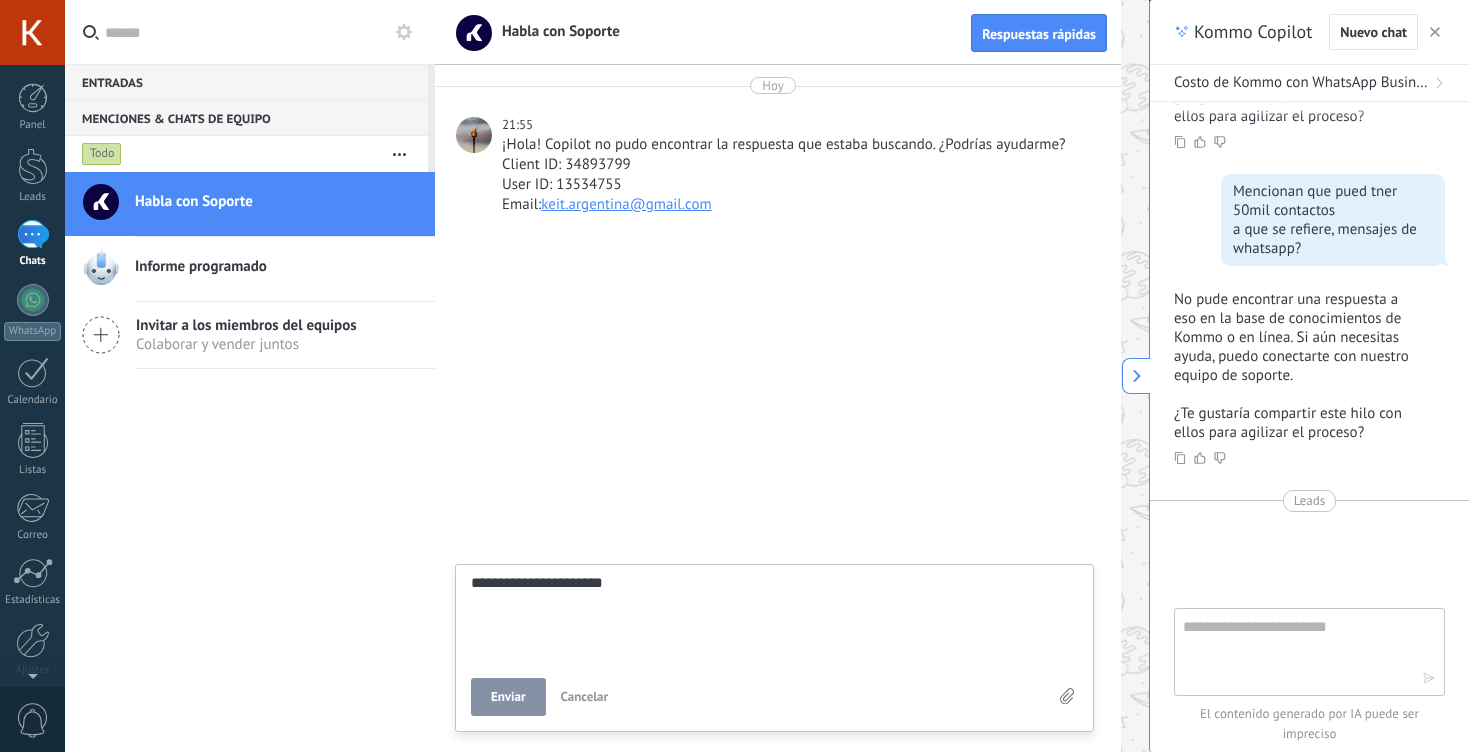 type on "**********" 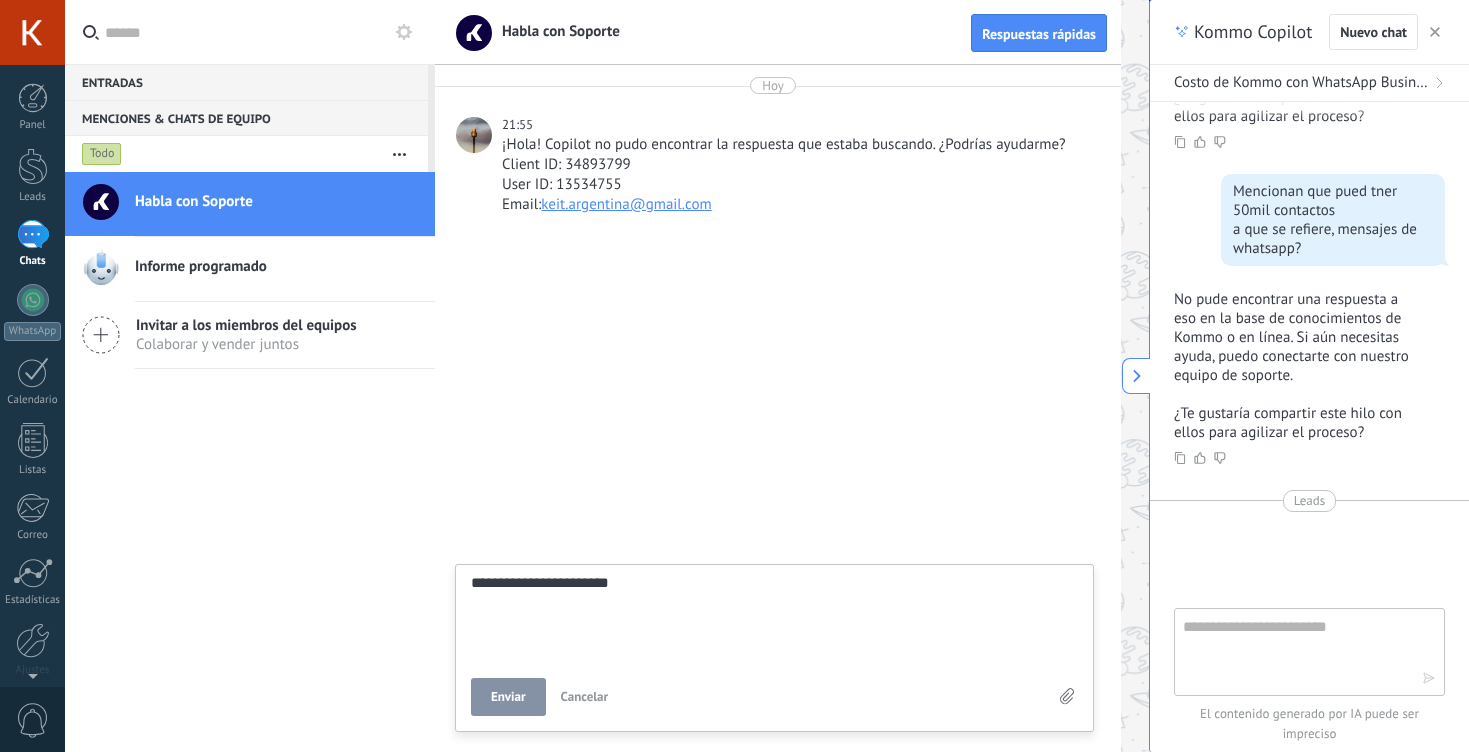 type on "**********" 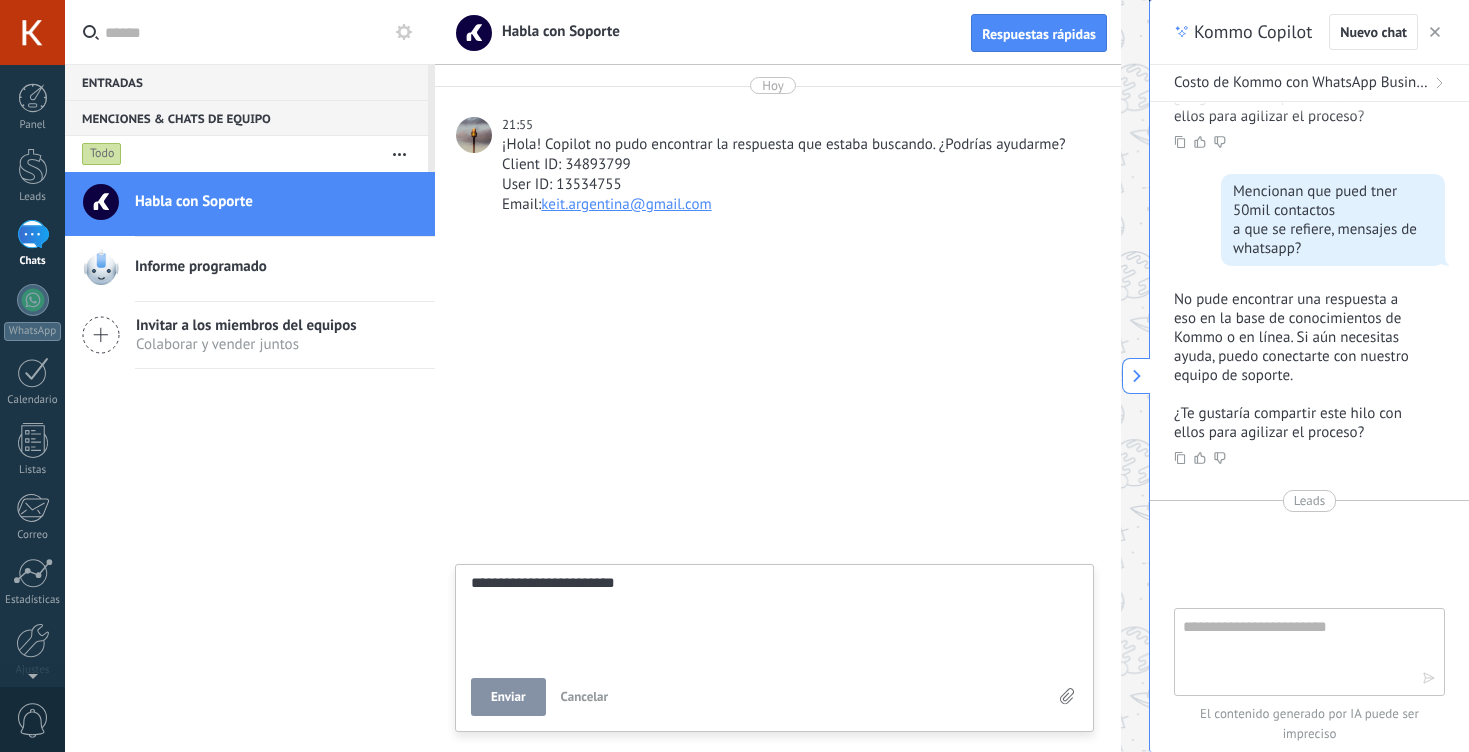 type on "**********" 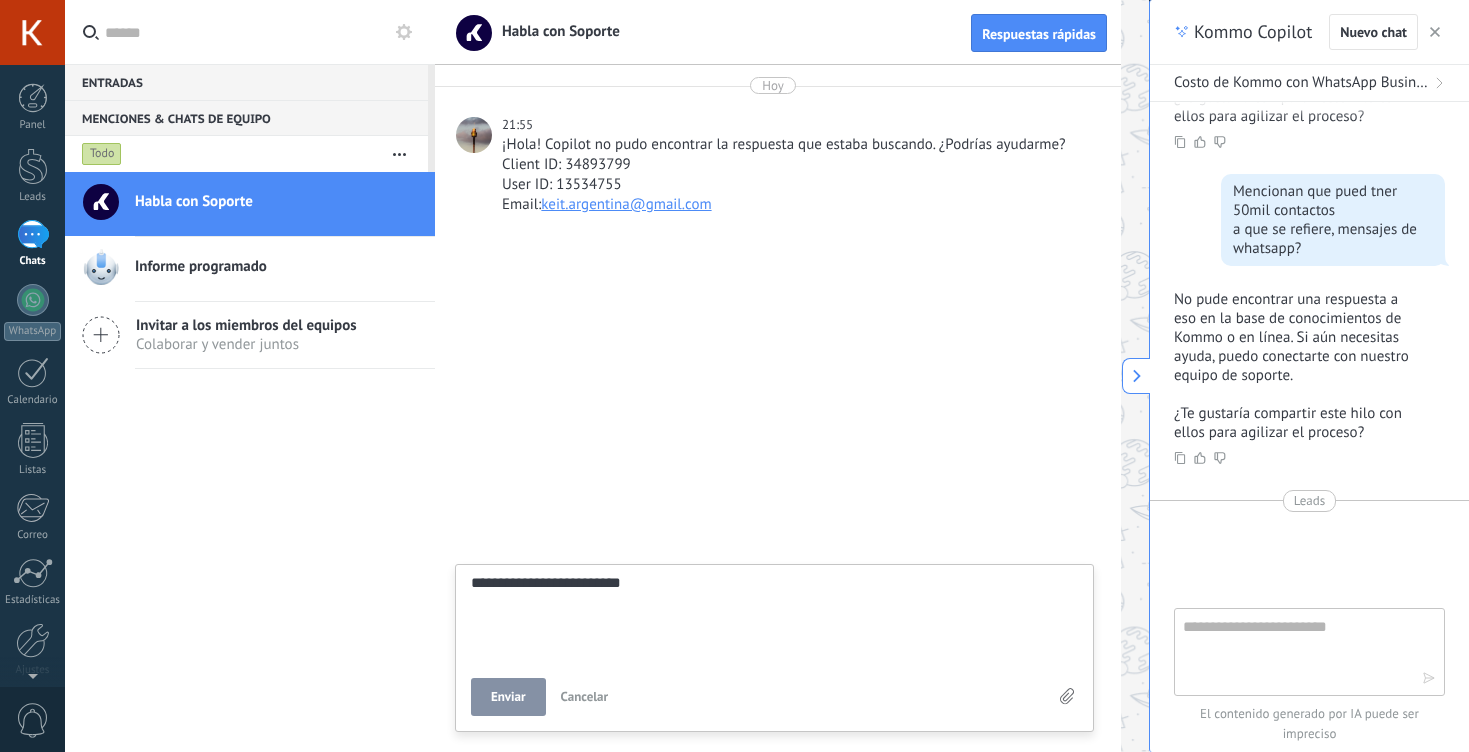 type on "**********" 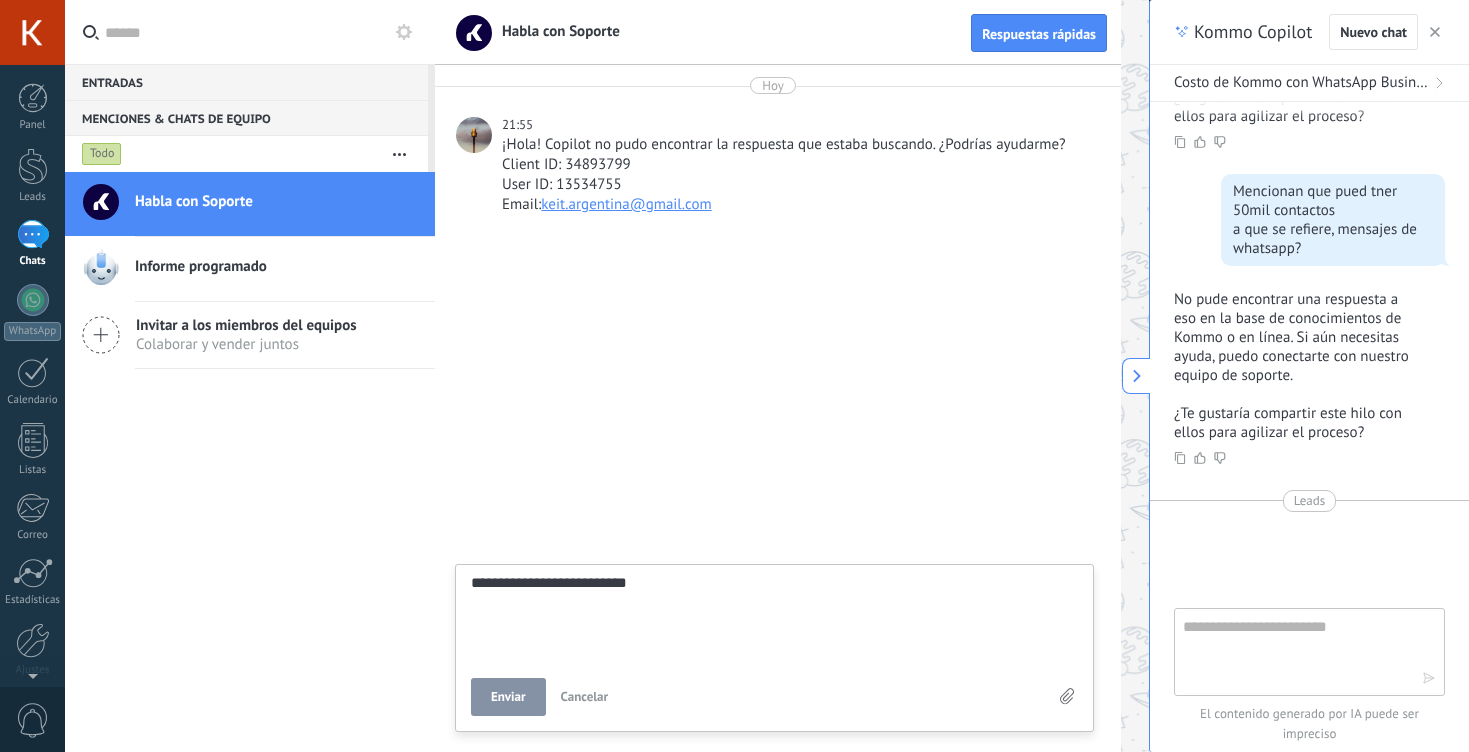 type on "**********" 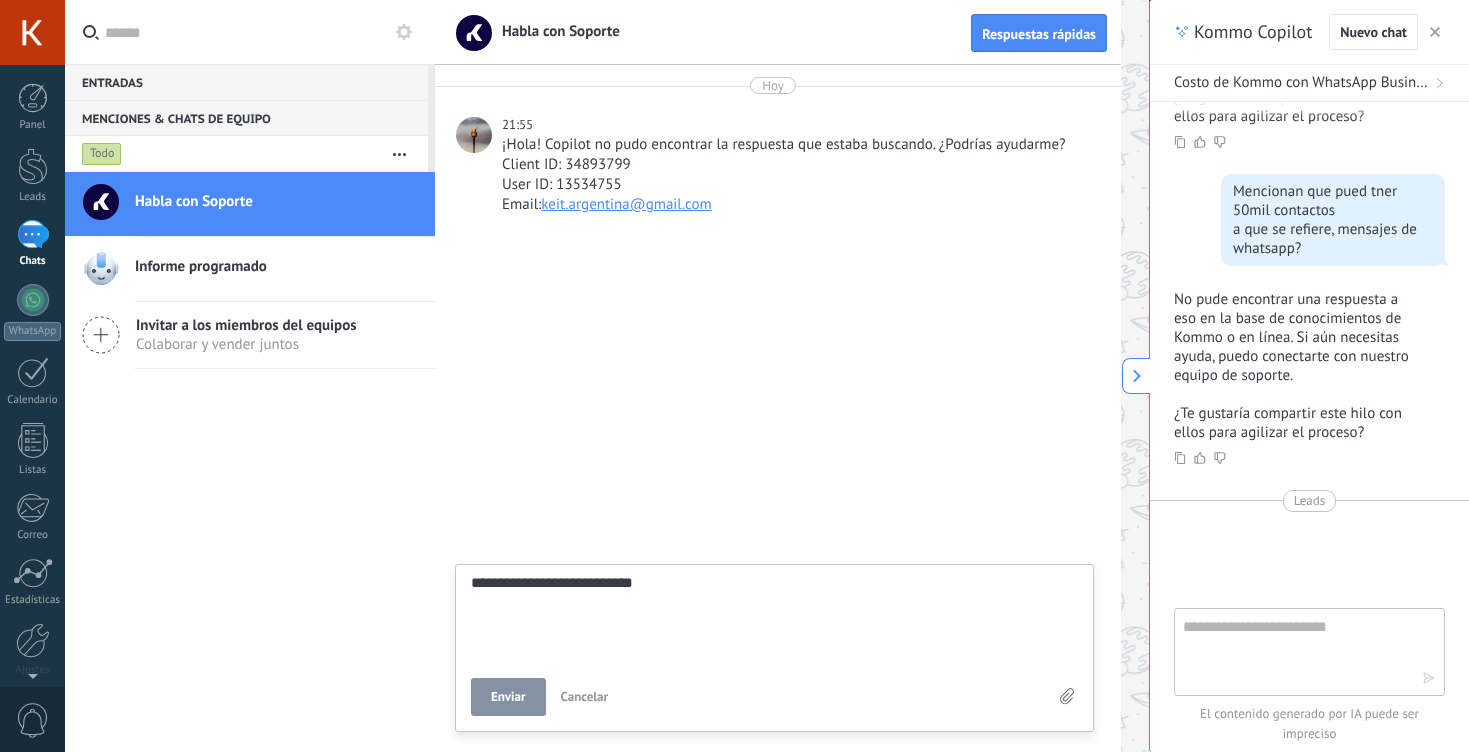 type on "**********" 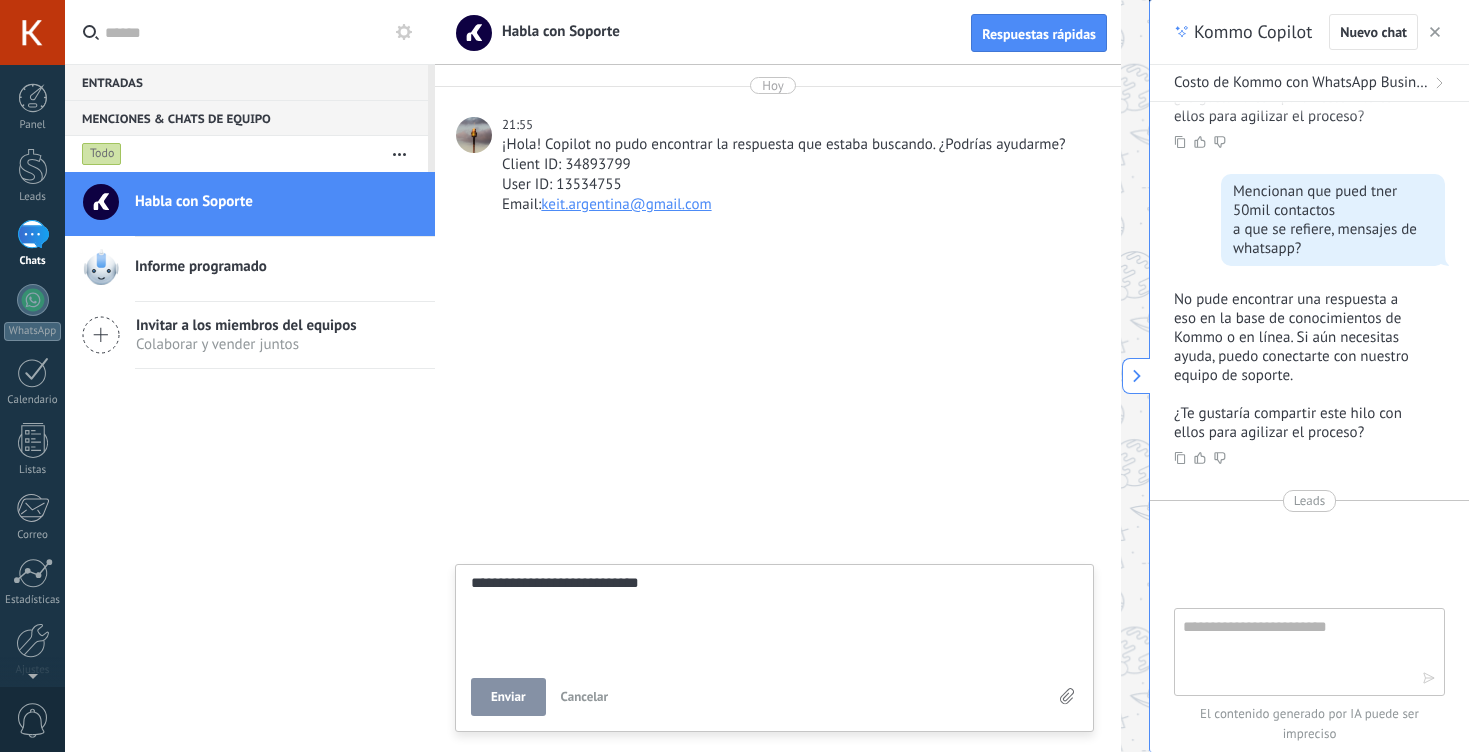 type on "**********" 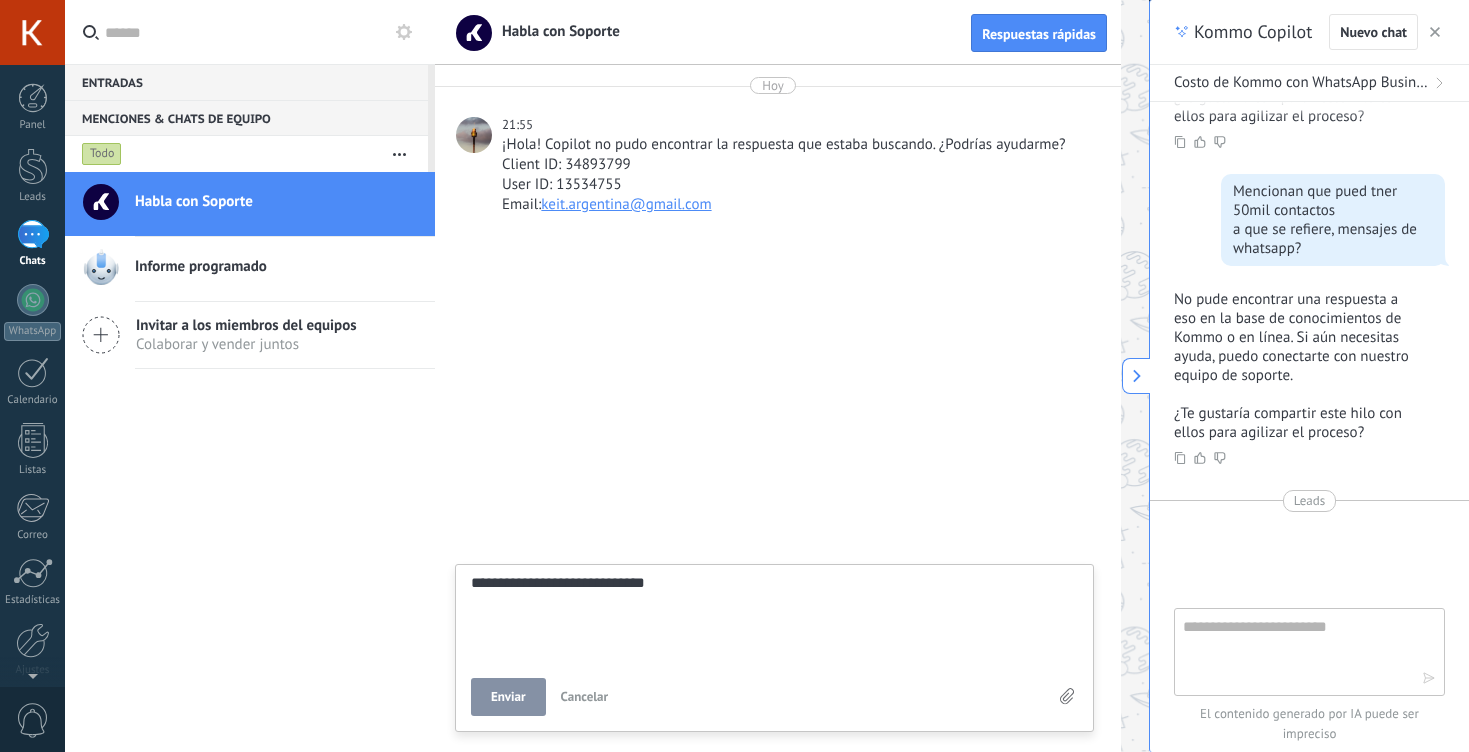 type on "**********" 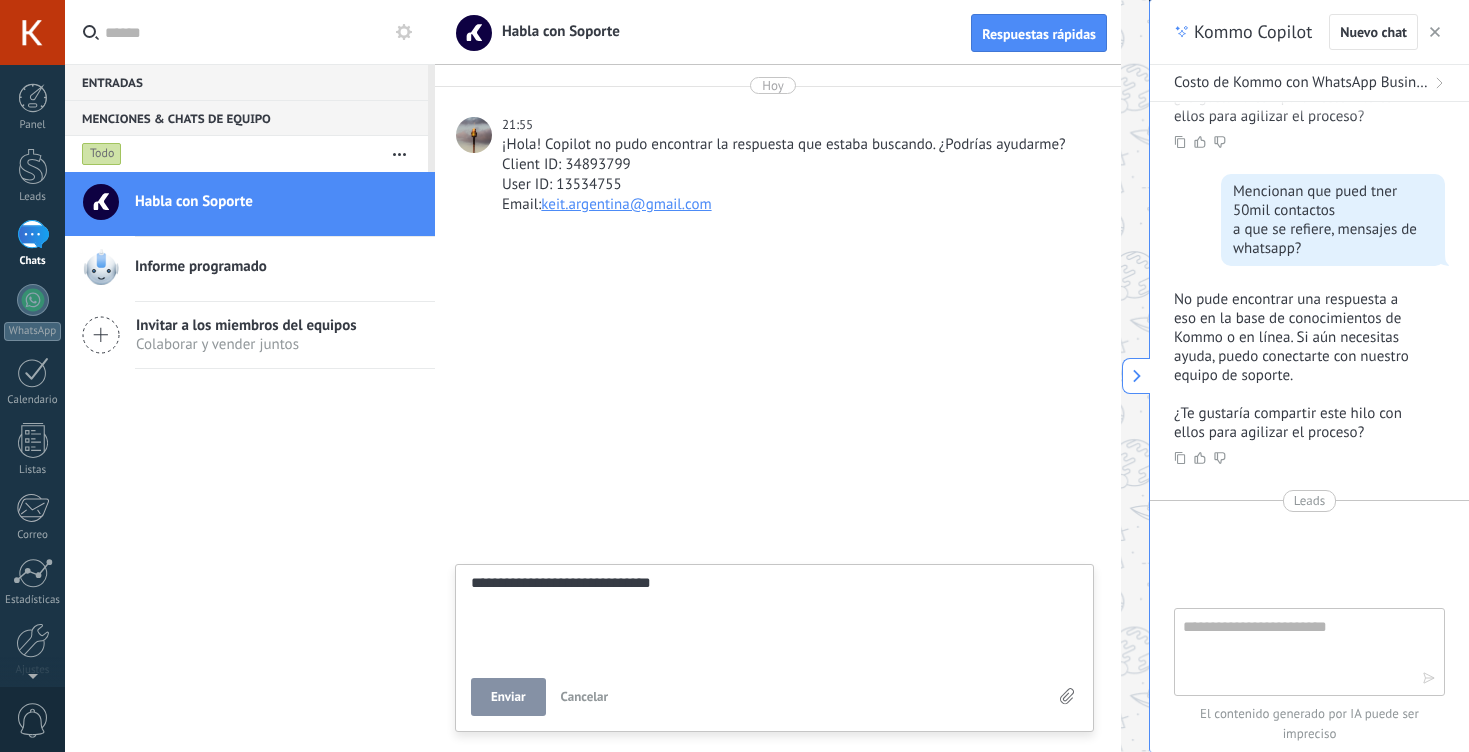 type on "**********" 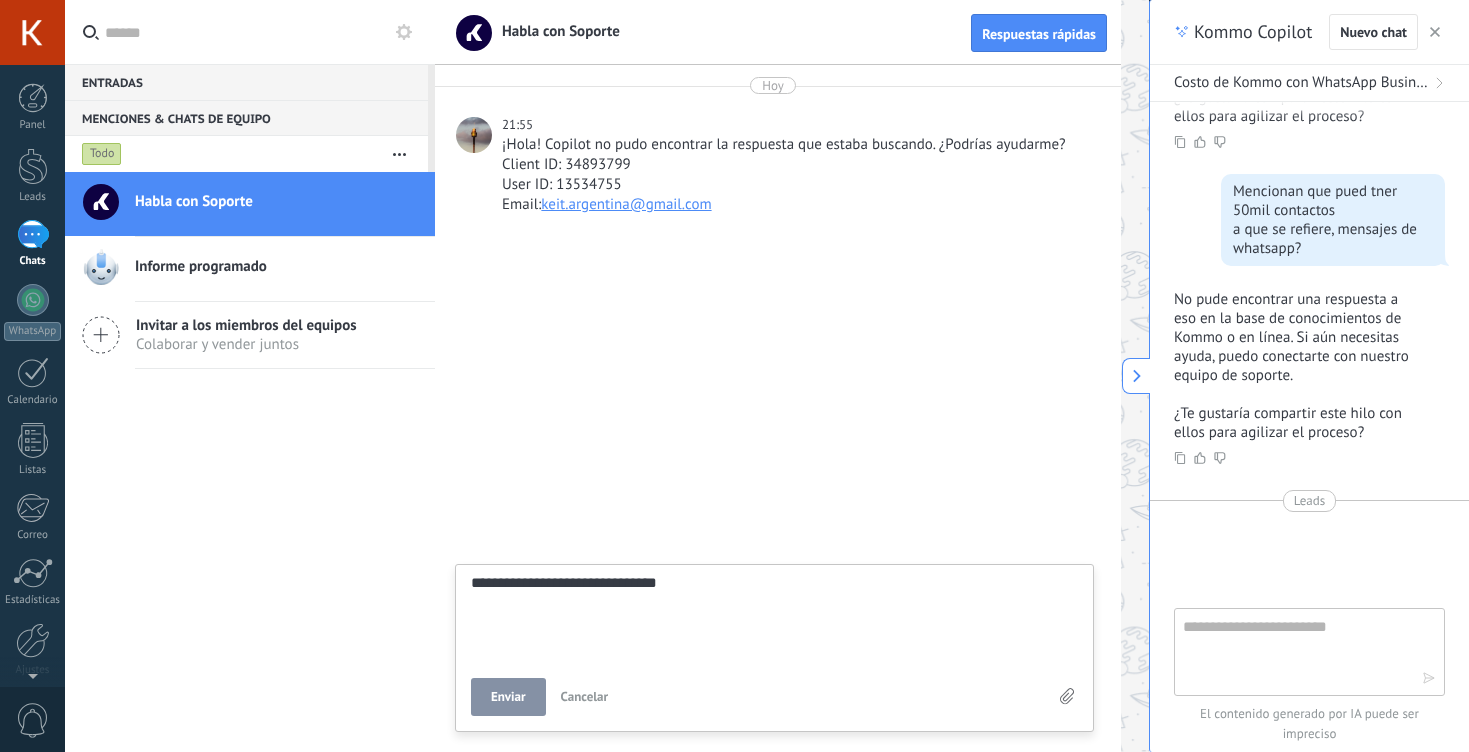 type on "**********" 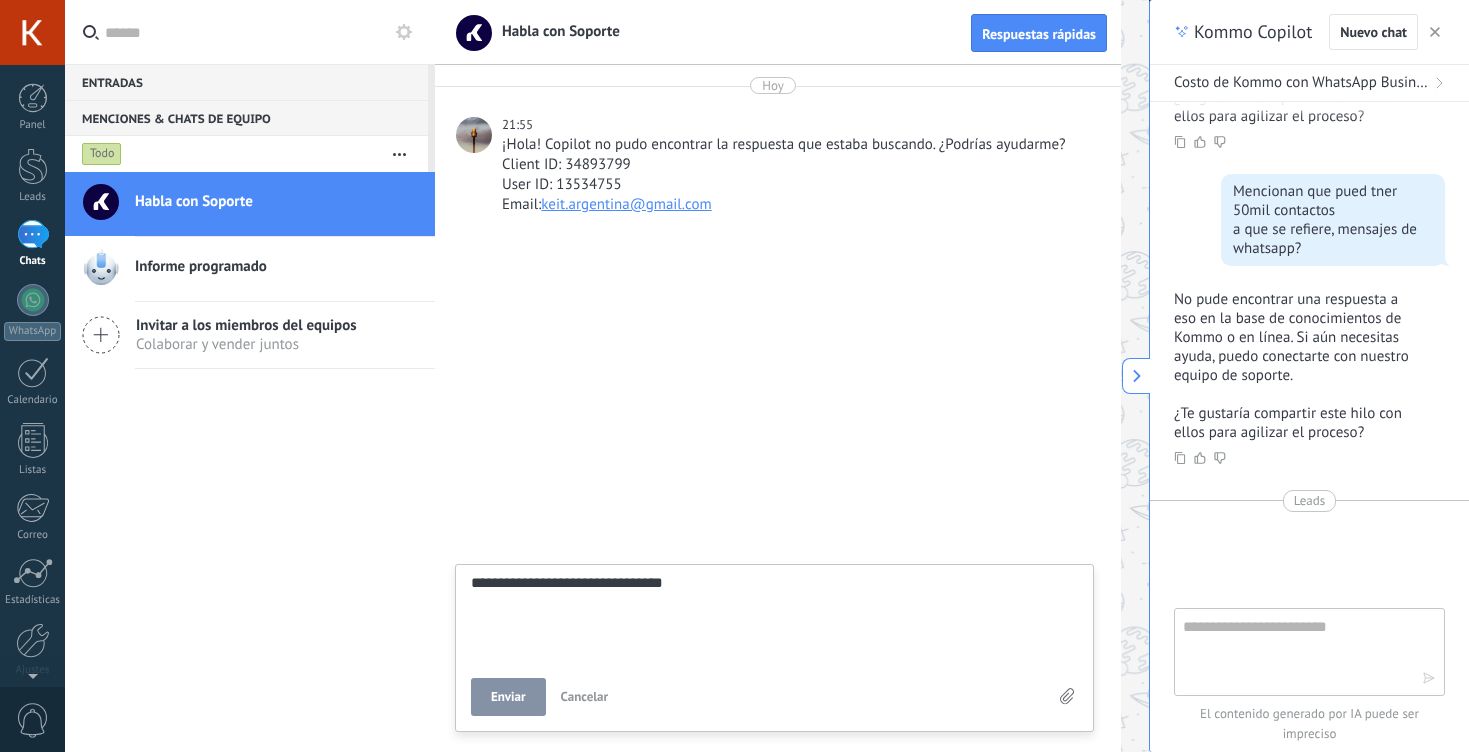 type on "**********" 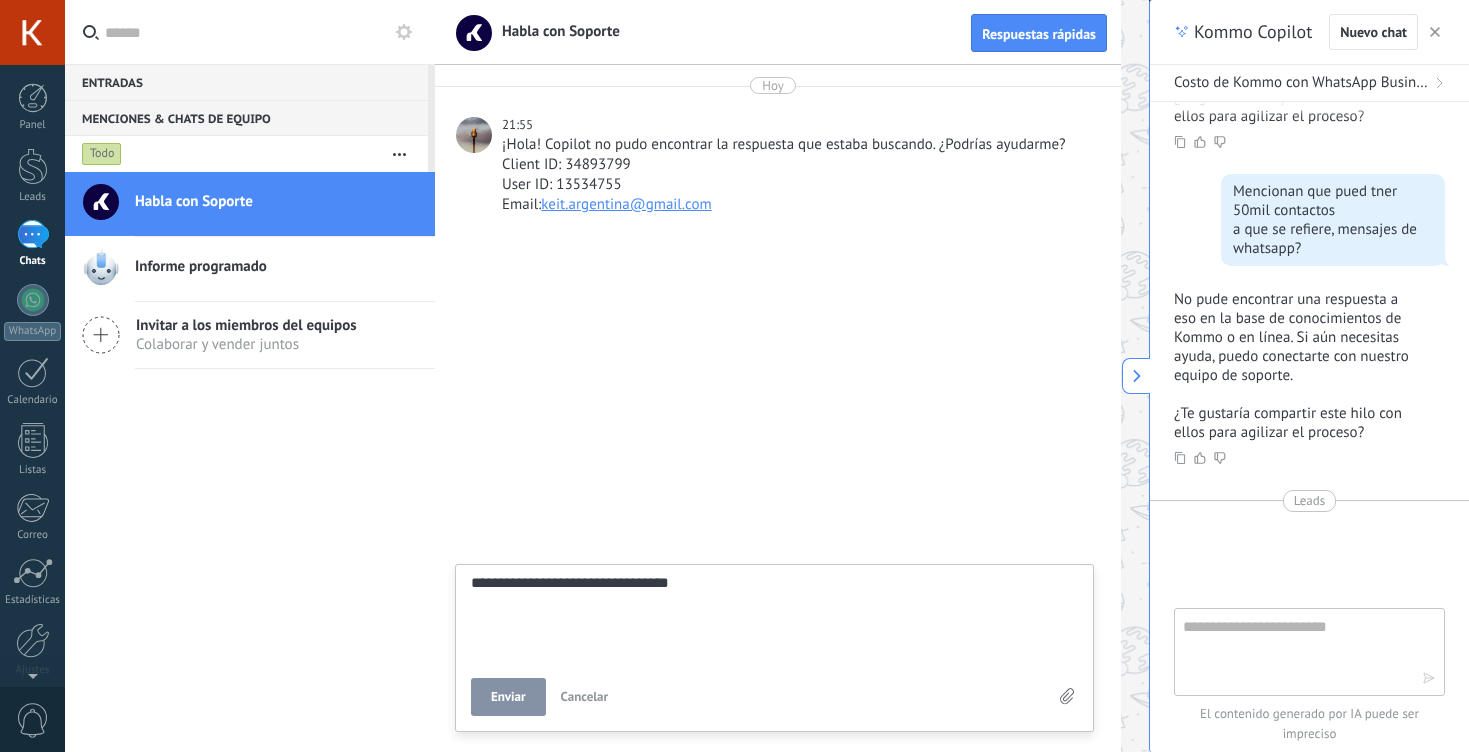 type on "**********" 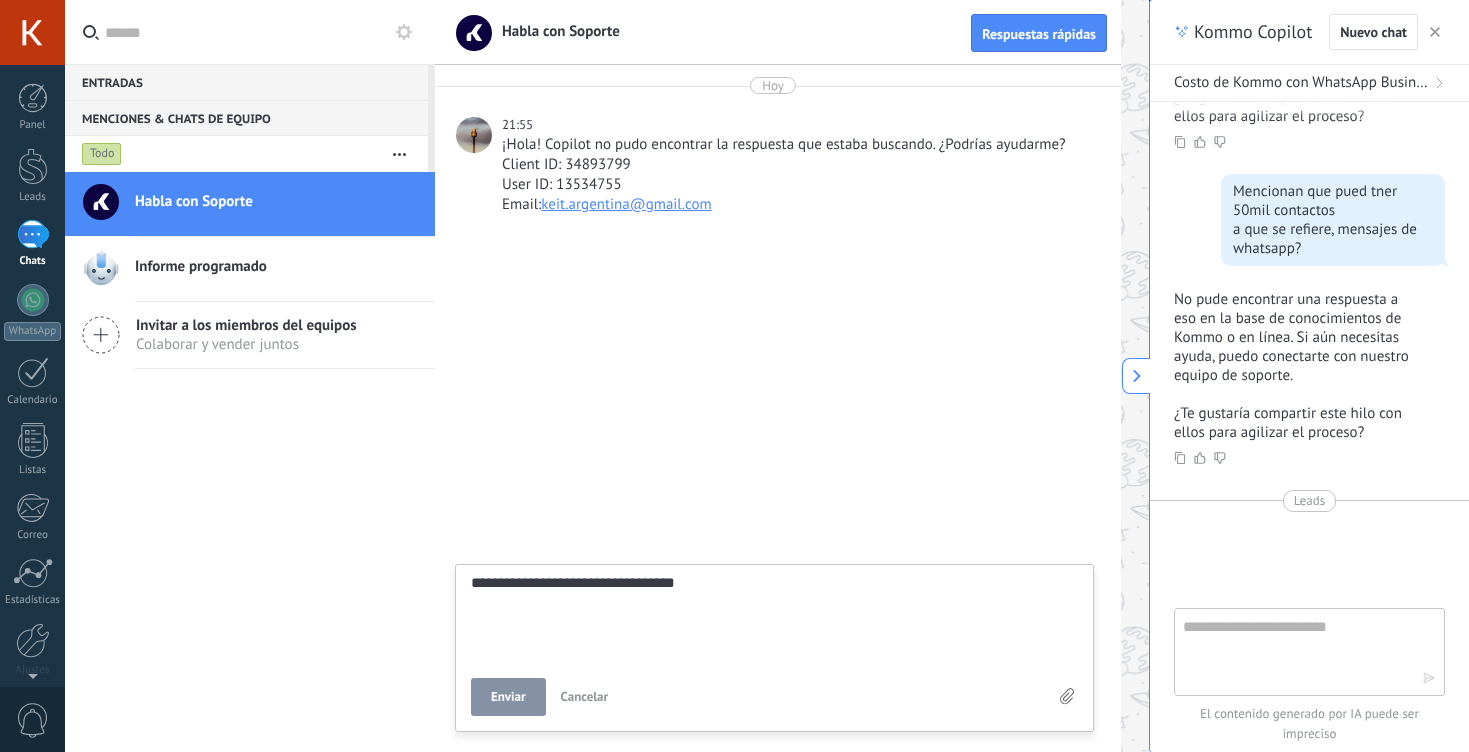 type on "**********" 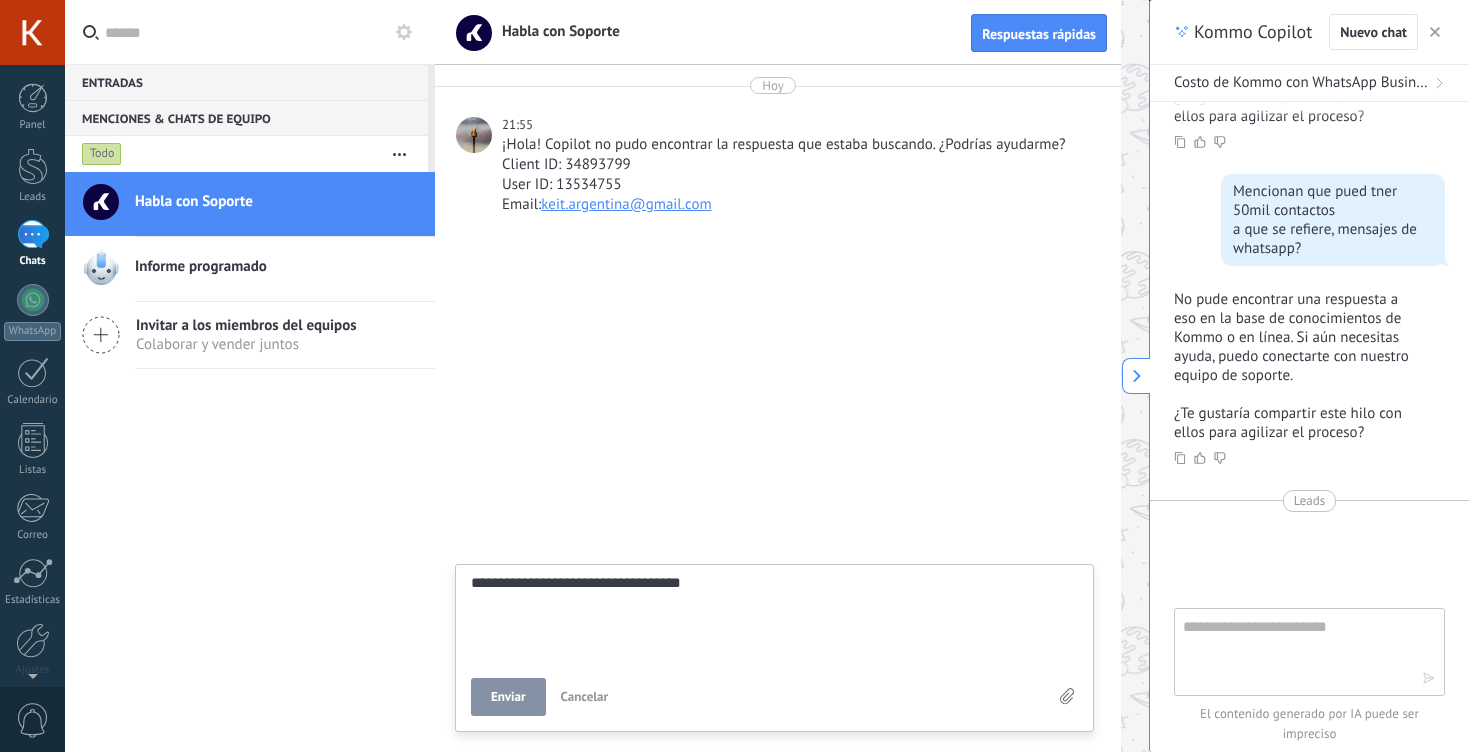 type on "**********" 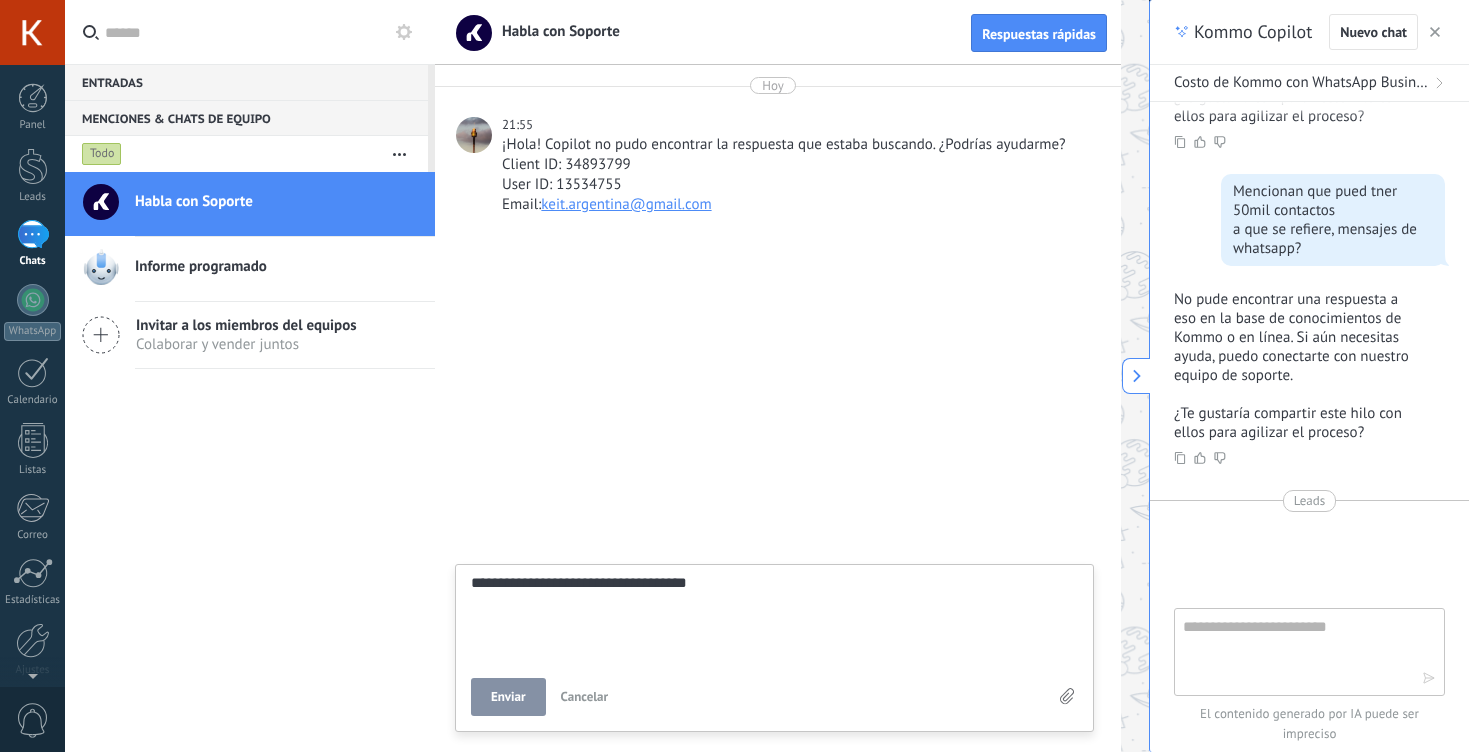 type on "**********" 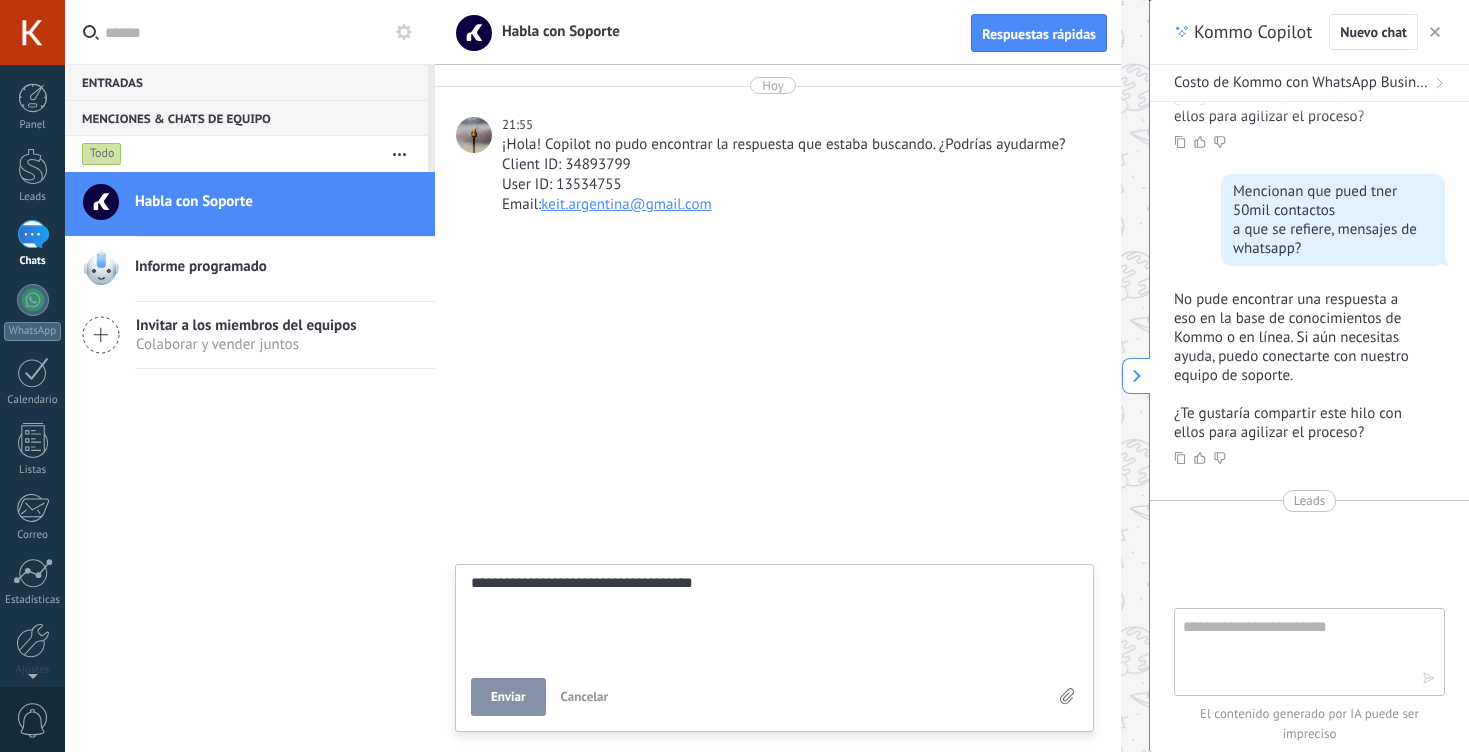 type on "**********" 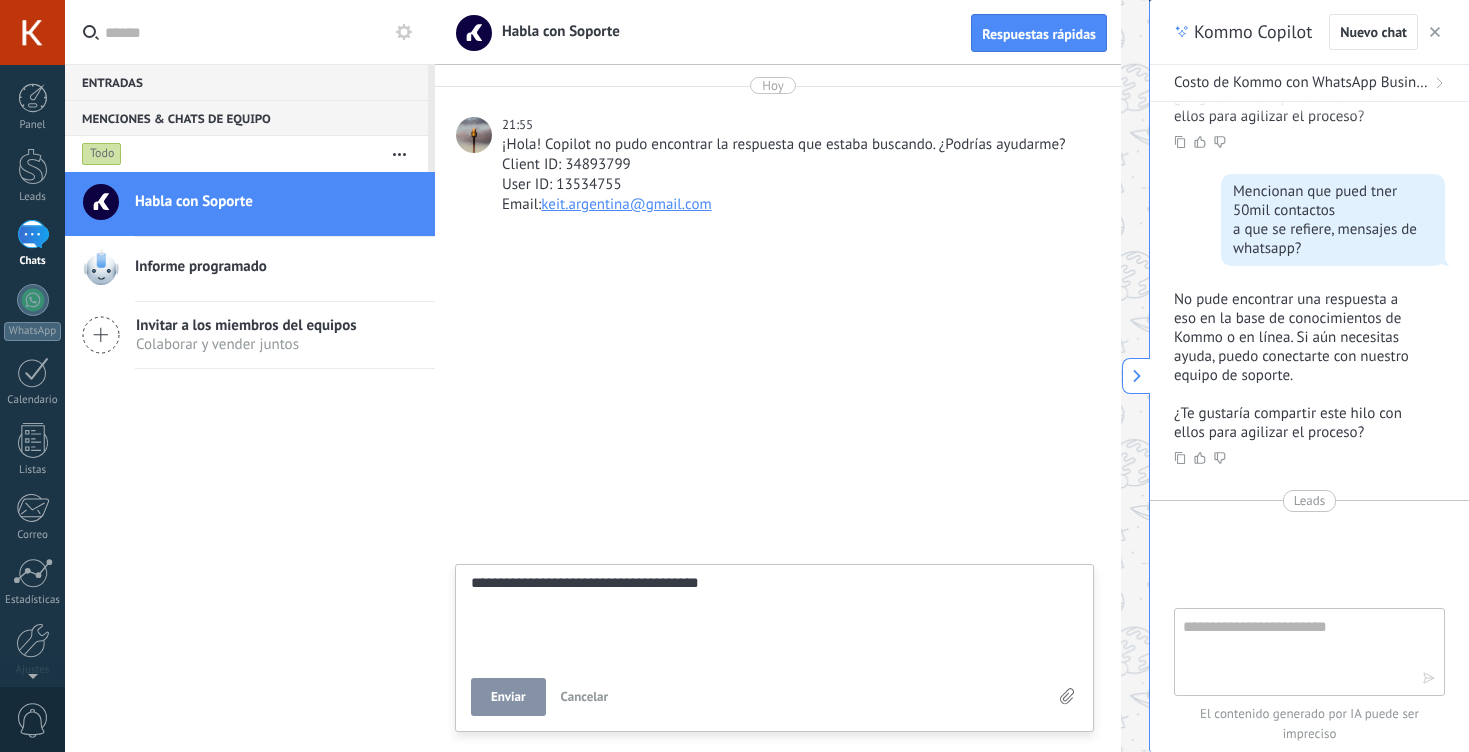type on "**********" 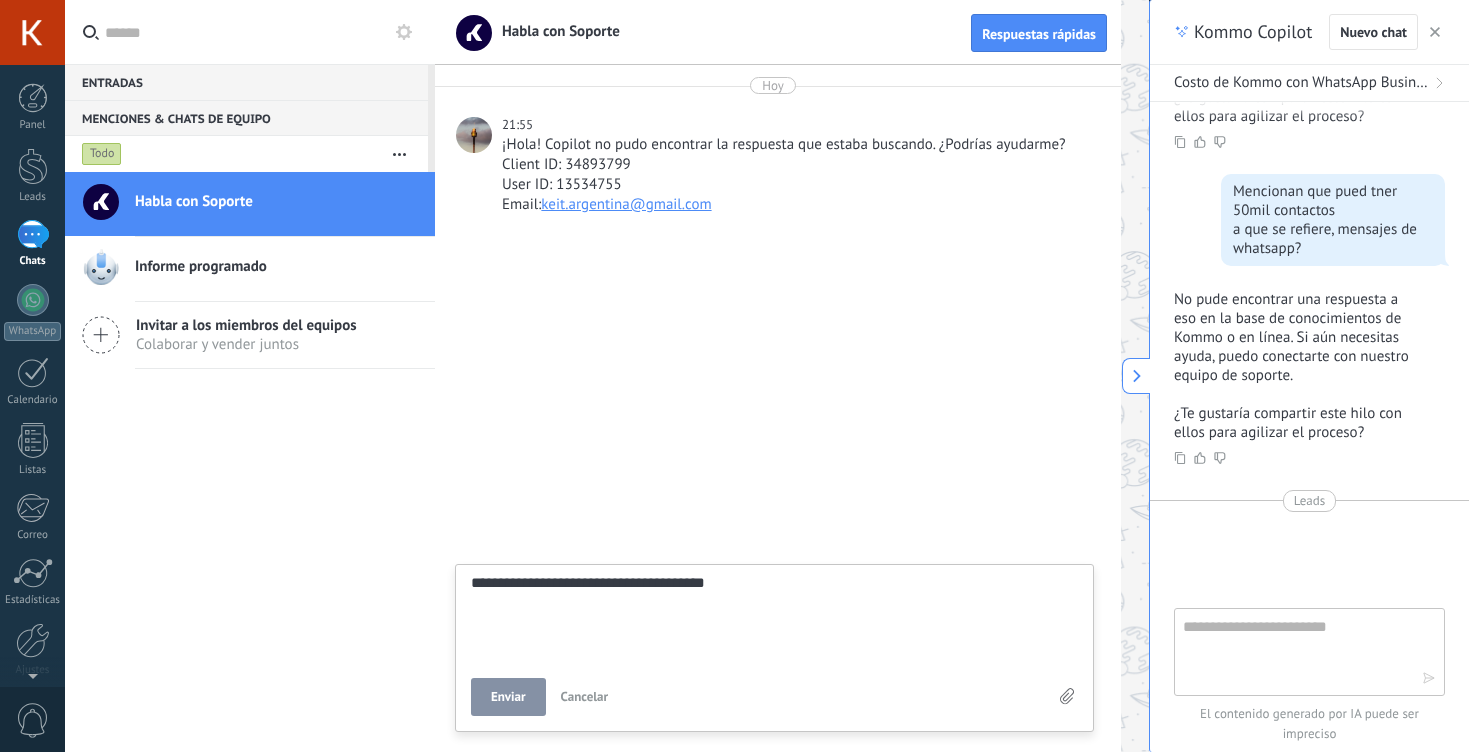 type on "**********" 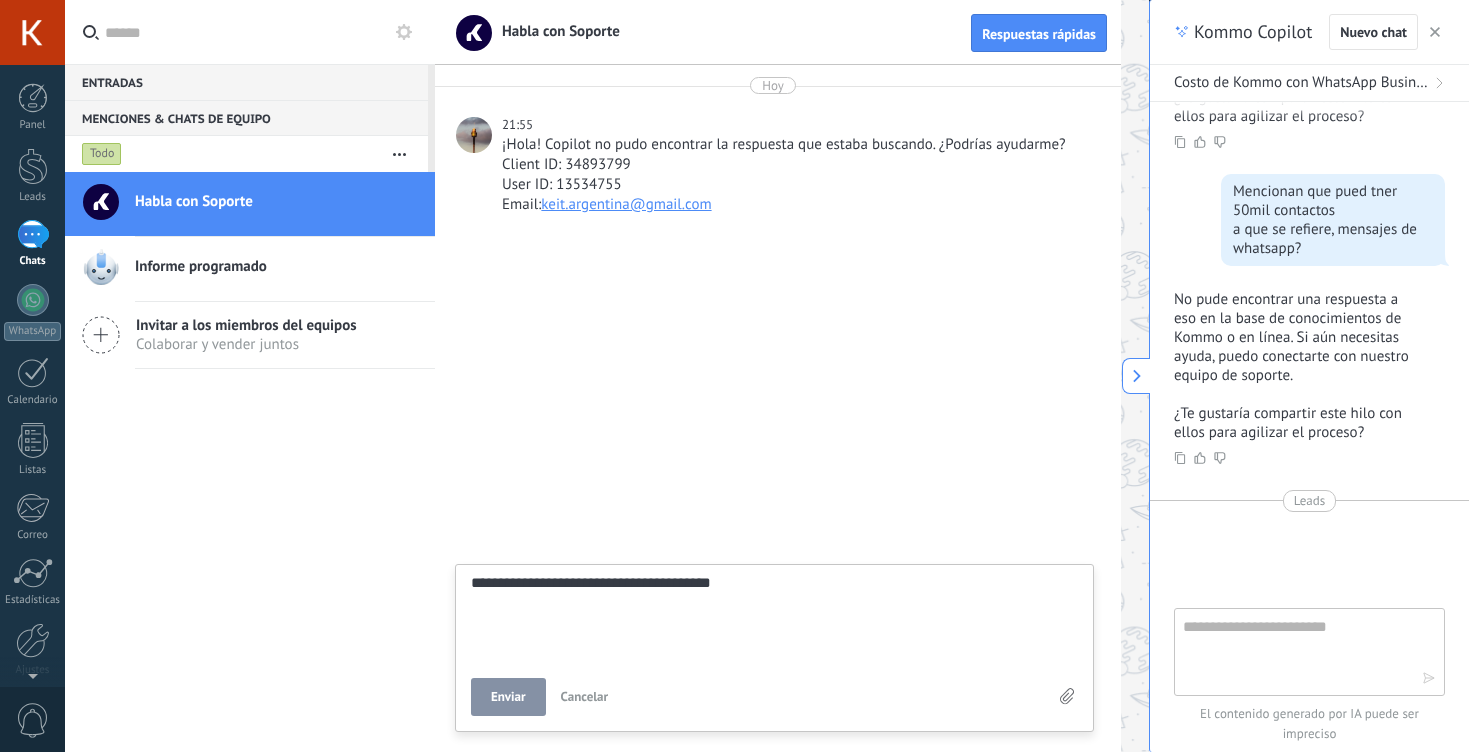 type on "**********" 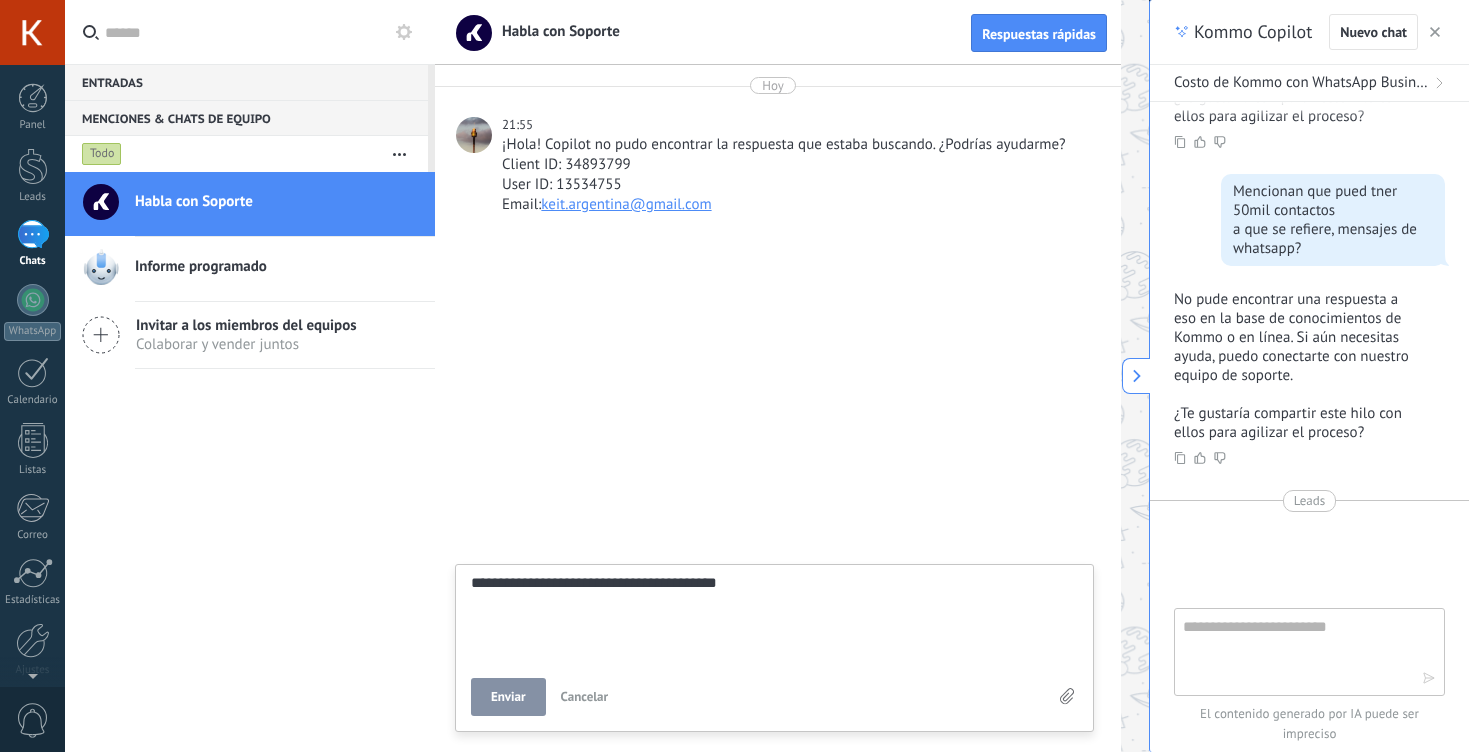 type on "**********" 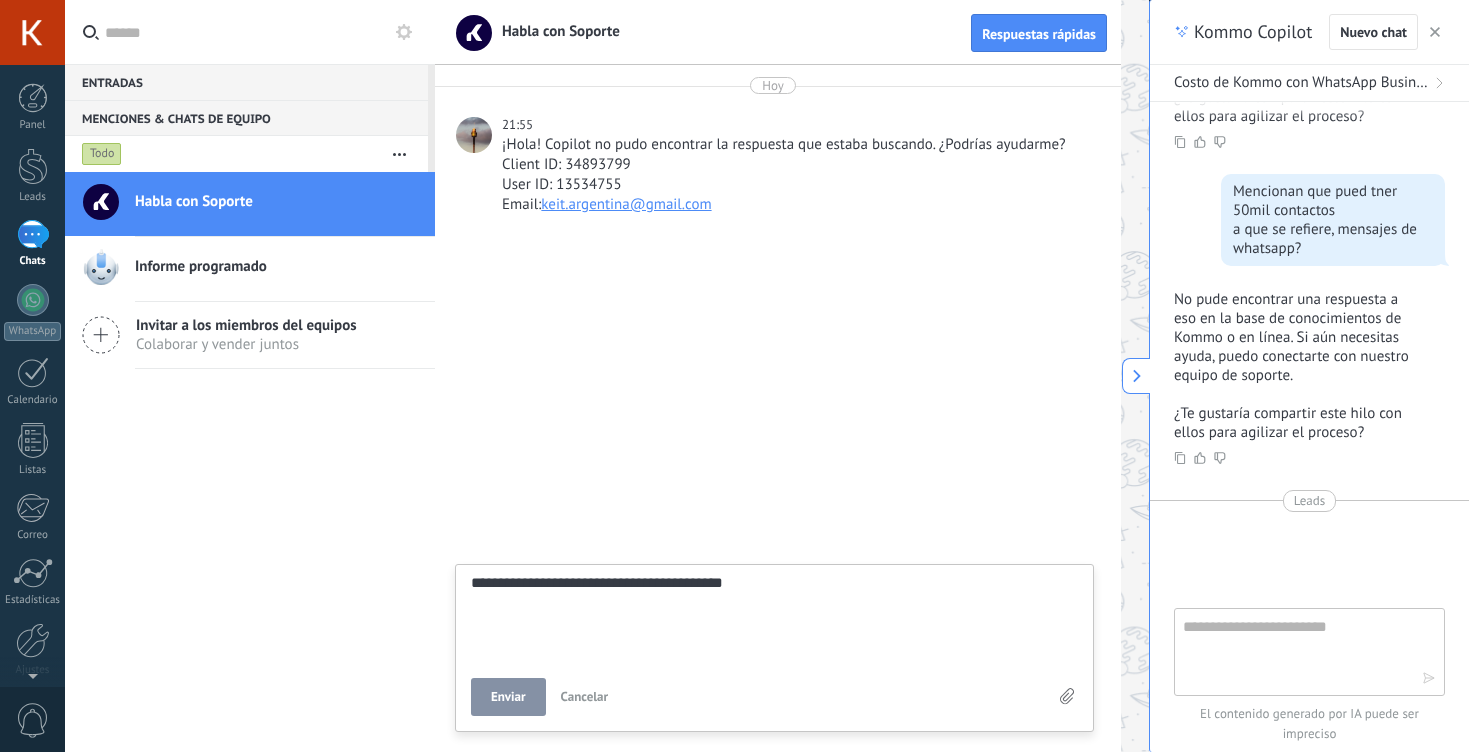 type on "**********" 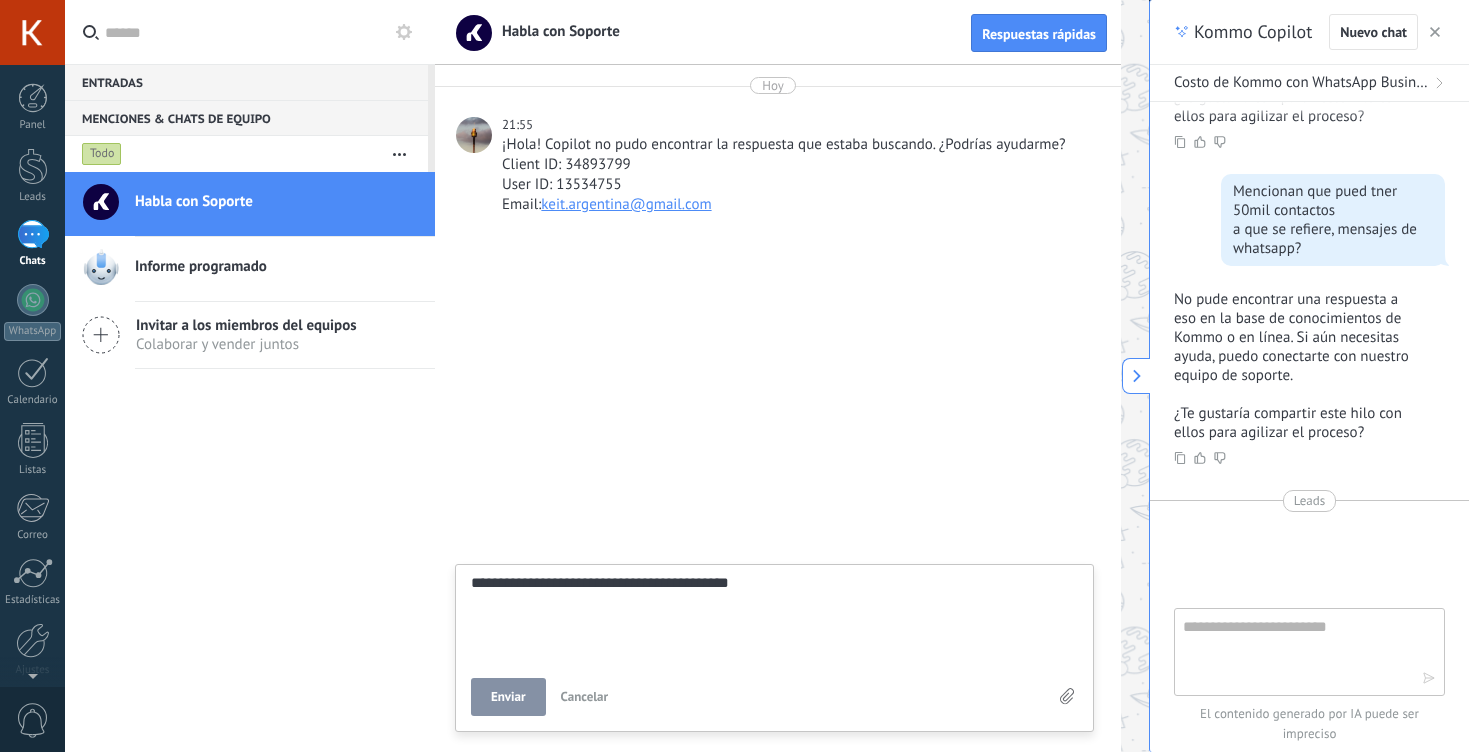 type on "**********" 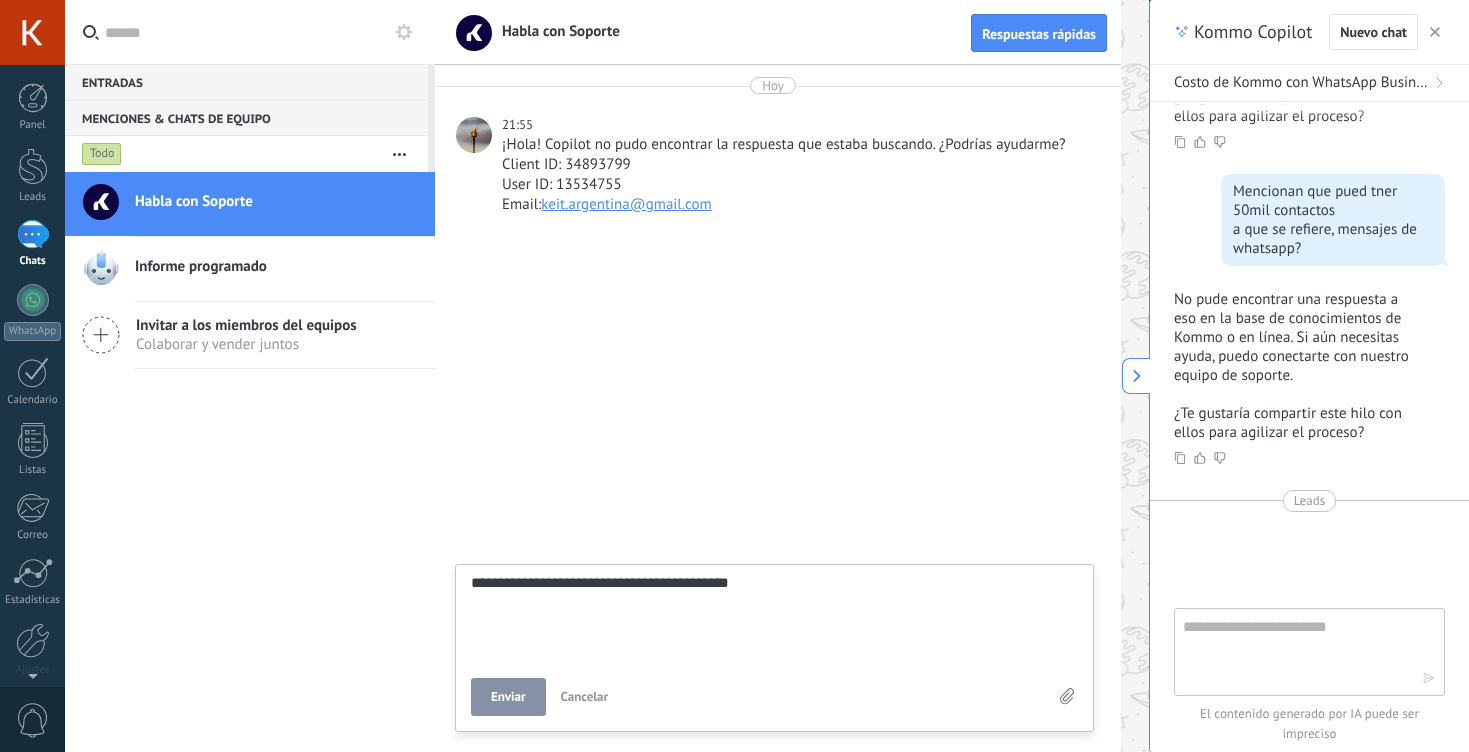 type on "**********" 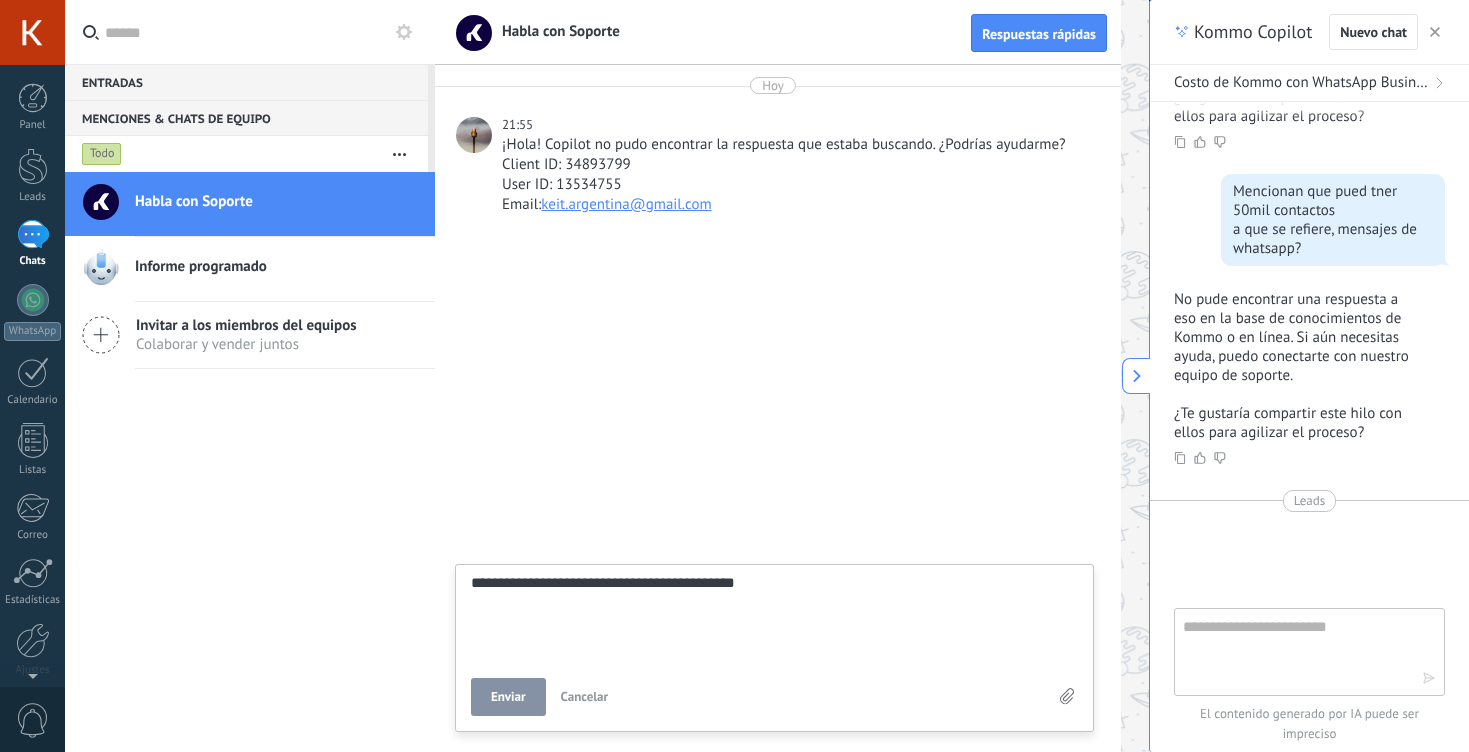 type on "**********" 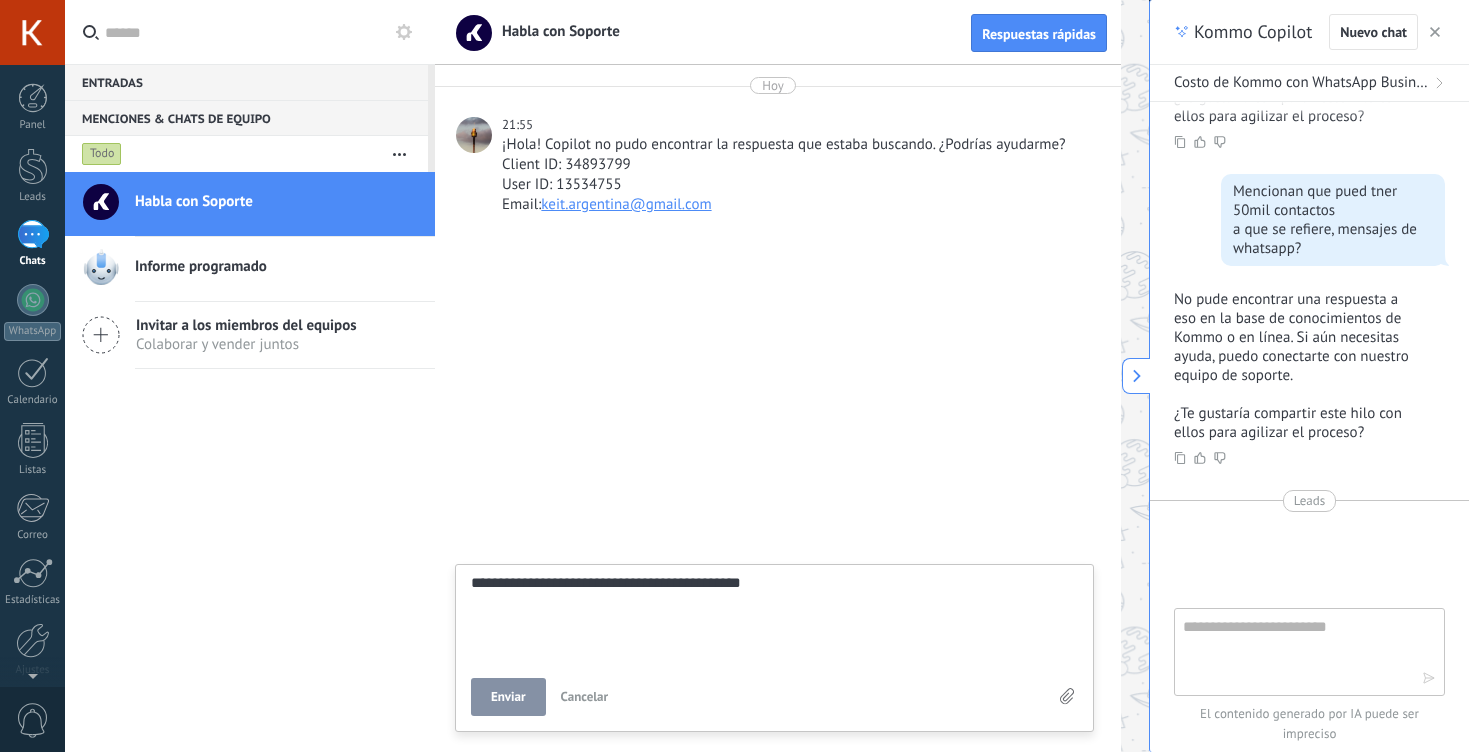 type on "**********" 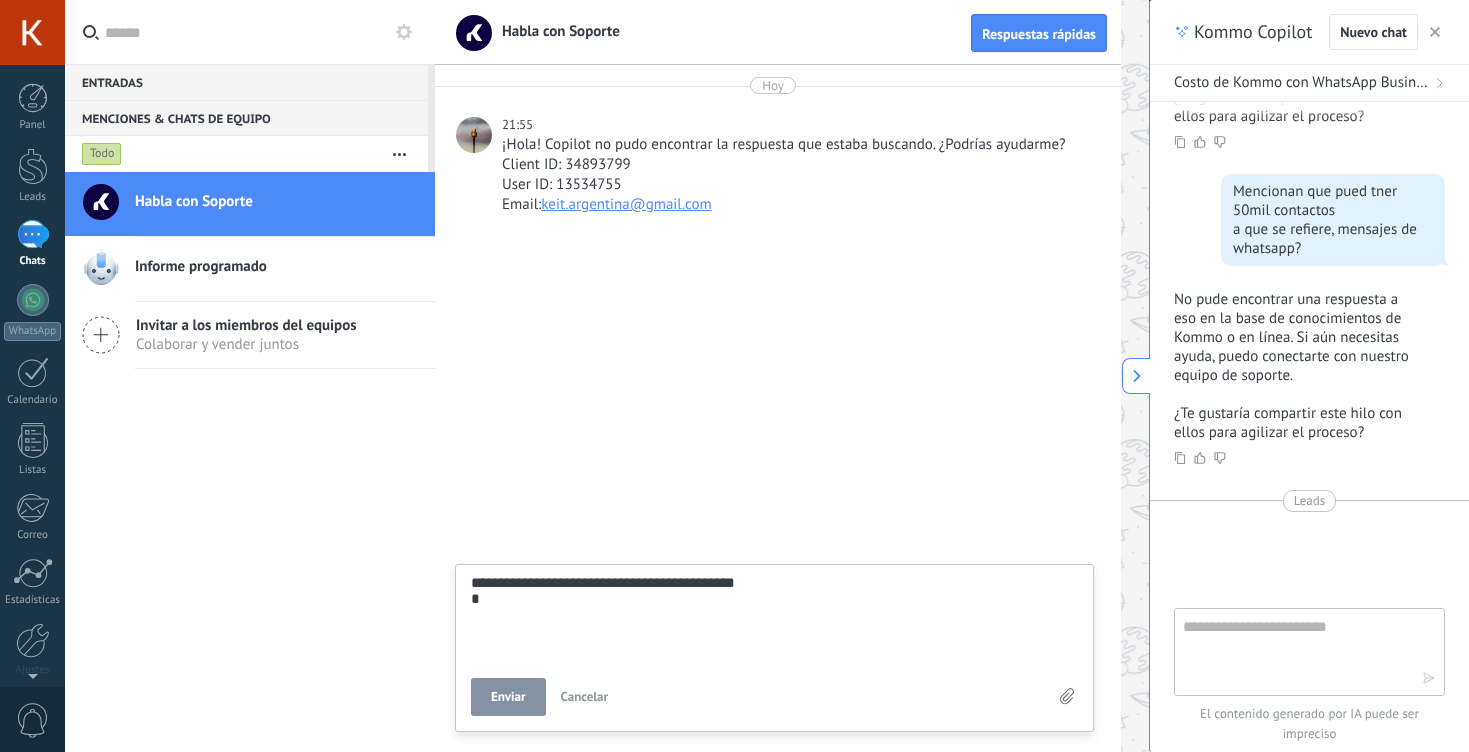 type on "**********" 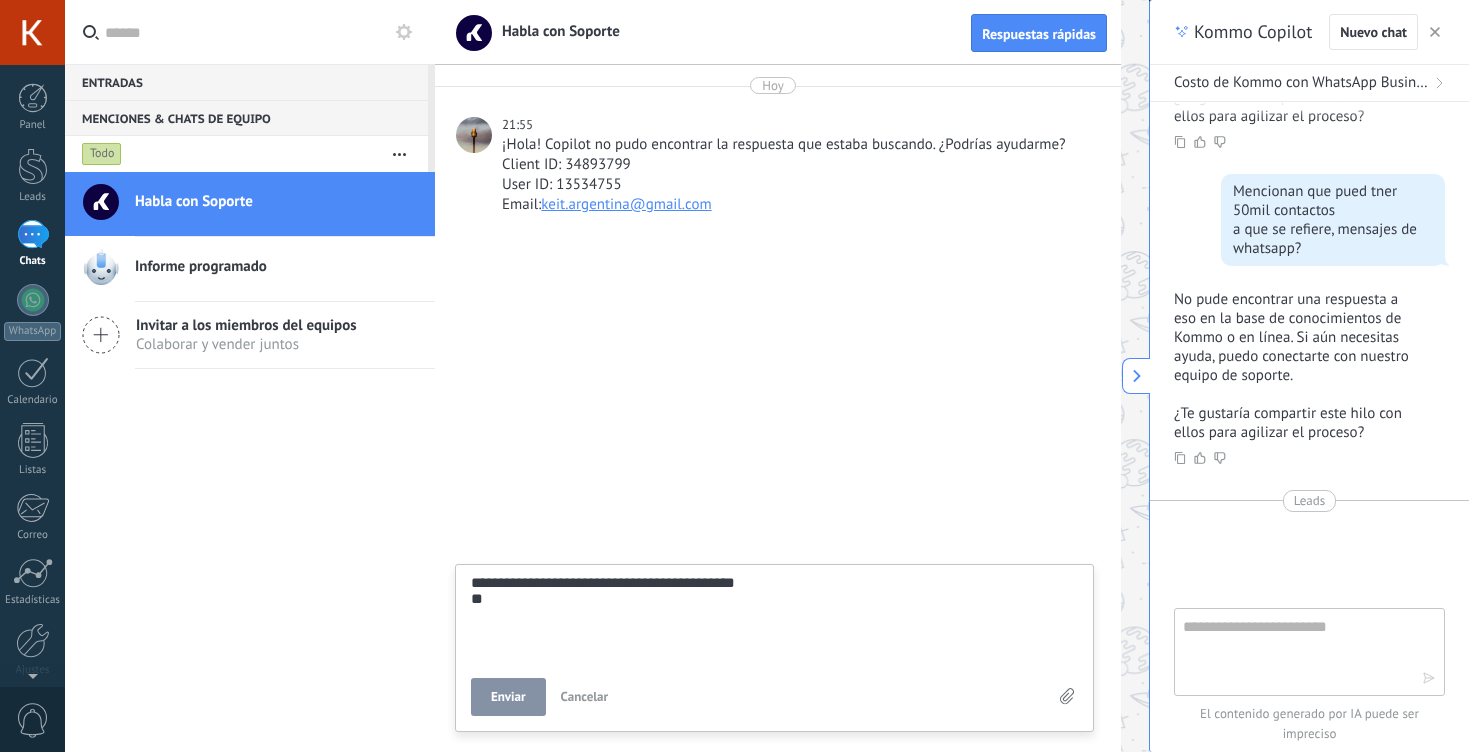 type on "**********" 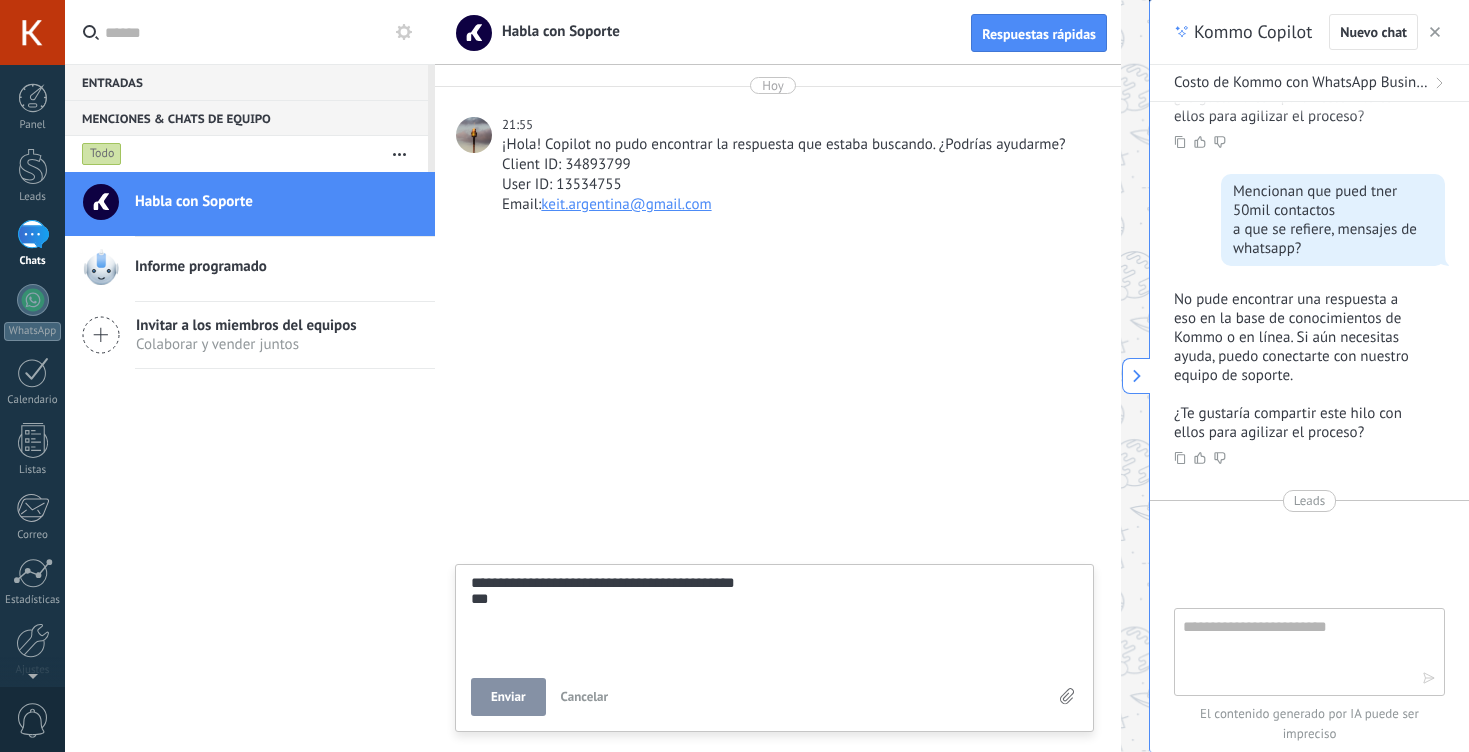 type on "**********" 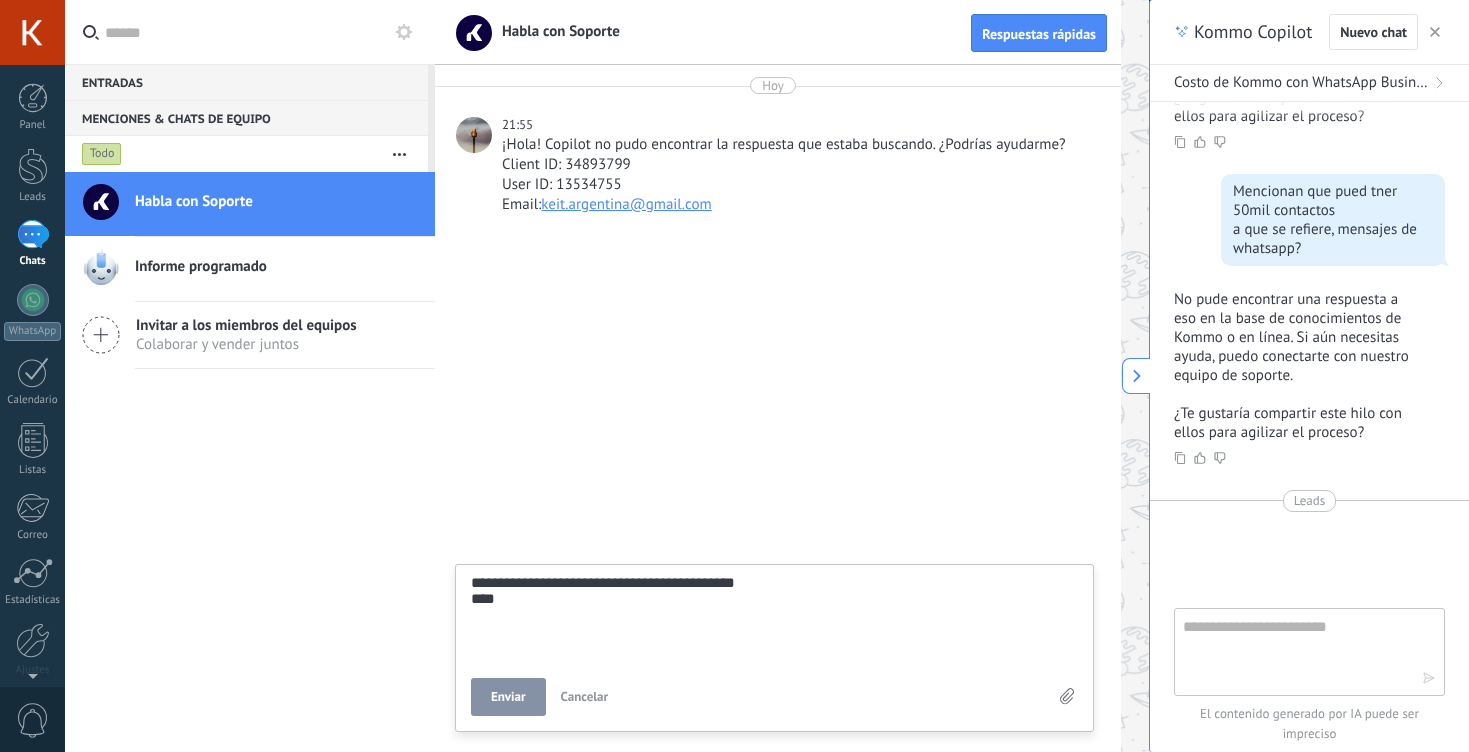 type on "**********" 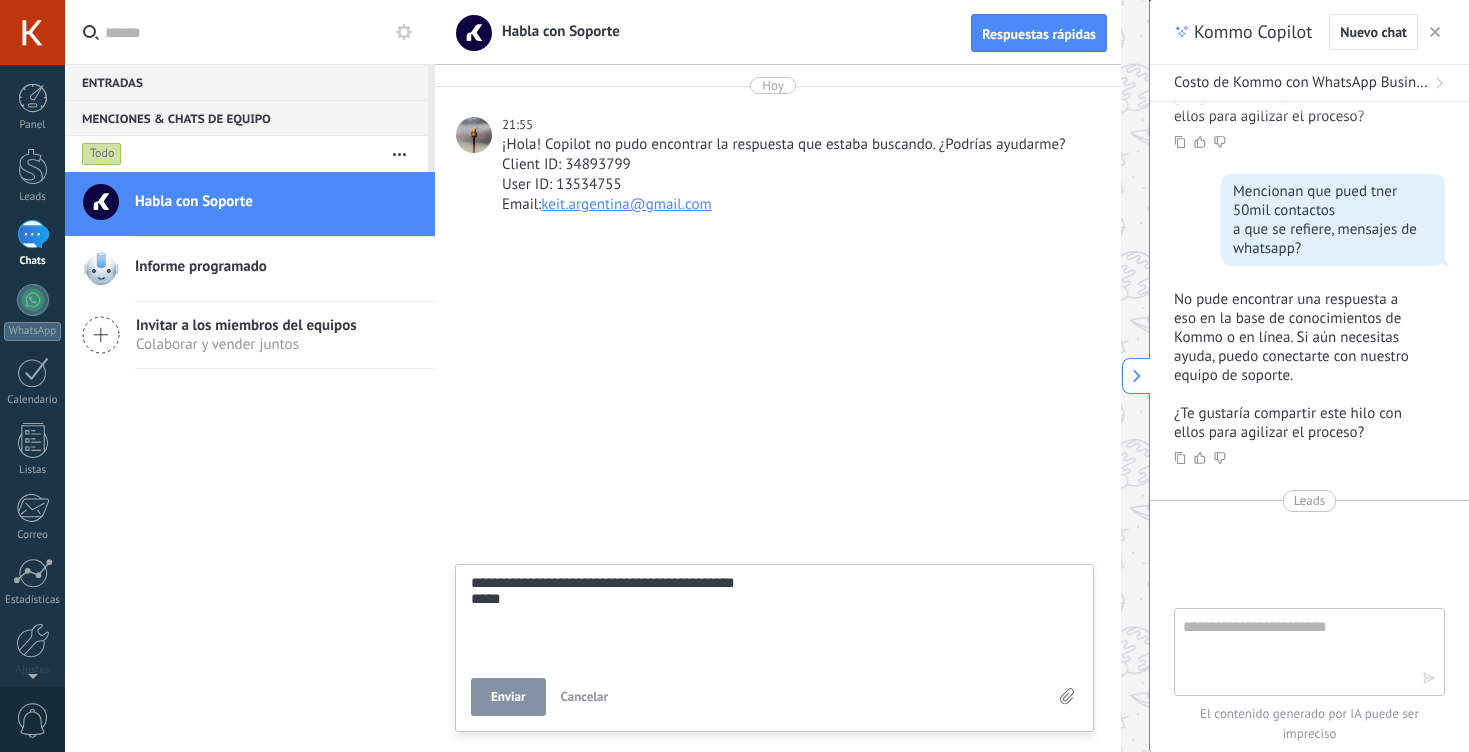 type on "**********" 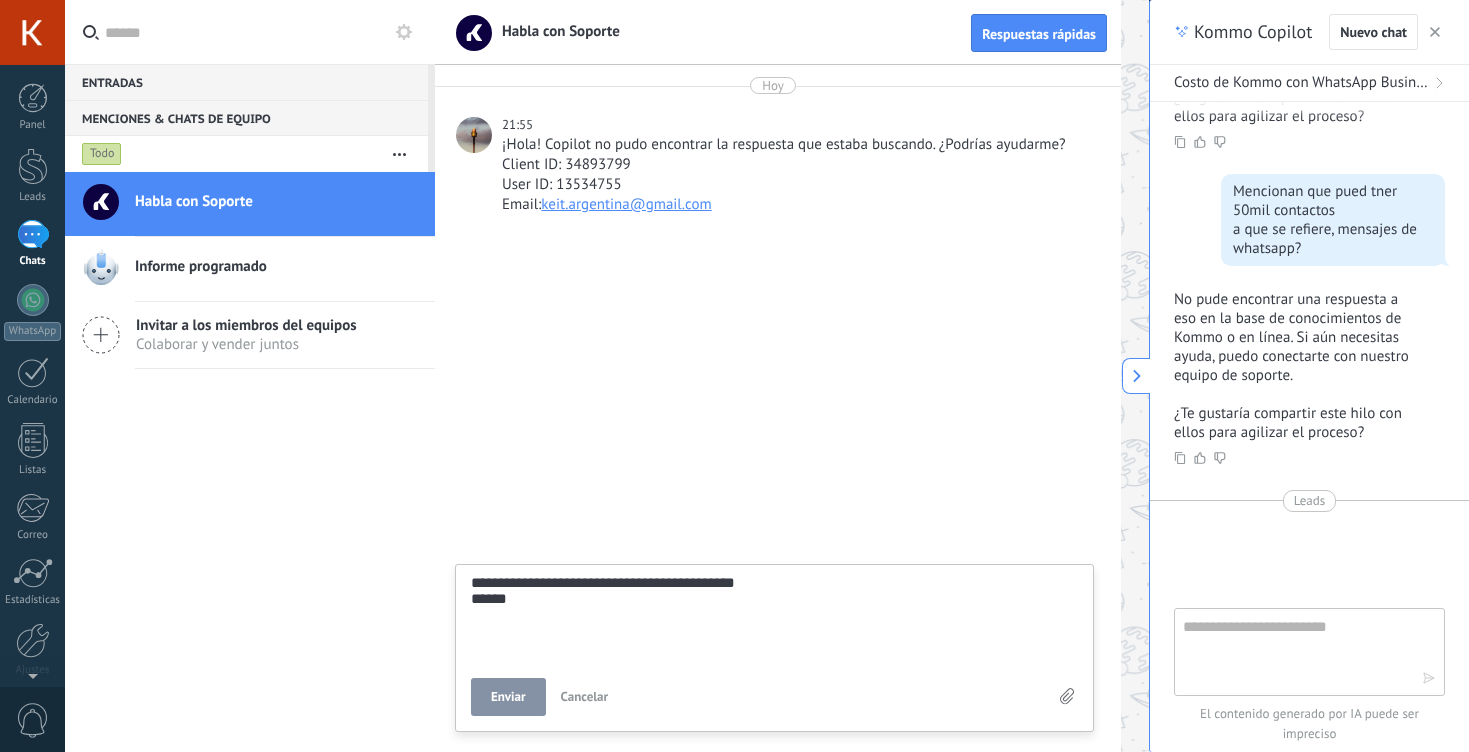 type on "**********" 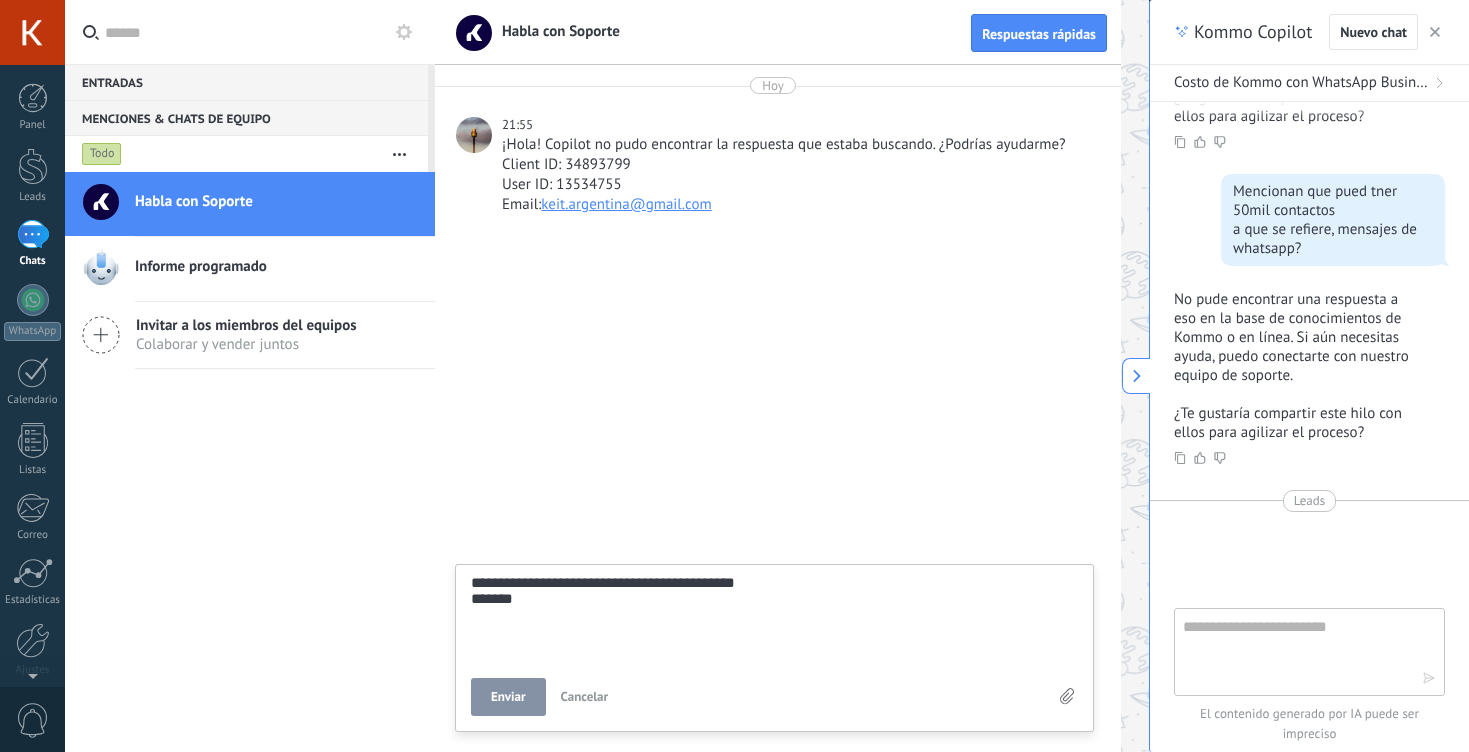 type on "**********" 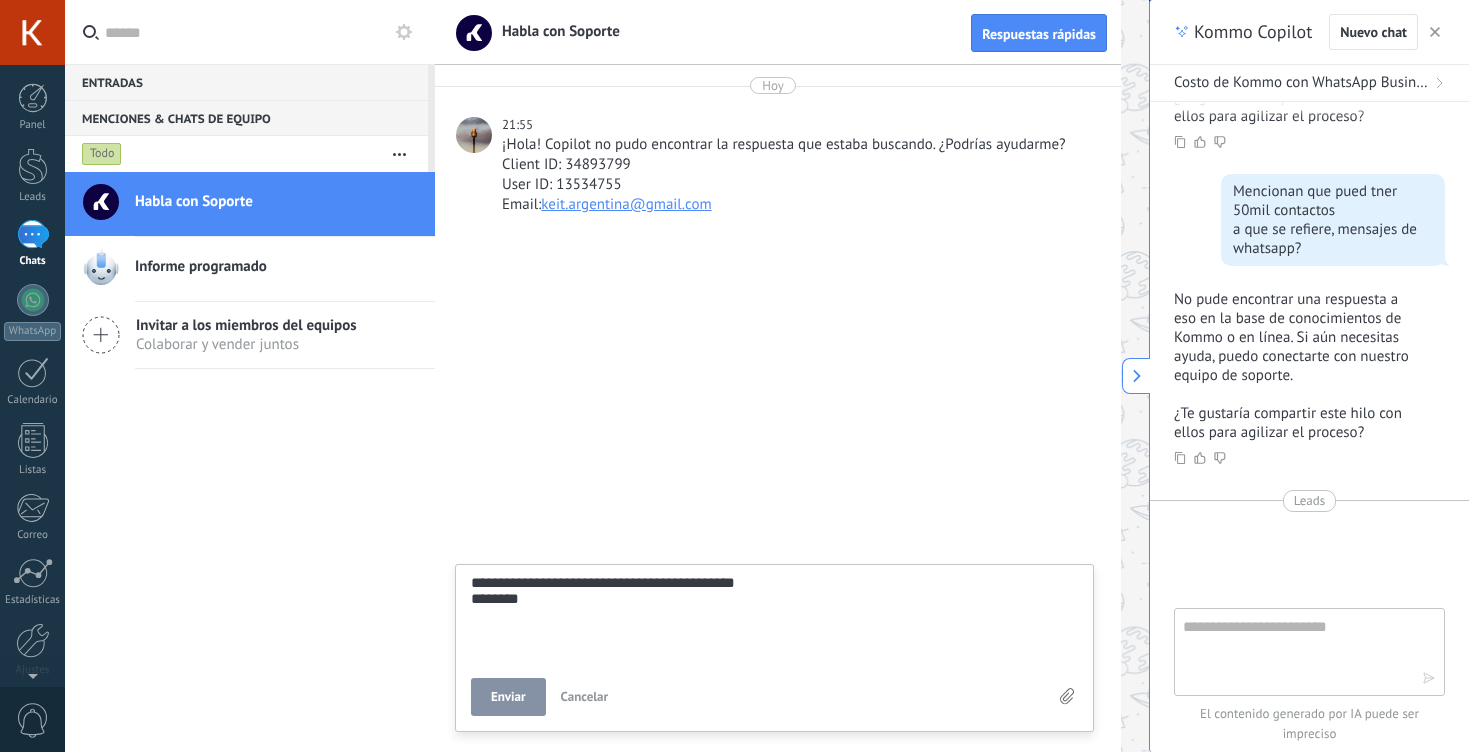 type on "**********" 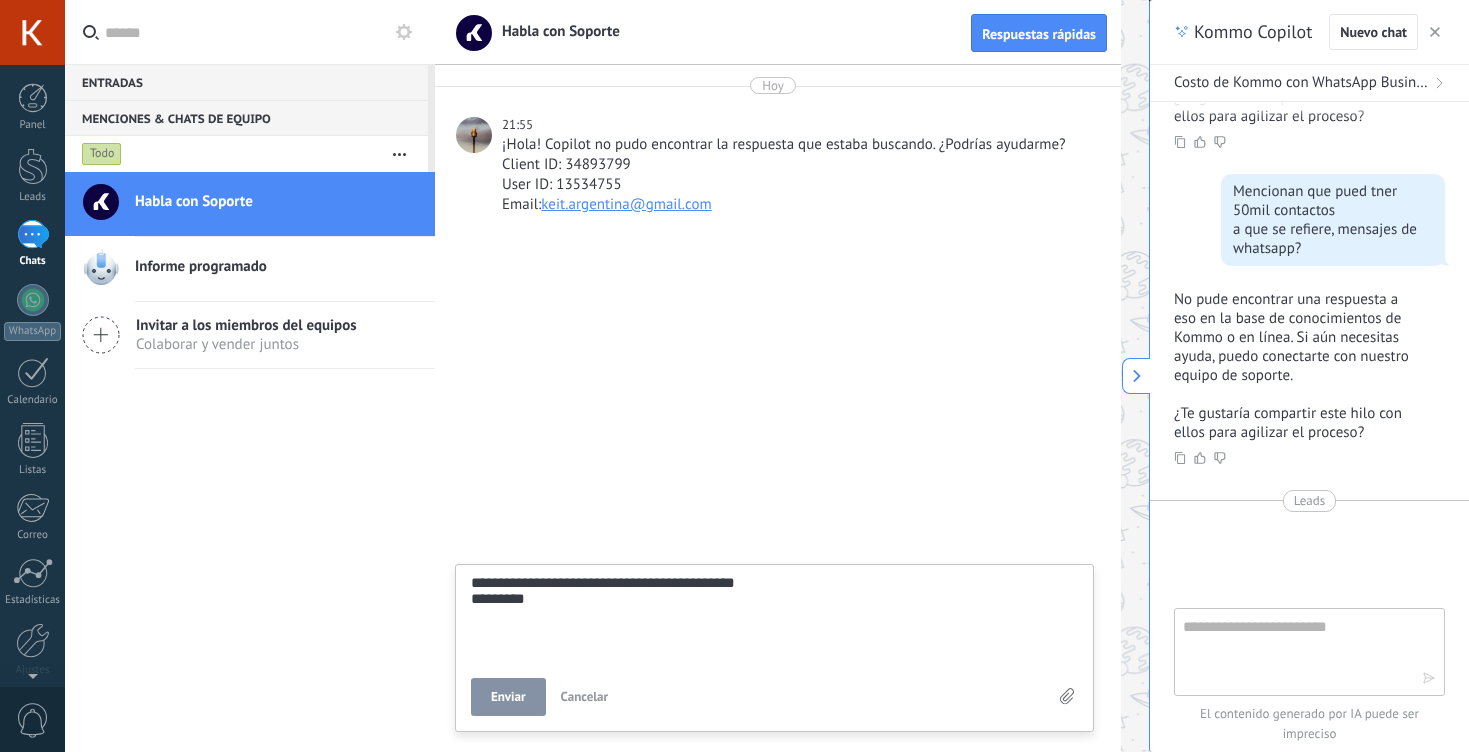 type on "**********" 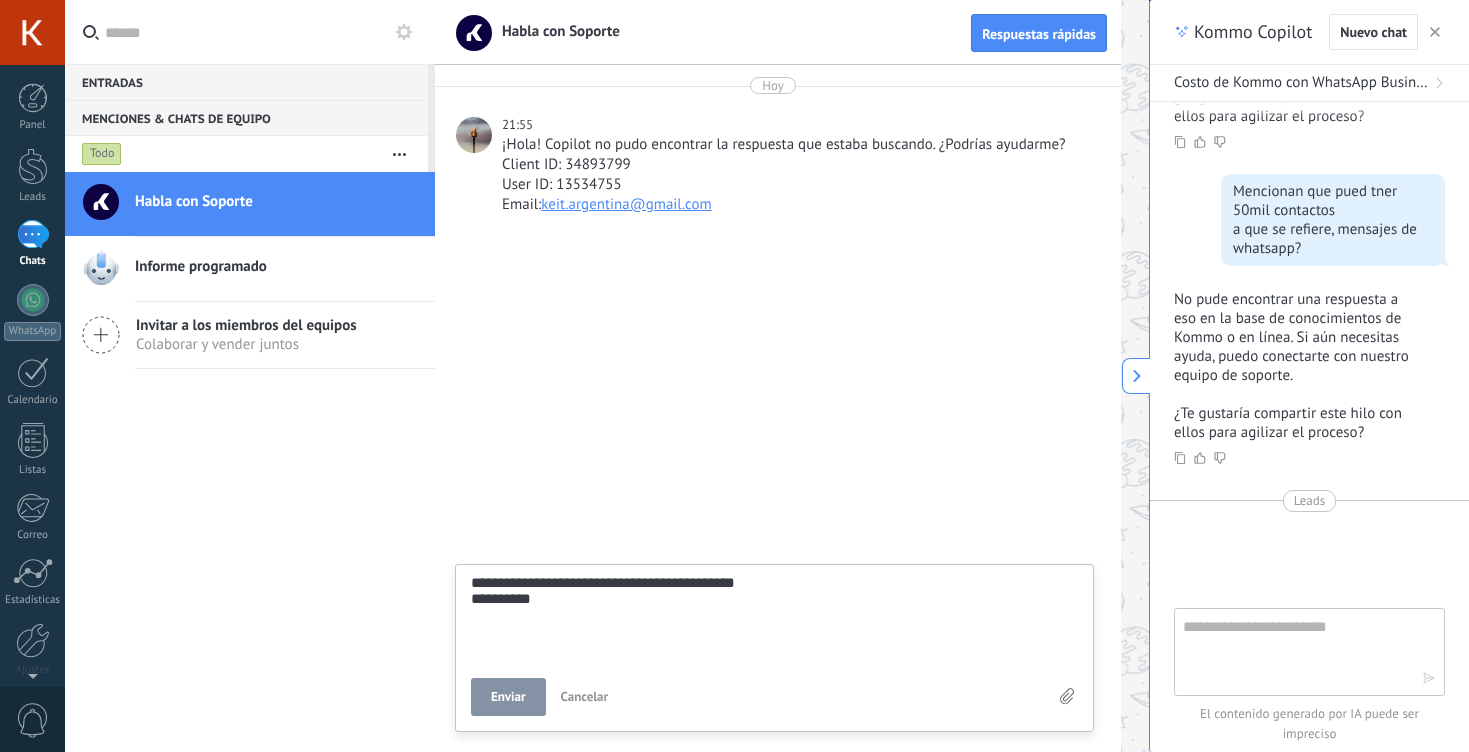 type on "**********" 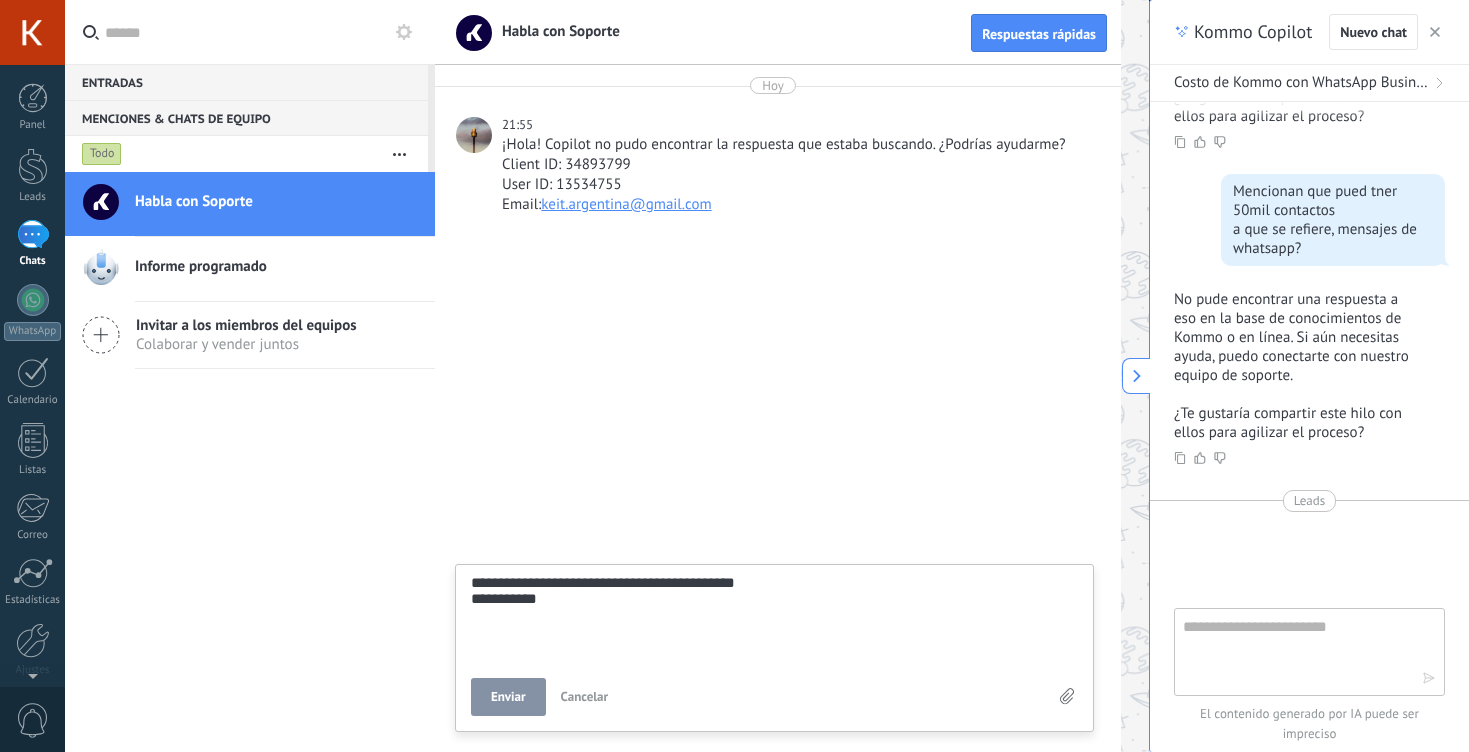 type on "**********" 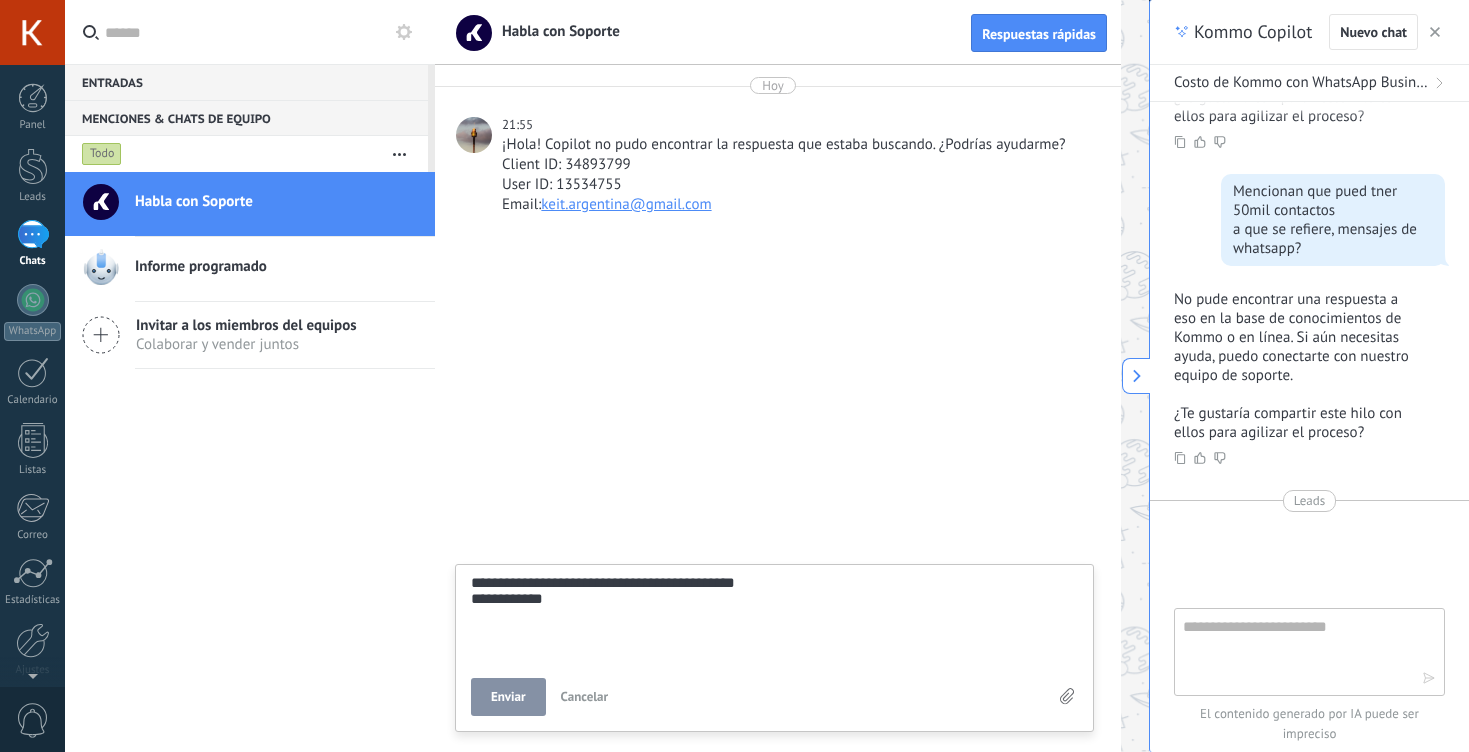 type on "**********" 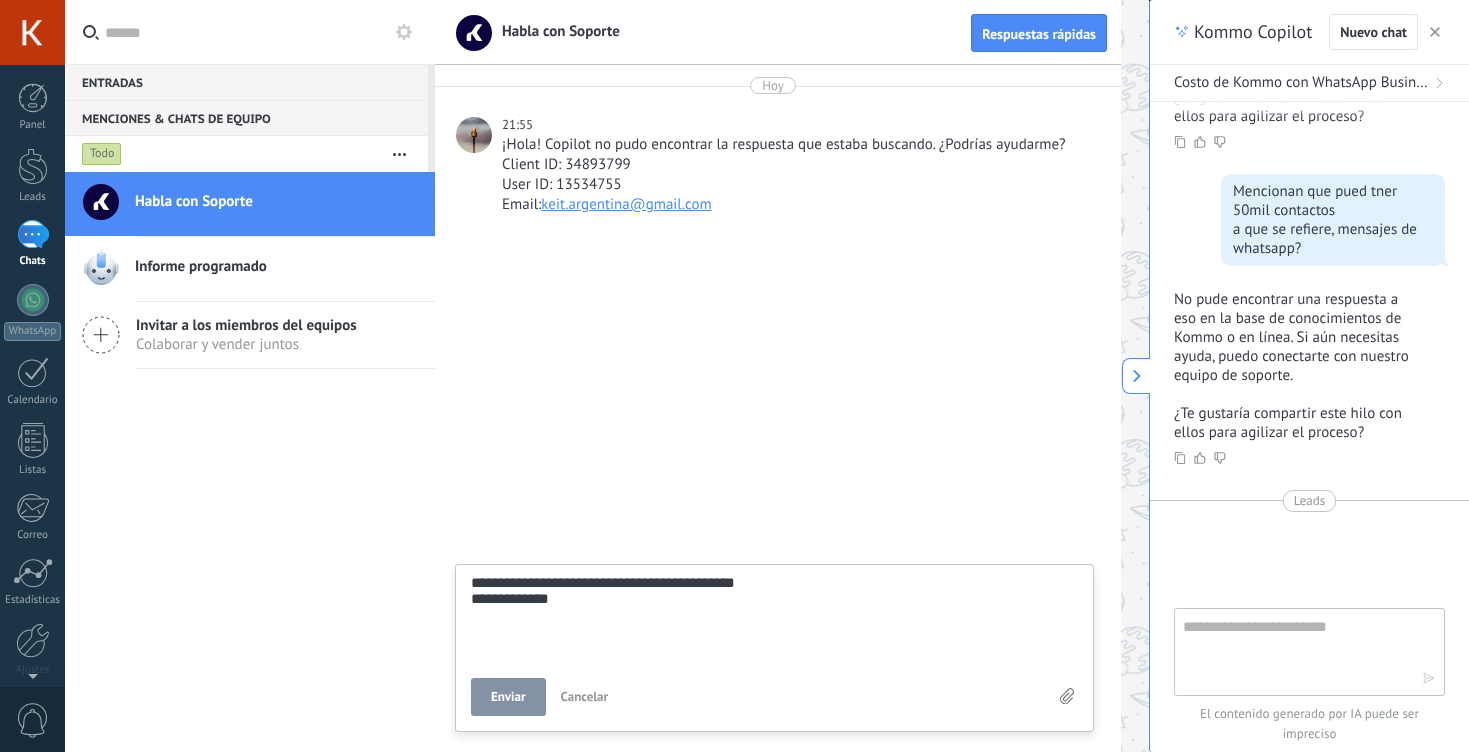 type on "**********" 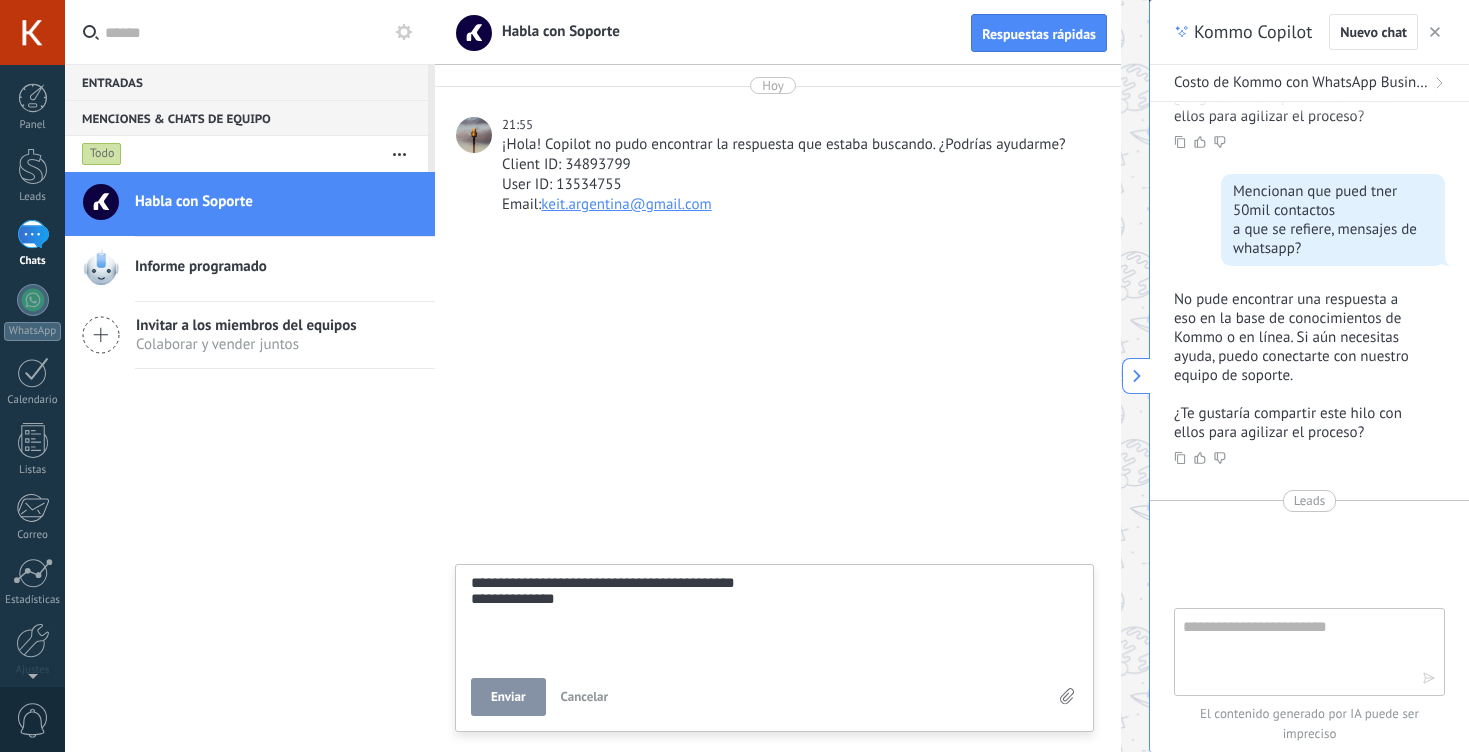 type on "**********" 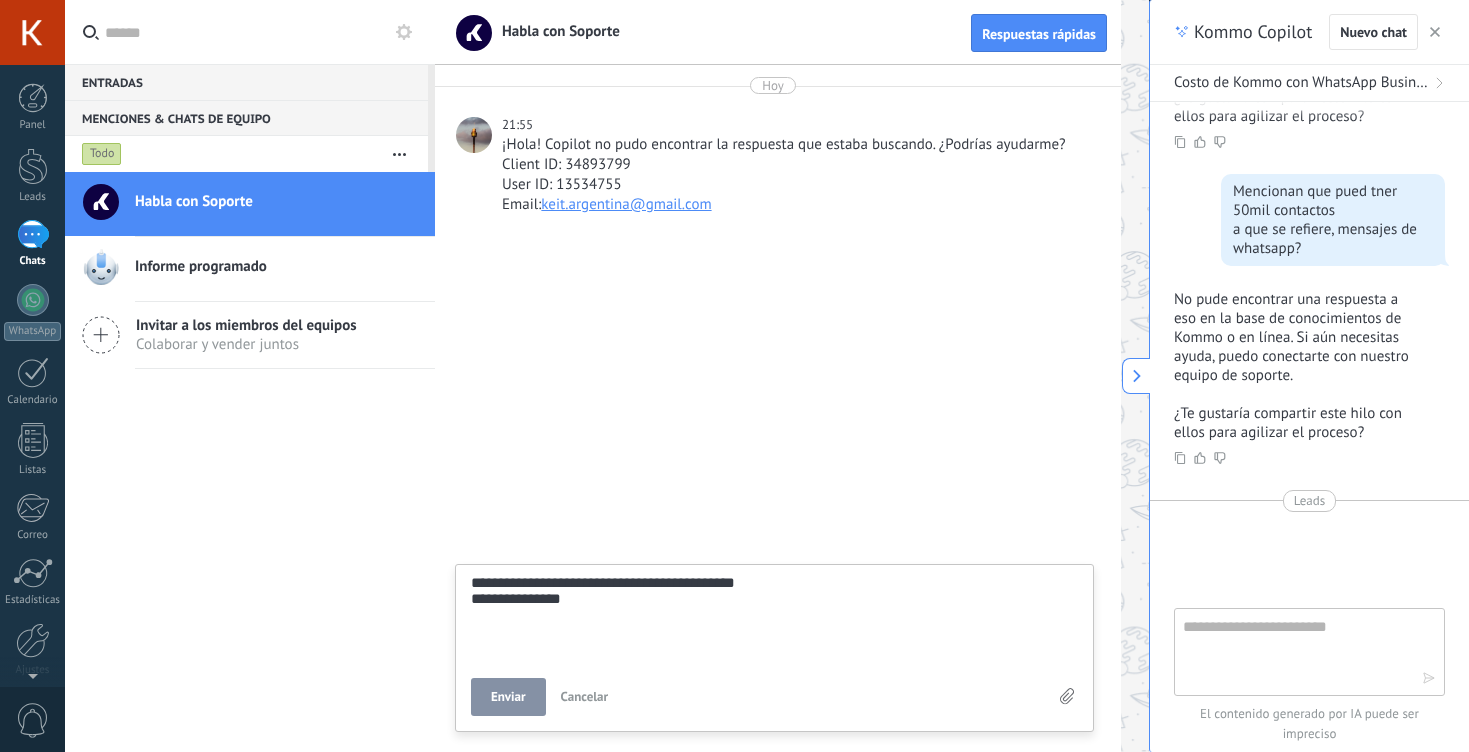 type on "**********" 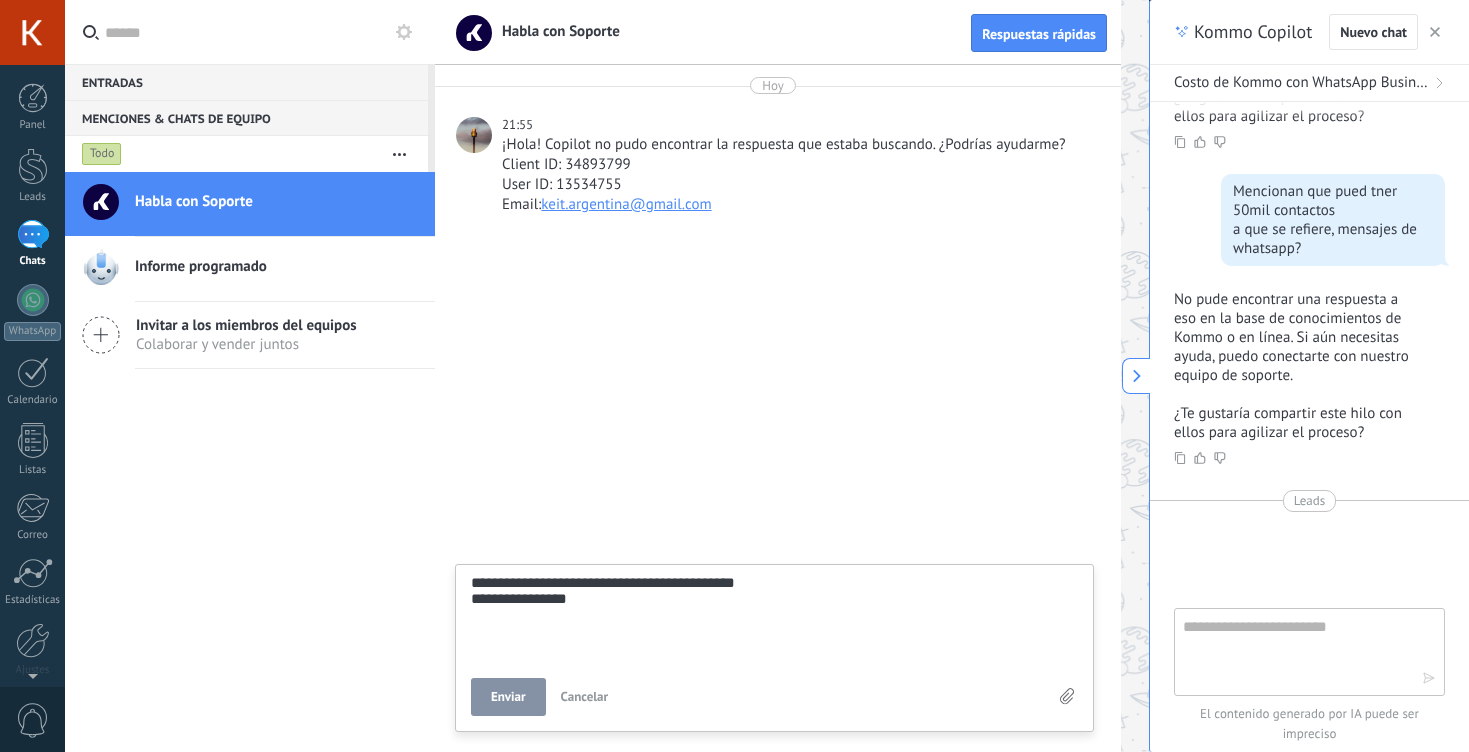 type on "**********" 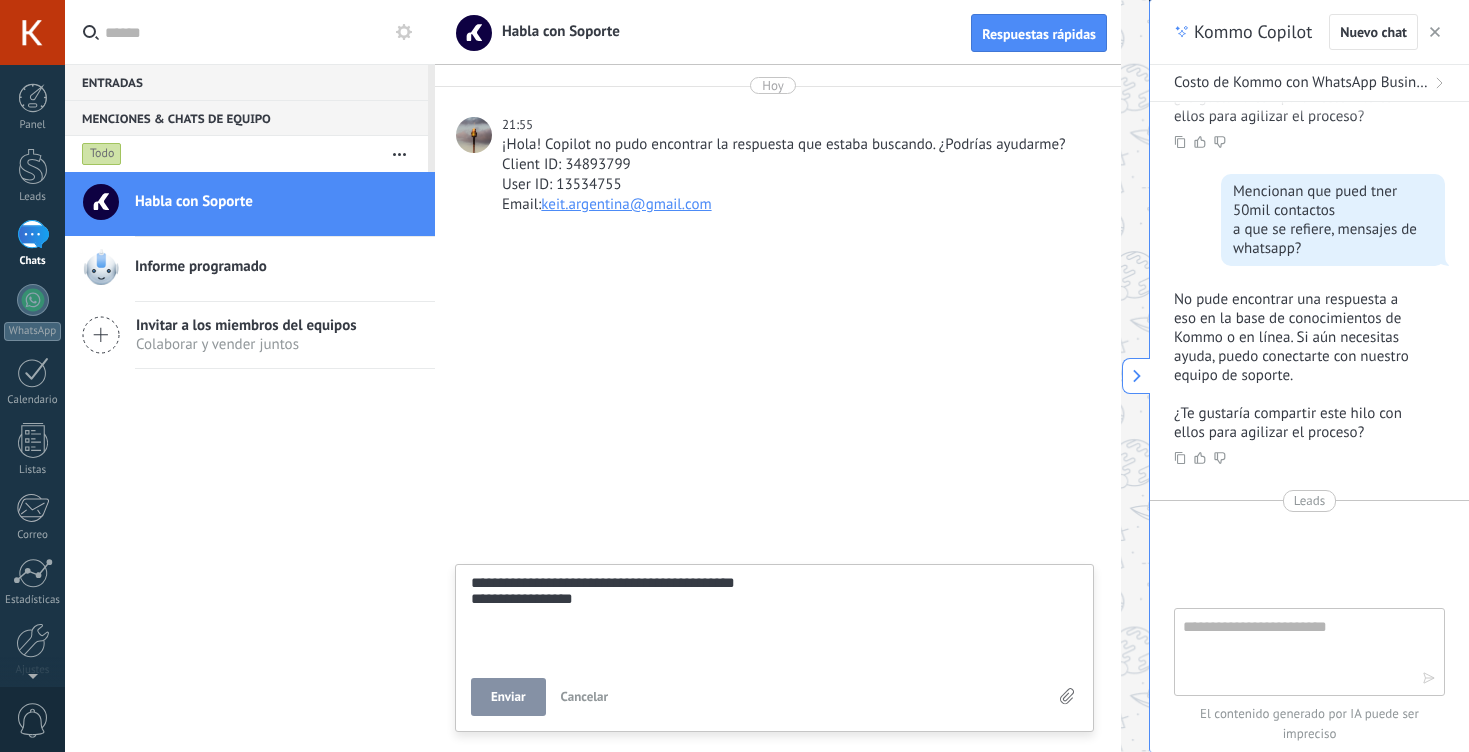 type on "**********" 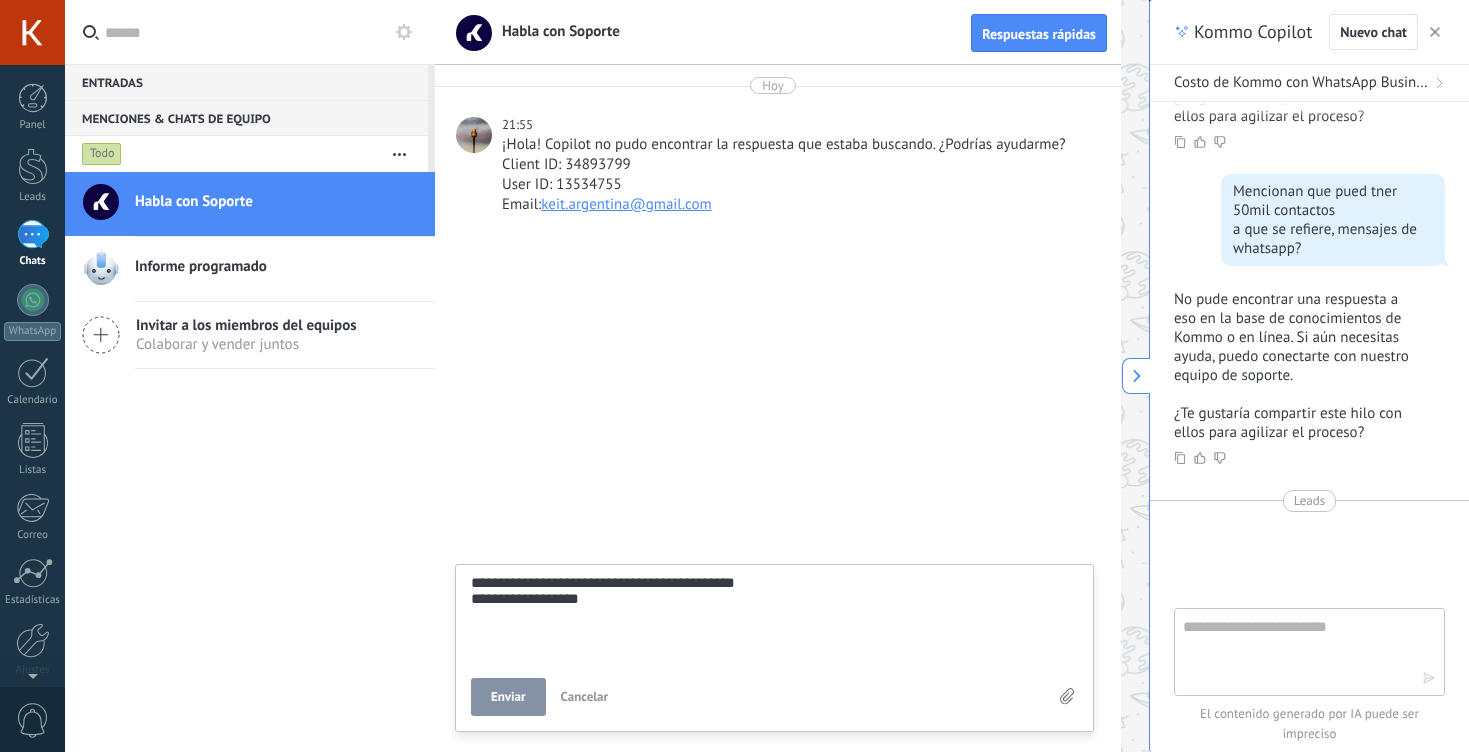 type on "**********" 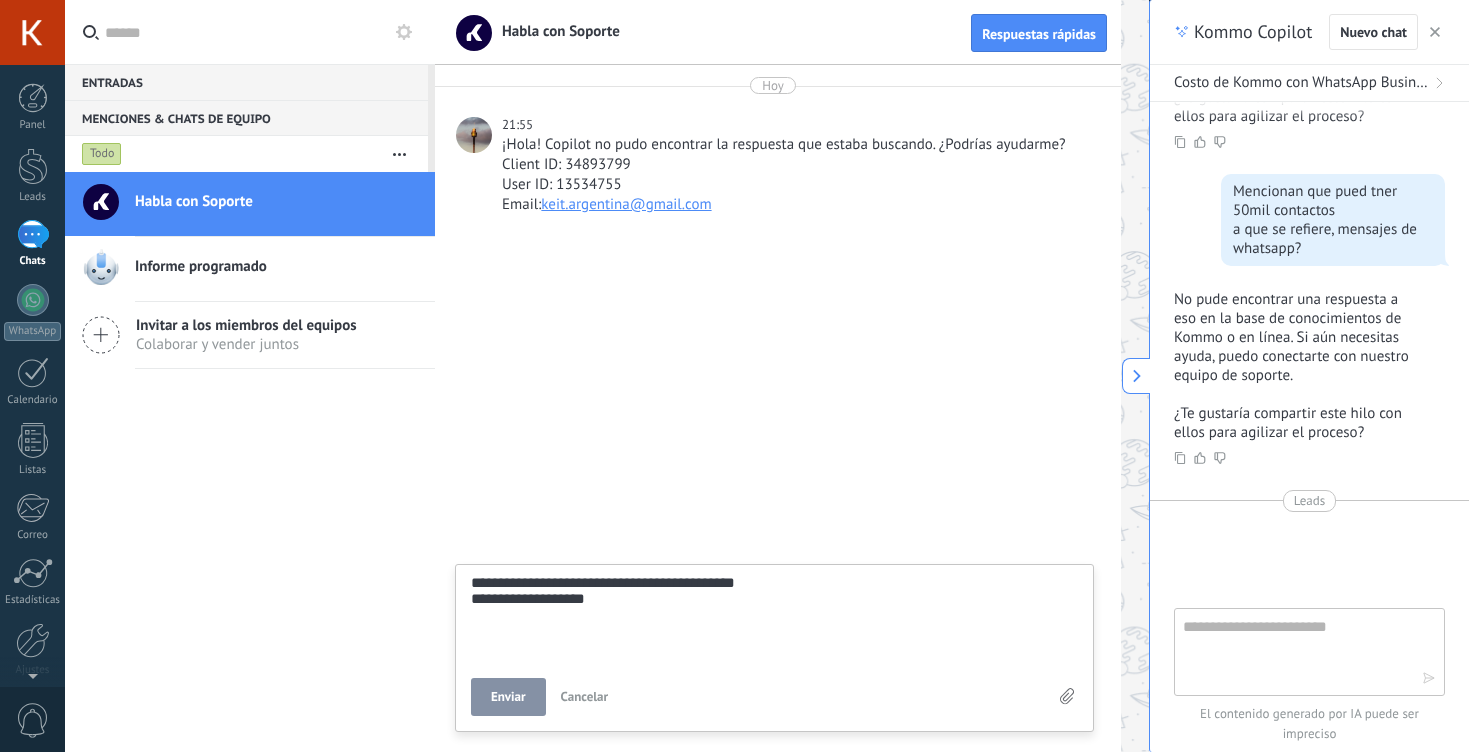 type on "**********" 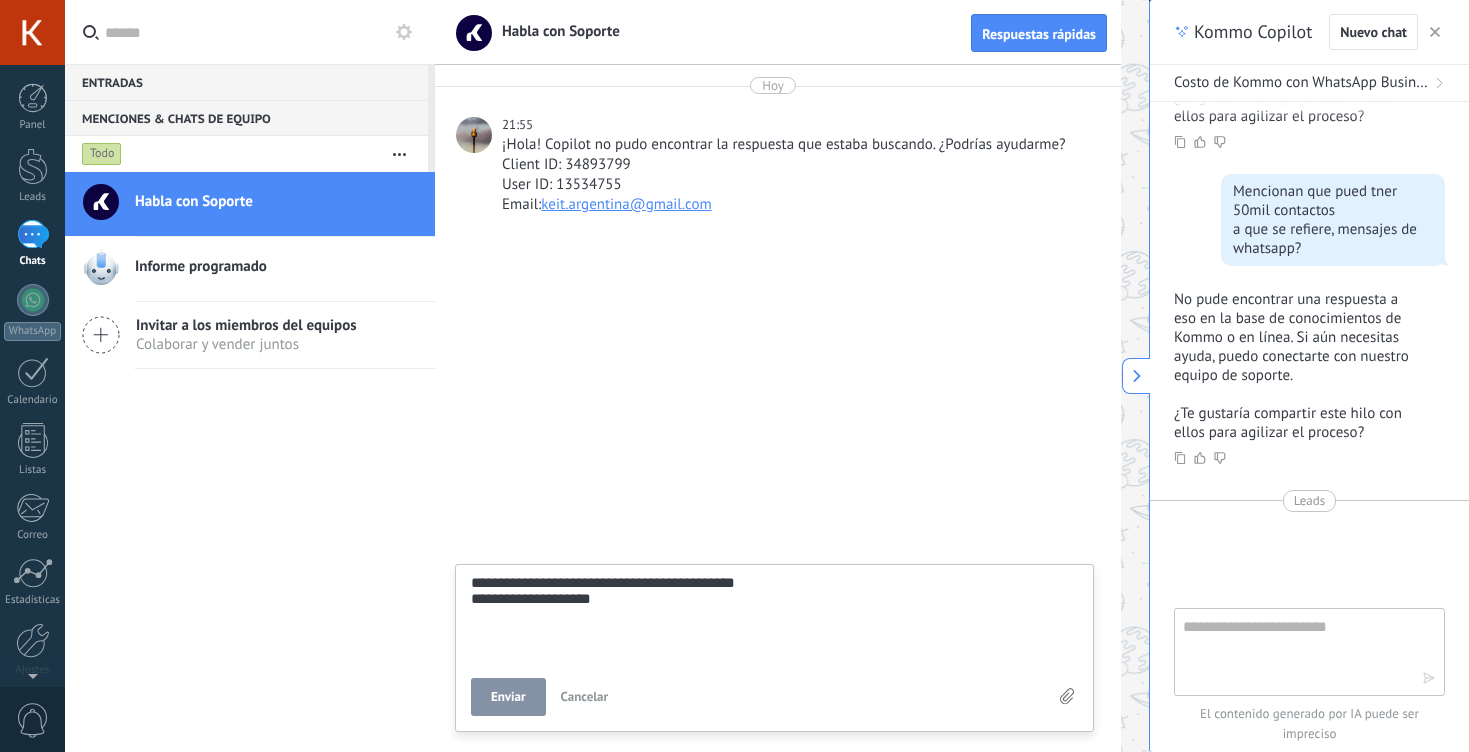 type on "**********" 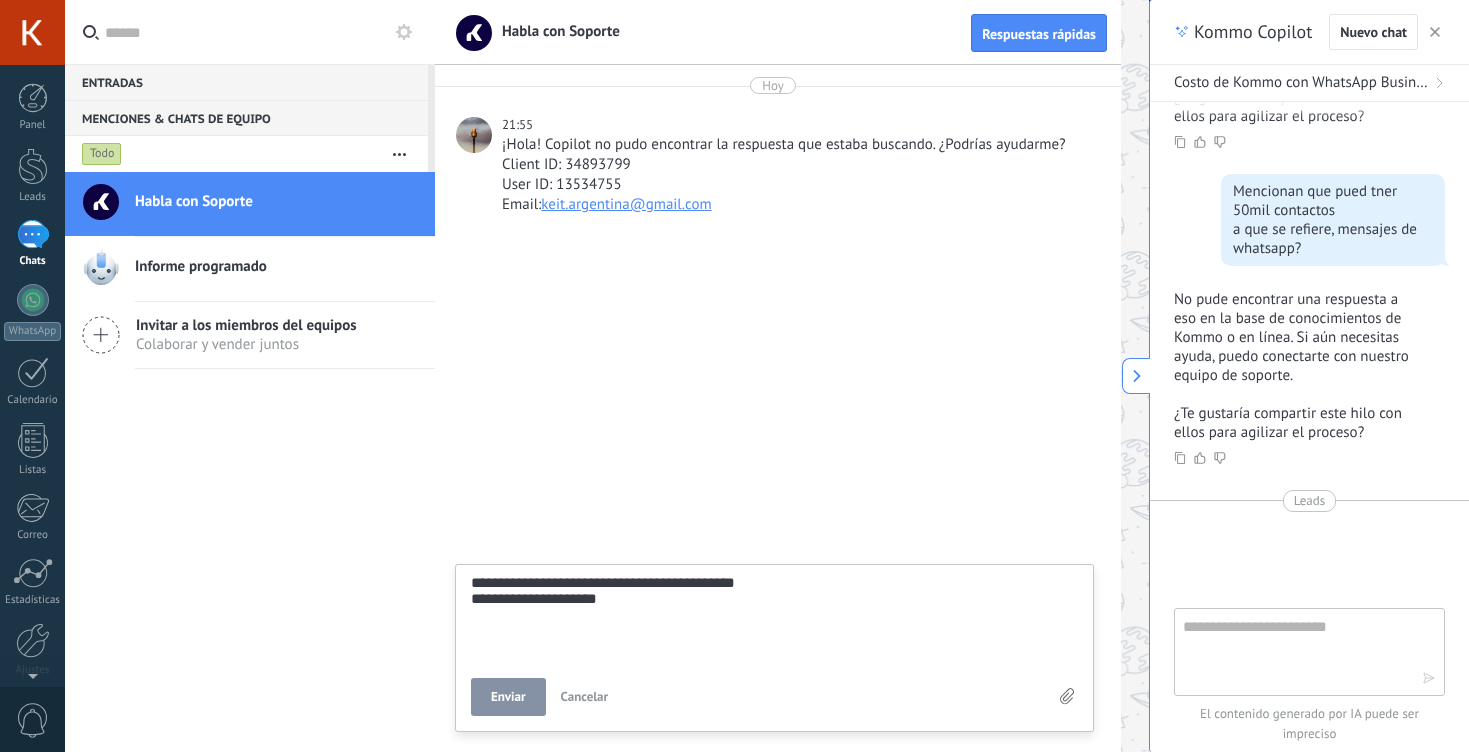 type on "**********" 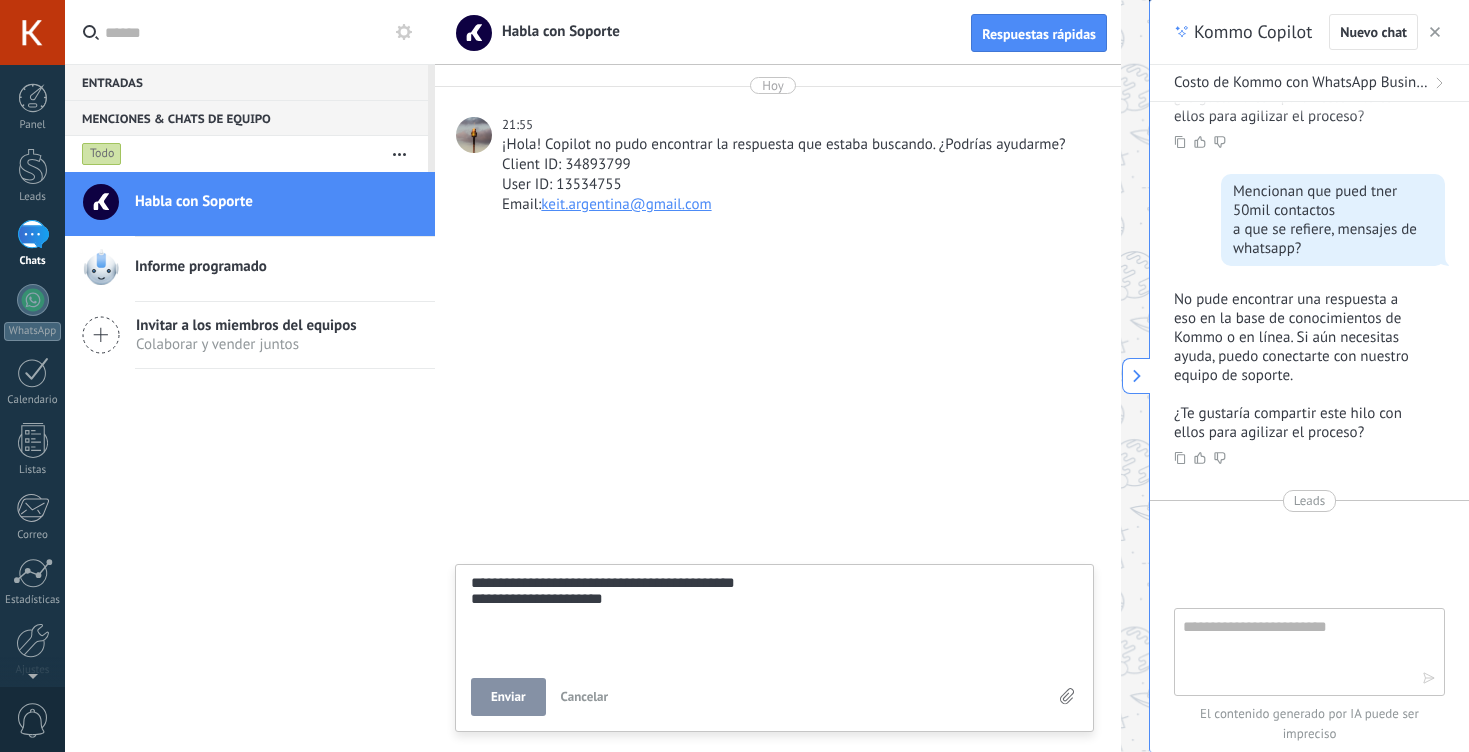 type on "**********" 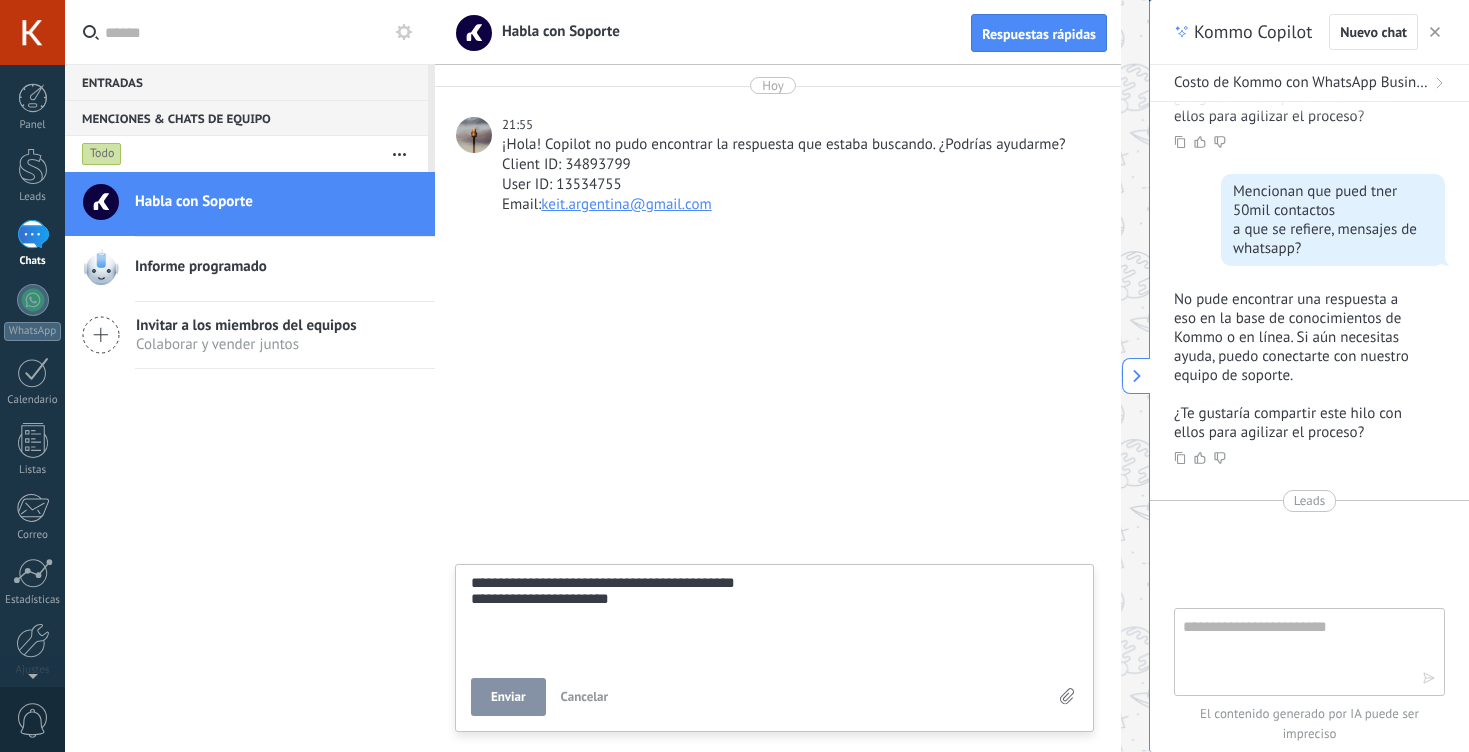 type on "**********" 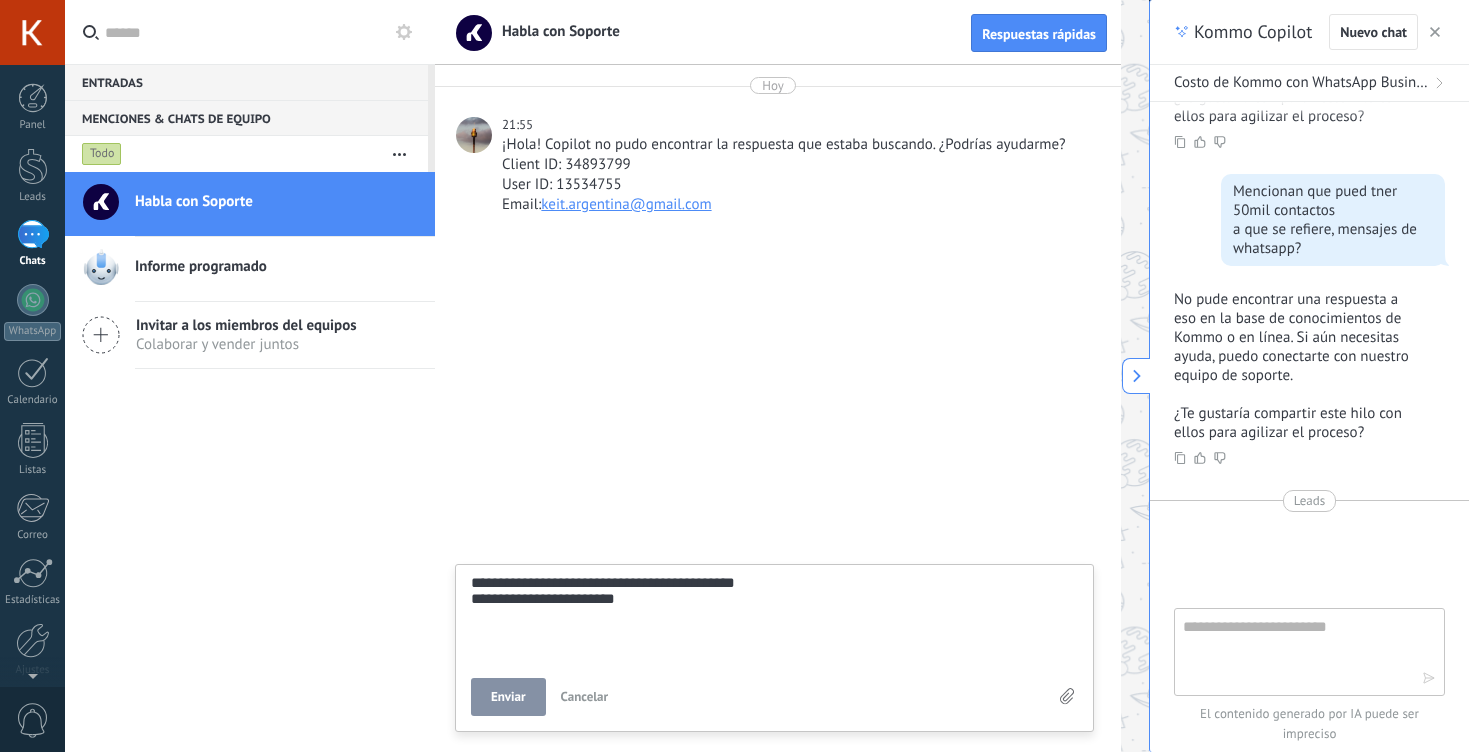 type on "**********" 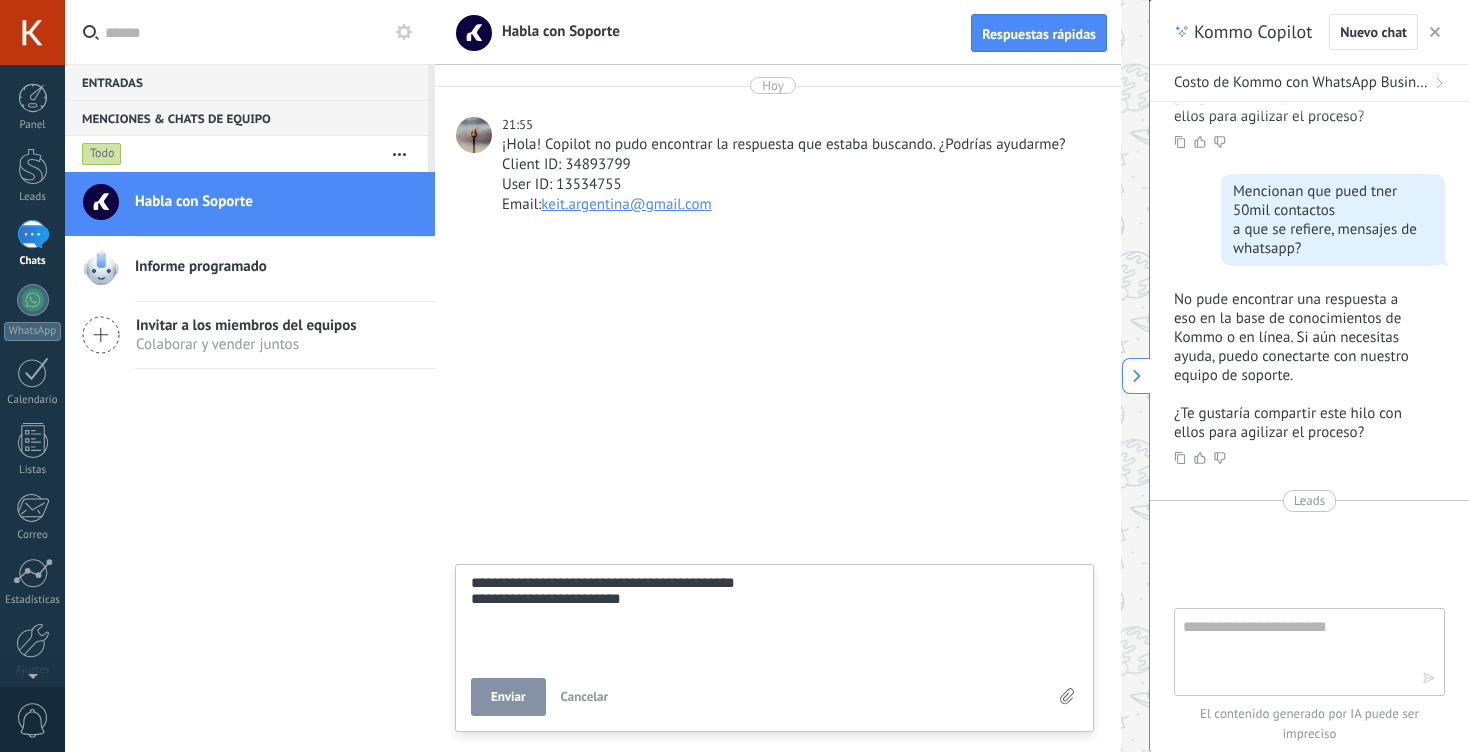 type on "**********" 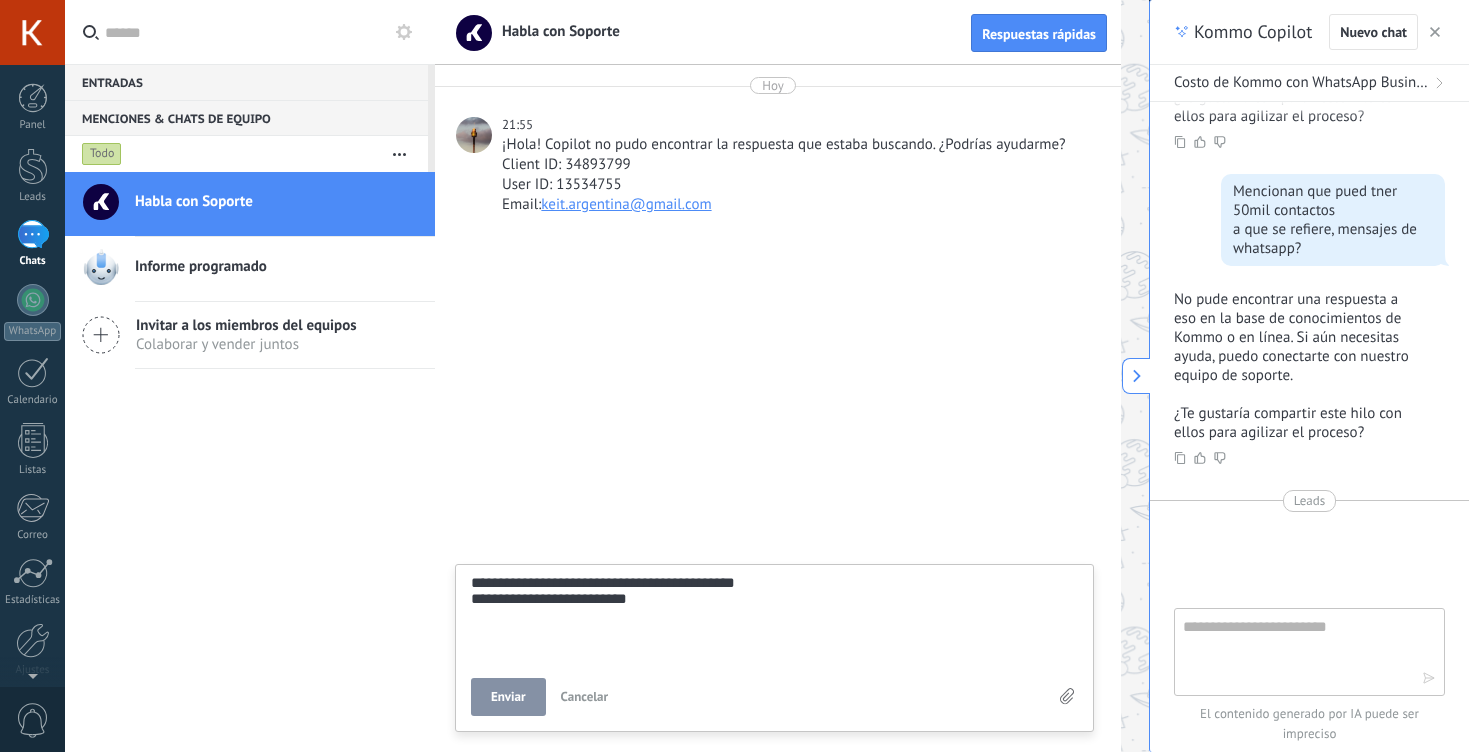 type on "**********" 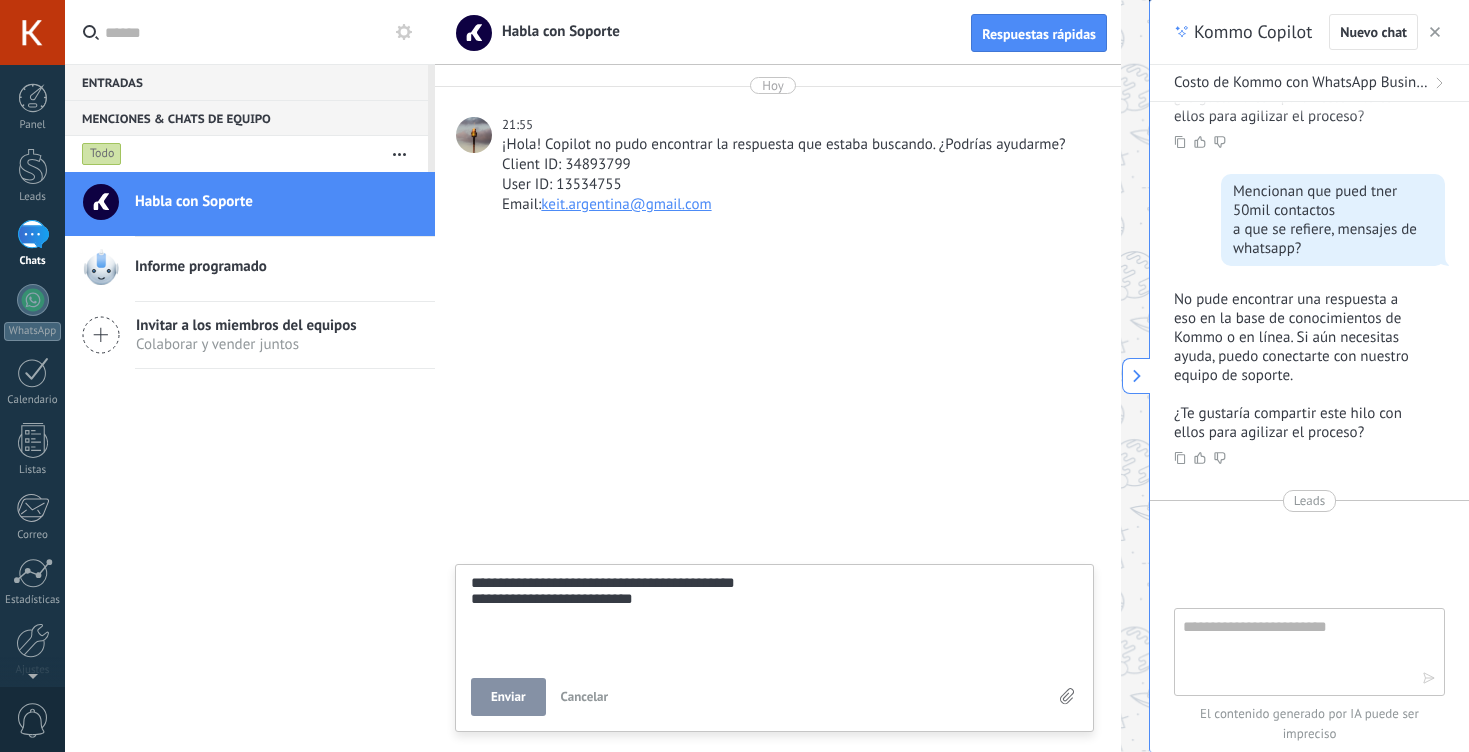 type on "**********" 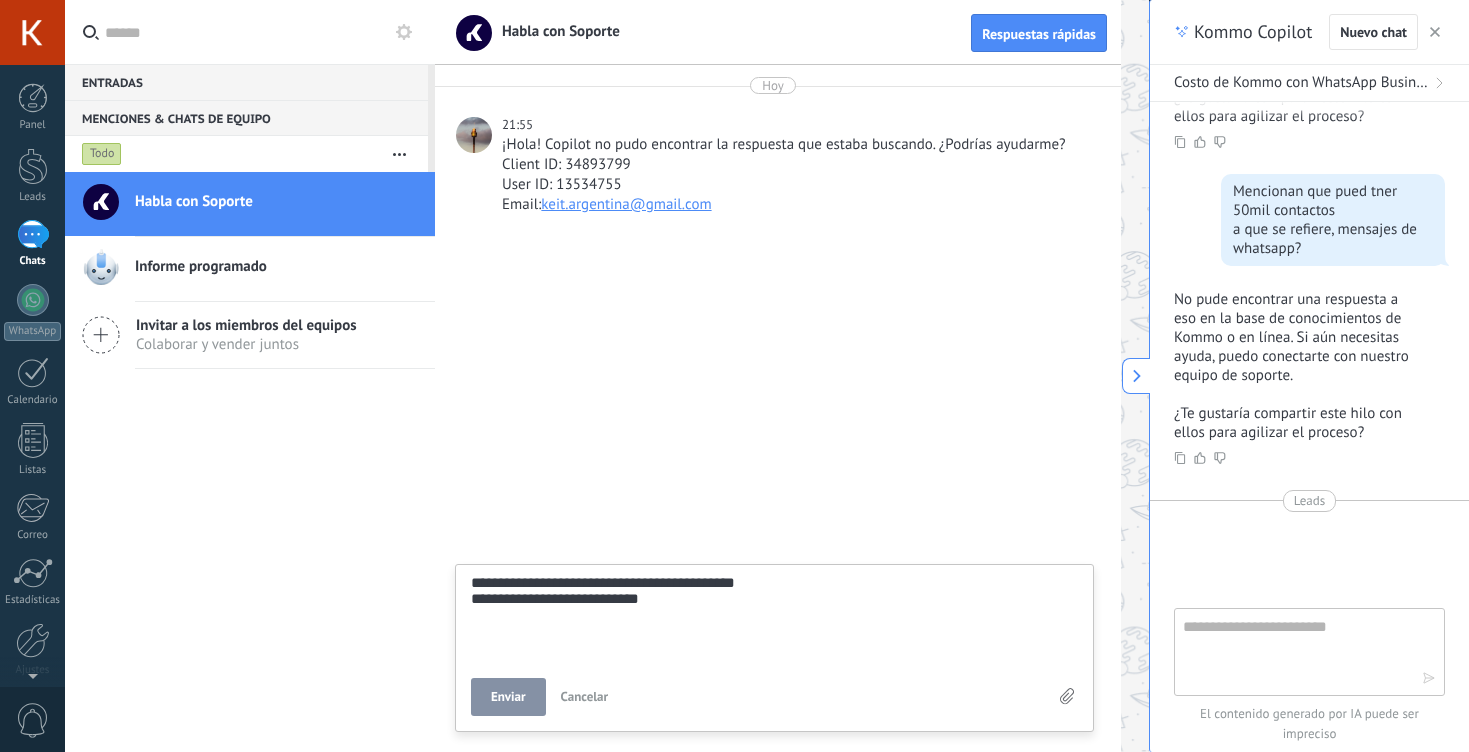 type on "**********" 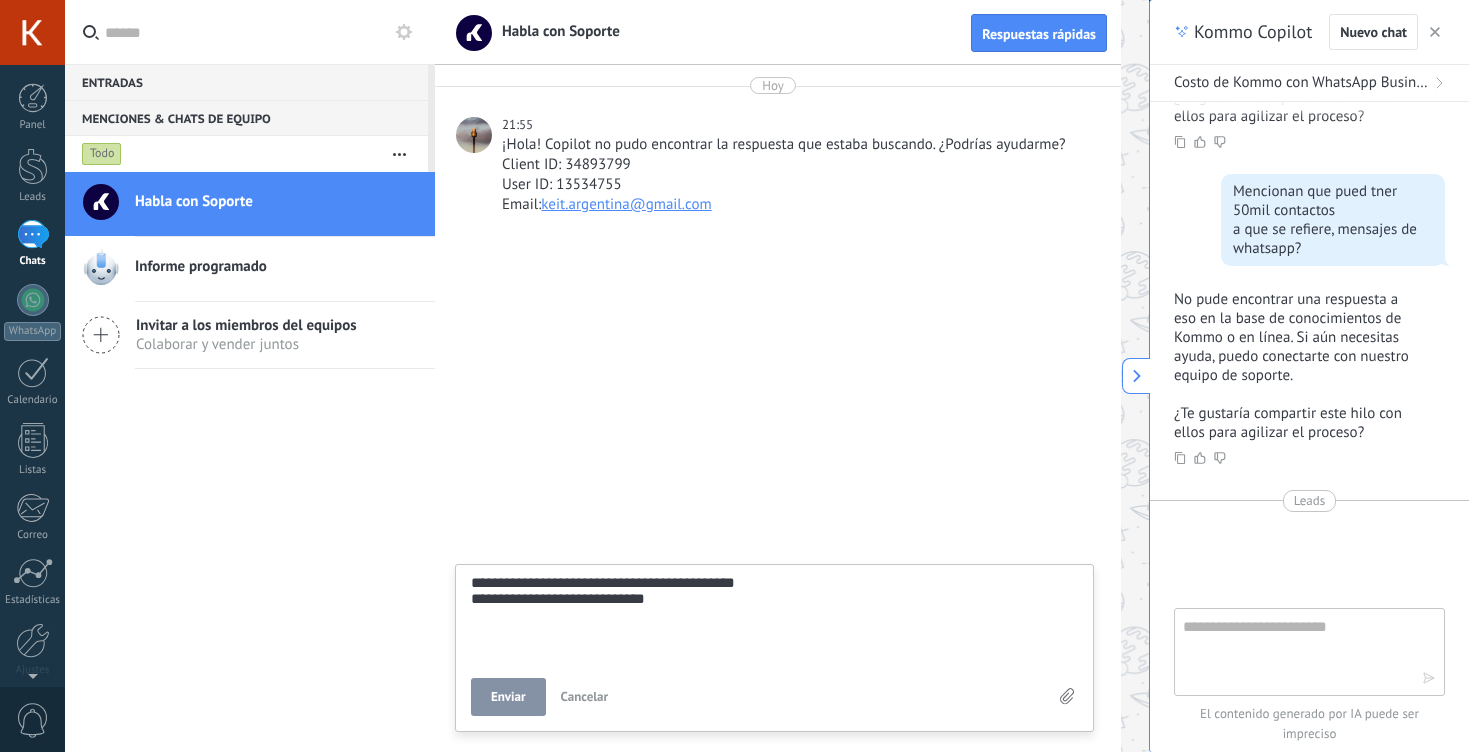 type on "**********" 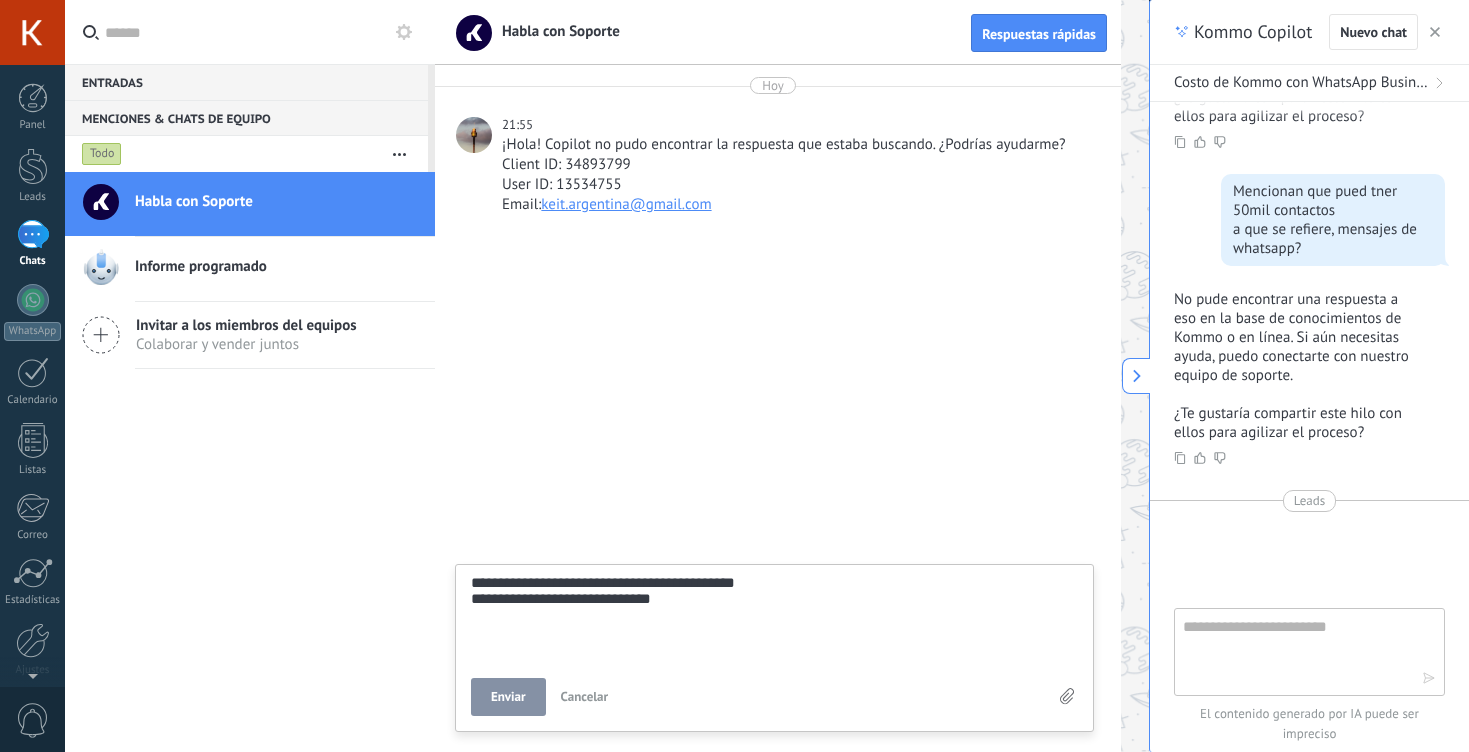 type on "**********" 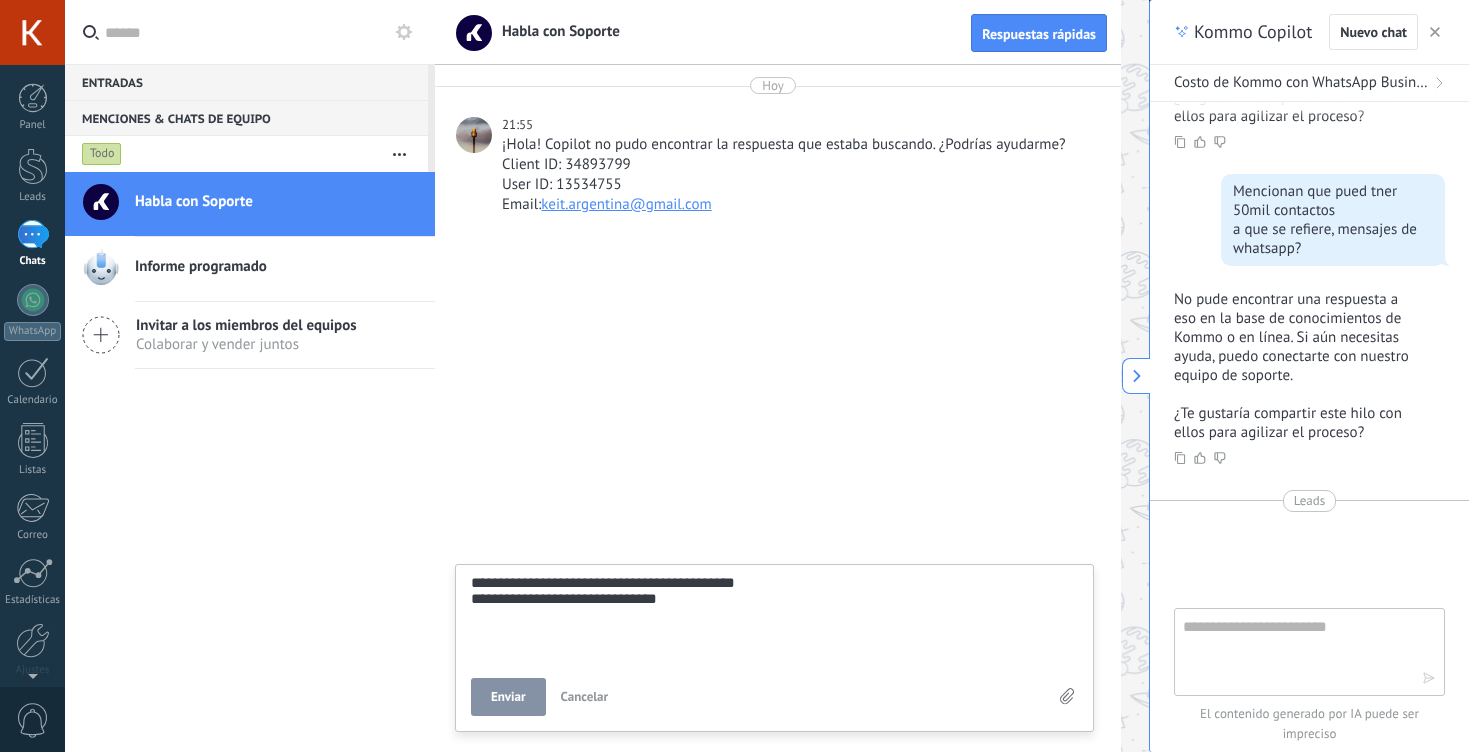 type on "**********" 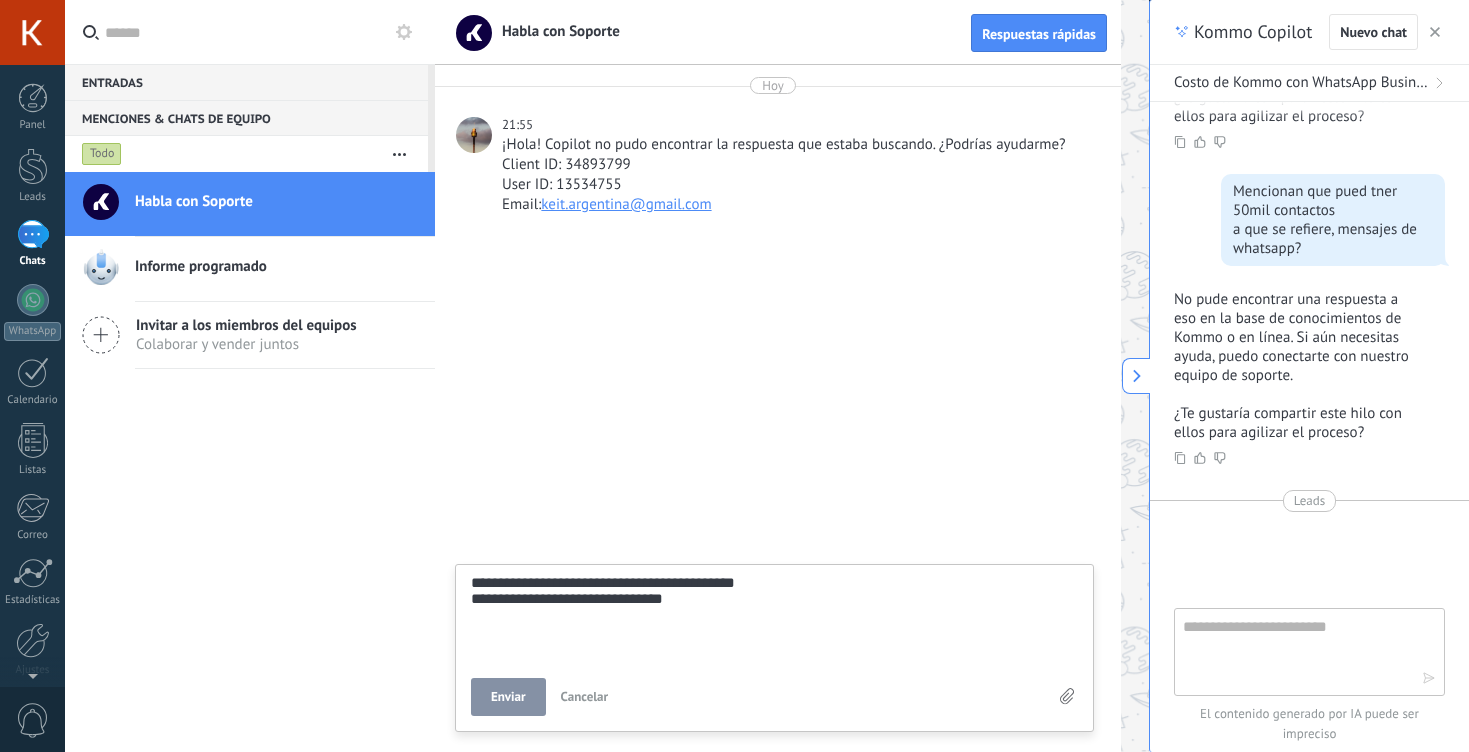 type on "**********" 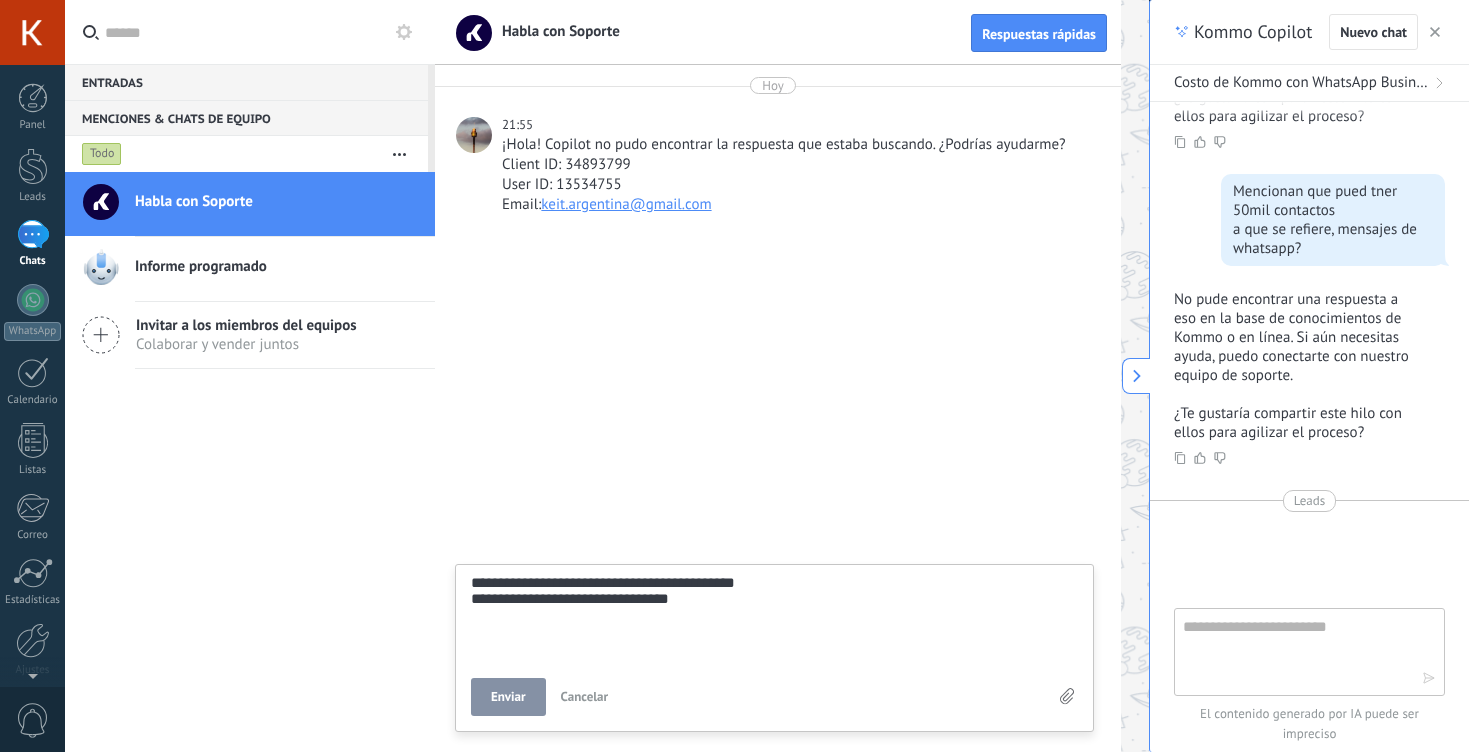 type on "**********" 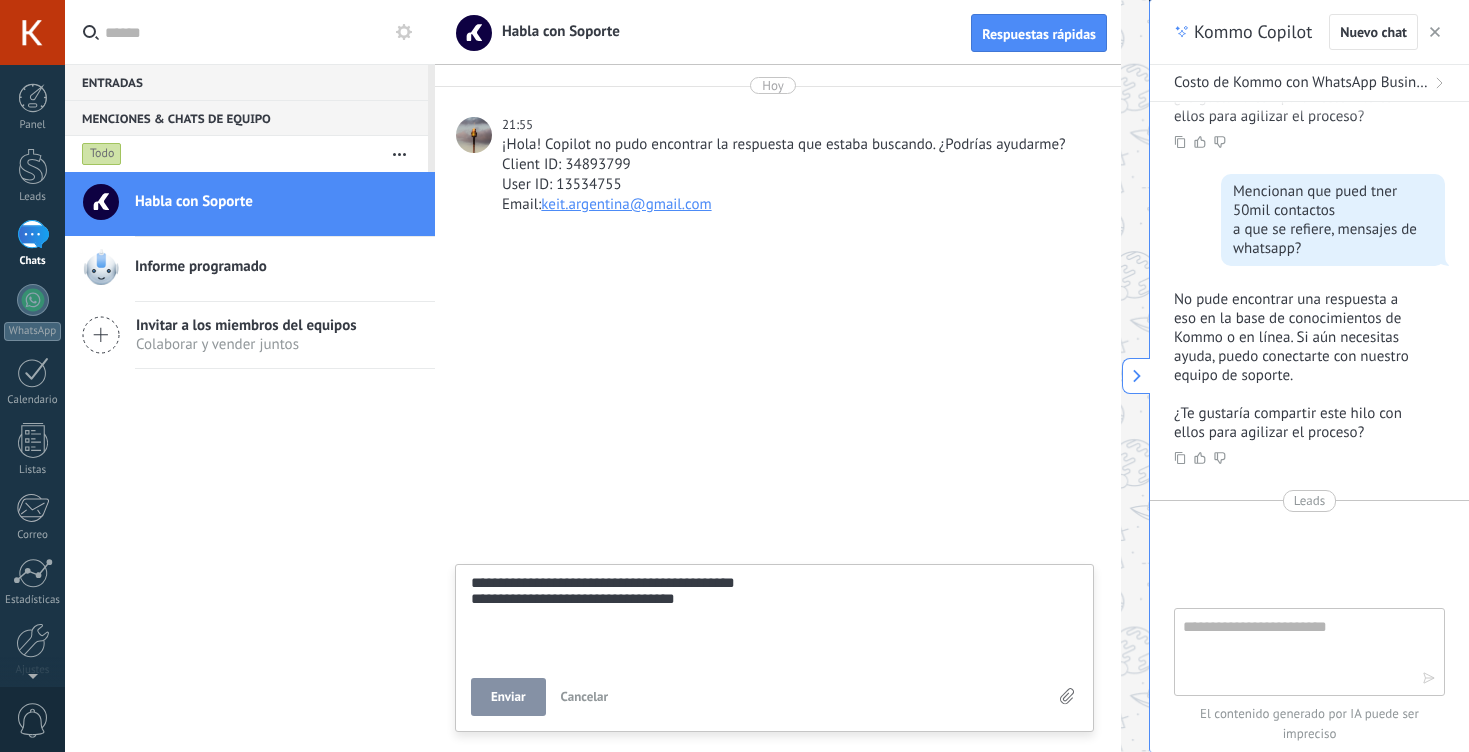 type on "**********" 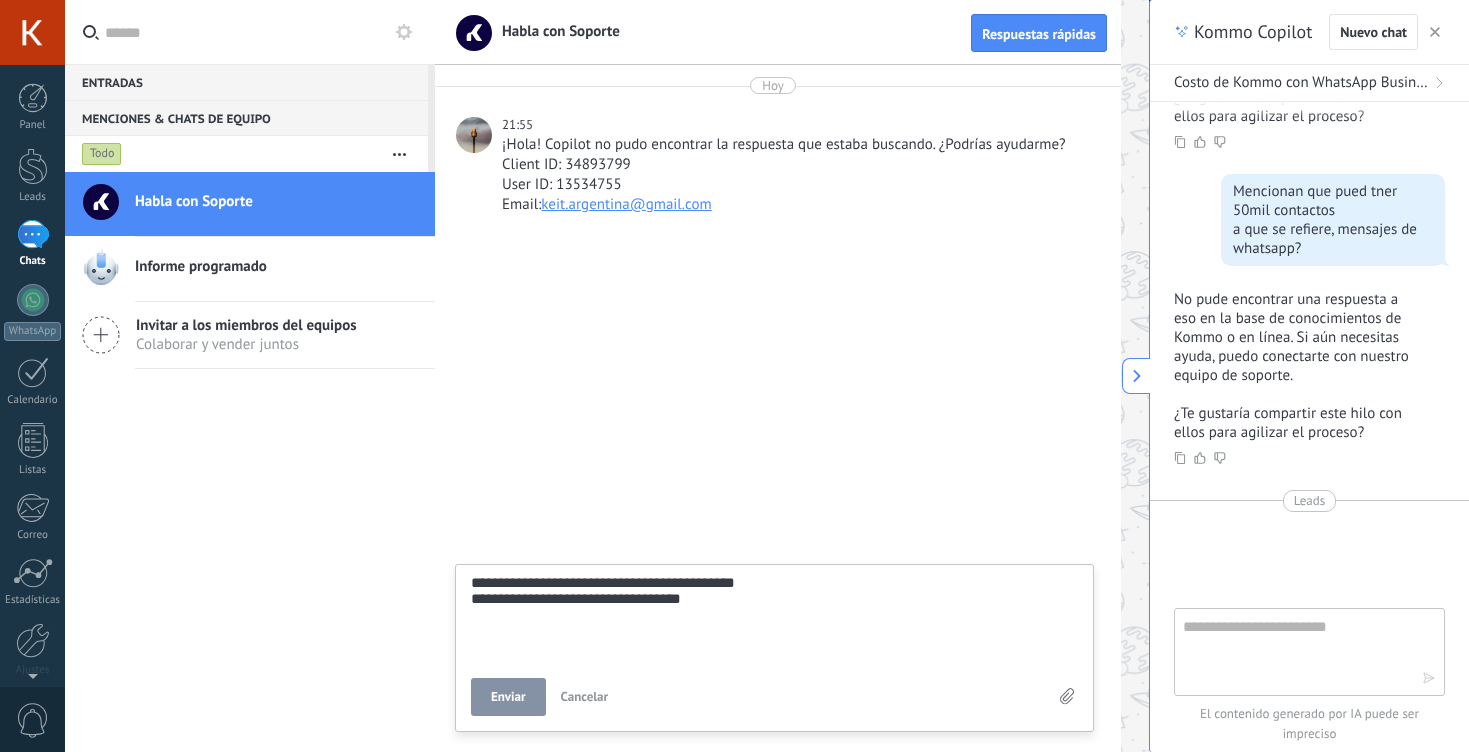 type on "**********" 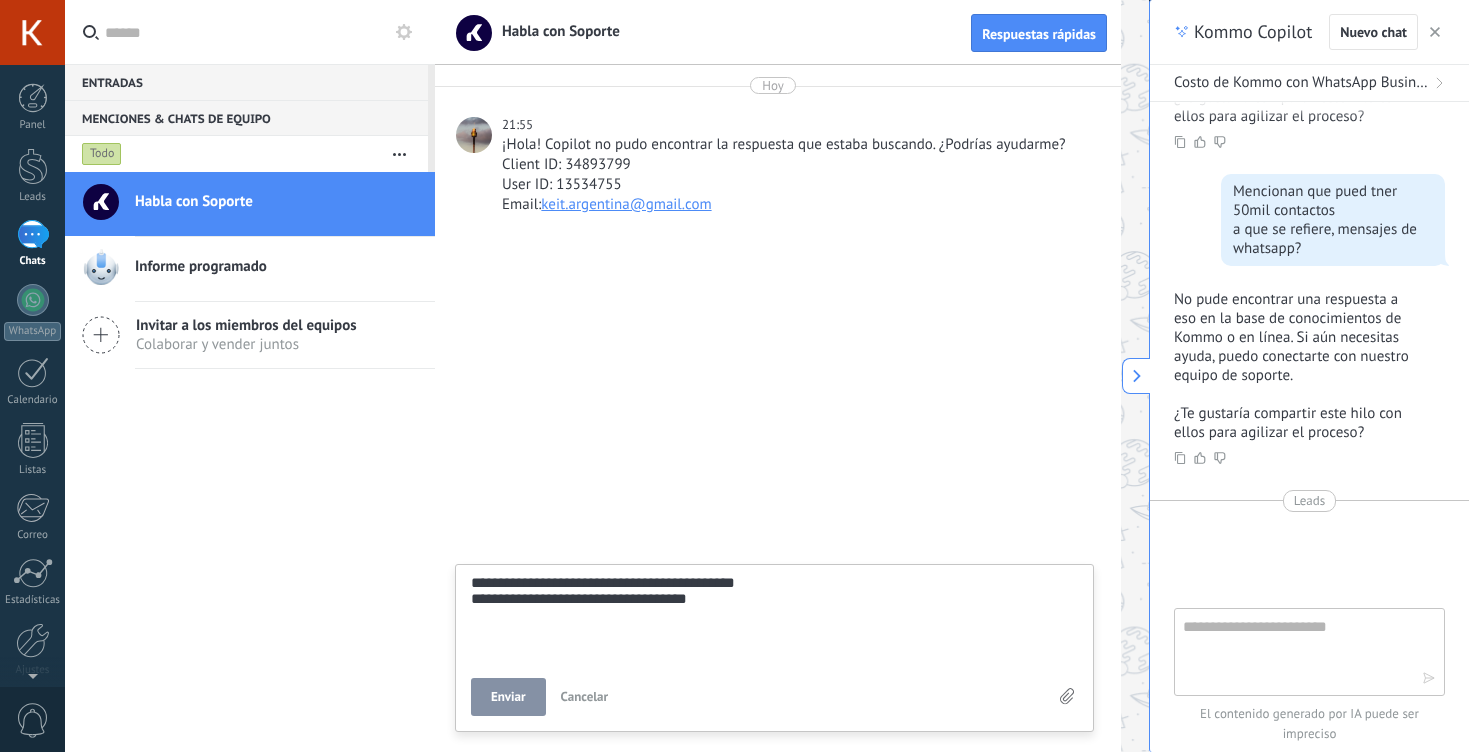 type on "**********" 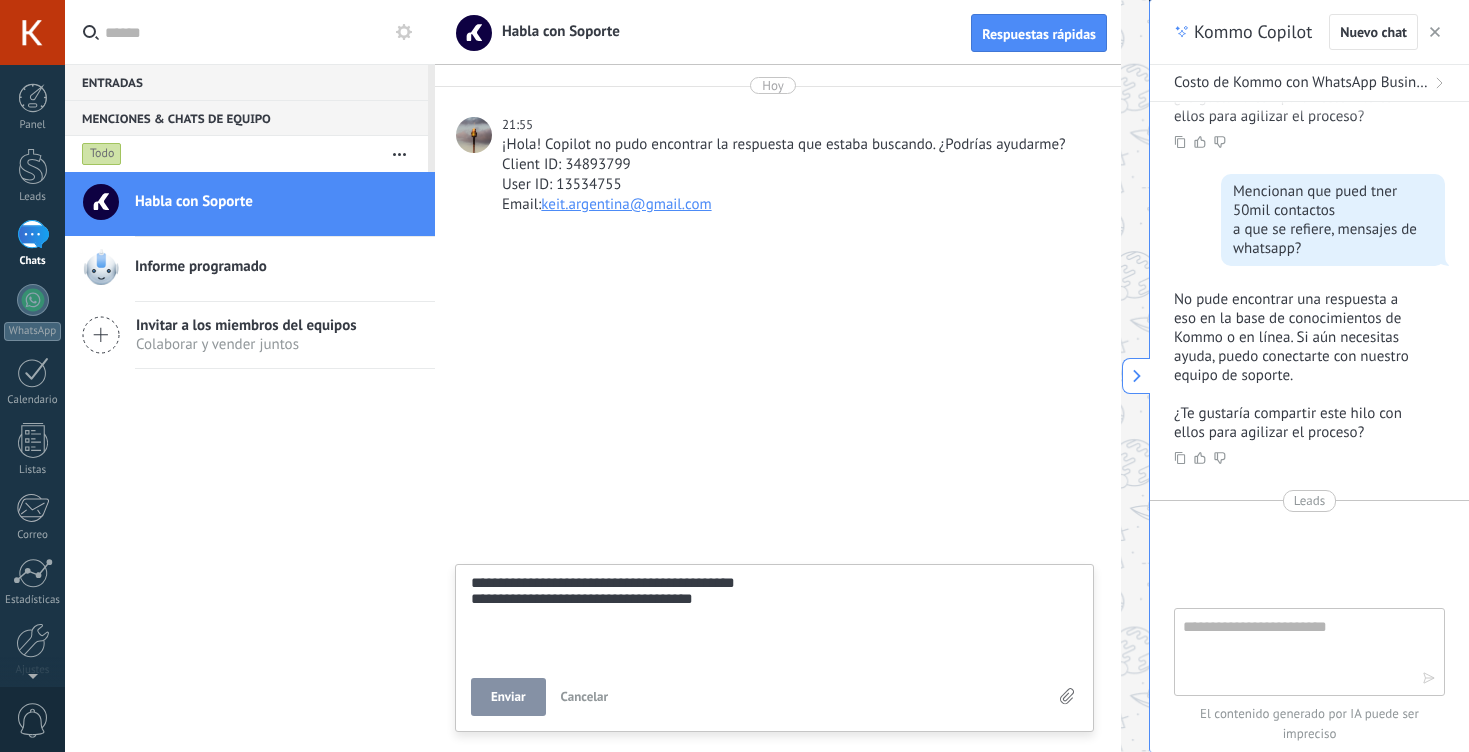 type on "**********" 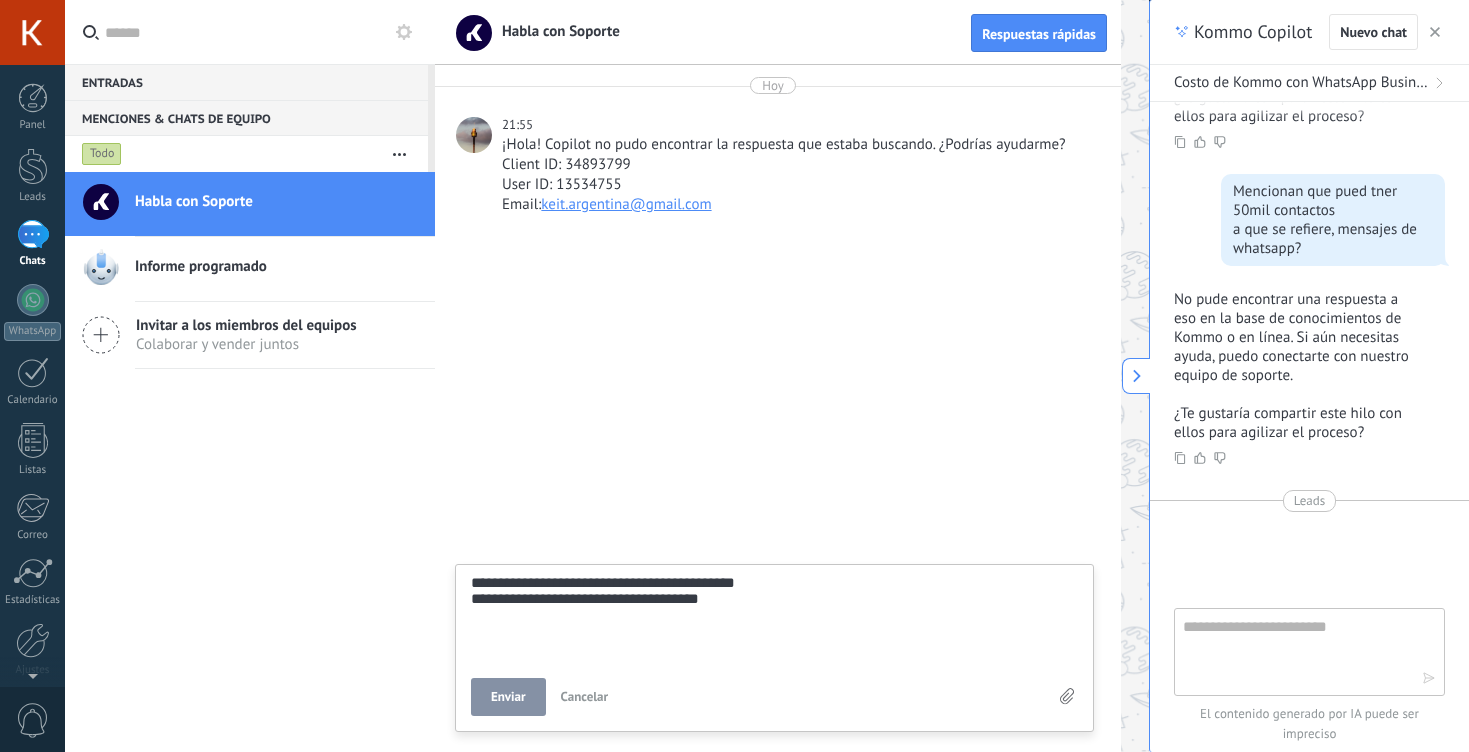 type on "**********" 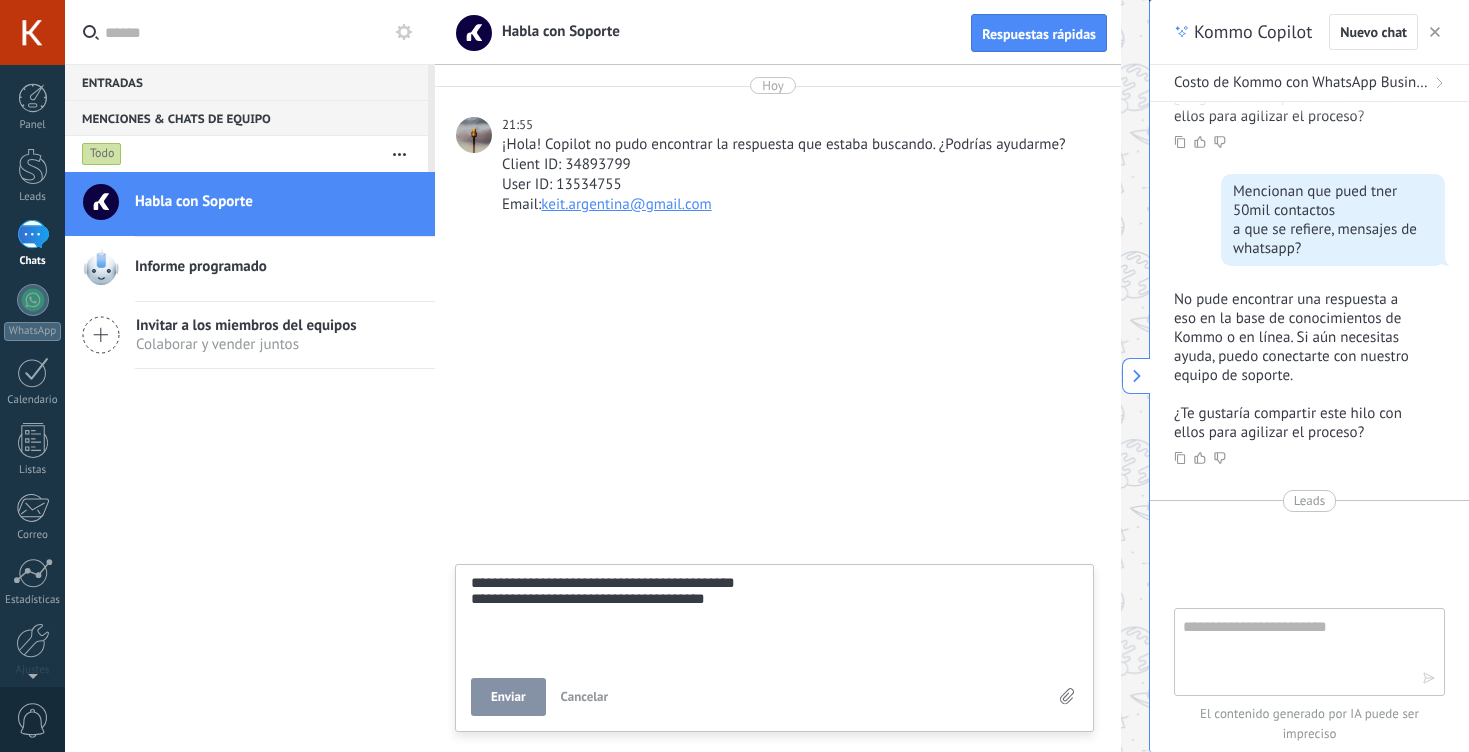type on "**********" 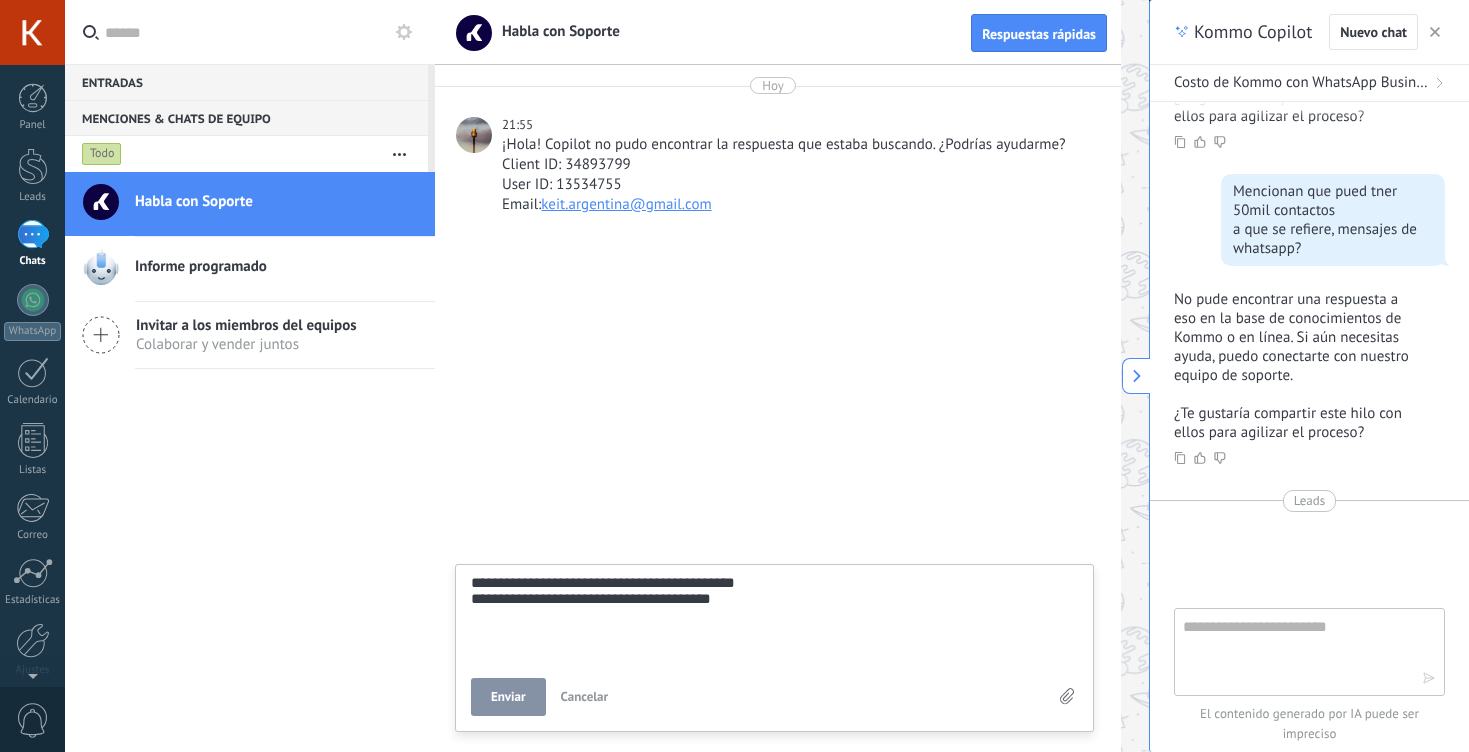 type on "**********" 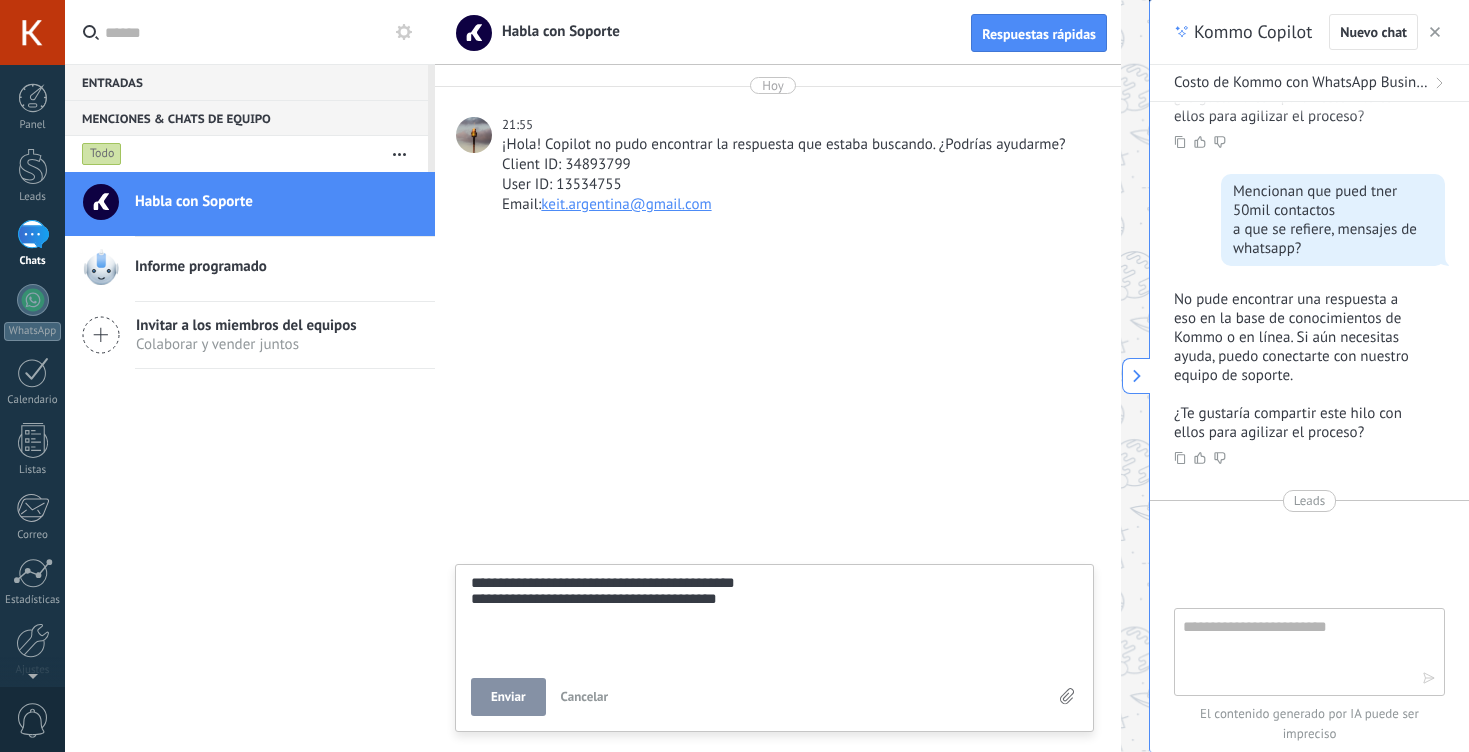 type on "**********" 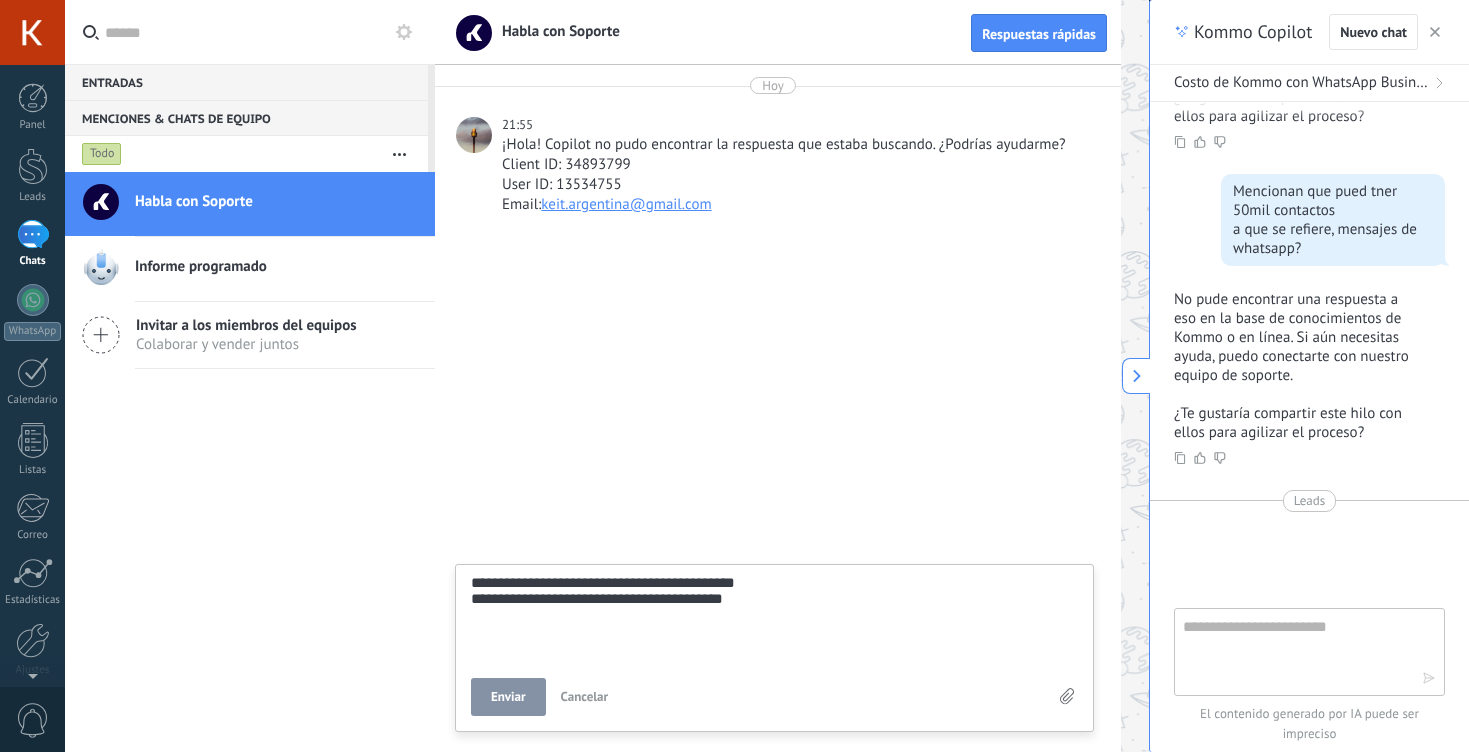 type on "**********" 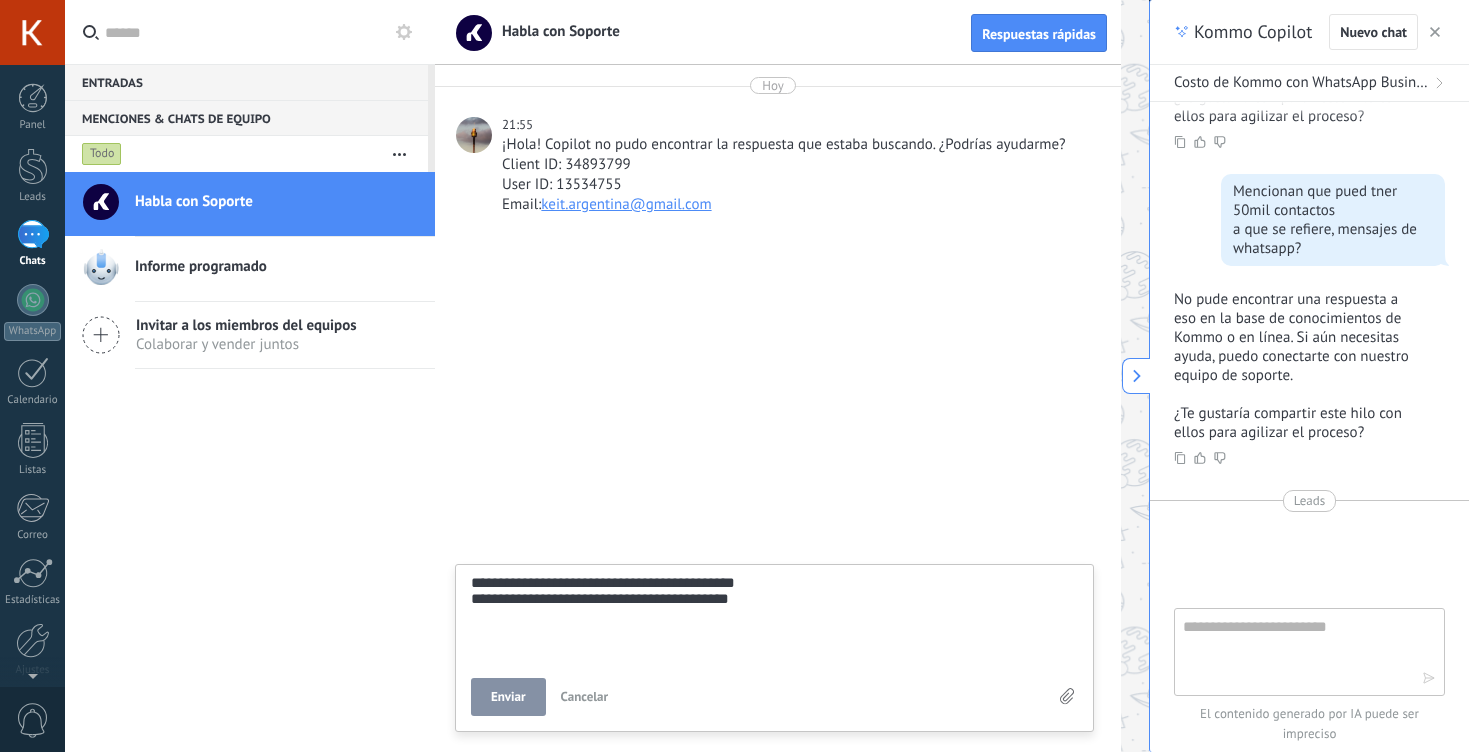 type on "**********" 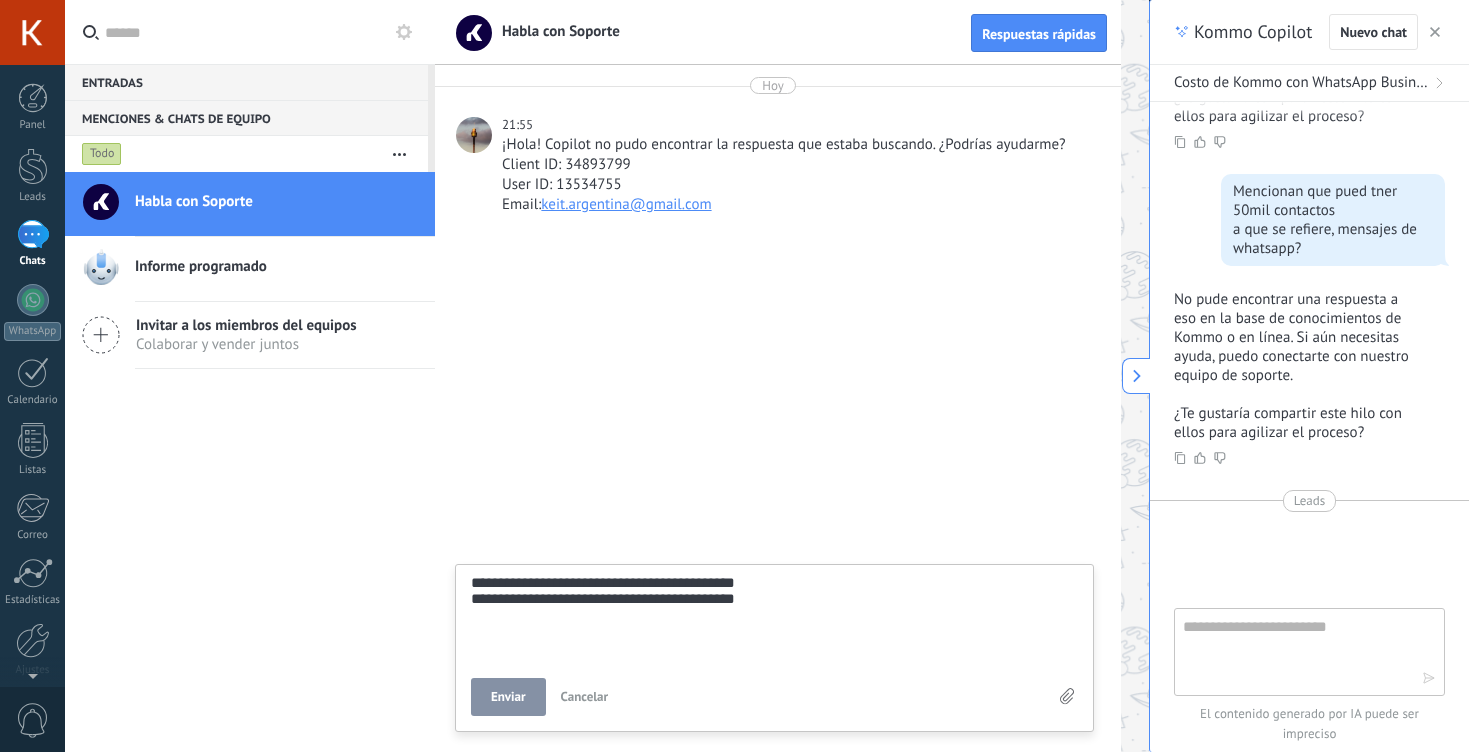 type on "**********" 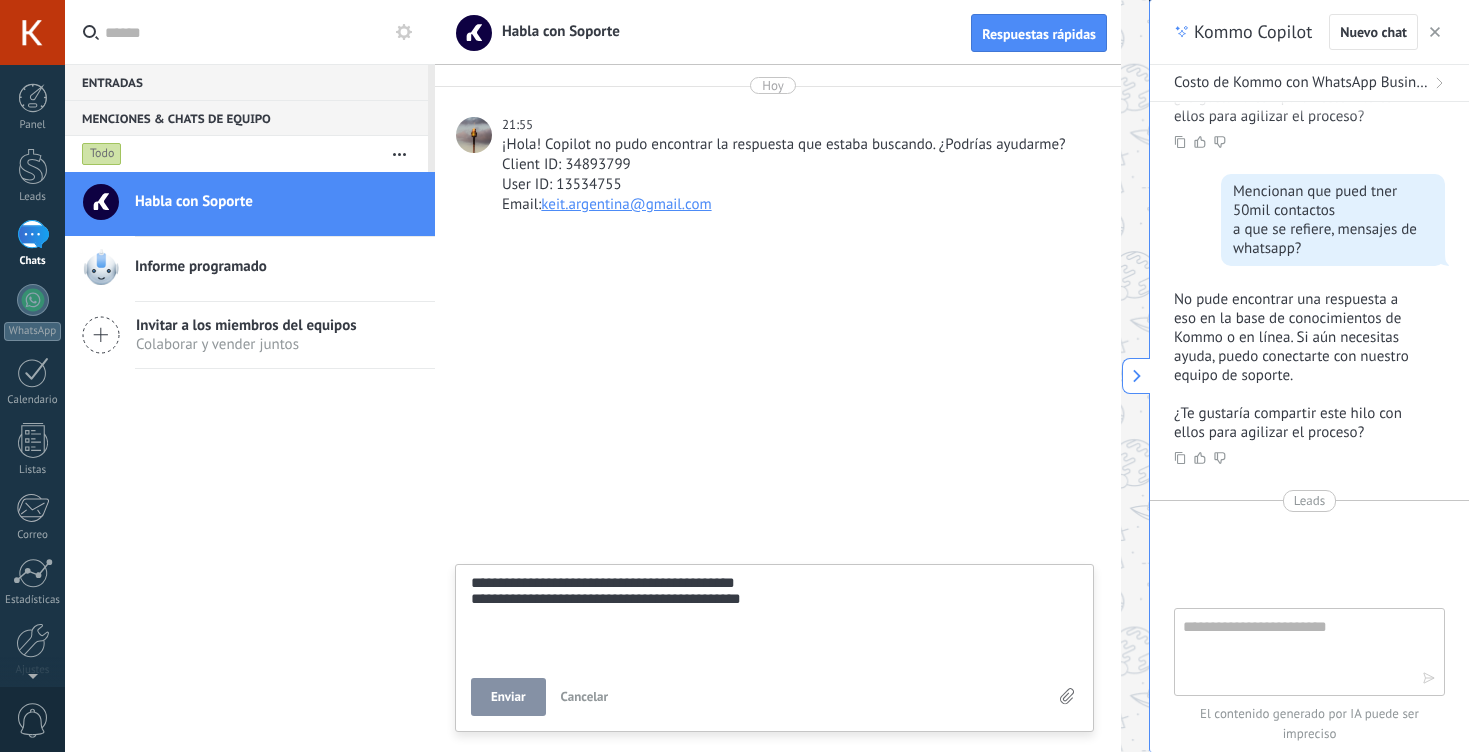 type on "**********" 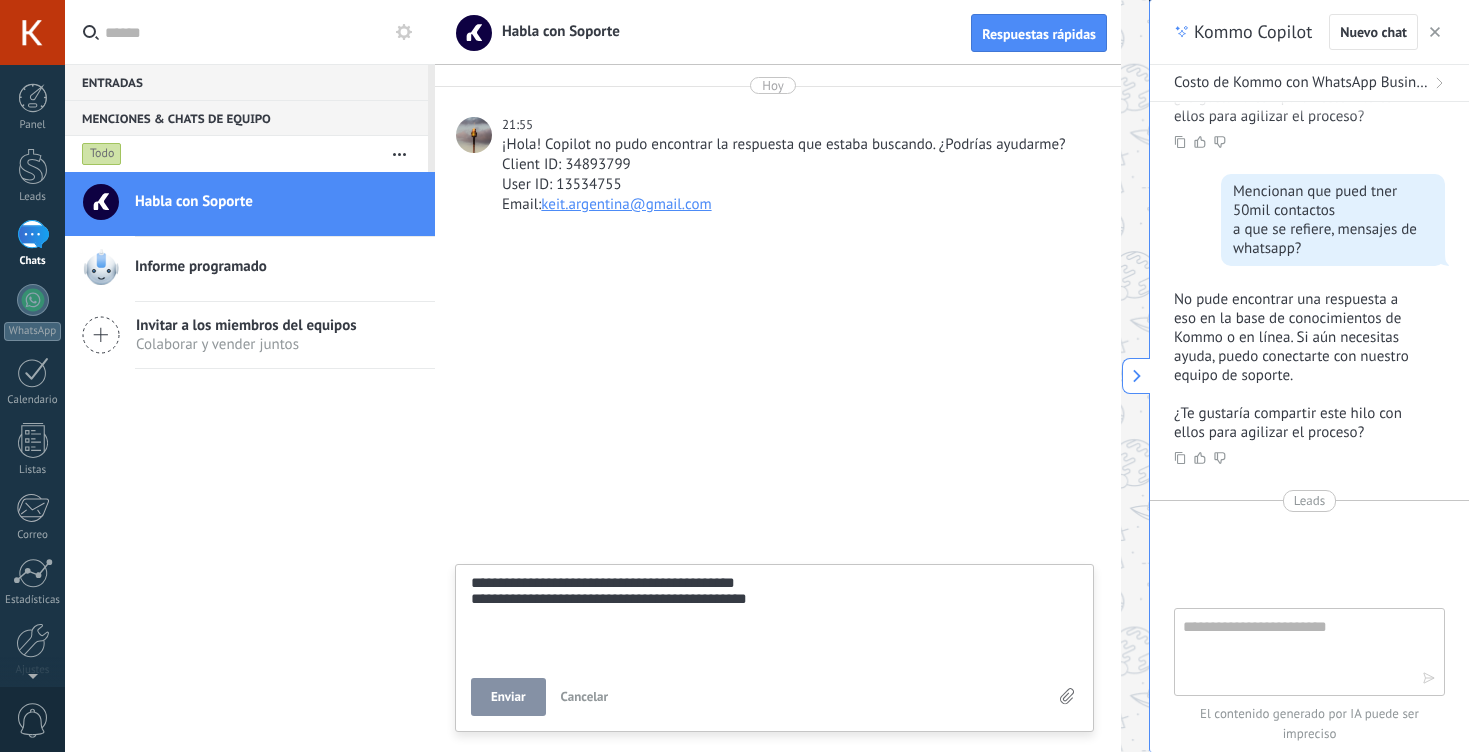 type on "**********" 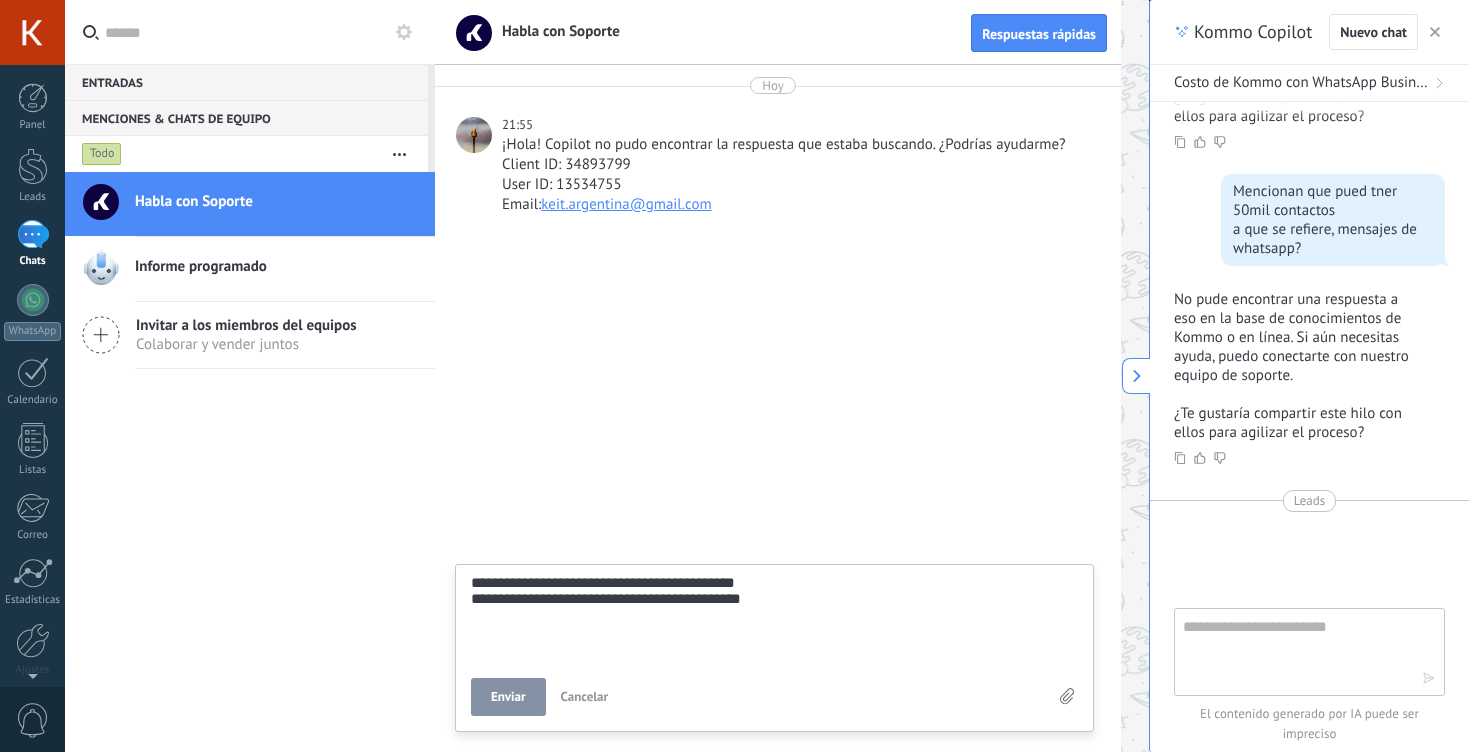 type on "**********" 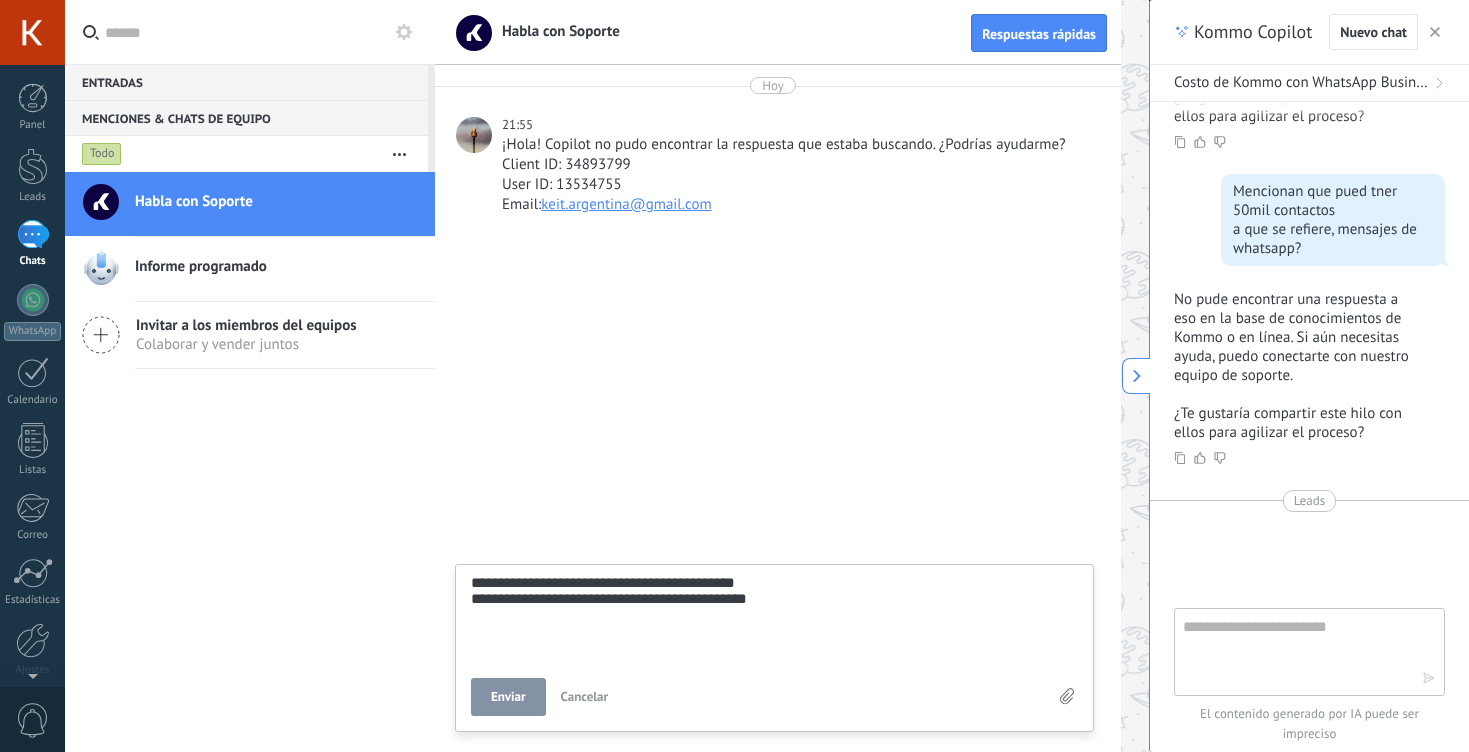 type on "**********" 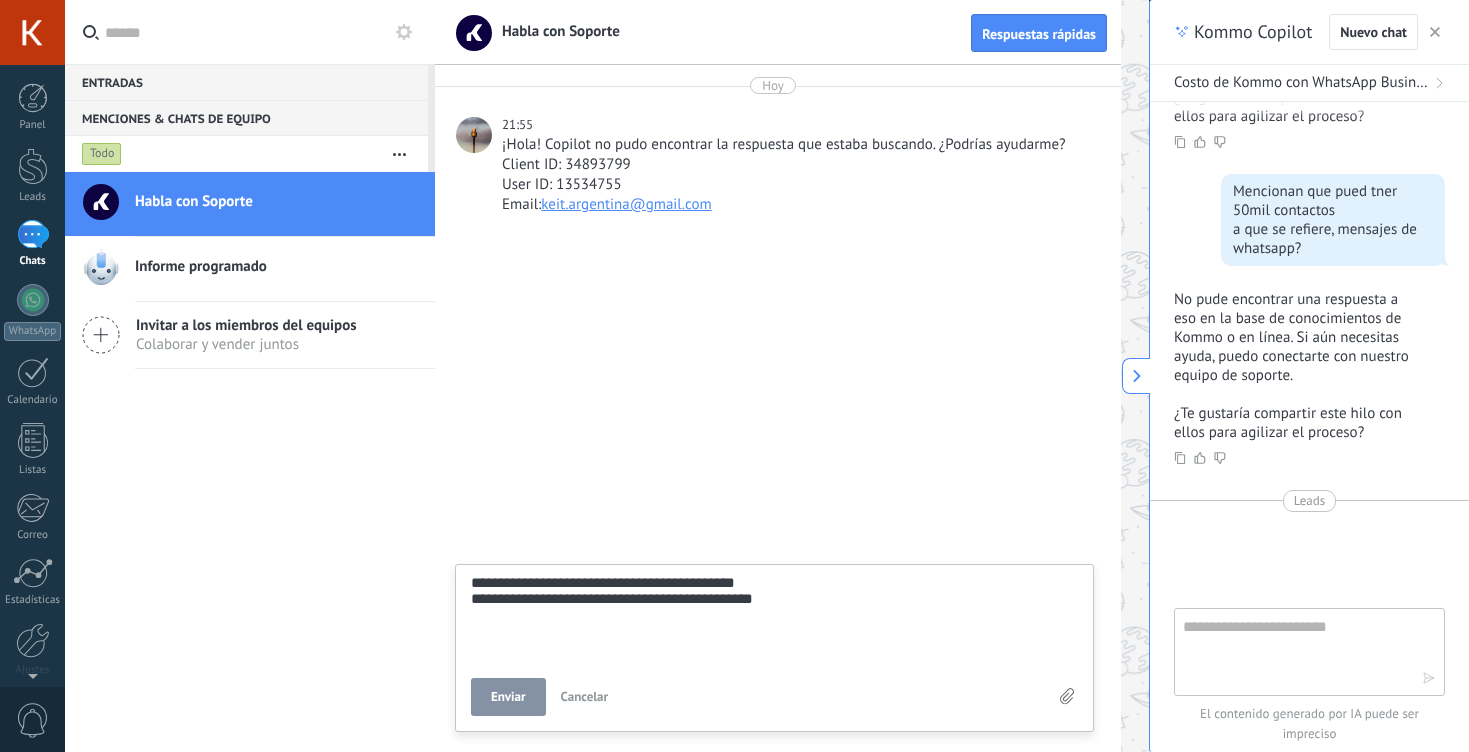 type on "**********" 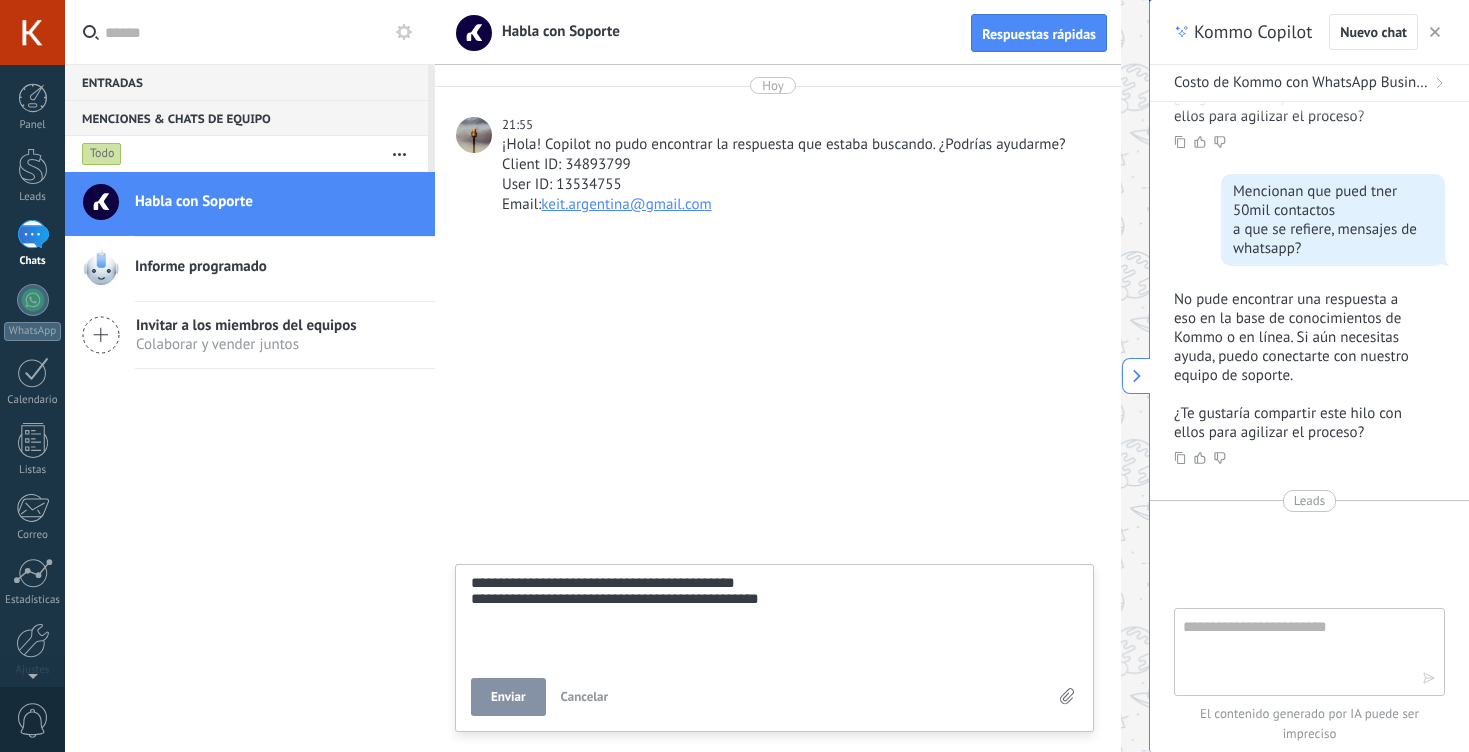 type on "**********" 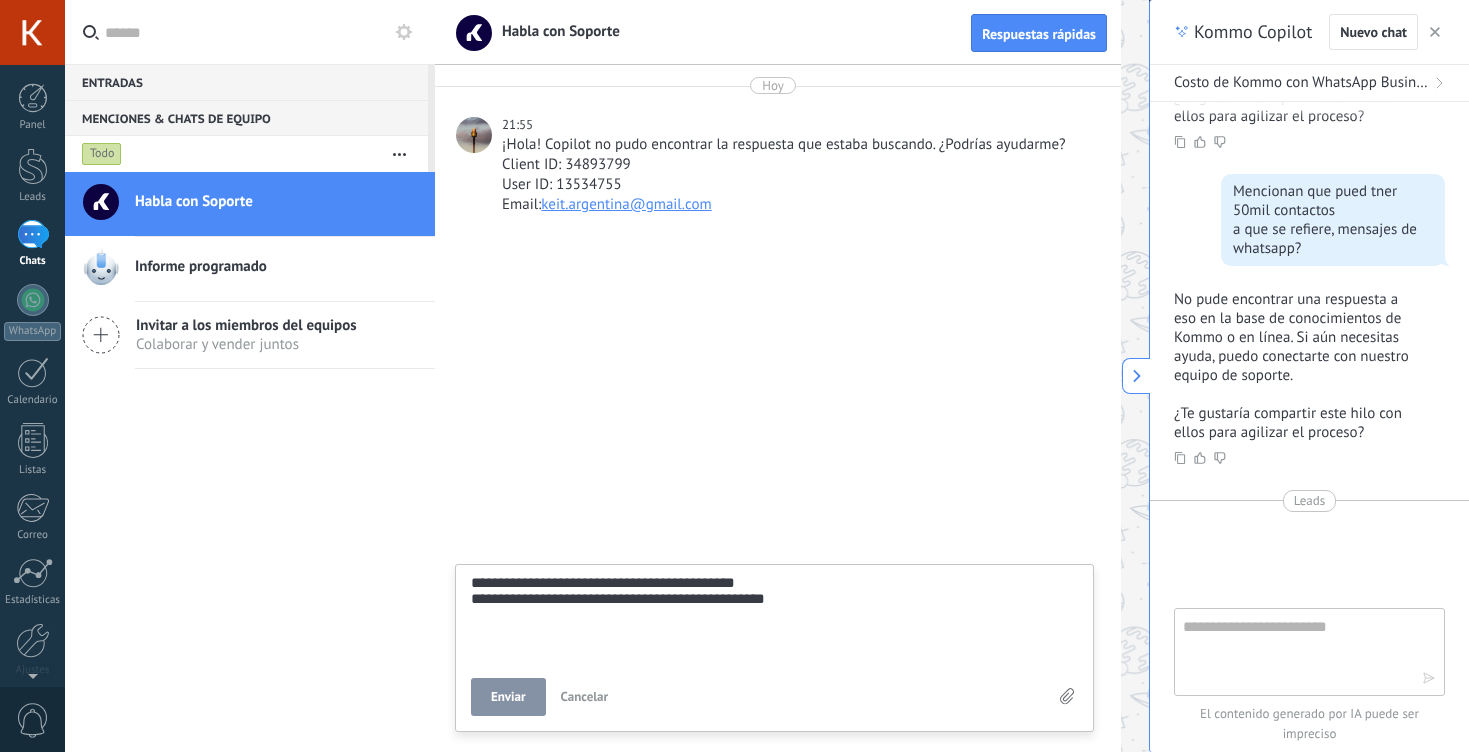 type on "**********" 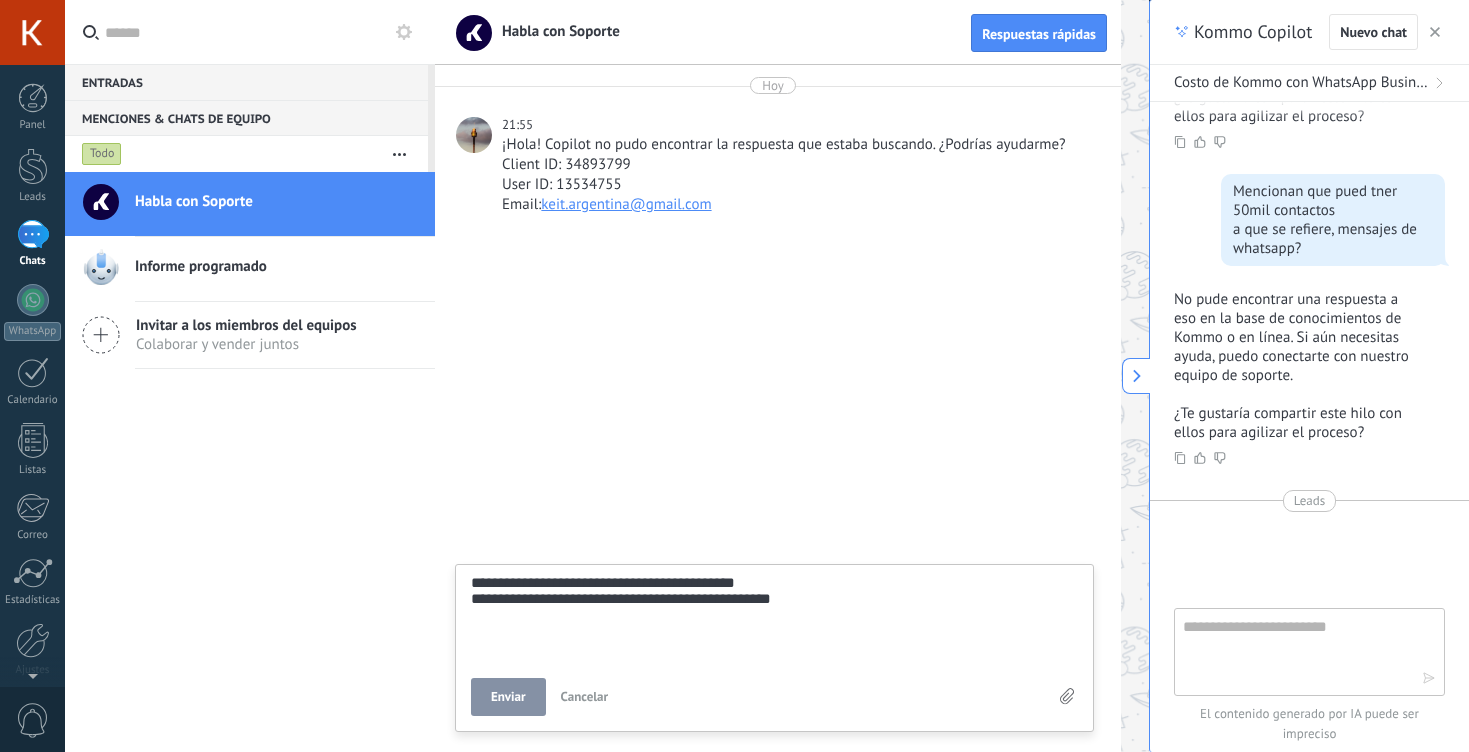 type on "**********" 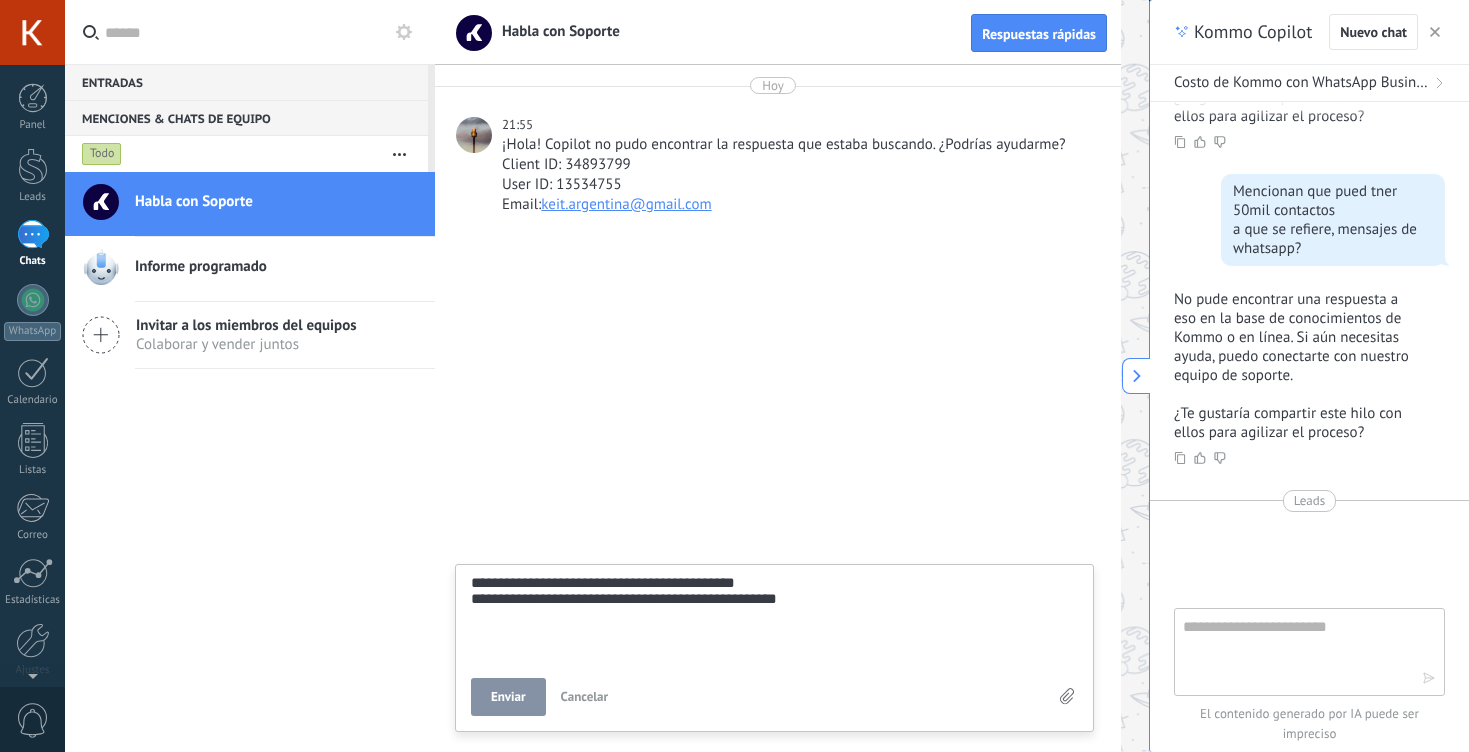 type on "**********" 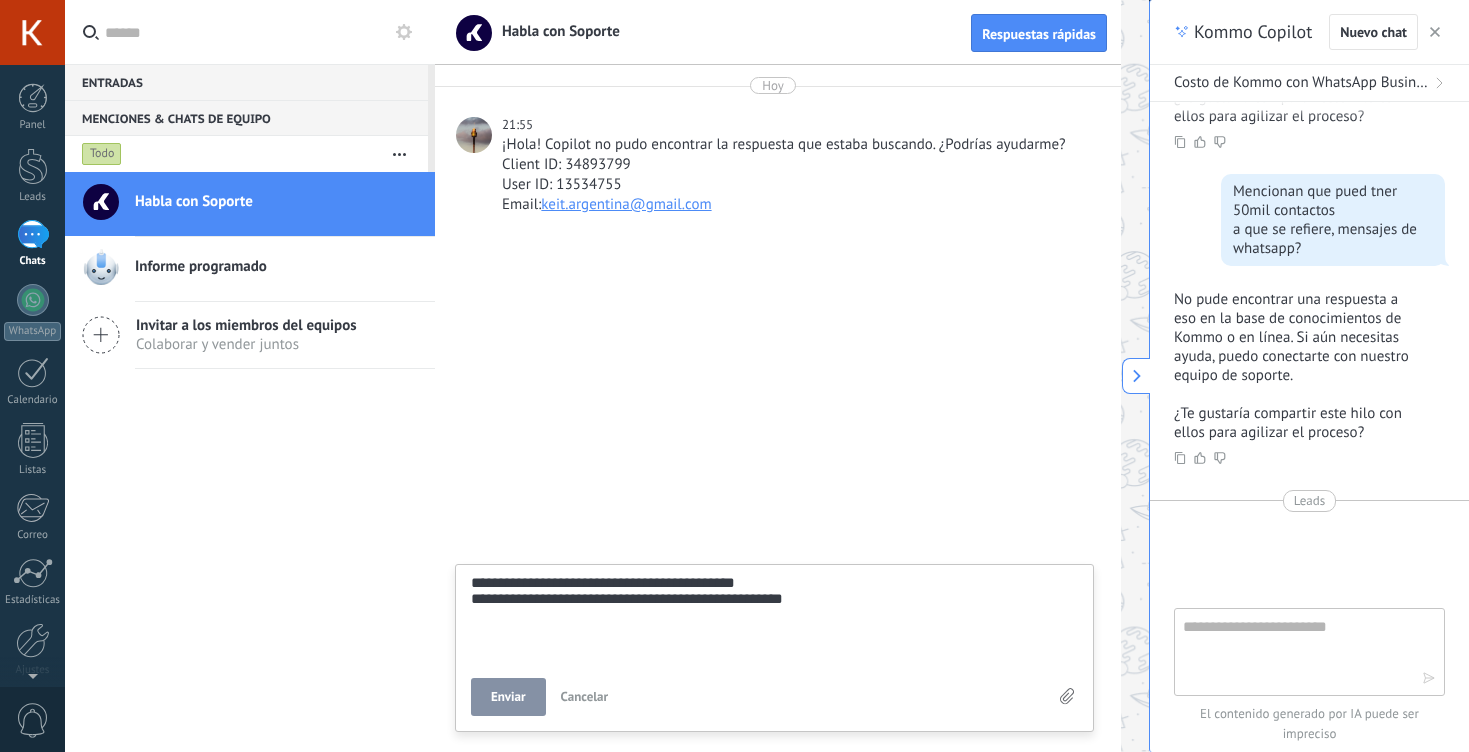 type on "**********" 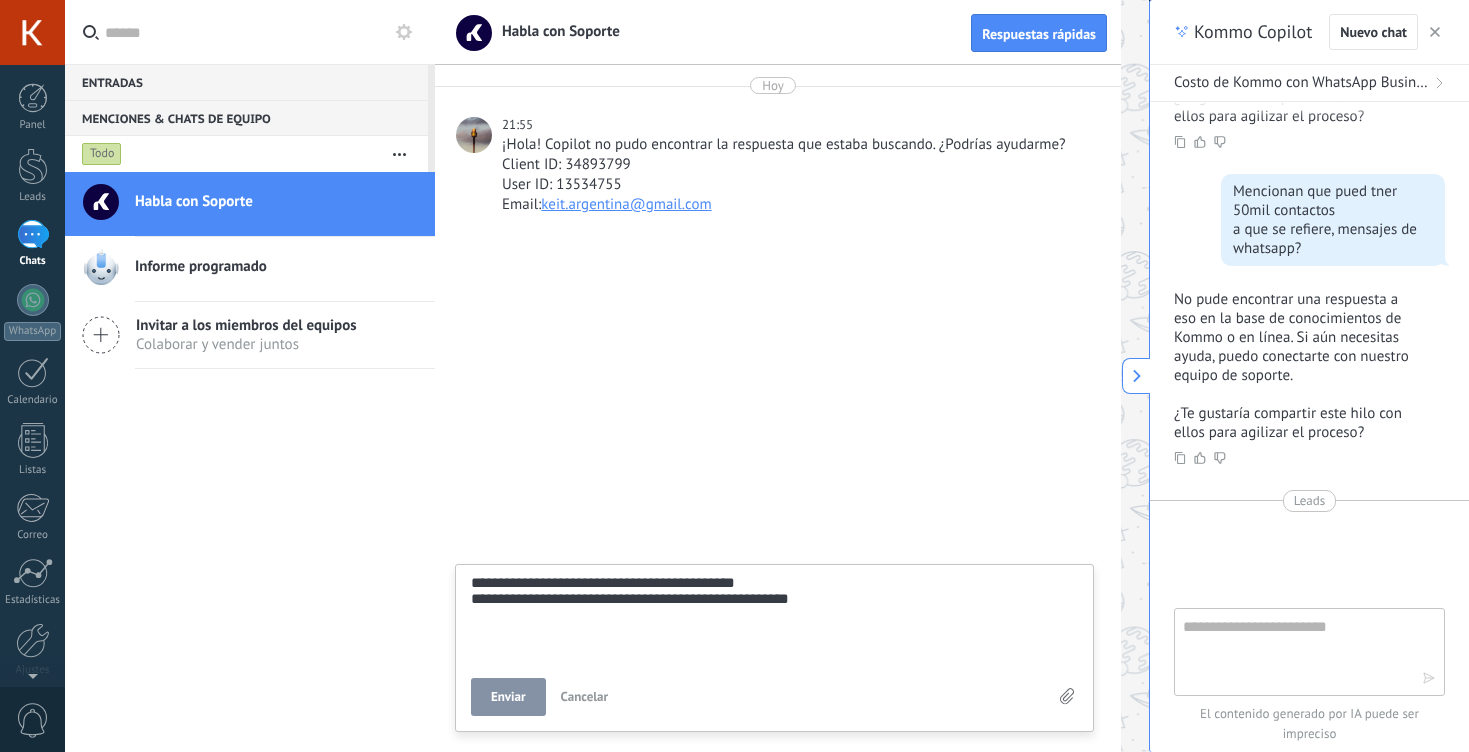 type on "**********" 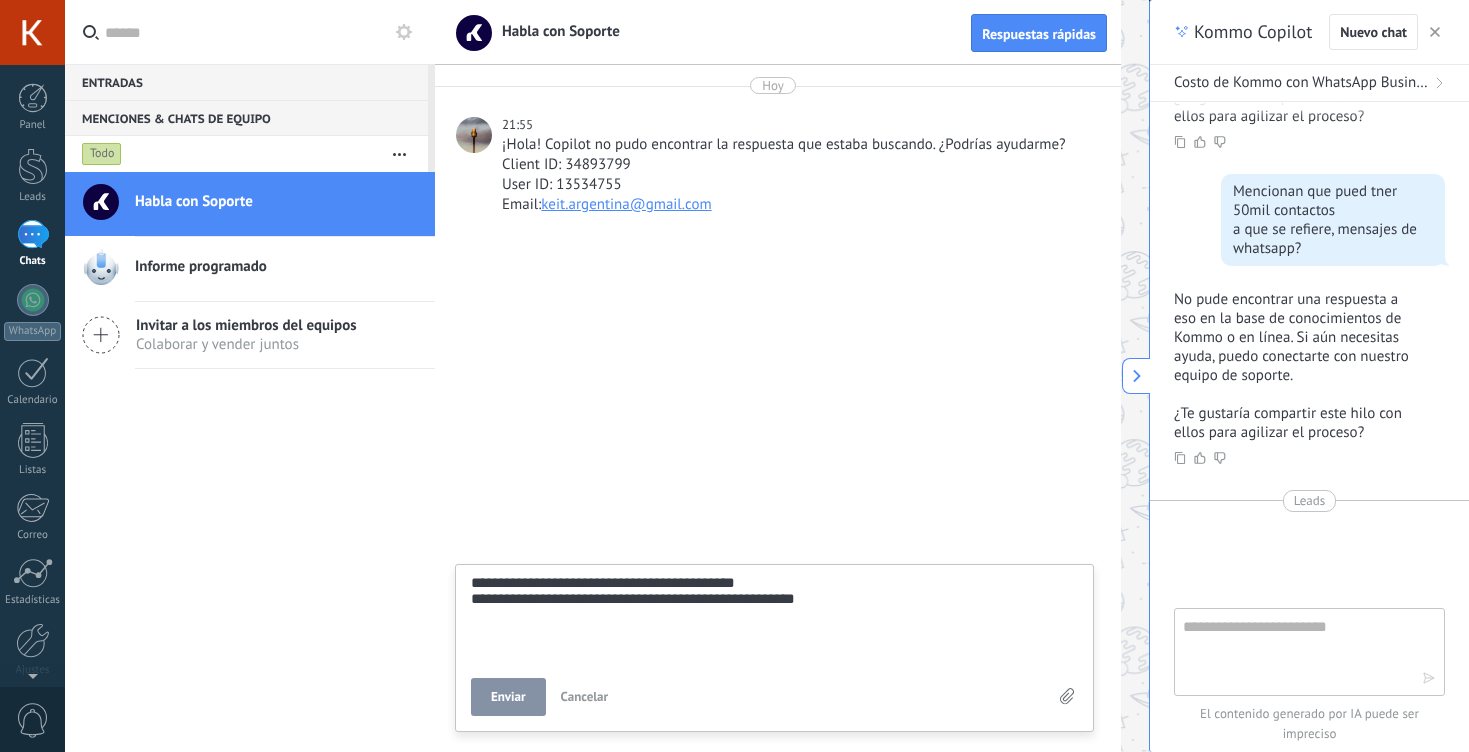 type on "**********" 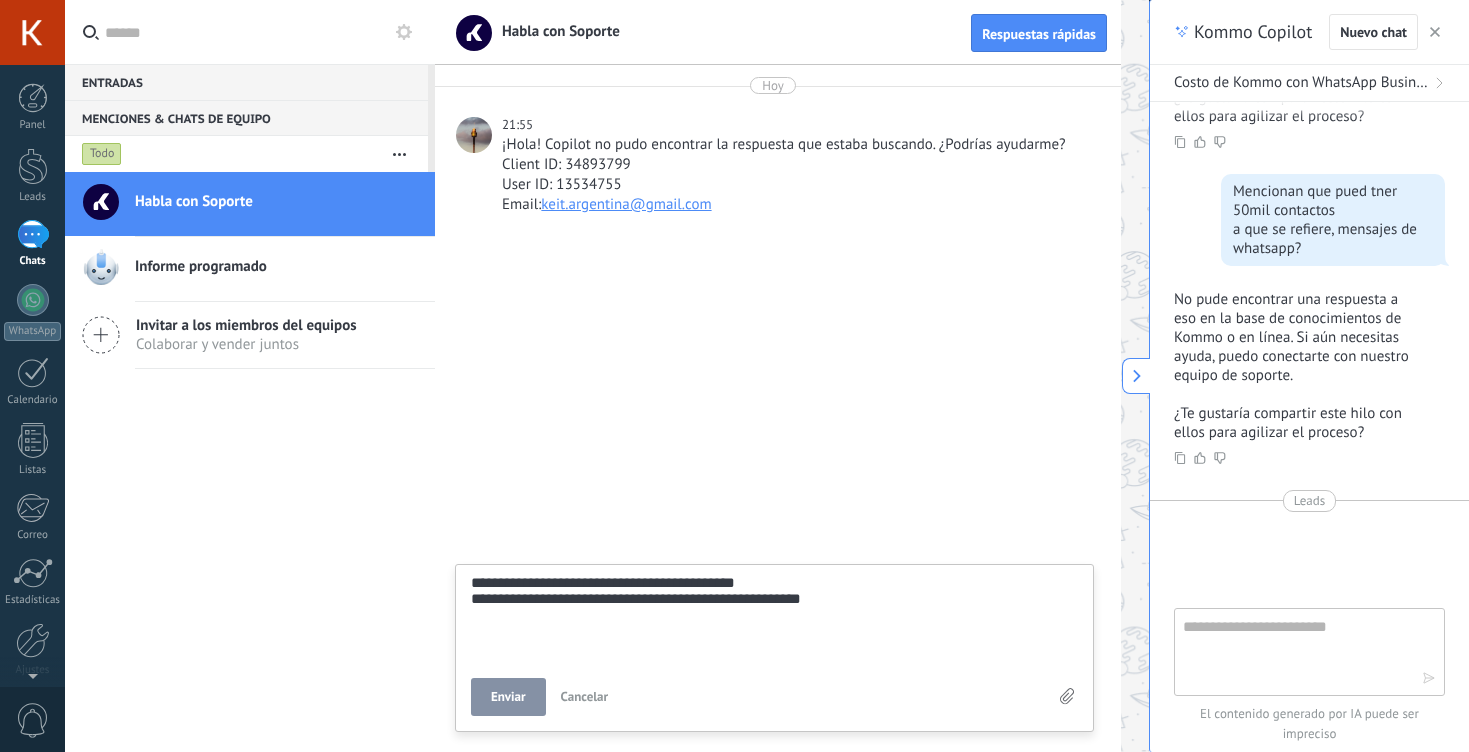 type on "**********" 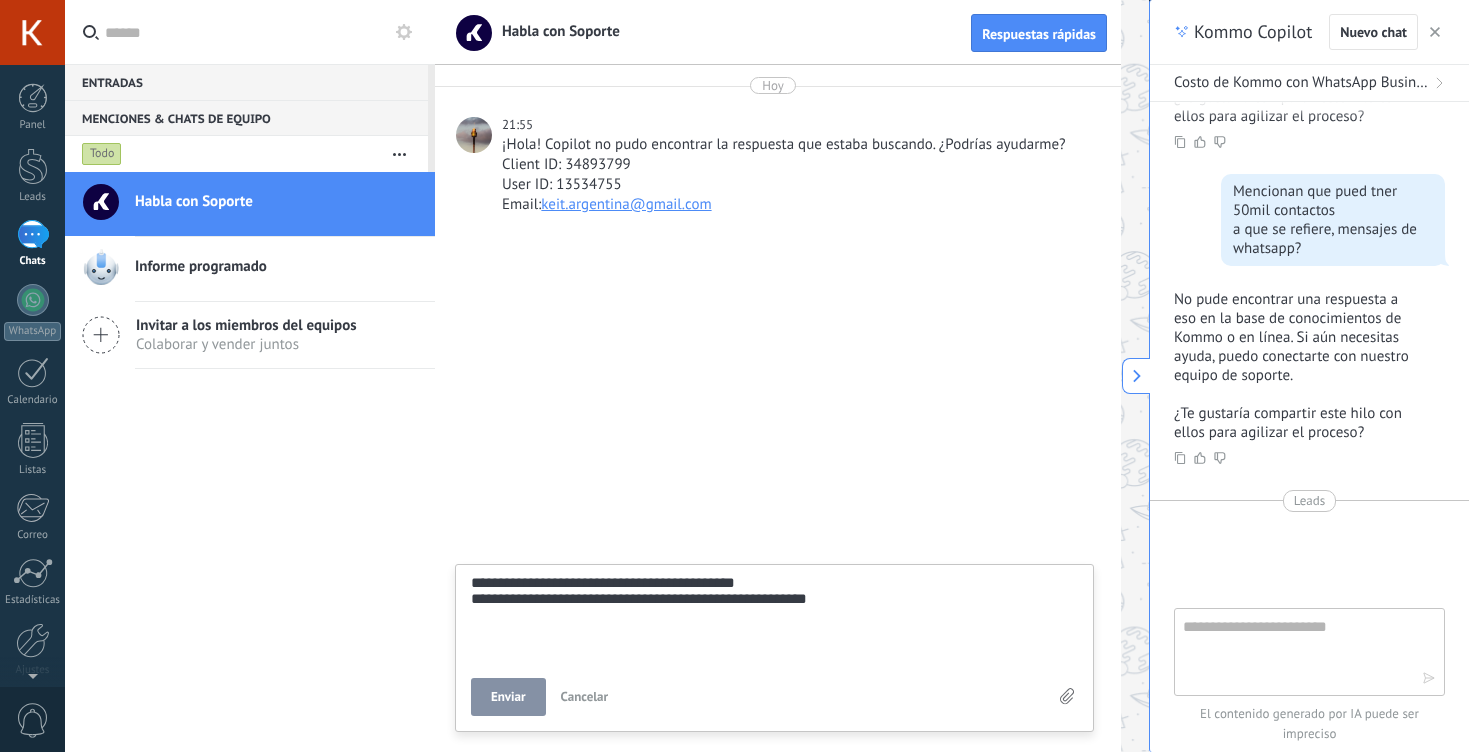 type on "**********" 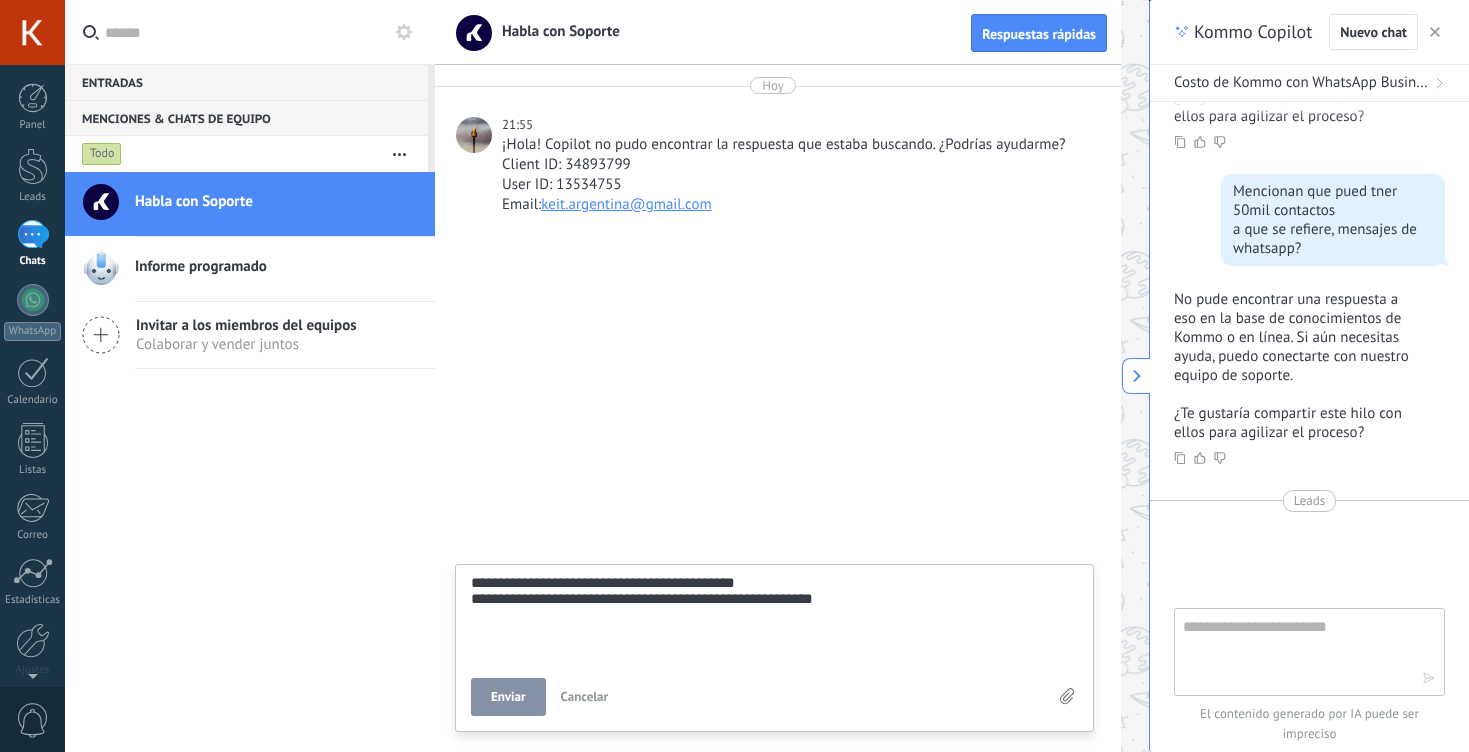 type on "**********" 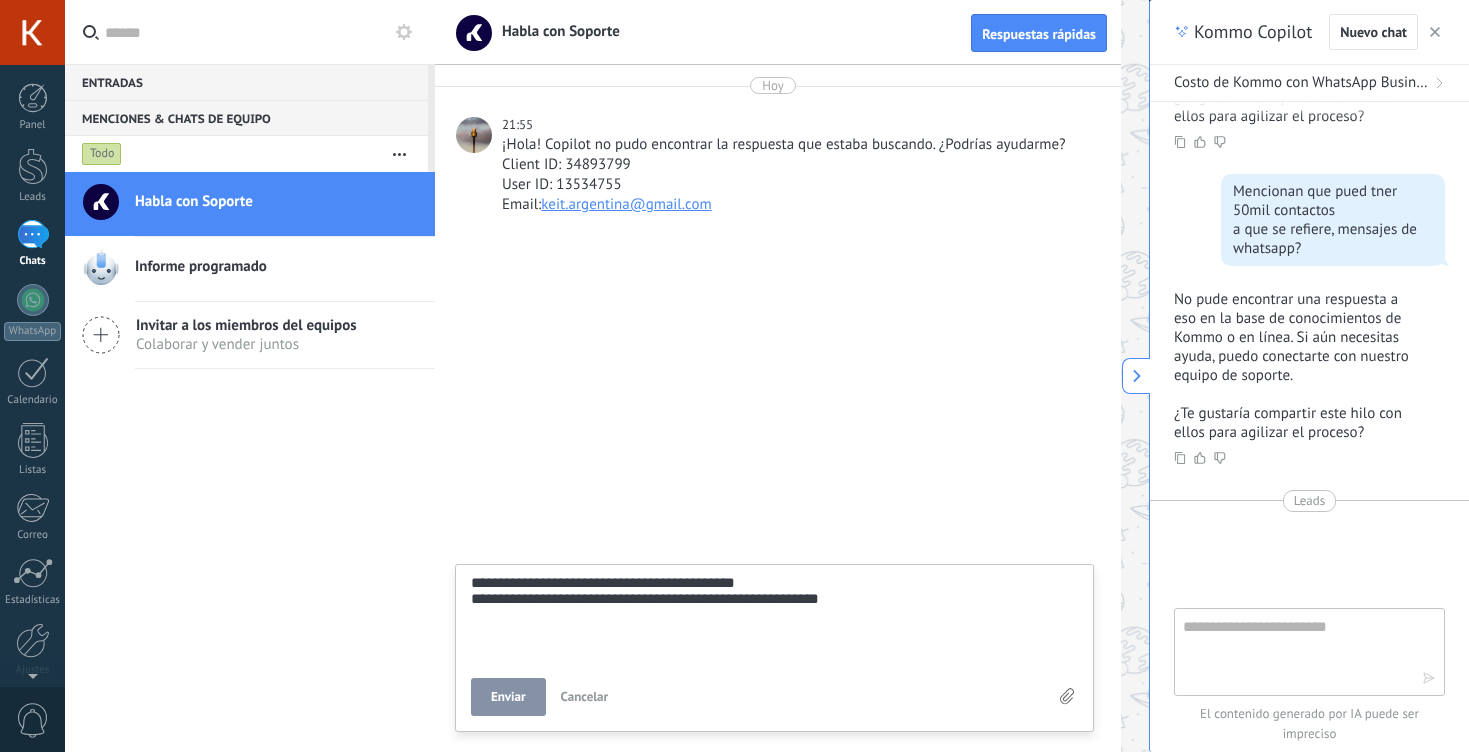 type on "**********" 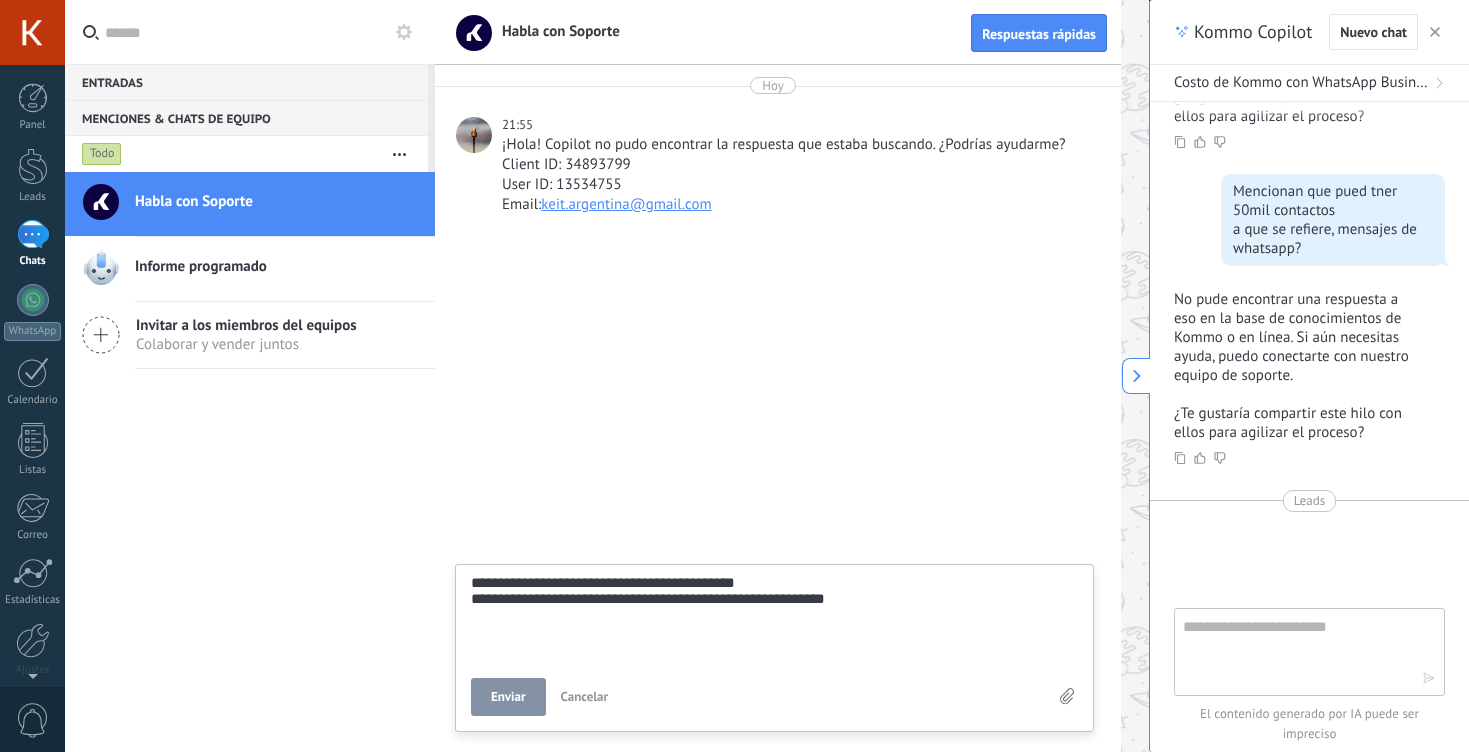 type on "**********" 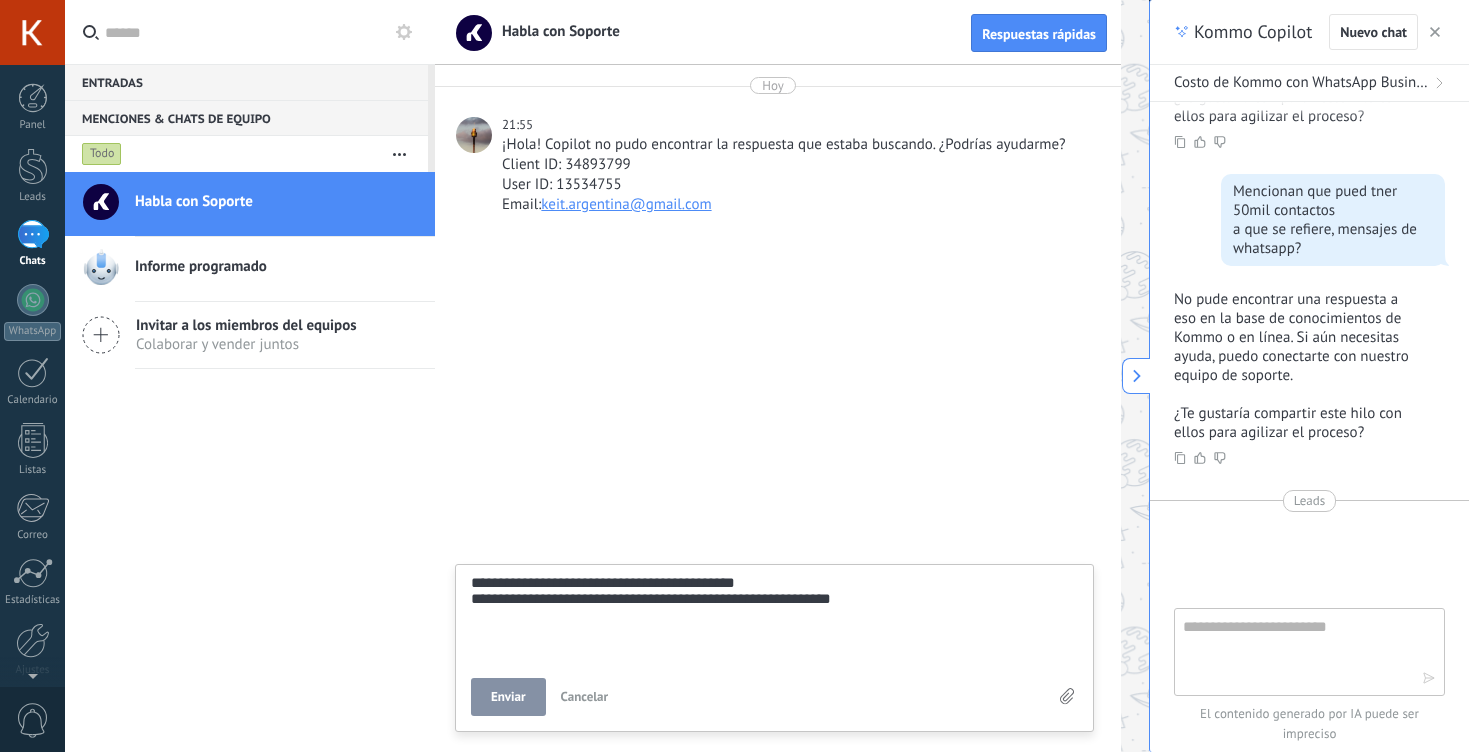 type on "**********" 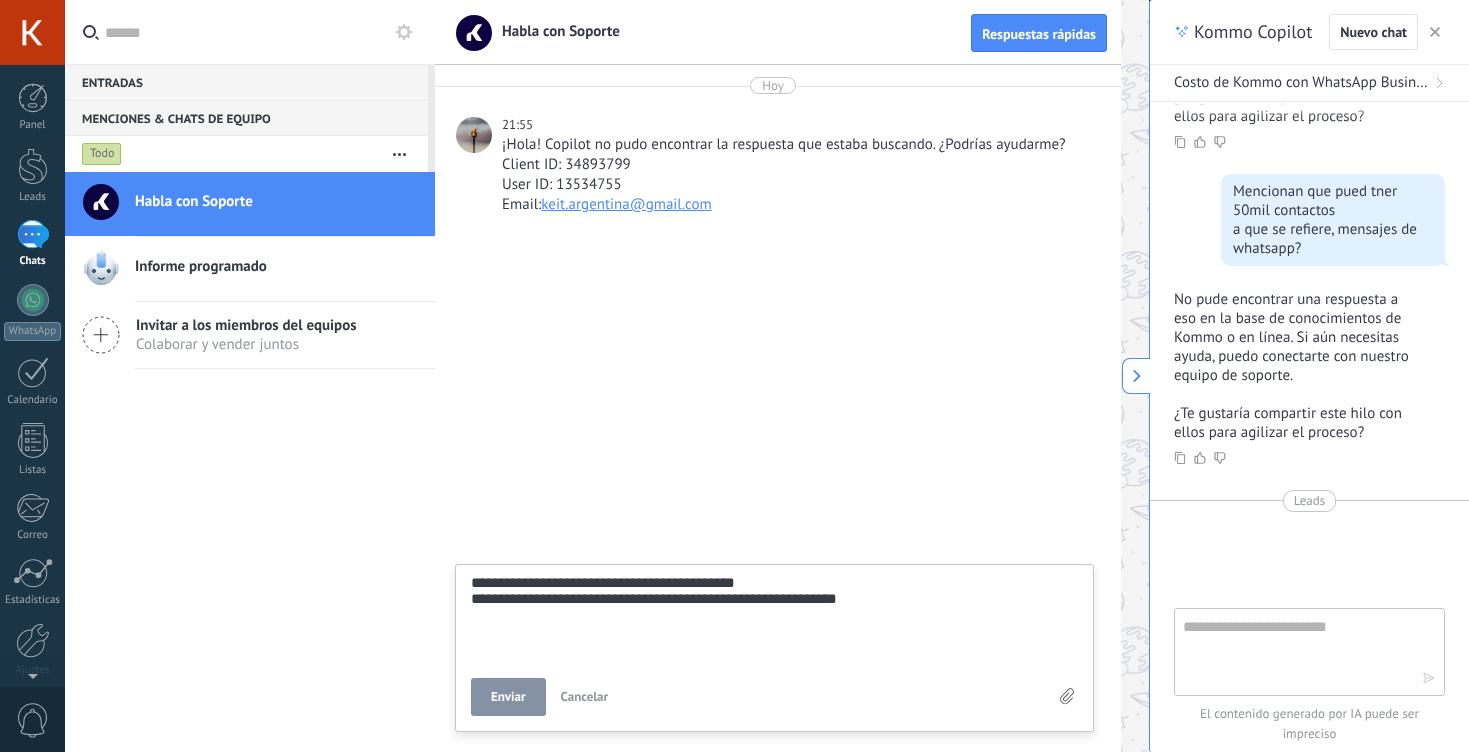 type on "**********" 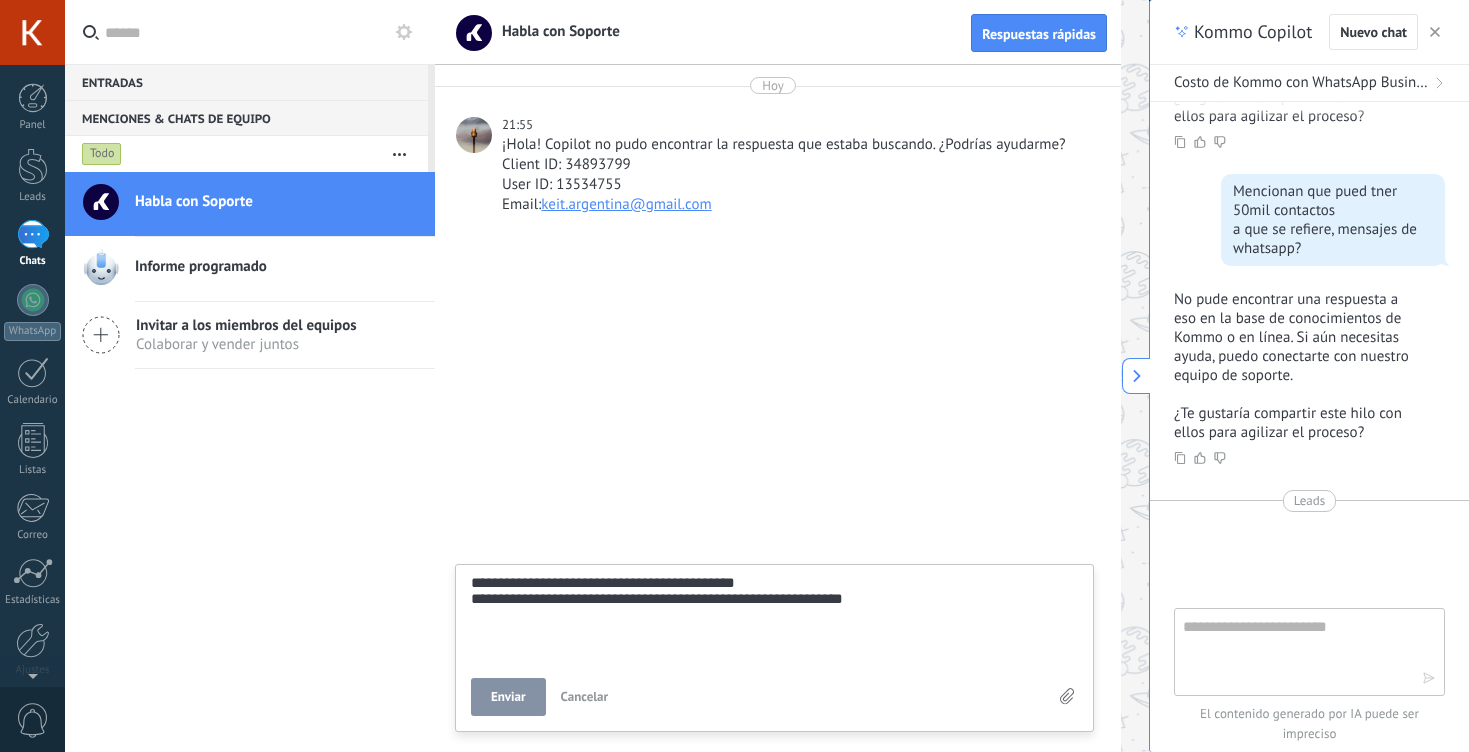 type on "**********" 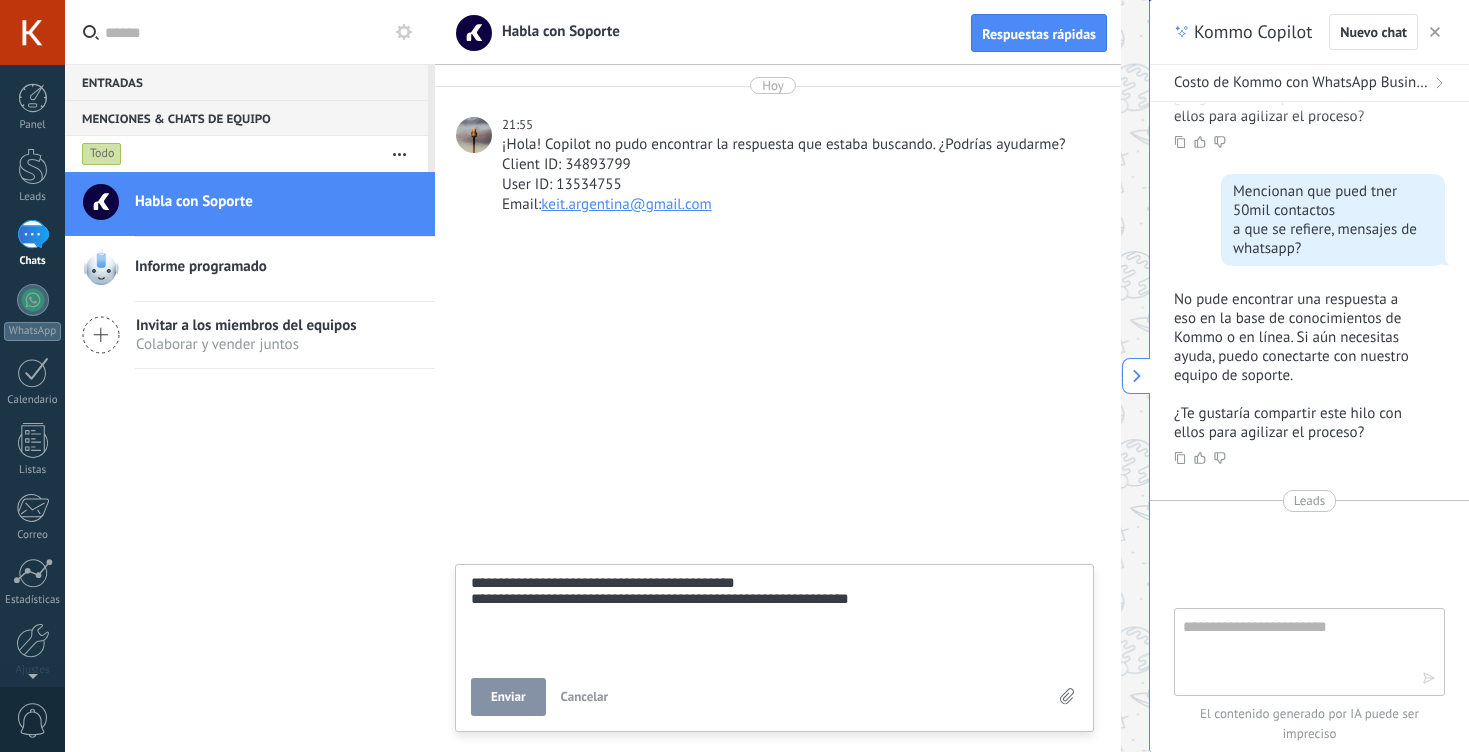 type on "**********" 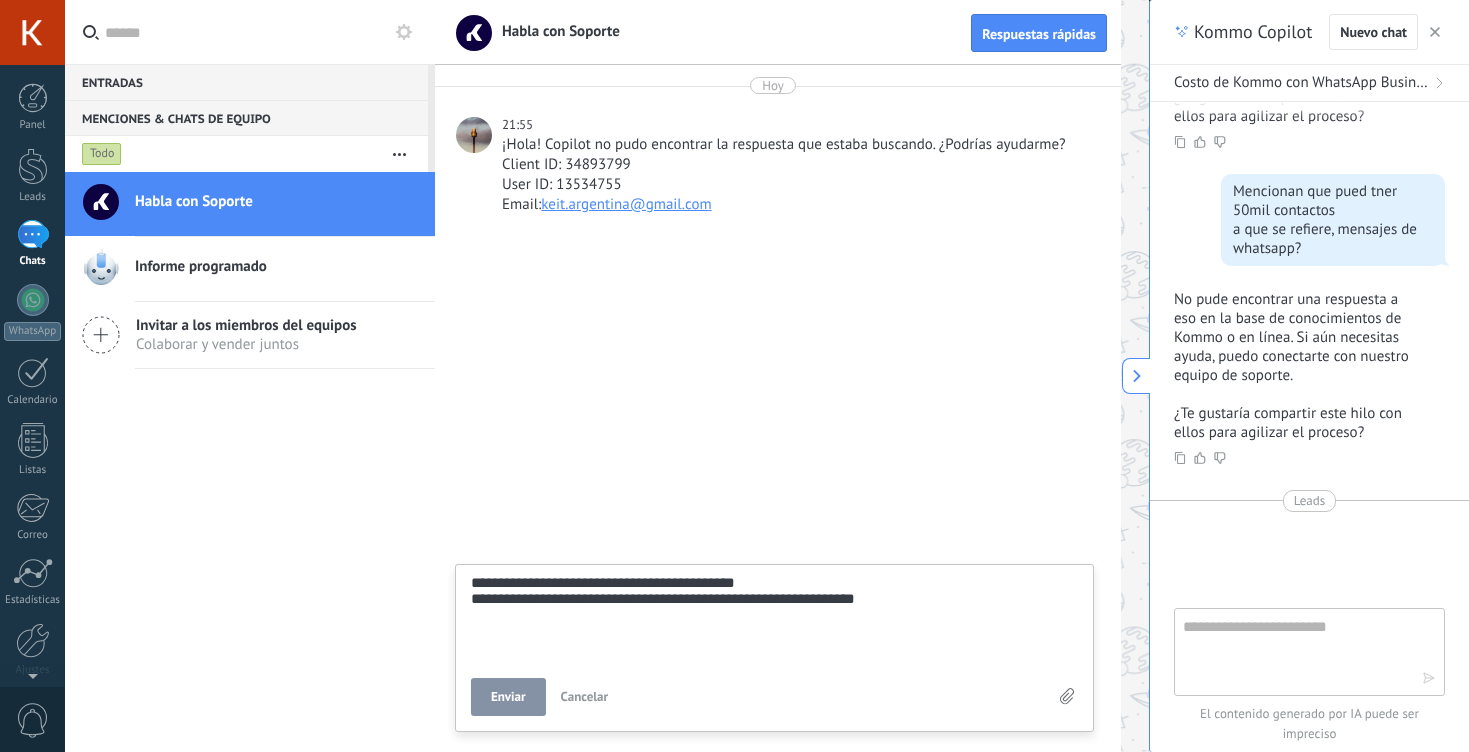 type 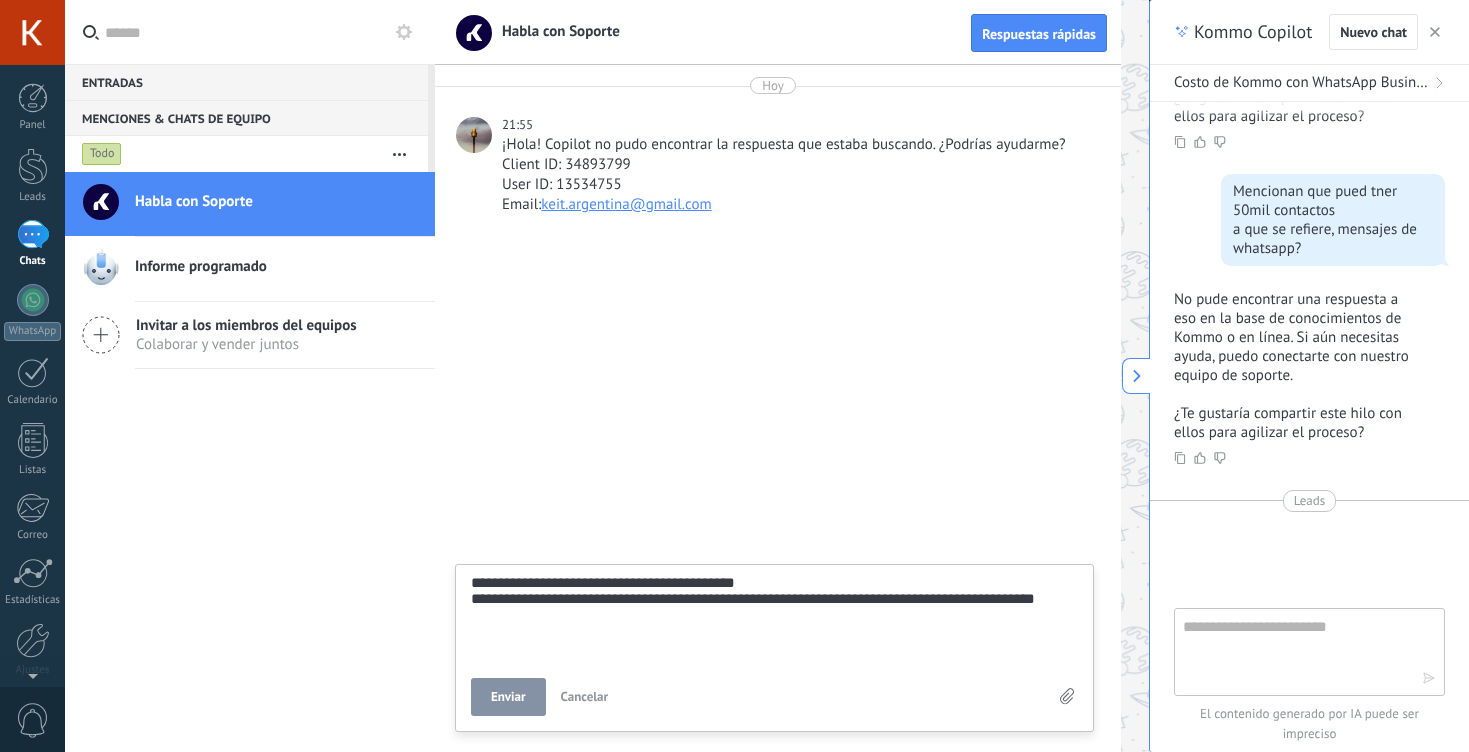 scroll, scrollTop: 39, scrollLeft: 0, axis: vertical 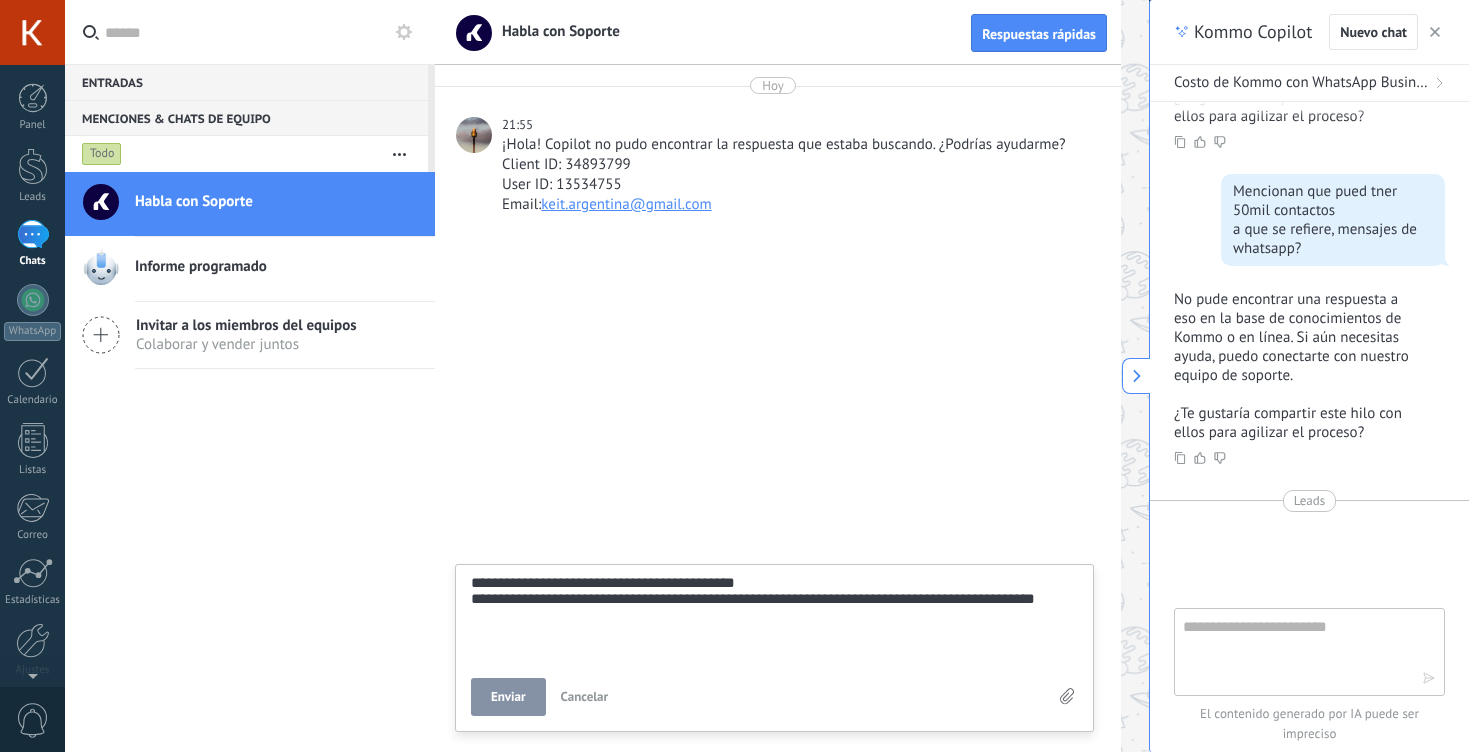 click on "Enviar" at bounding box center [508, 697] 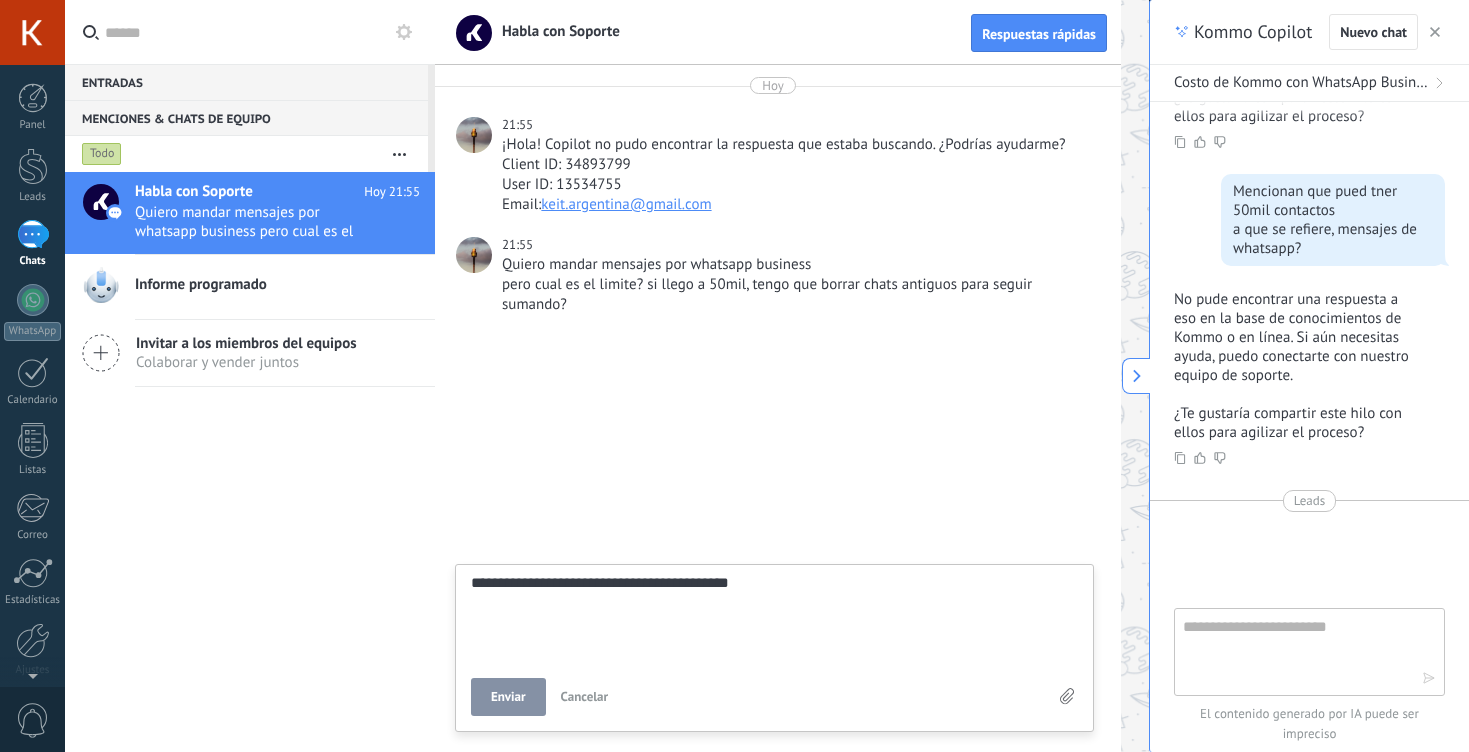 scroll, scrollTop: 19, scrollLeft: 0, axis: vertical 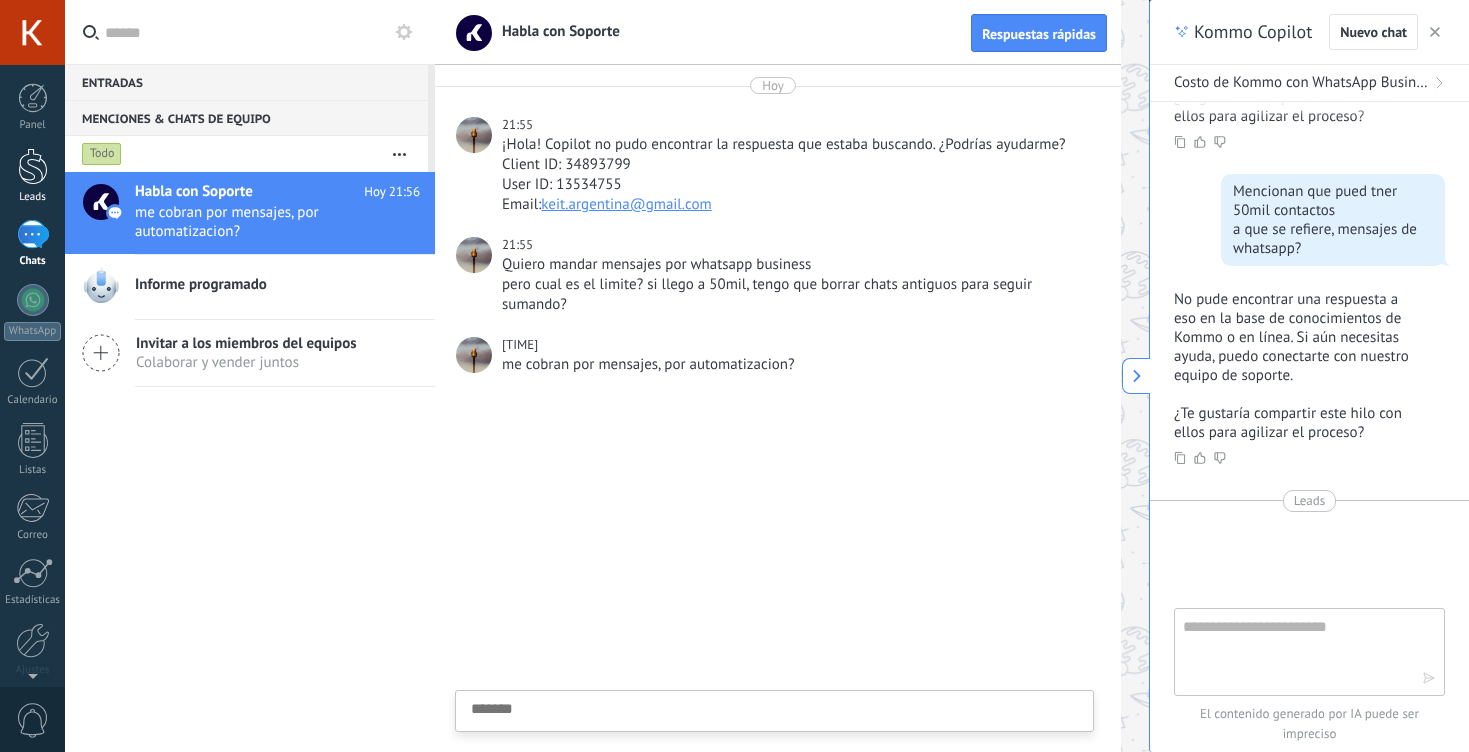 click at bounding box center [33, 166] 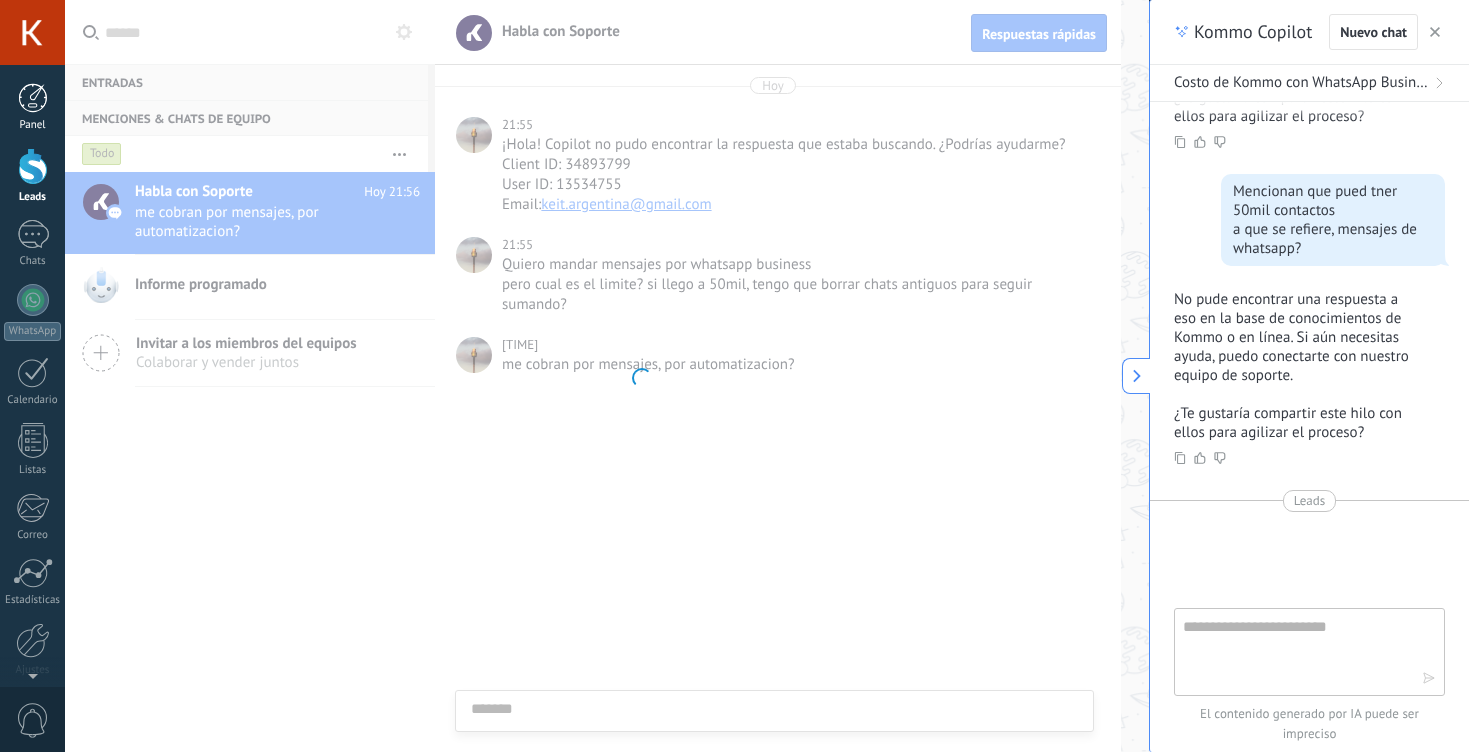 click at bounding box center [33, 98] 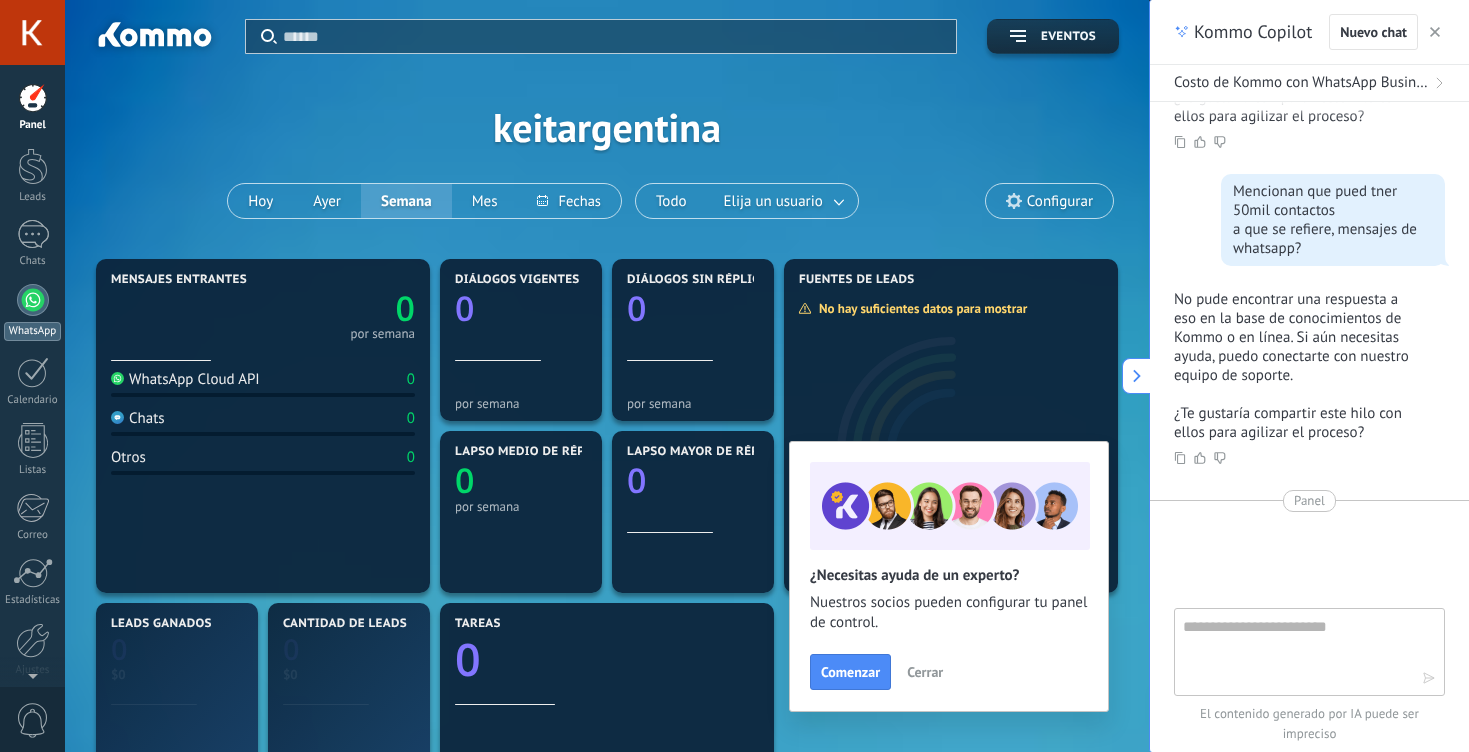 click at bounding box center (33, 300) 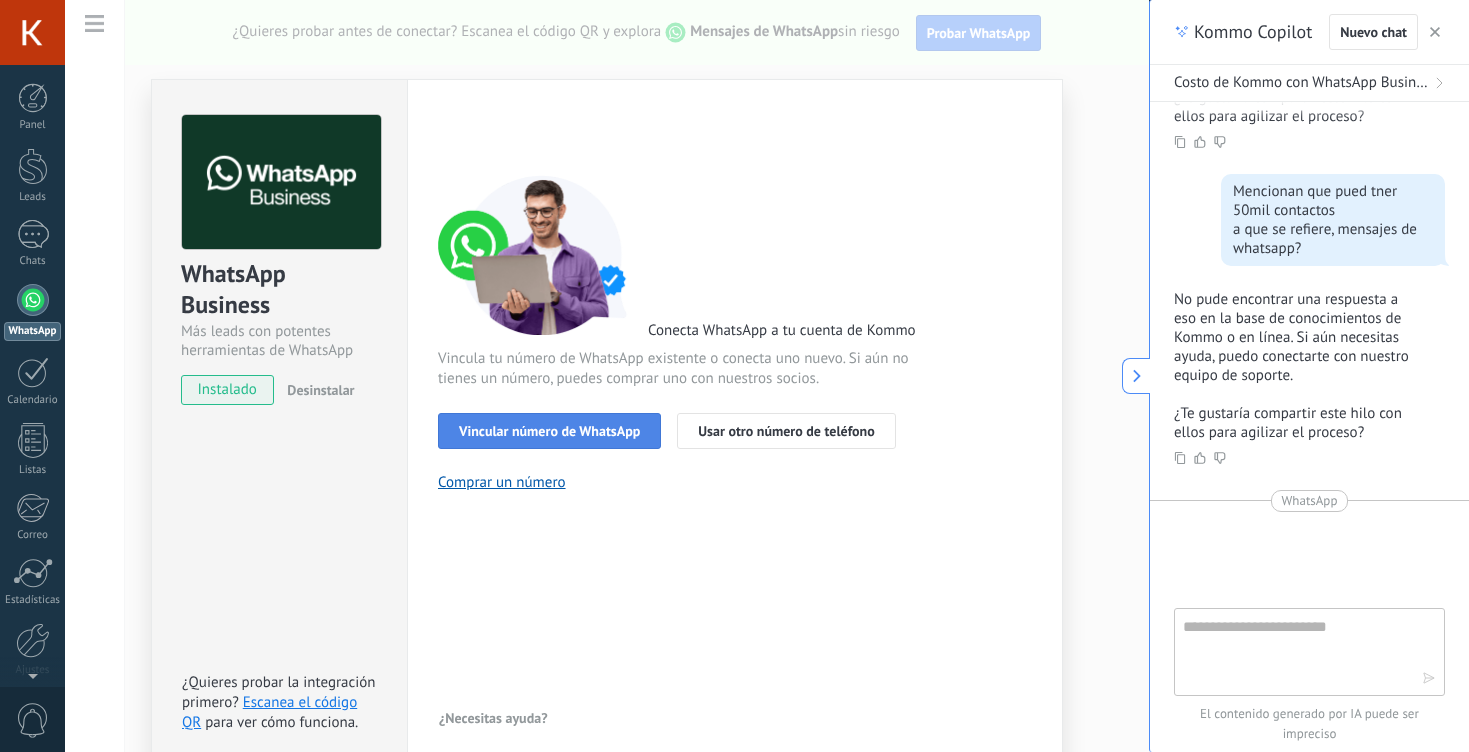 click on "Vincular número de WhatsApp" at bounding box center (549, 431) 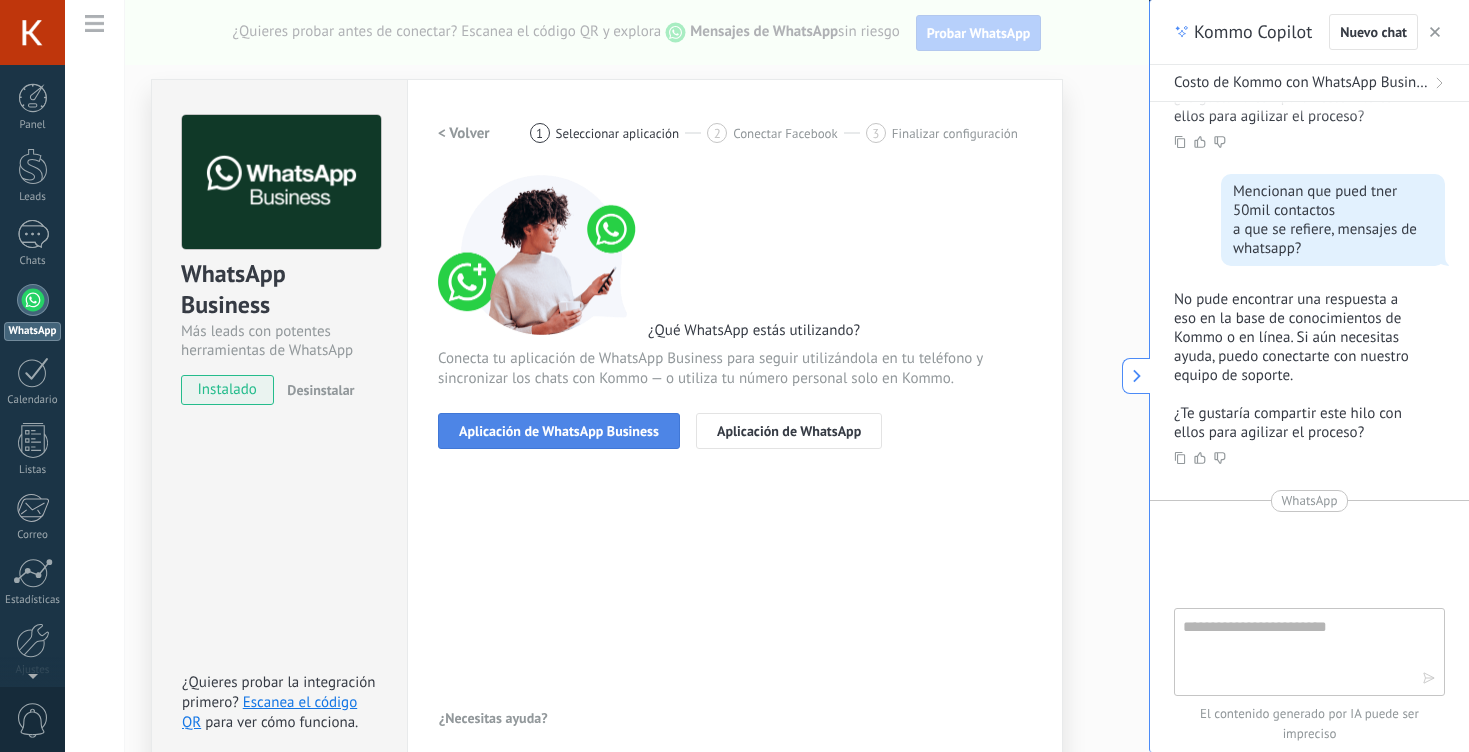 click on "Aplicación de WhatsApp Business" at bounding box center (559, 431) 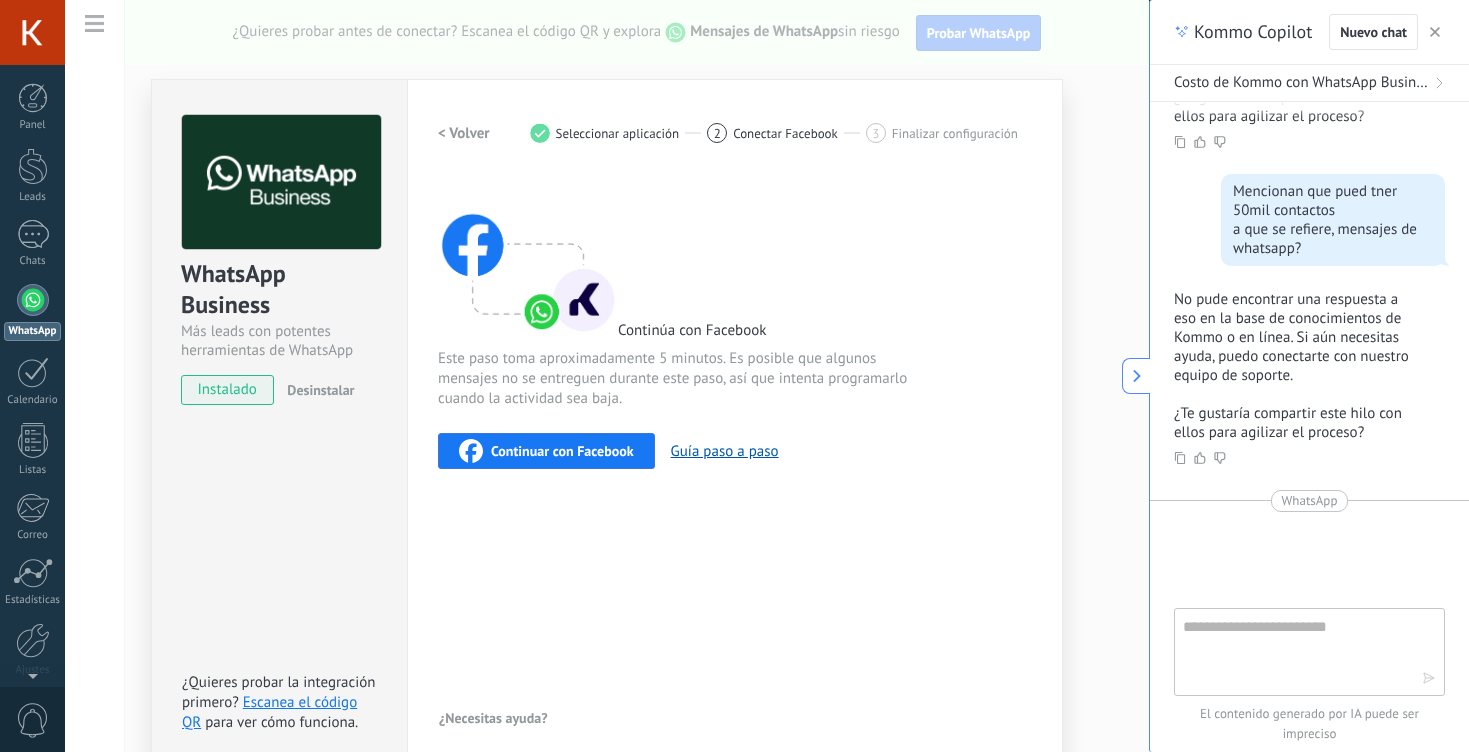 click on "Continuar con Facebook" at bounding box center (562, 451) 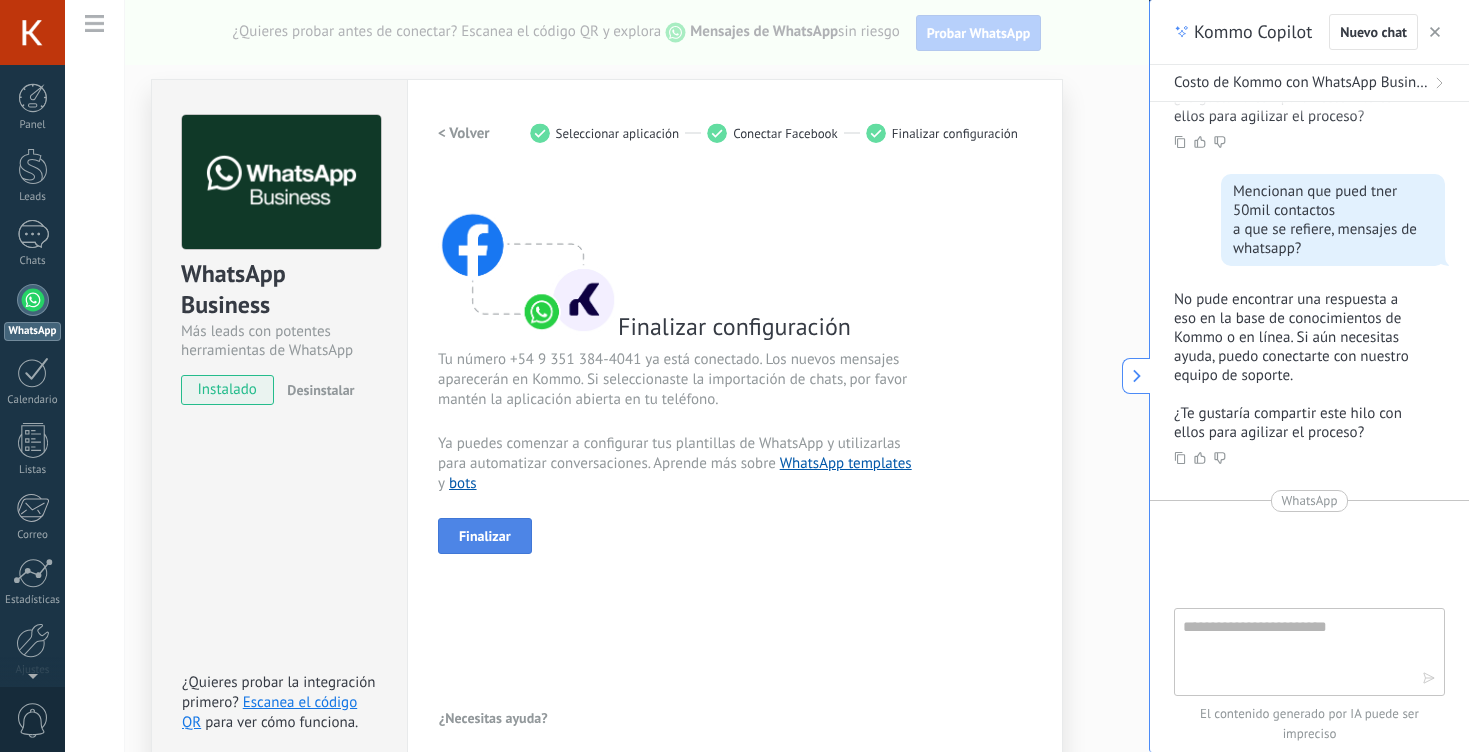 click on "Finalizar" at bounding box center [485, 536] 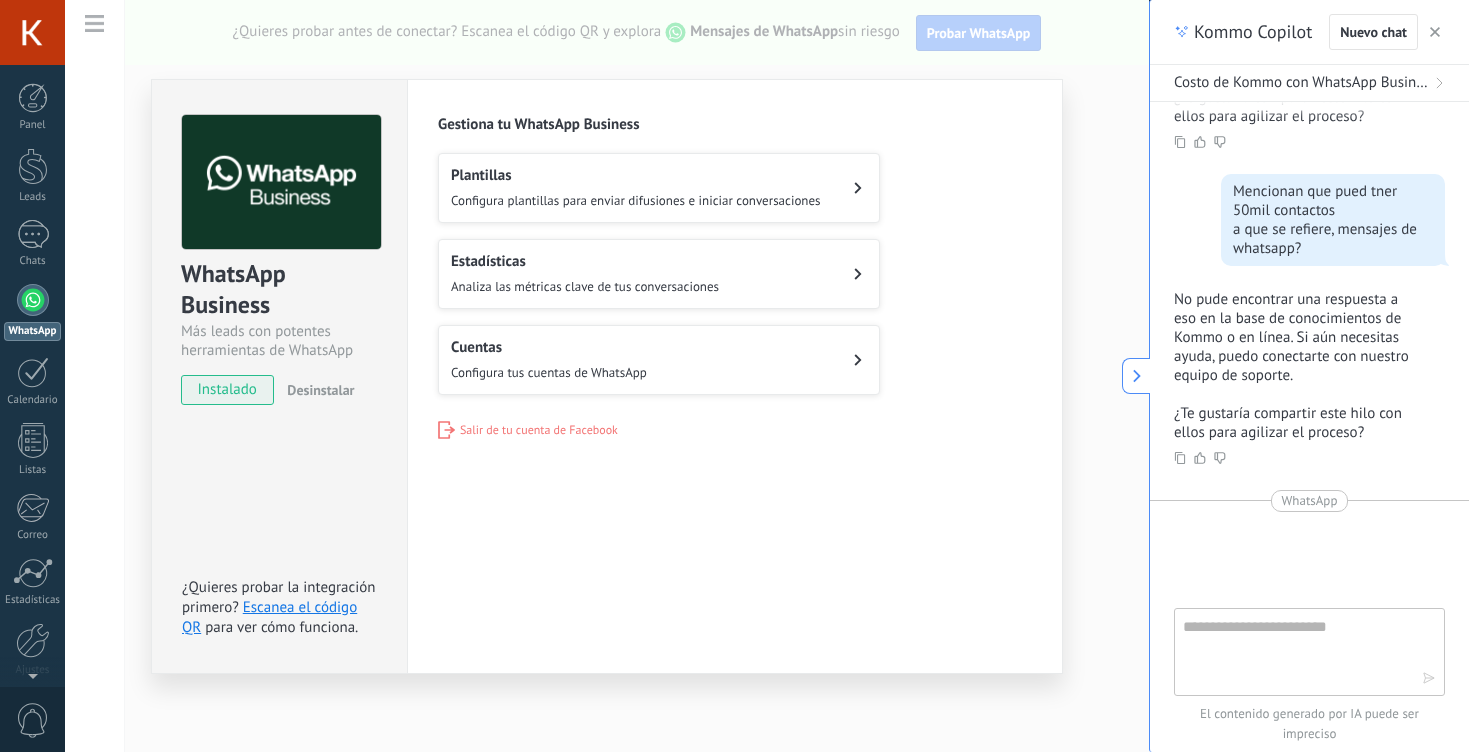 click on "Plantillas Configura plantillas para enviar difusiones e iniciar conversaciones" at bounding box center (659, 188) 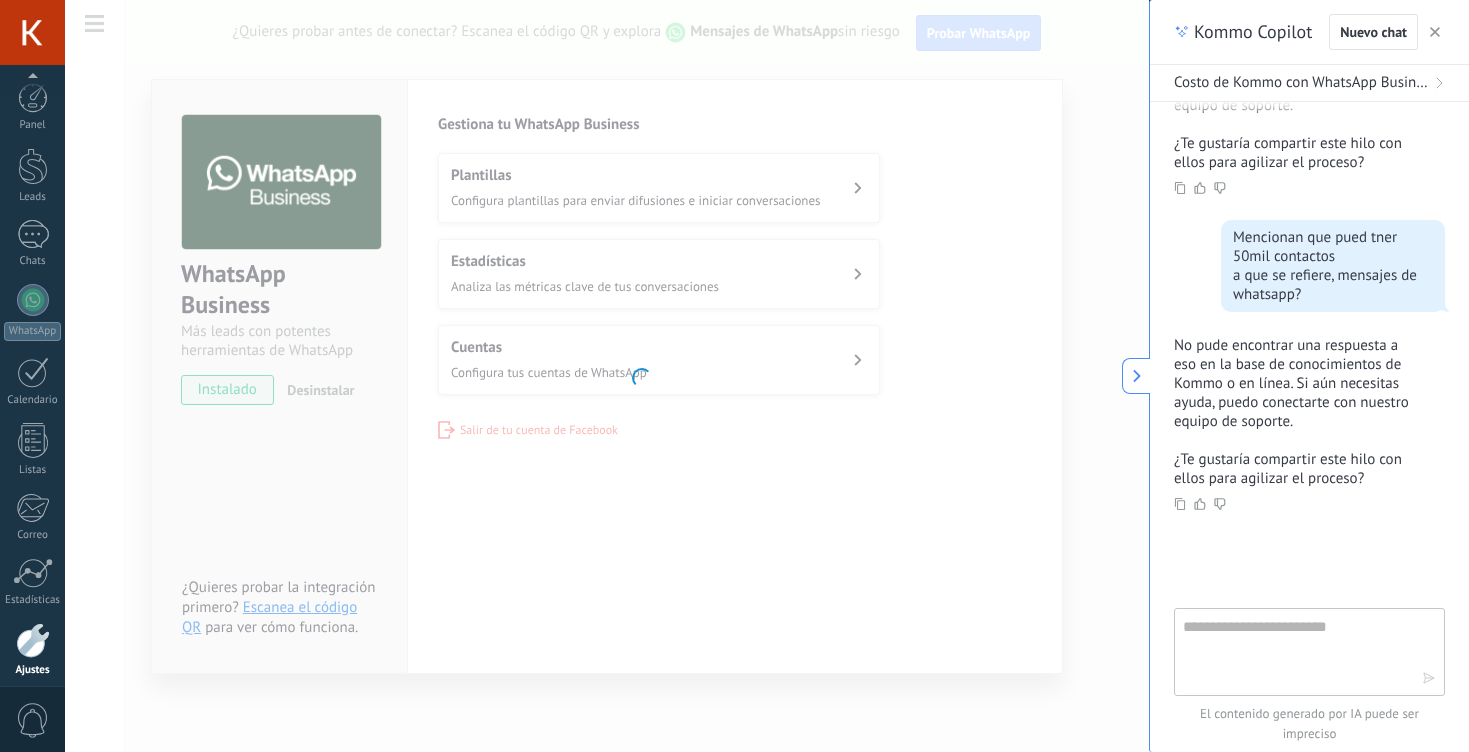 scroll, scrollTop: 80, scrollLeft: 0, axis: vertical 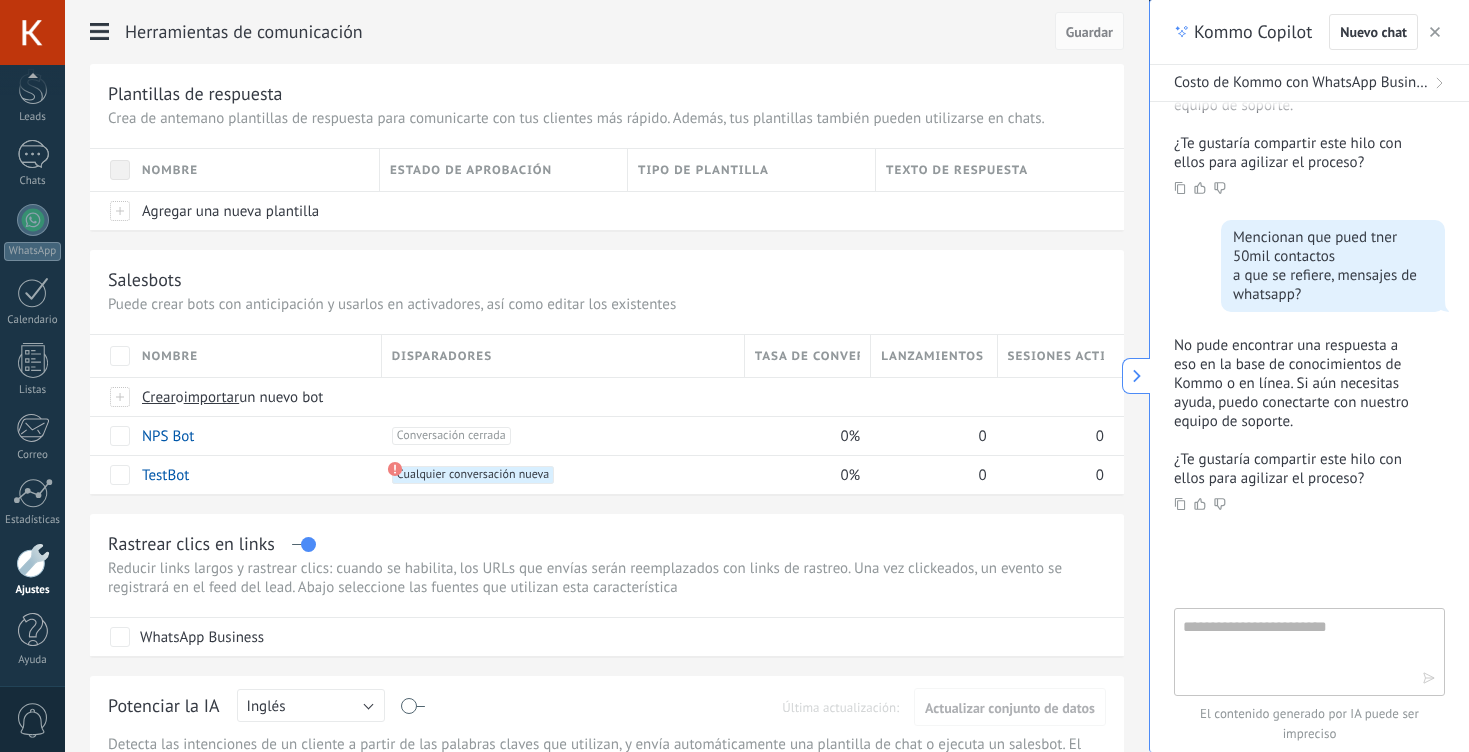 click on "Nuevo chat" at bounding box center [1387, 32] 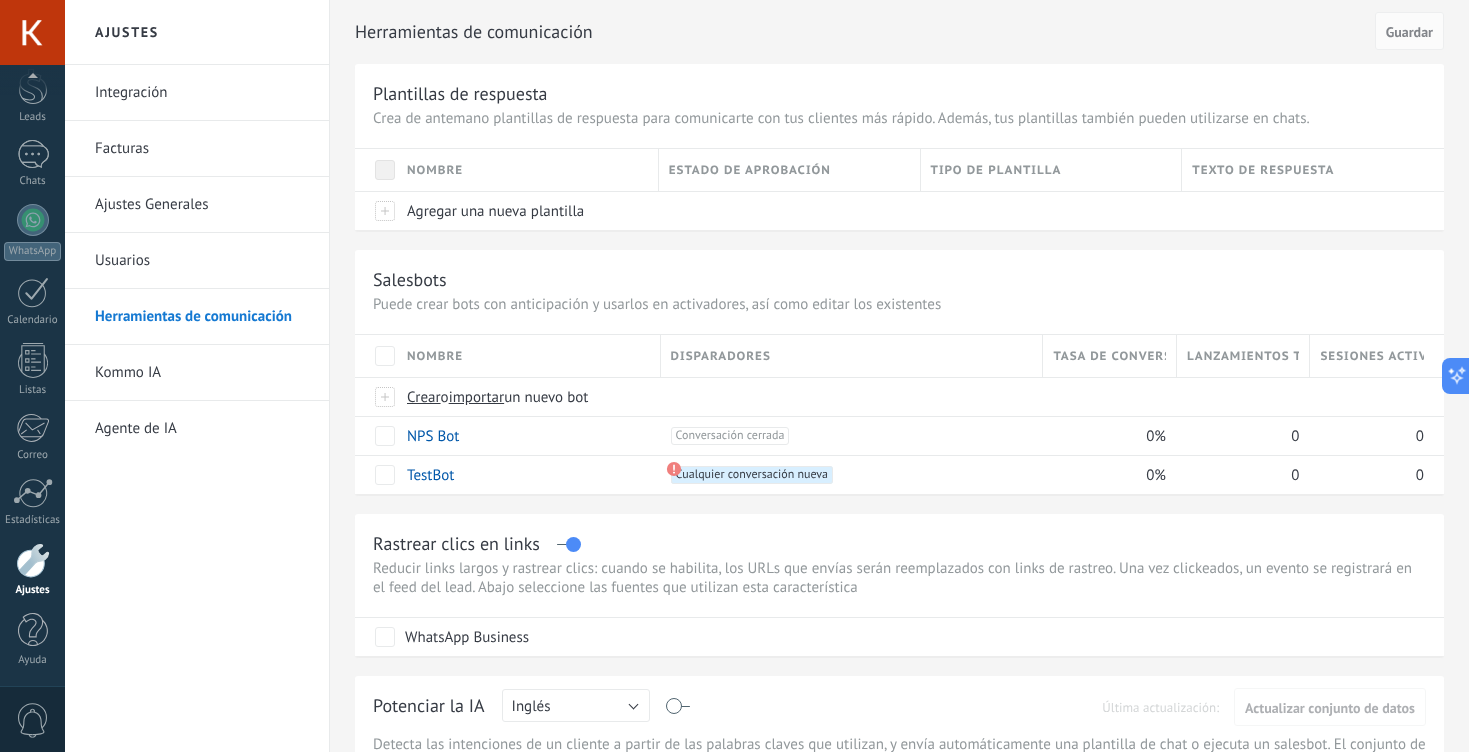 click on "Integración" at bounding box center [202, 93] 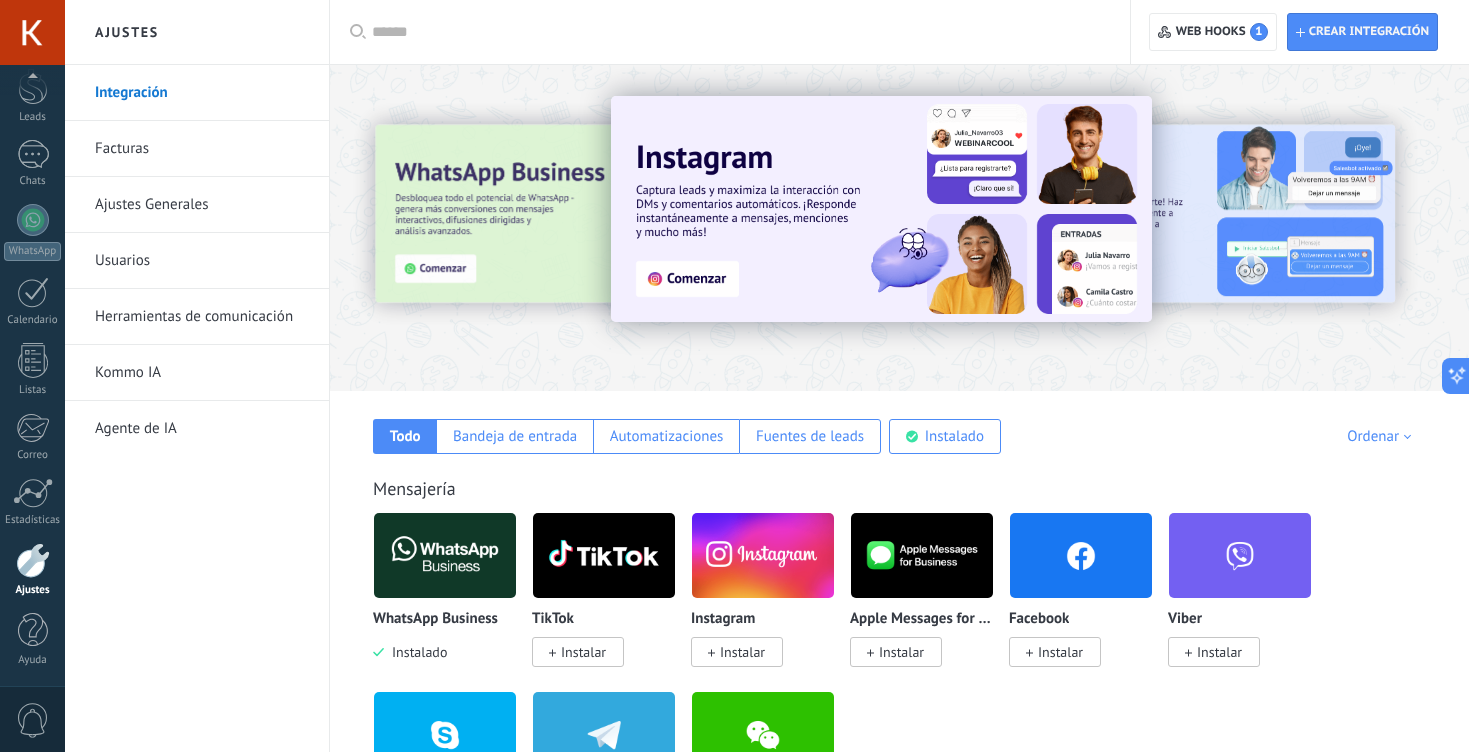 click at bounding box center [445, 555] 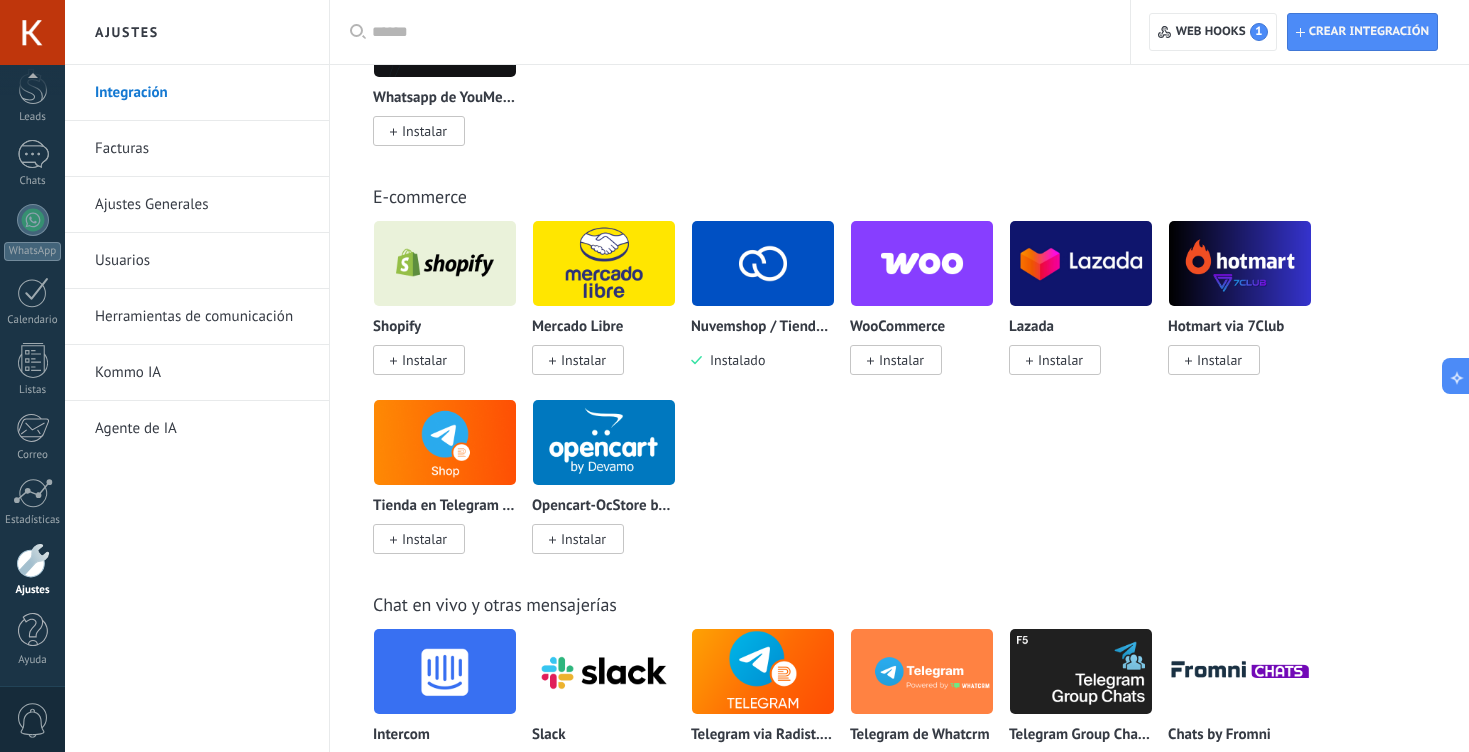 scroll, scrollTop: 1102, scrollLeft: 0, axis: vertical 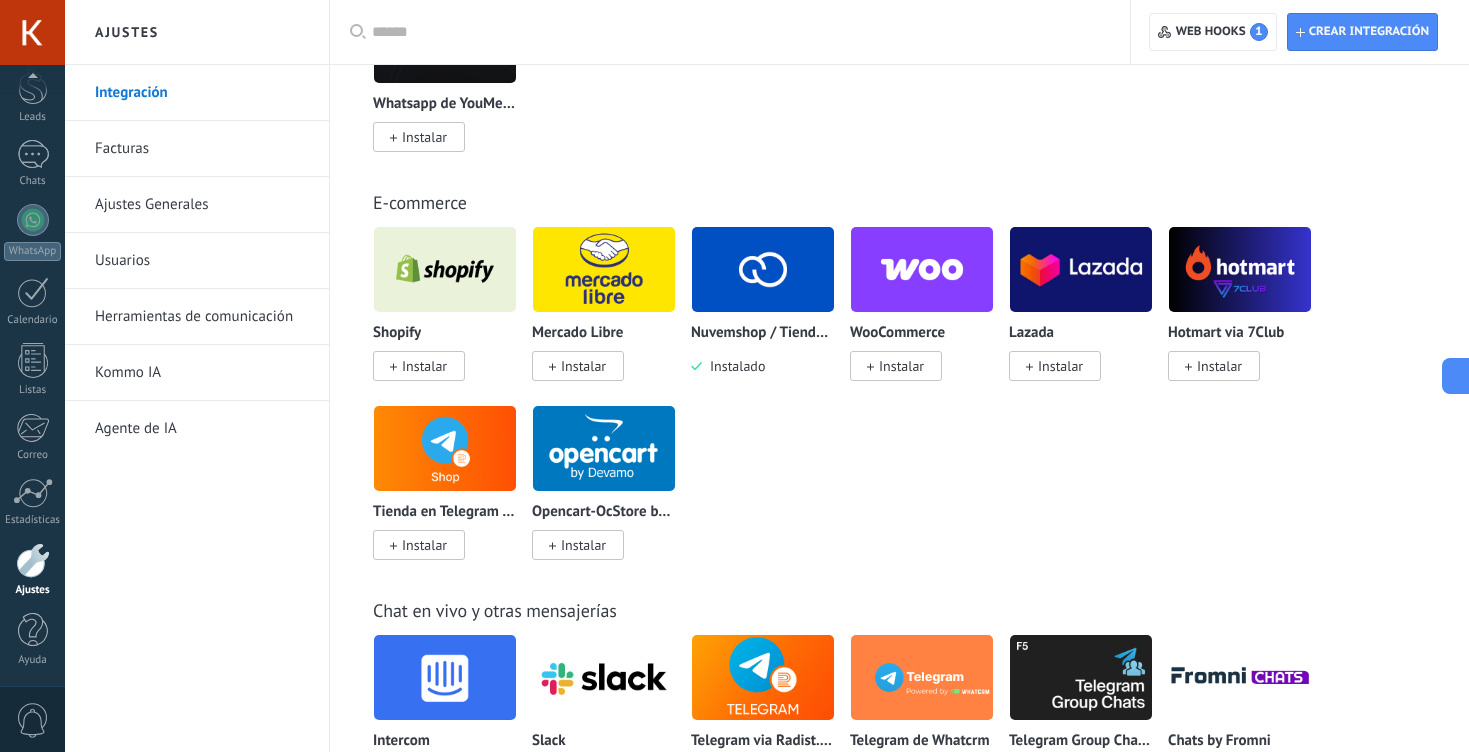 click at bounding box center [763, 269] 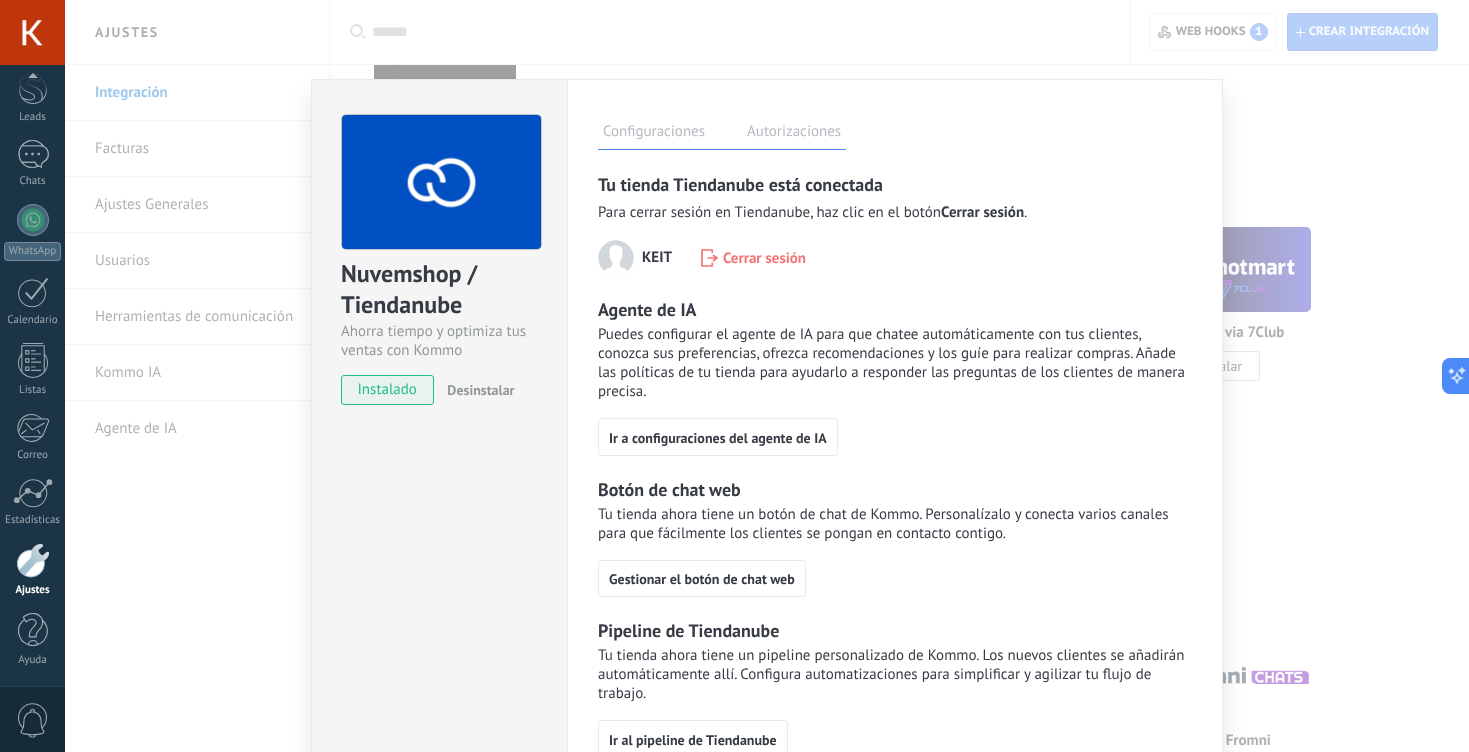 scroll, scrollTop: 68, scrollLeft: 0, axis: vertical 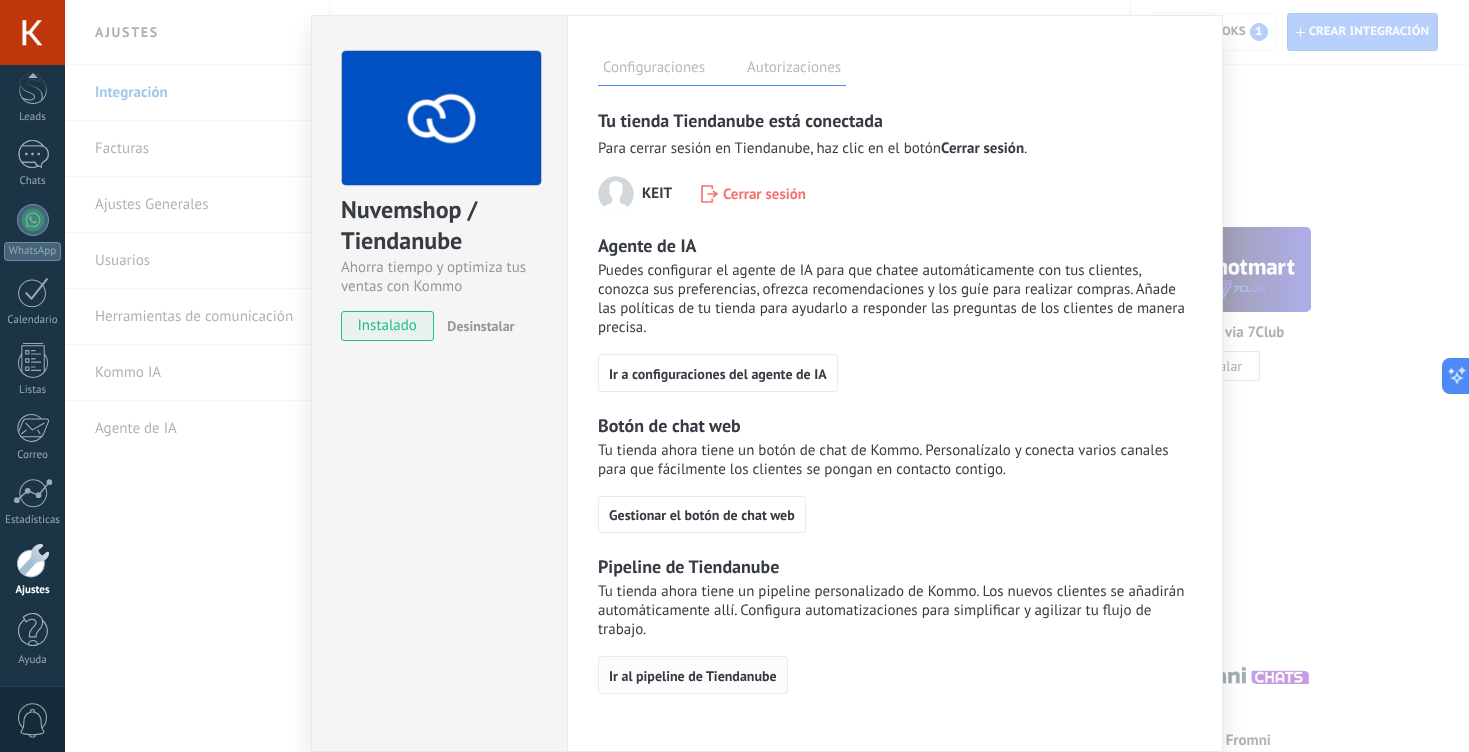 click on "Ir al pipeline de Tiendanube" at bounding box center [693, 676] 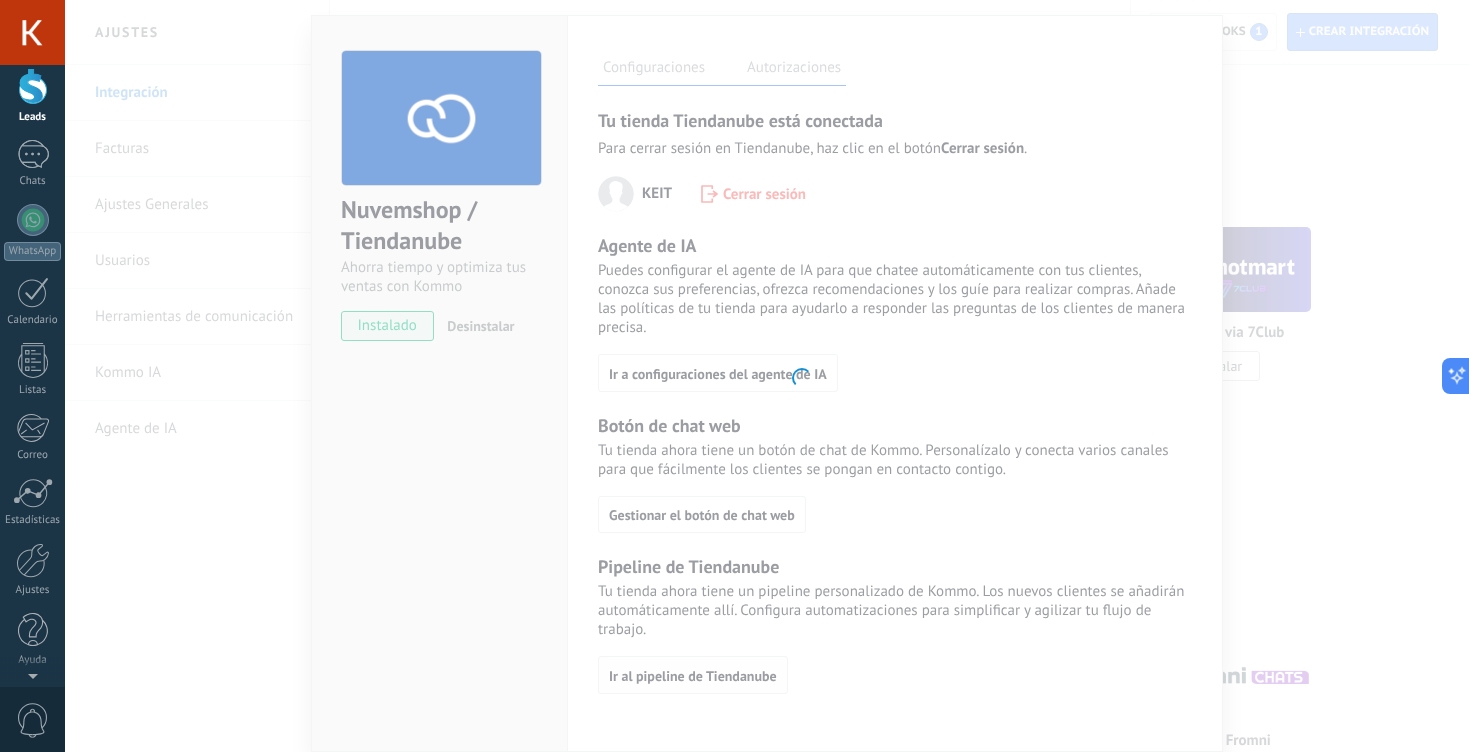 scroll, scrollTop: 0, scrollLeft: 0, axis: both 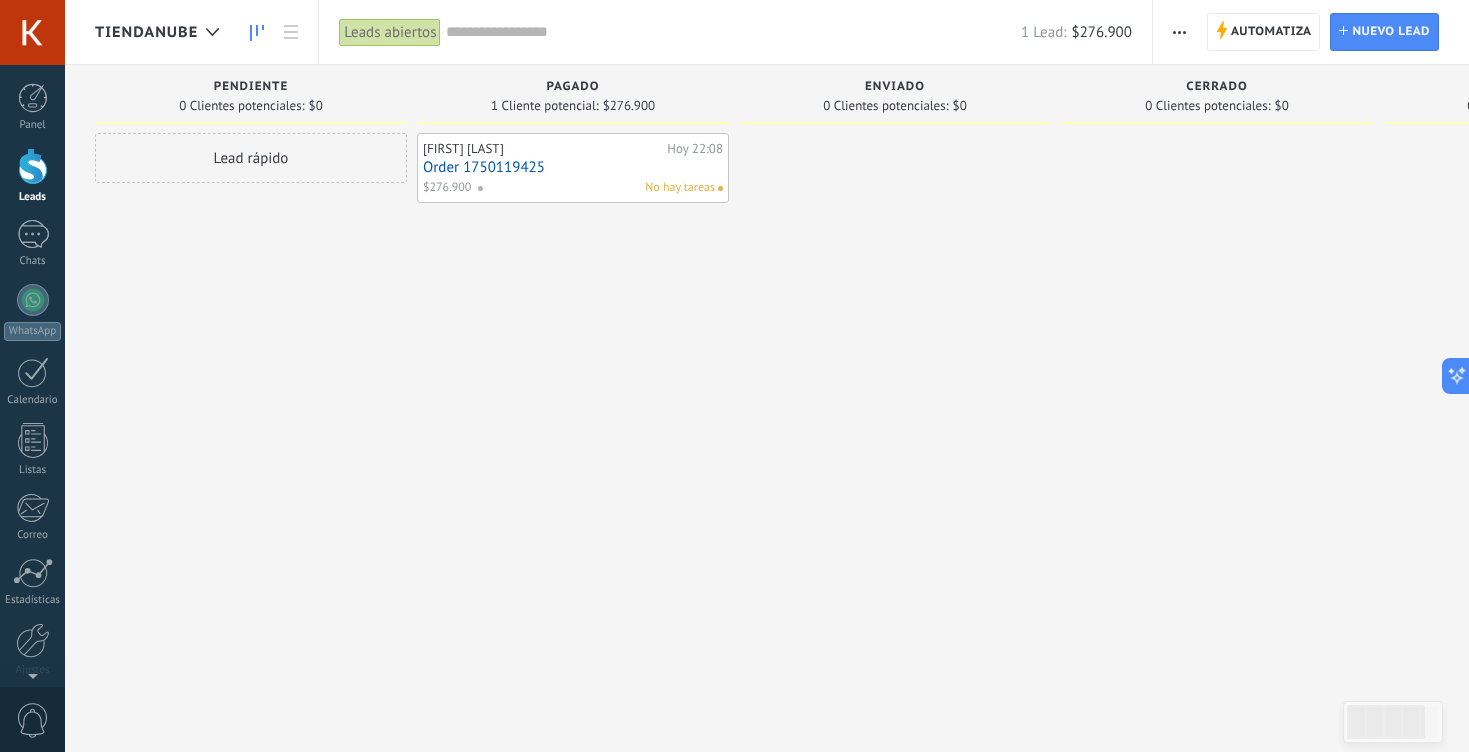 click on "No hay tareas" at bounding box center [596, 188] 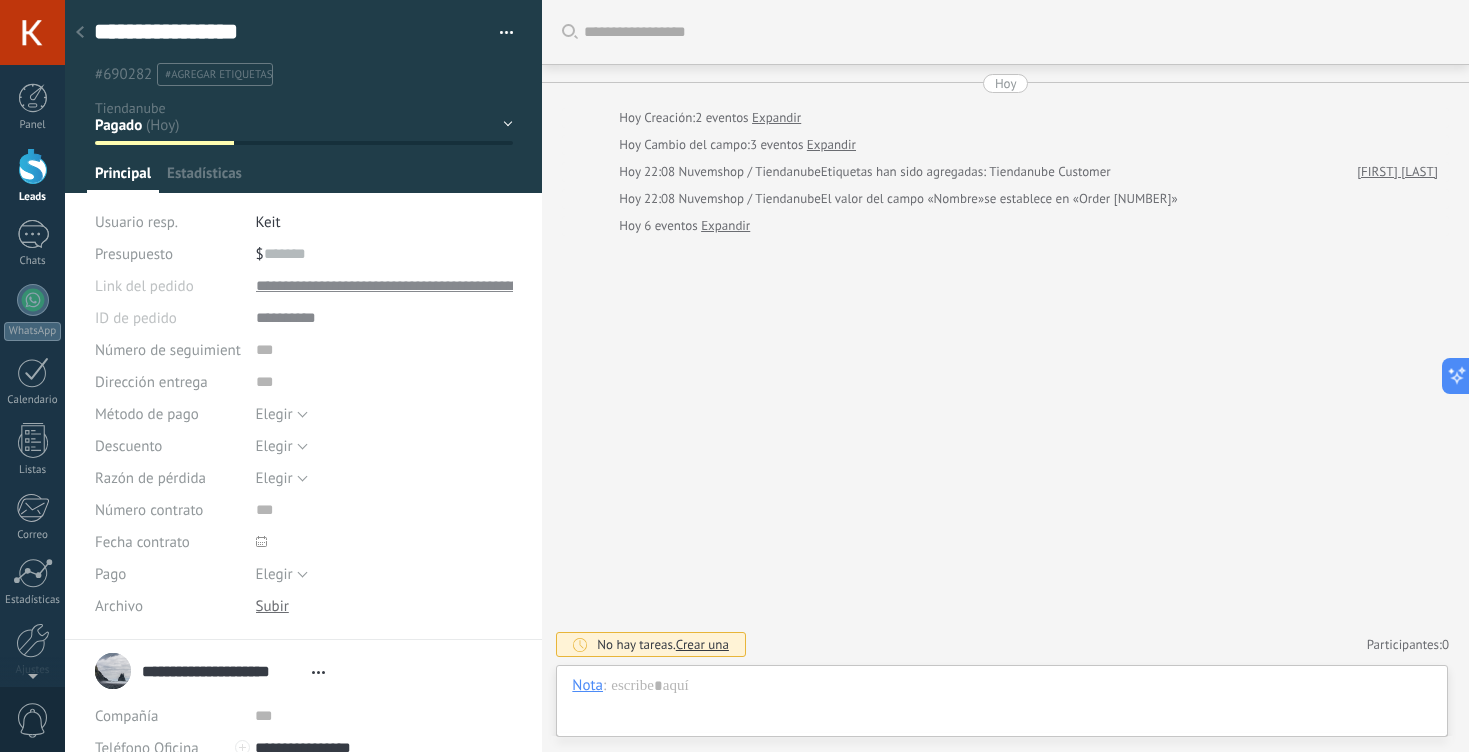 scroll, scrollTop: 30, scrollLeft: 0, axis: vertical 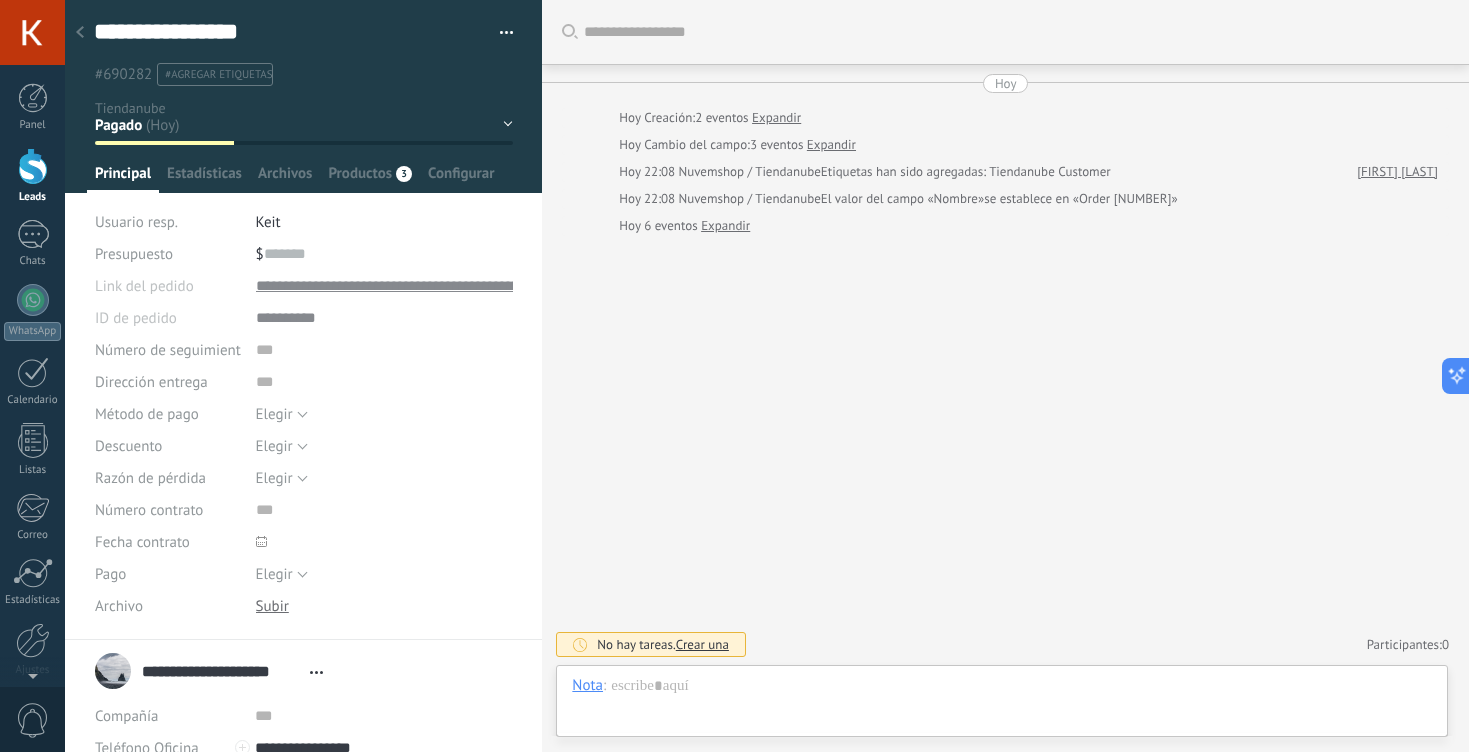 click at bounding box center [33, 166] 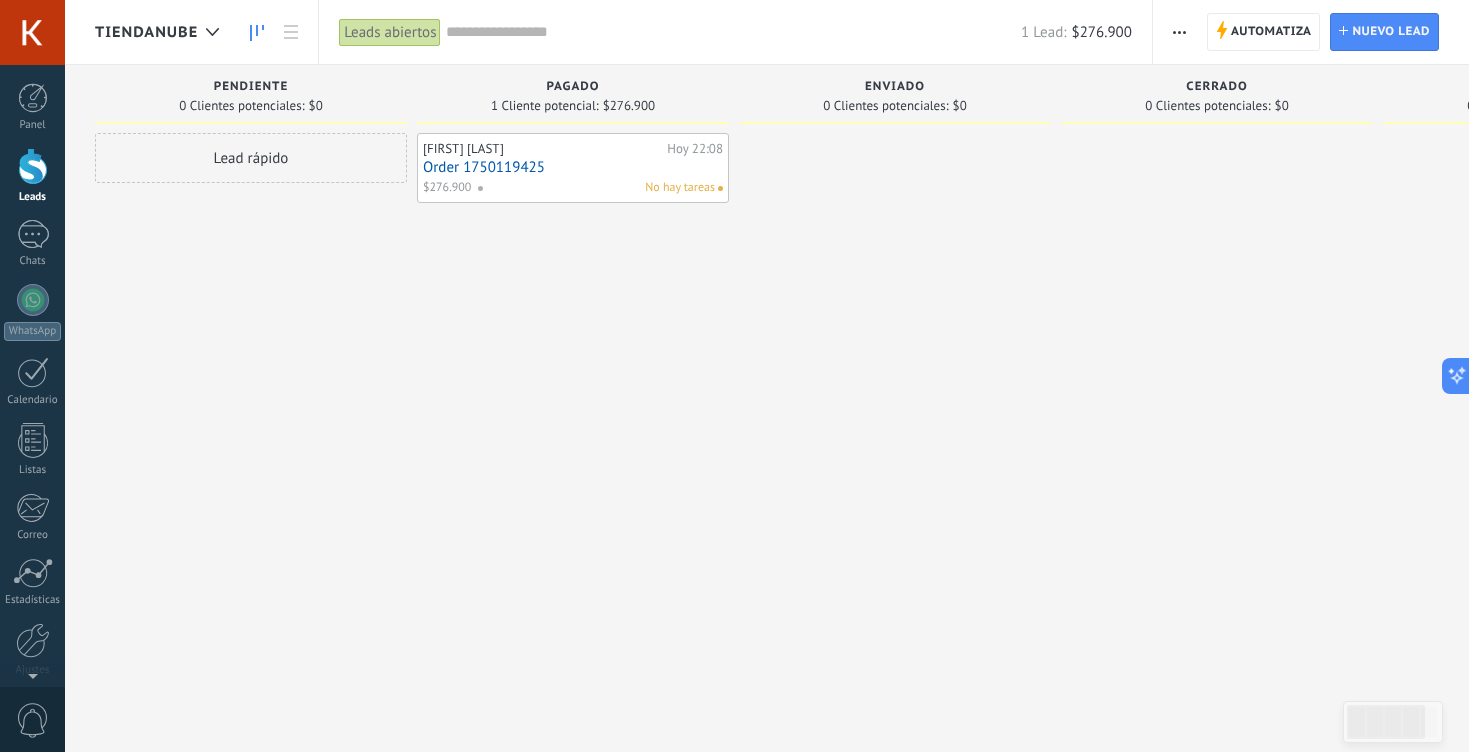 click on "Tiendanube" at bounding box center (167, 32) 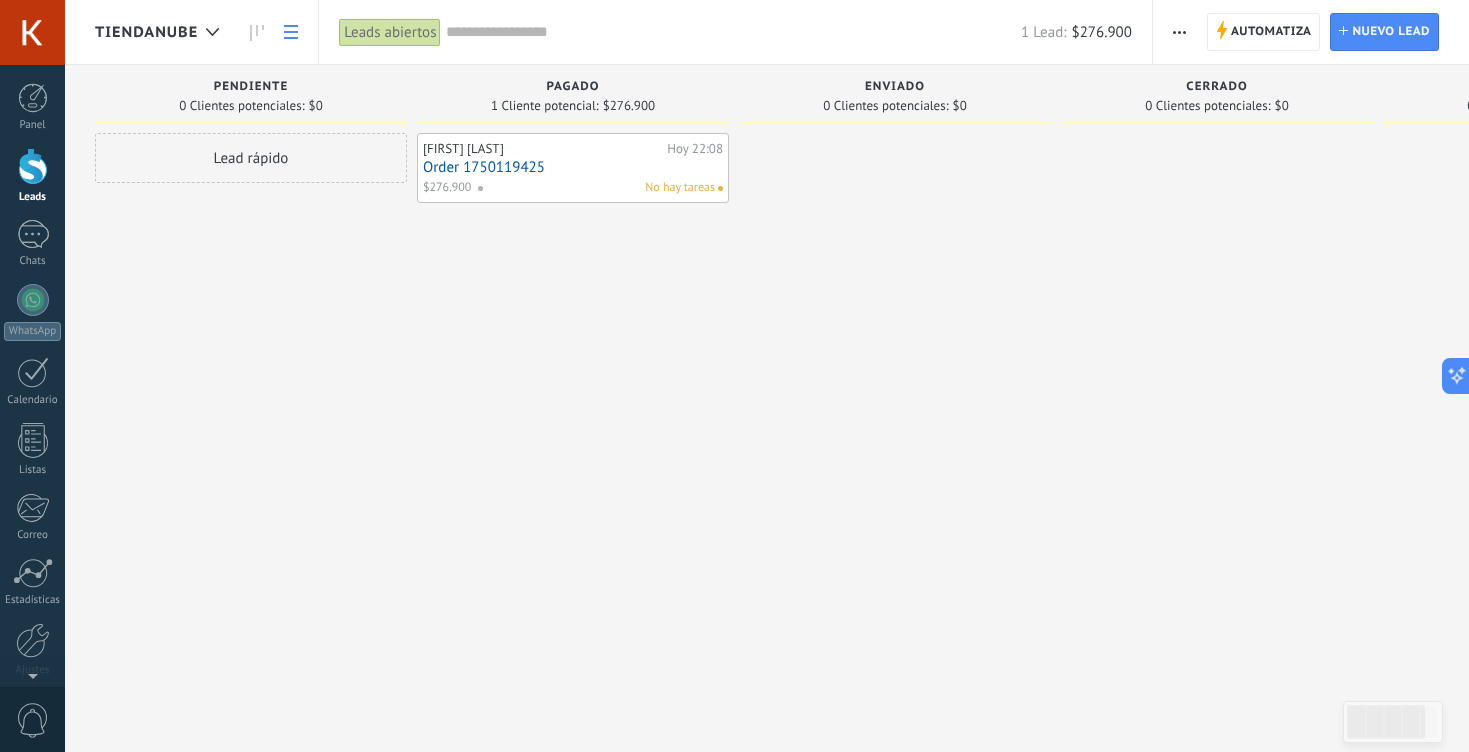 click at bounding box center (291, 32) 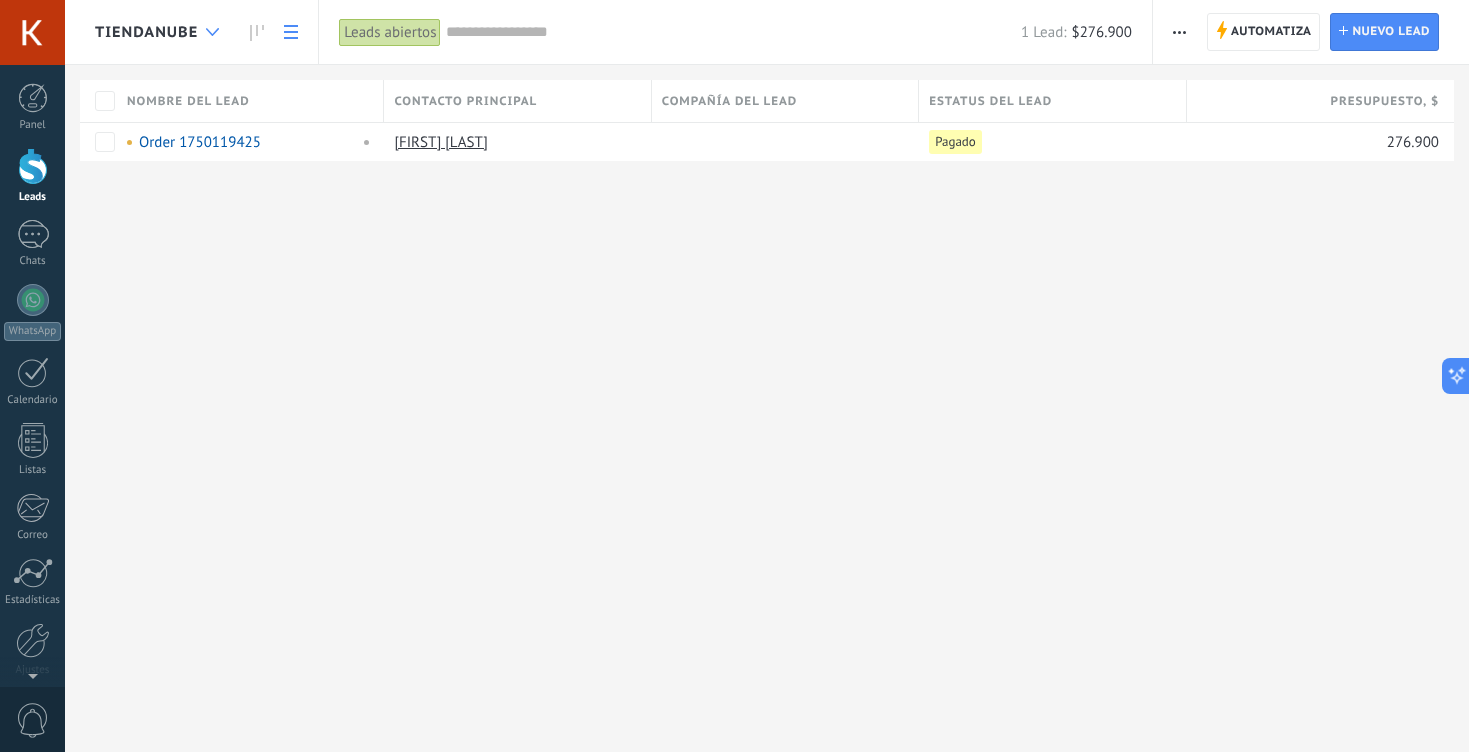 click at bounding box center [212, 32] 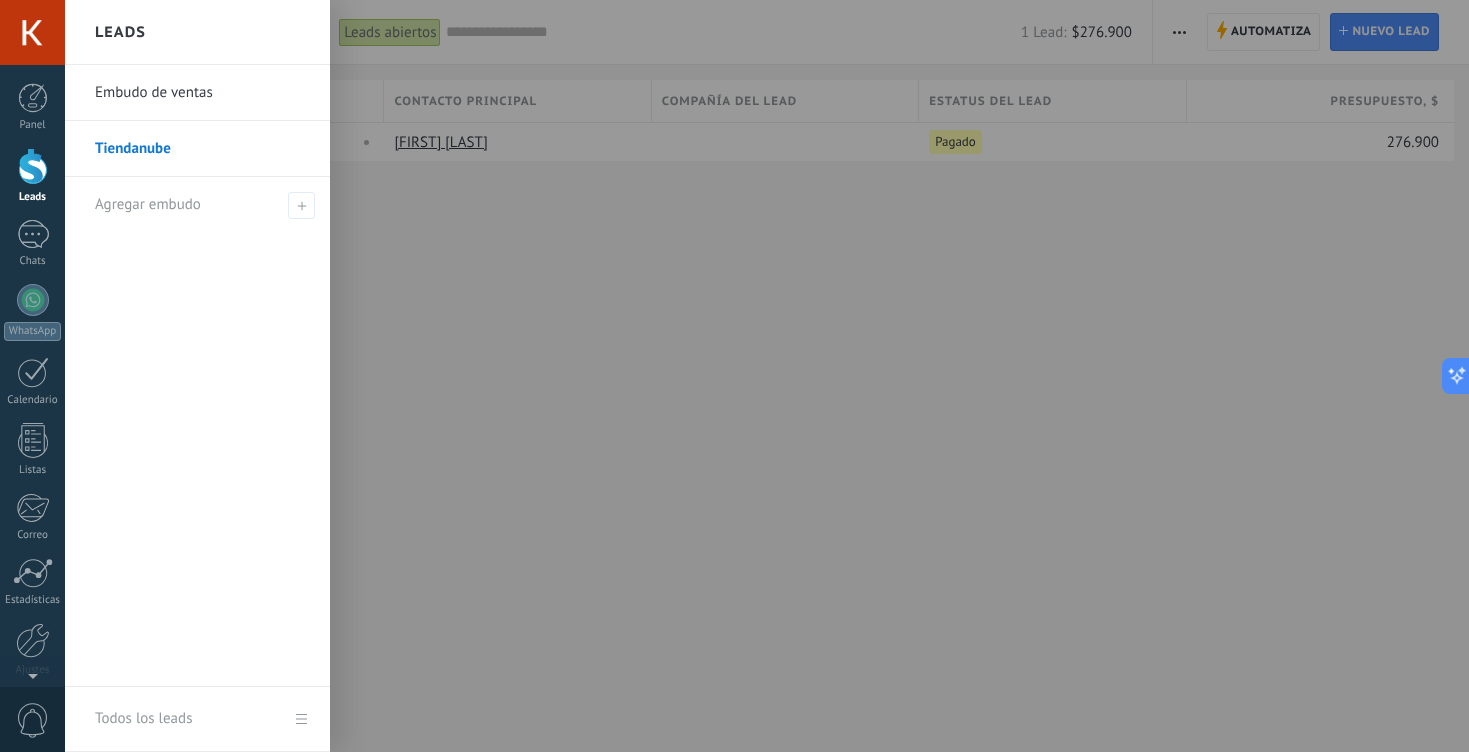 click at bounding box center (799, 376) 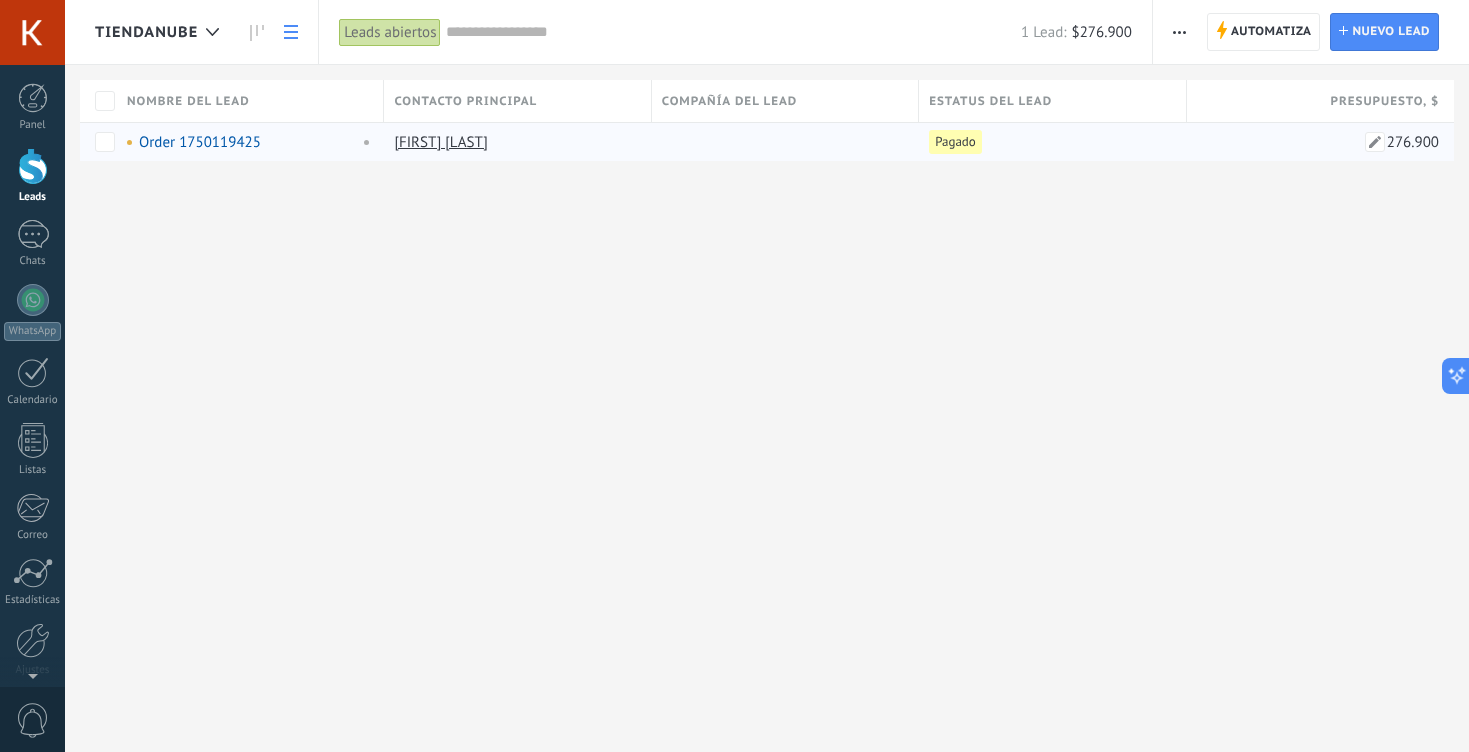click on "276.900" at bounding box center (1413, 142) 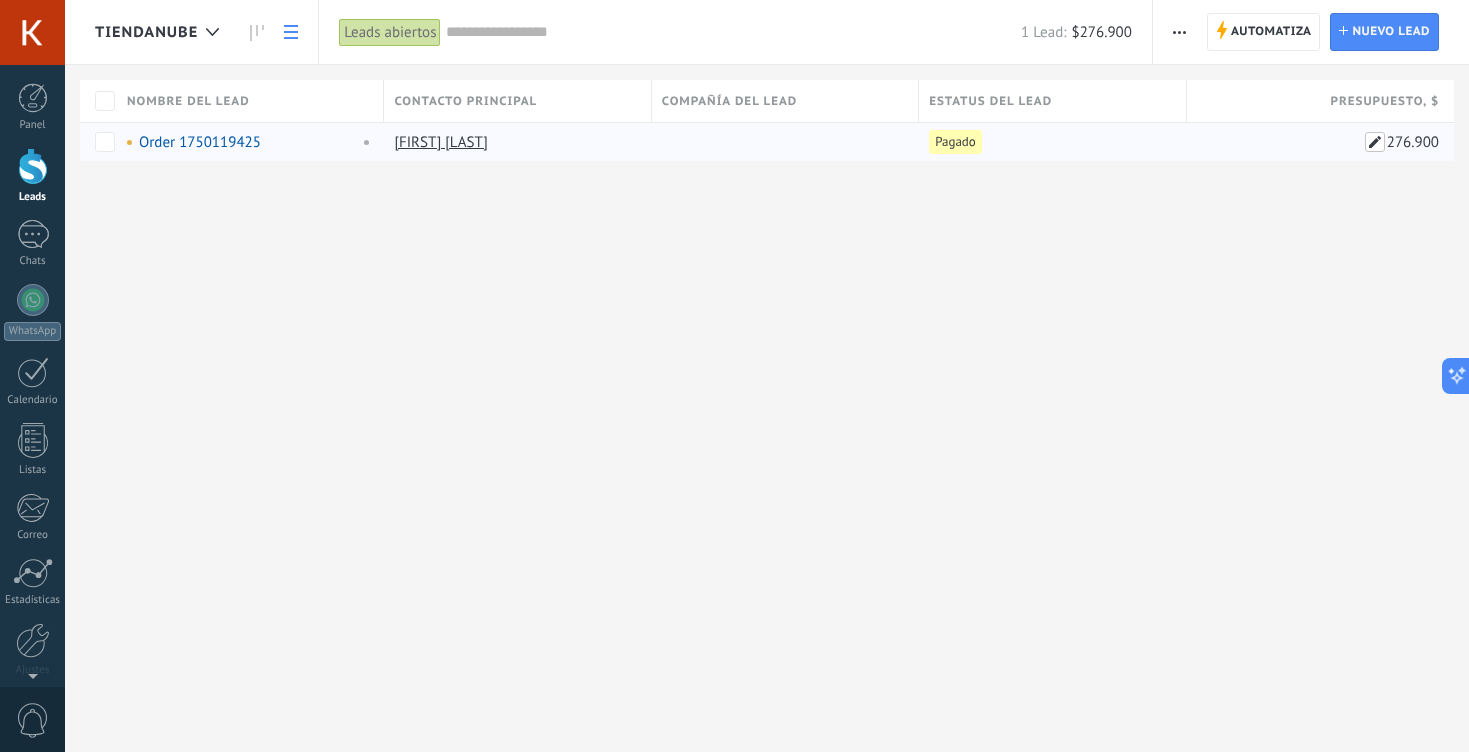 click at bounding box center (1375, 142) 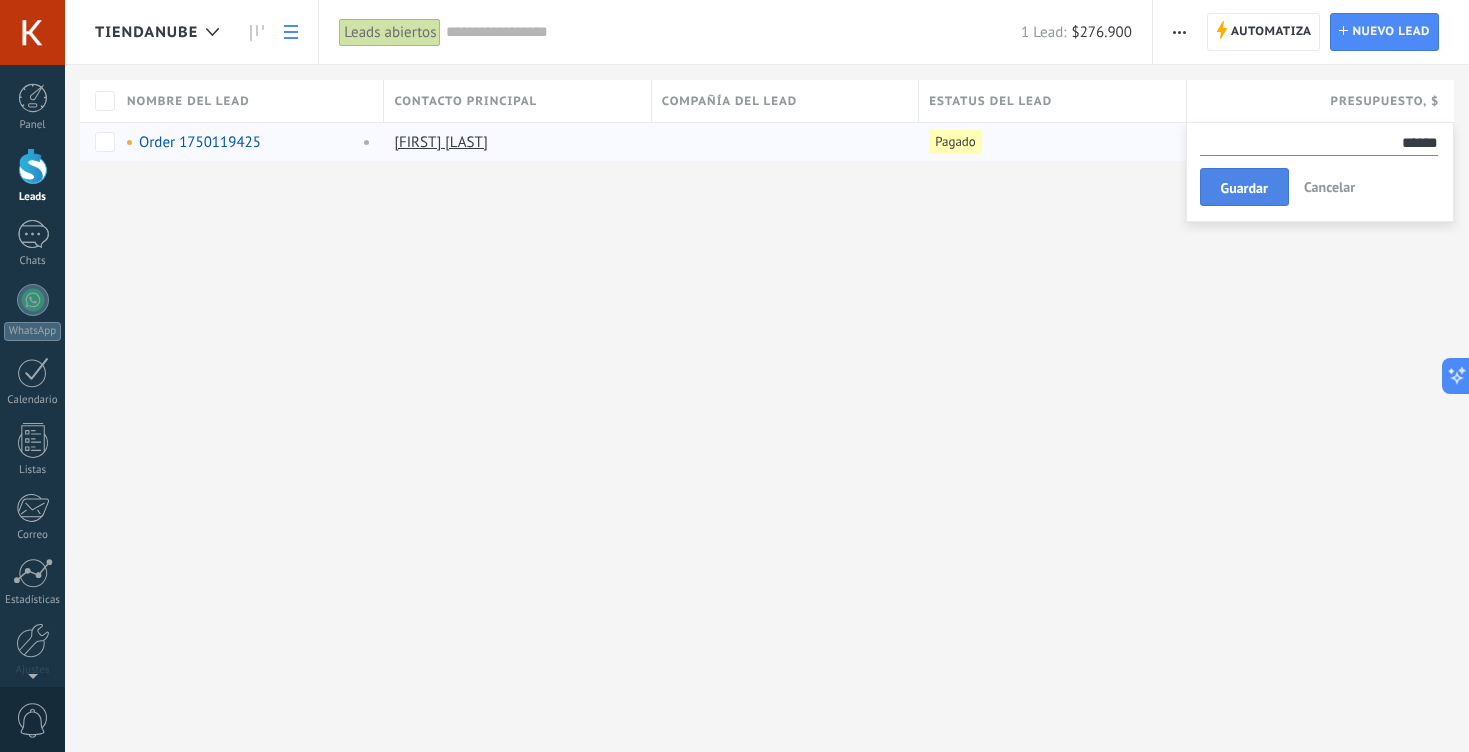 click on "Guardar" at bounding box center [1244, 187] 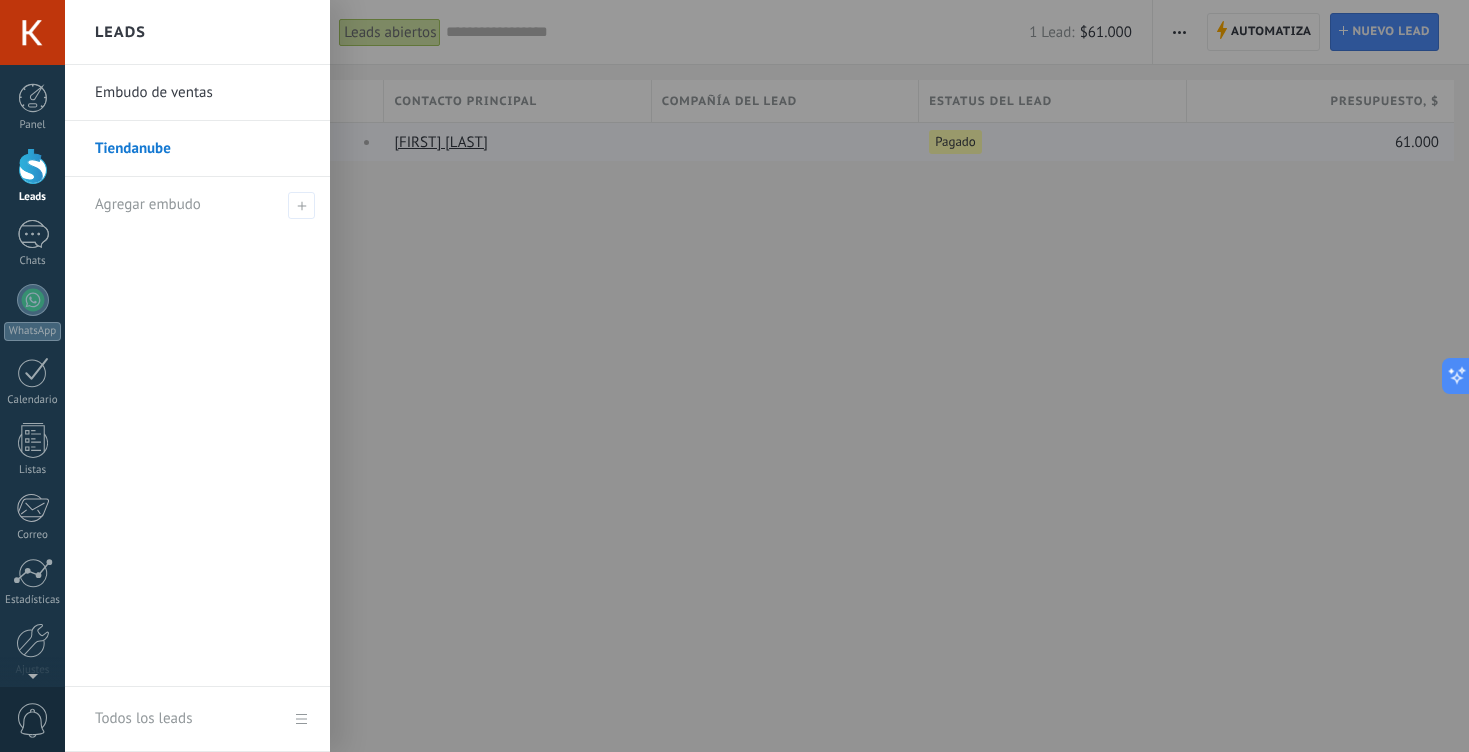 click on "Tiendanube" at bounding box center (202, 149) 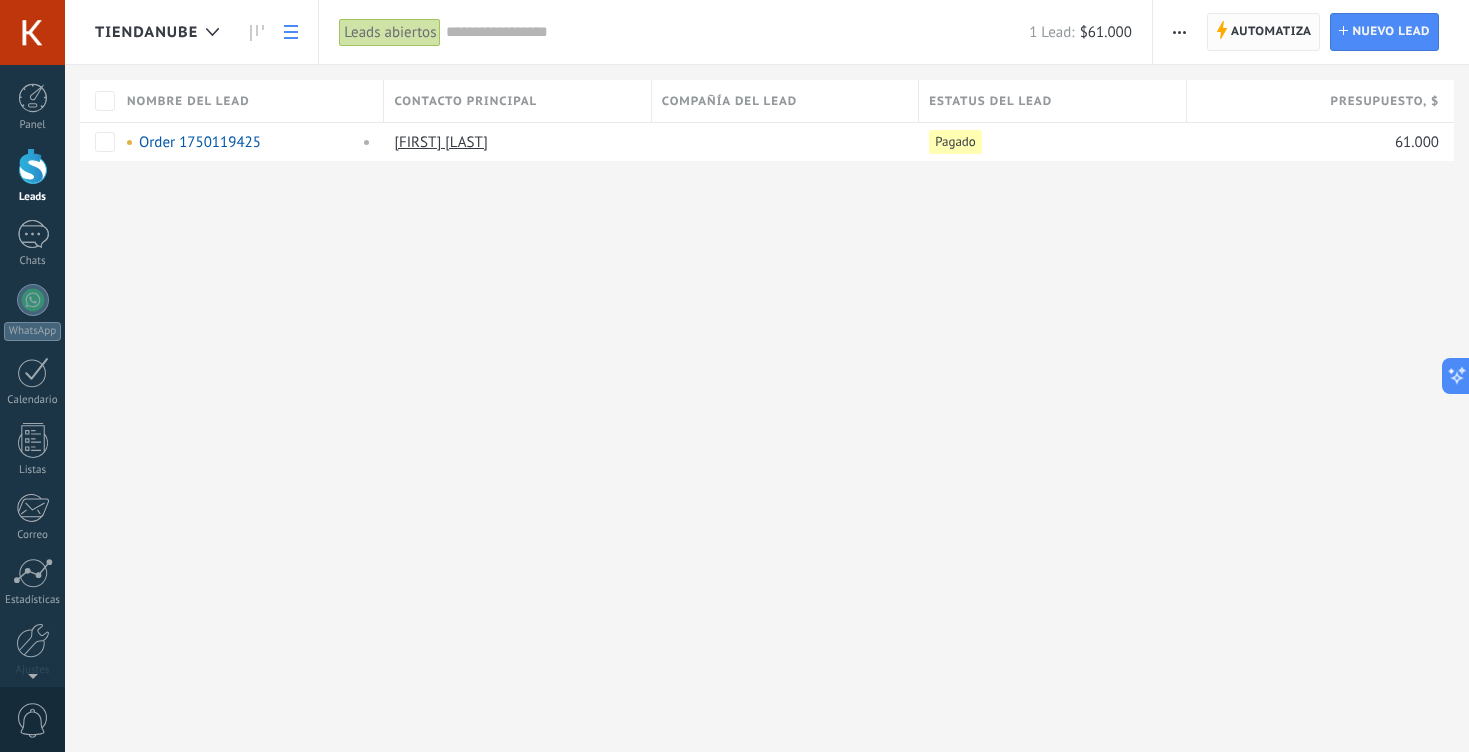 click 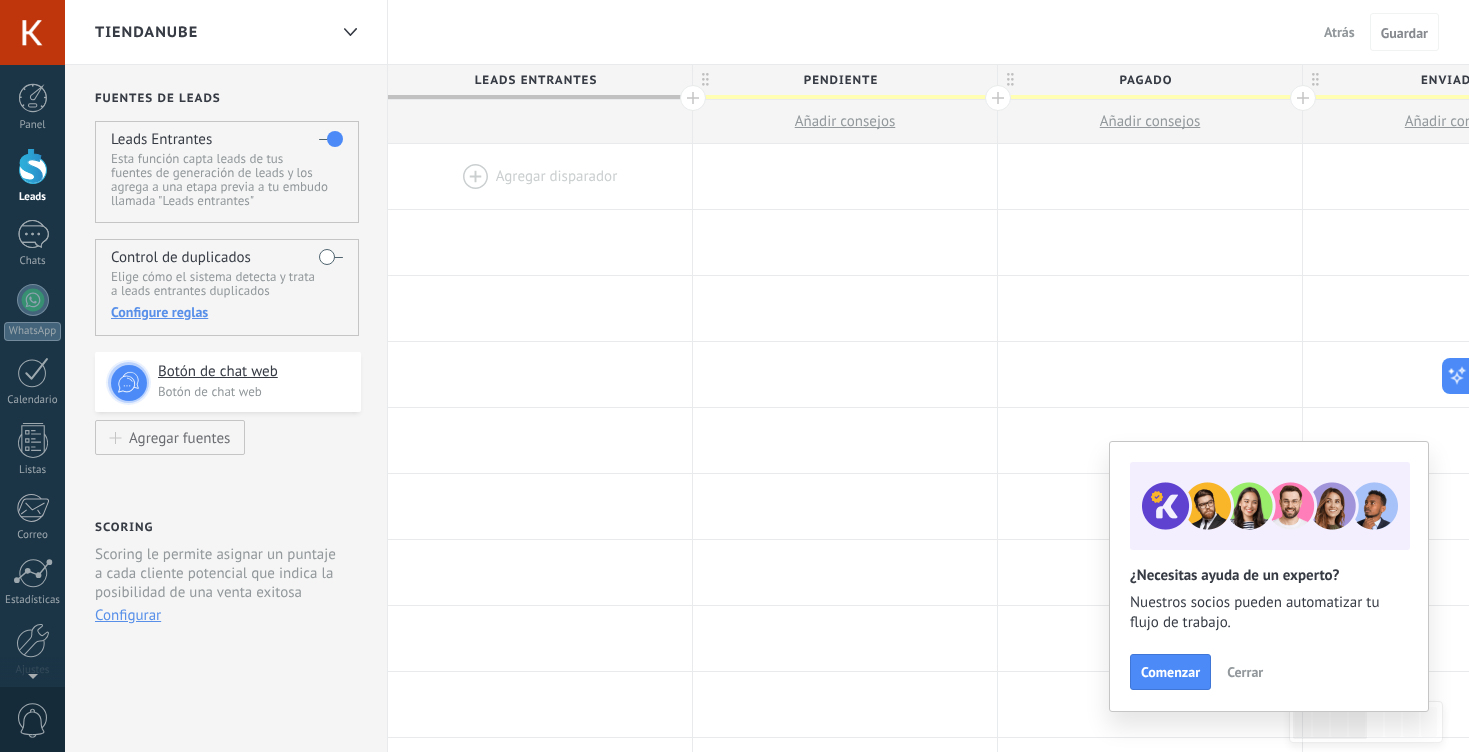 click on "Cerrar" at bounding box center (1245, 672) 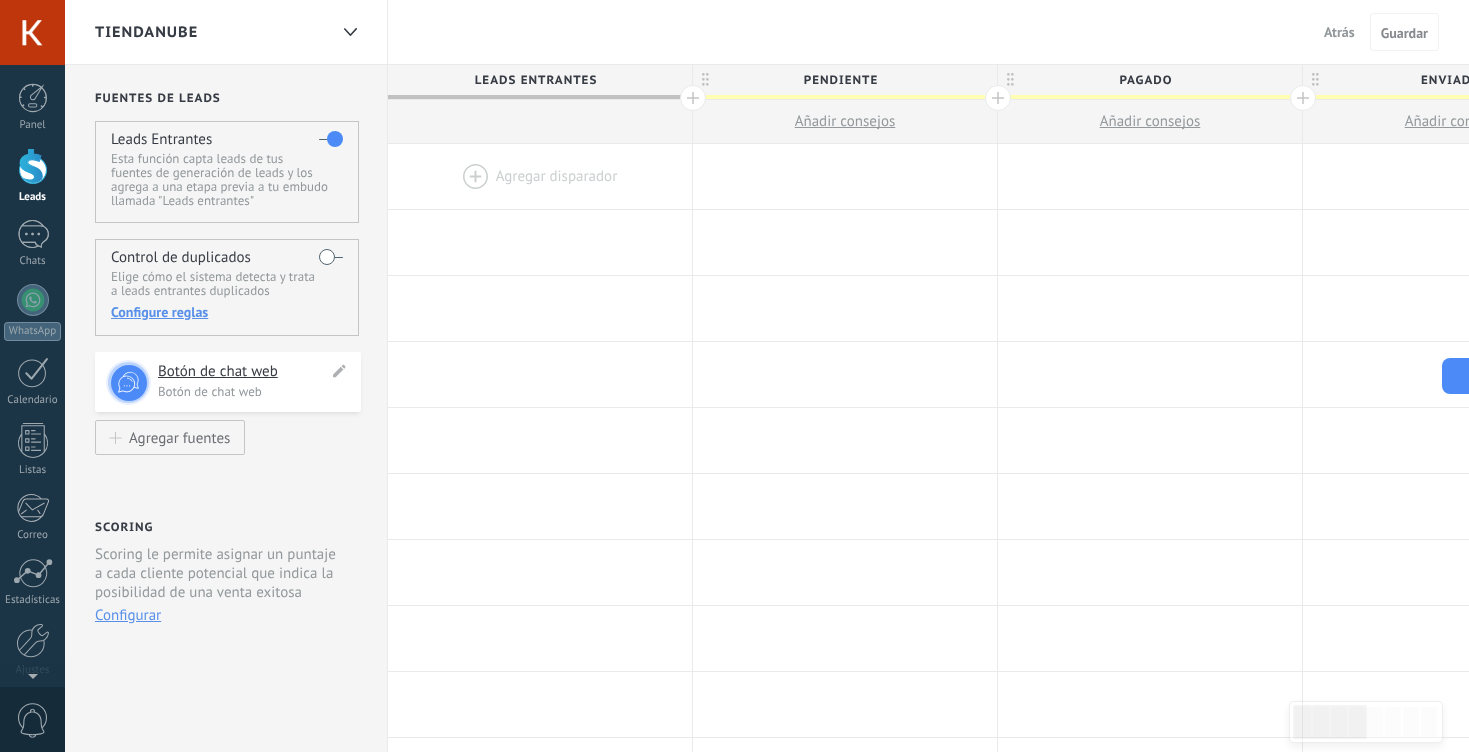 click on "Botón de chat web" at bounding box center [253, 391] 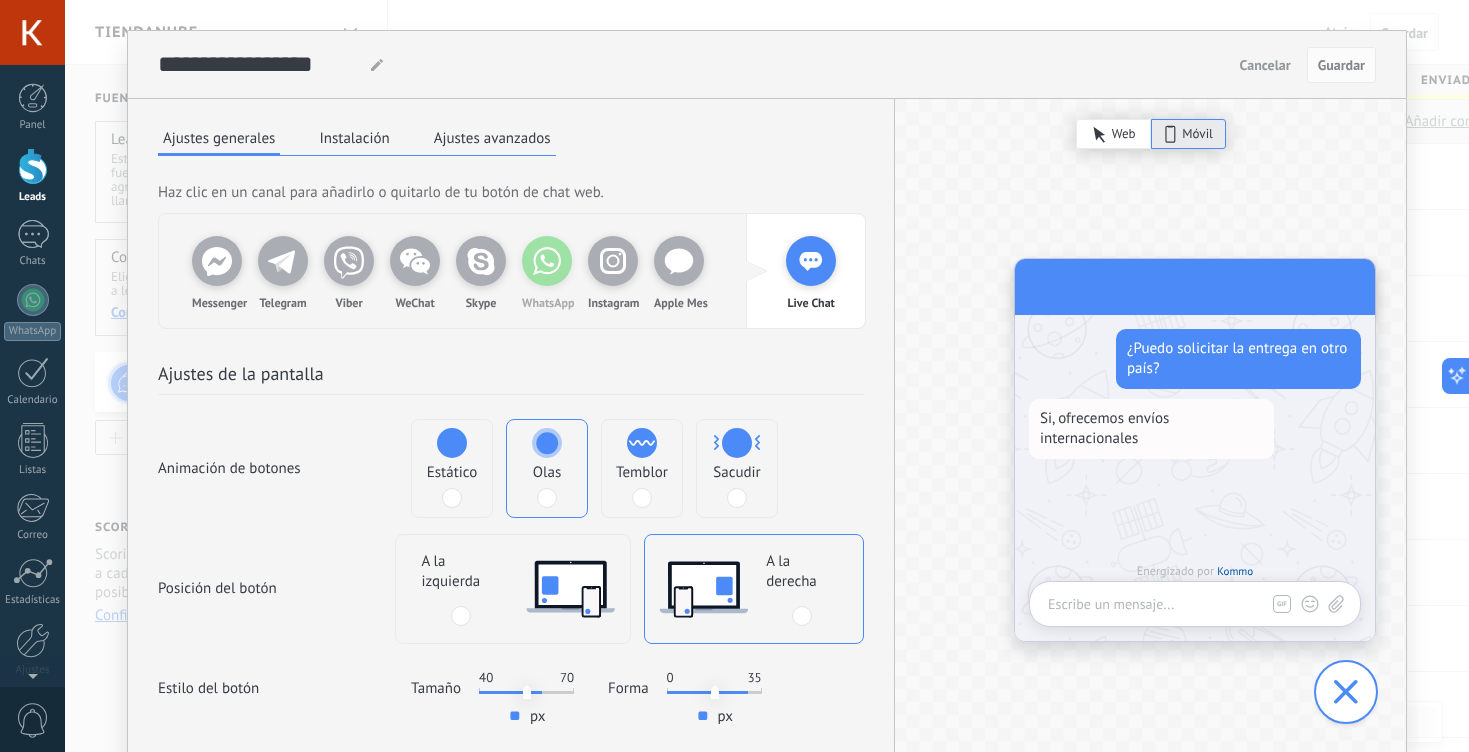 click 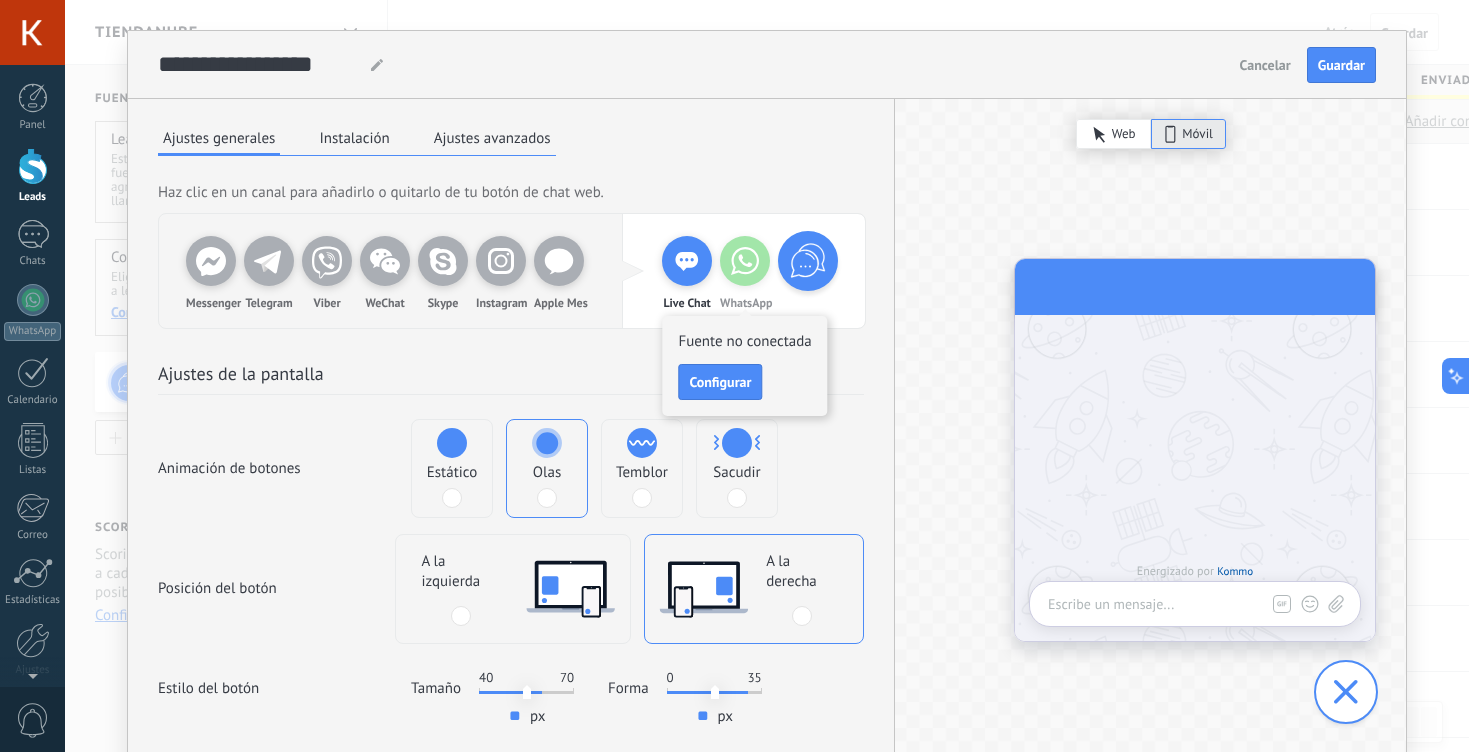 drag, startPoint x: 818, startPoint y: 265, endPoint x: 744, endPoint y: 268, distance: 74.06078 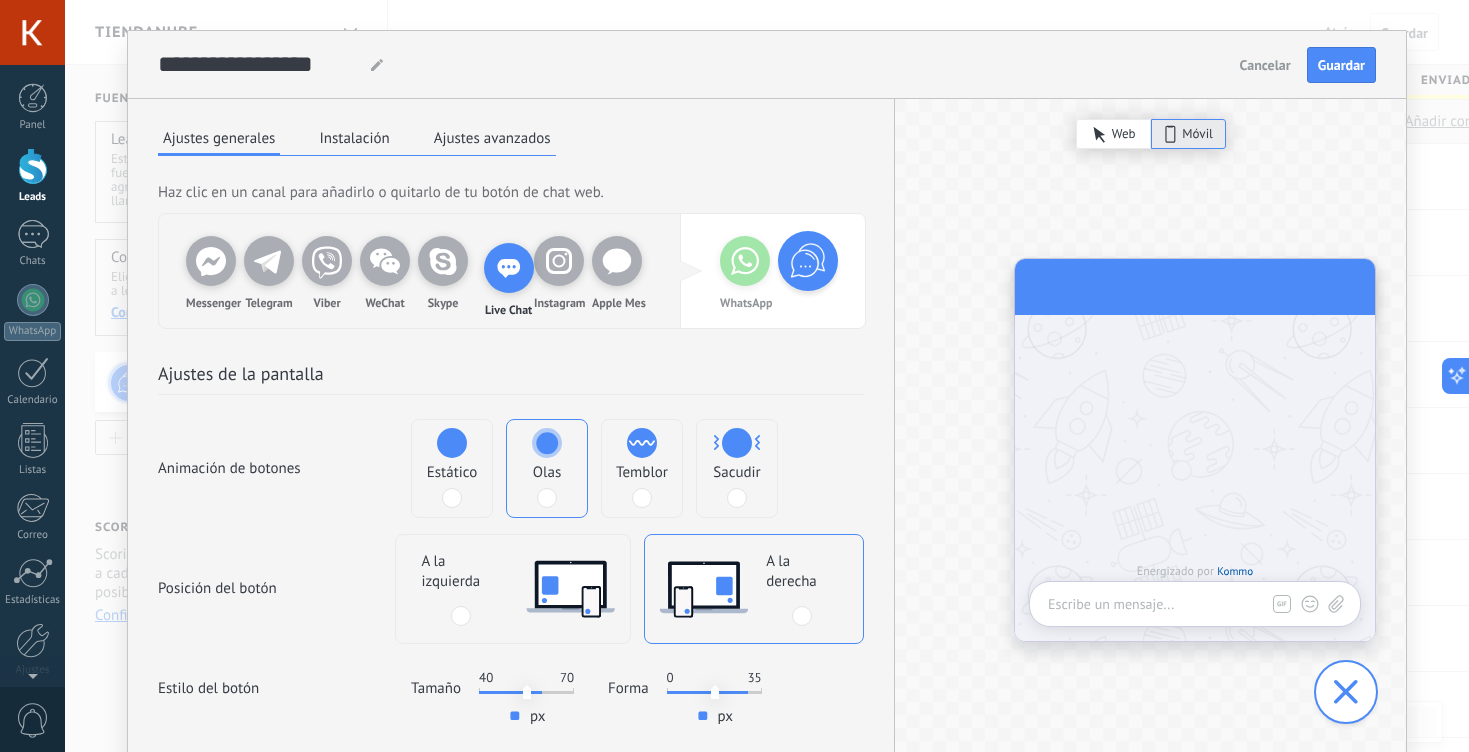 drag, startPoint x: 680, startPoint y: 270, endPoint x: 497, endPoint y: 277, distance: 183.13383 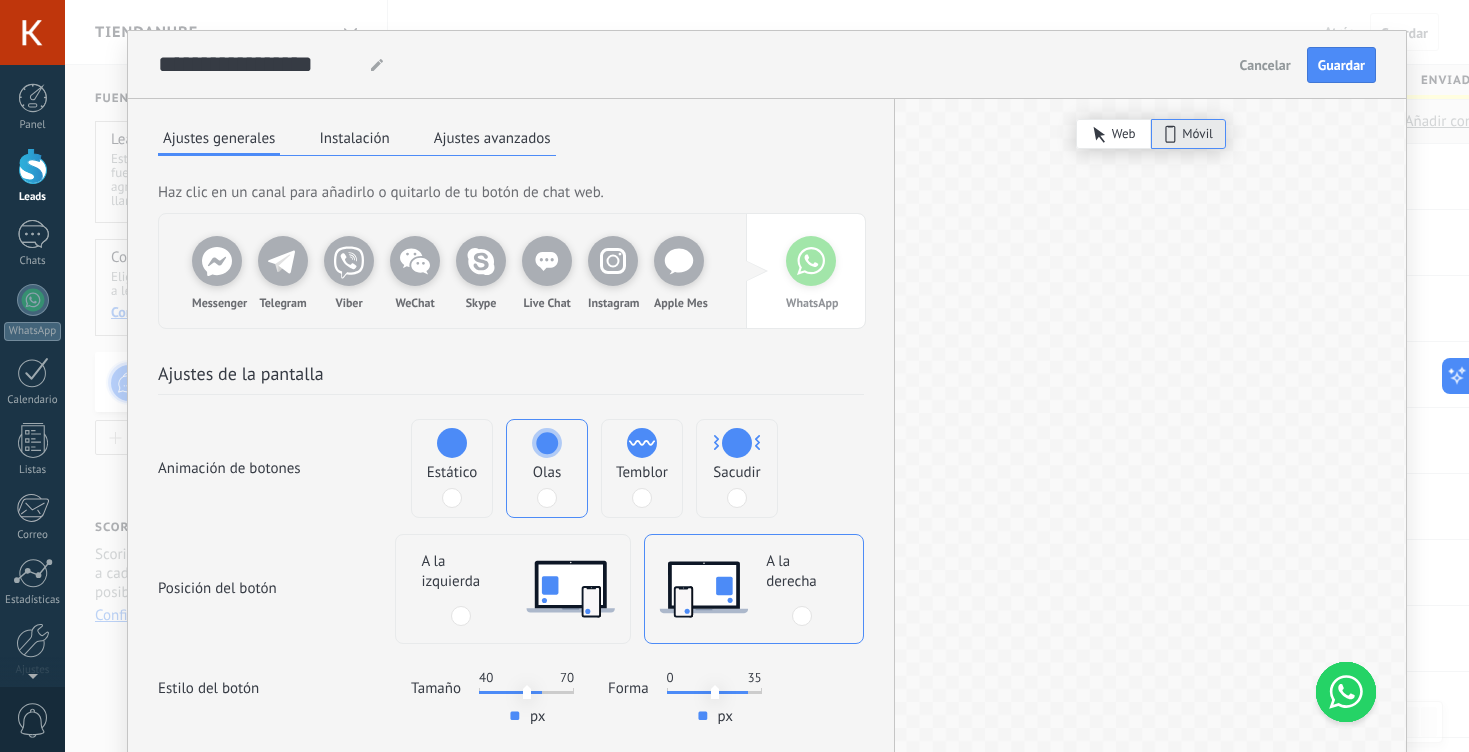 click 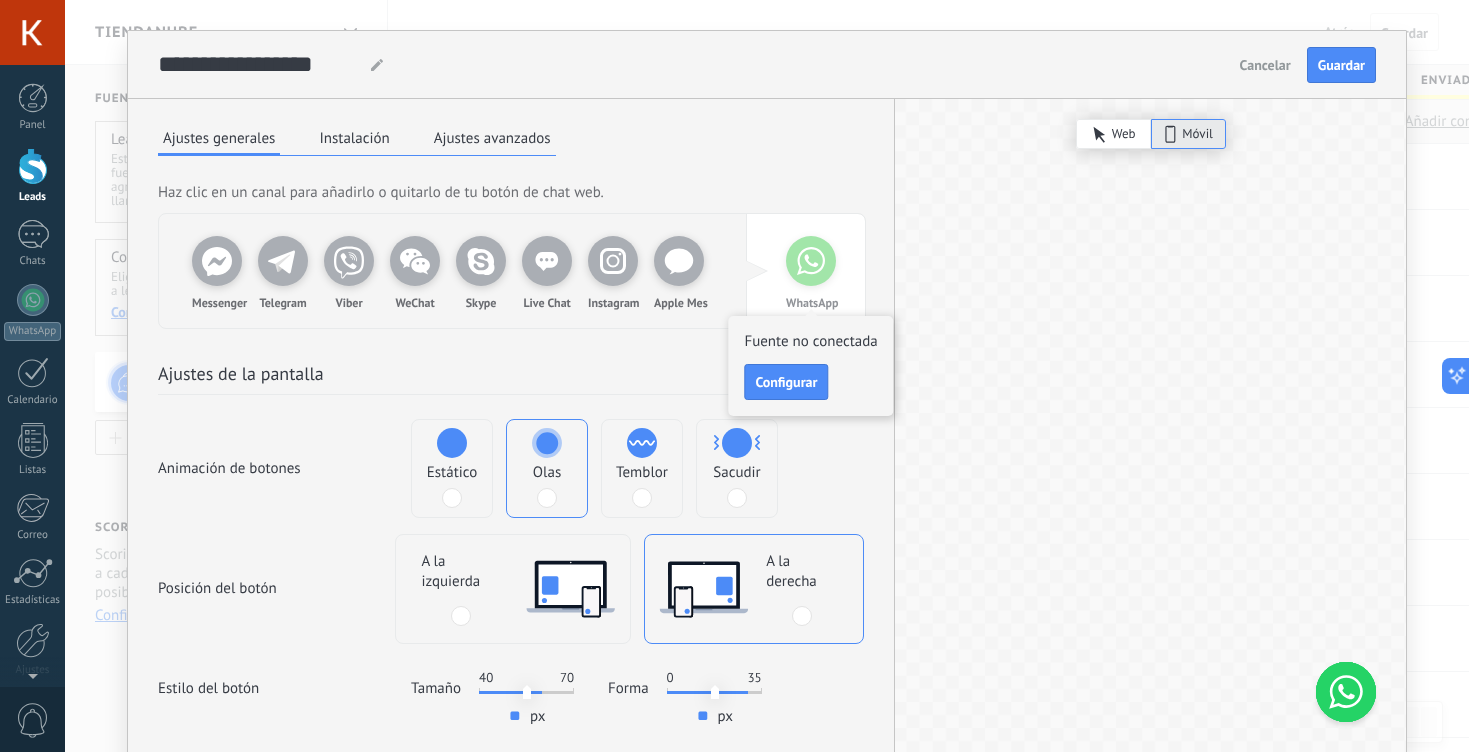 click on "Web" at bounding box center (1124, 134) 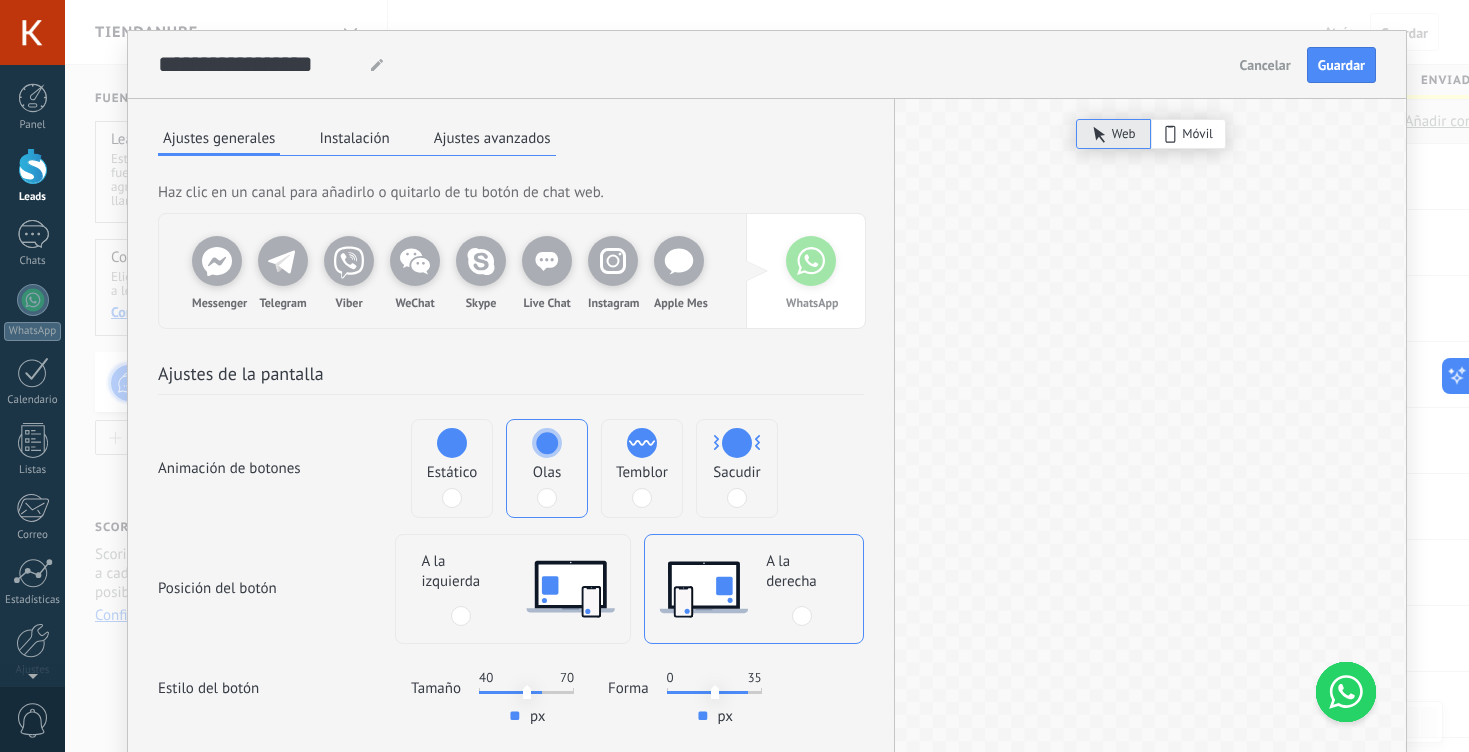 click on "Móvil" at bounding box center (1197, 134) 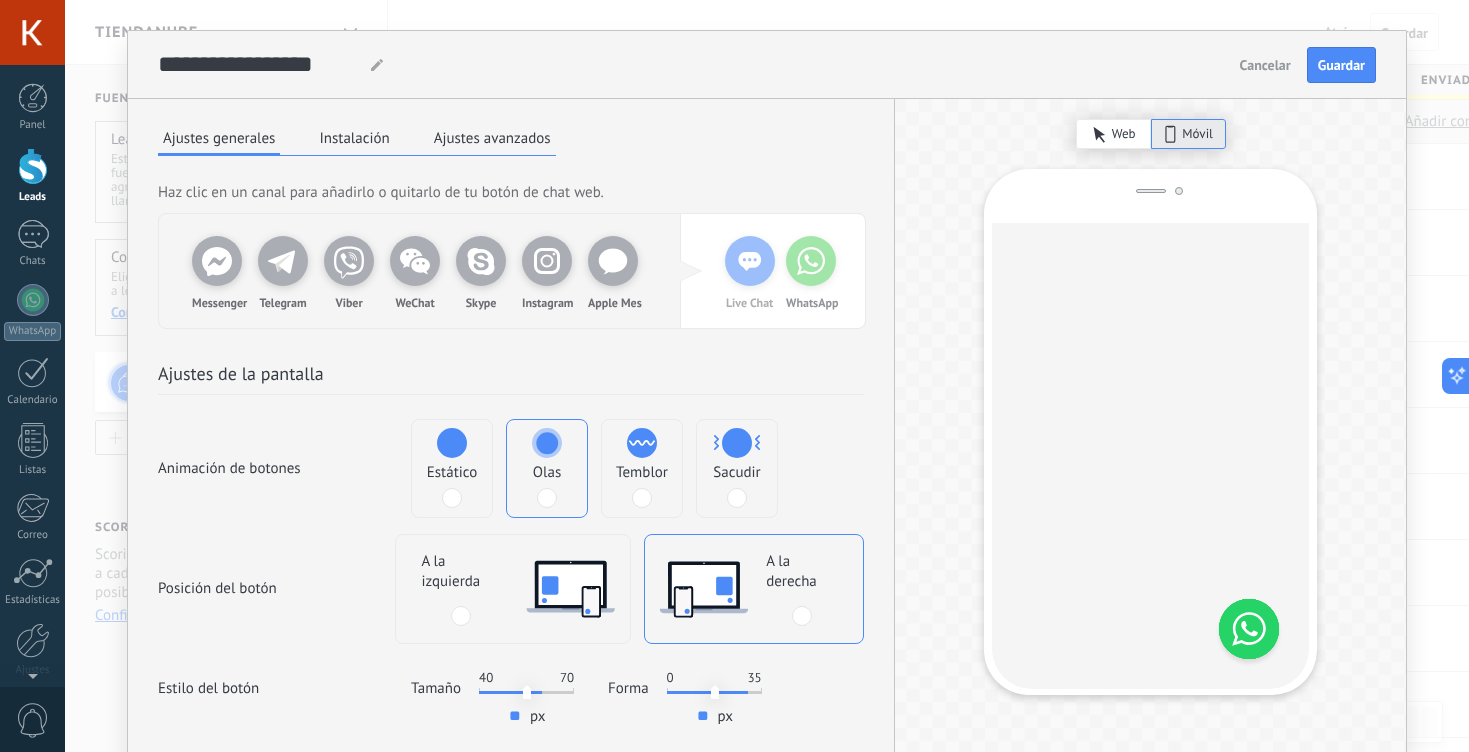 drag, startPoint x: 551, startPoint y: 268, endPoint x: 772, endPoint y: 270, distance: 221.00905 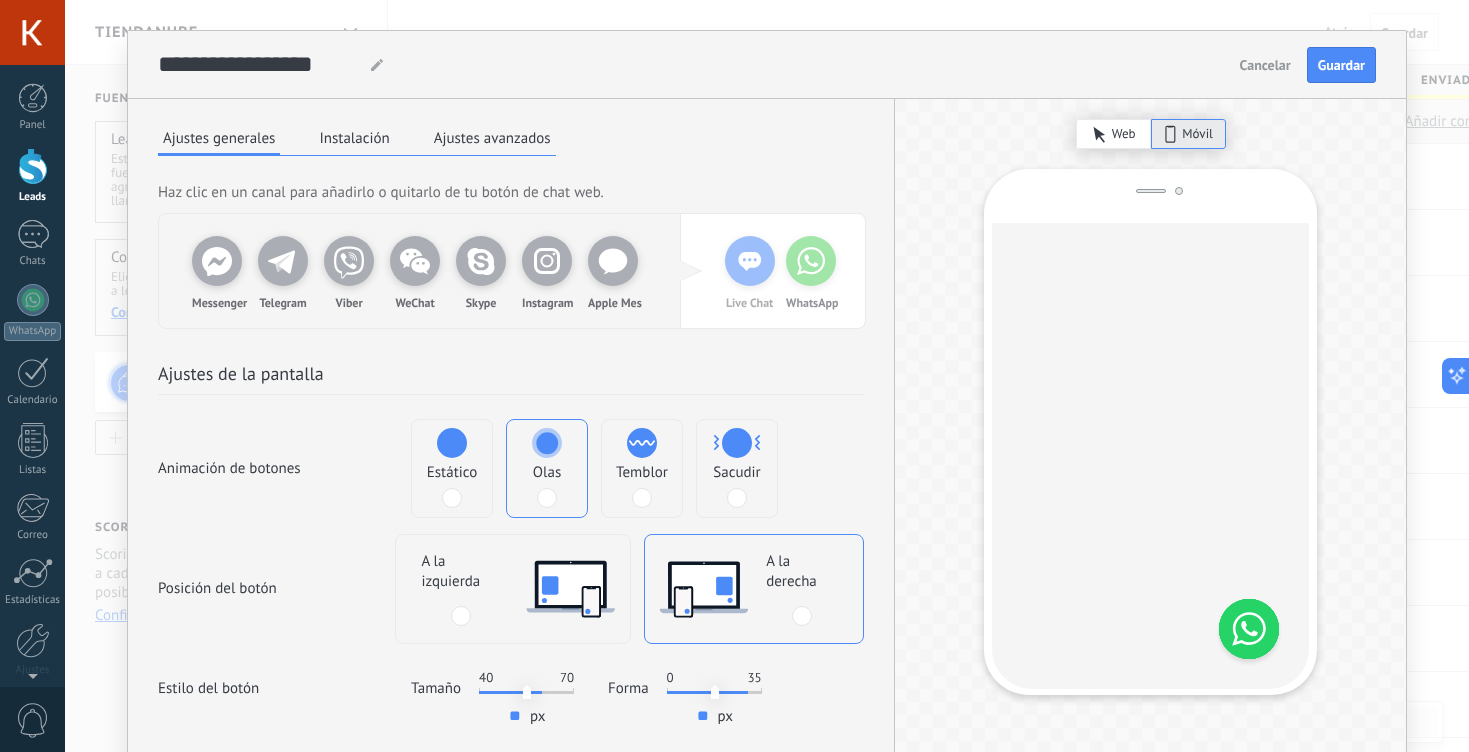 click on "Messenger Telegram Viber WeChat Skype Live Chat Instagram Apple Mes WhatsApp" at bounding box center [512, 271] 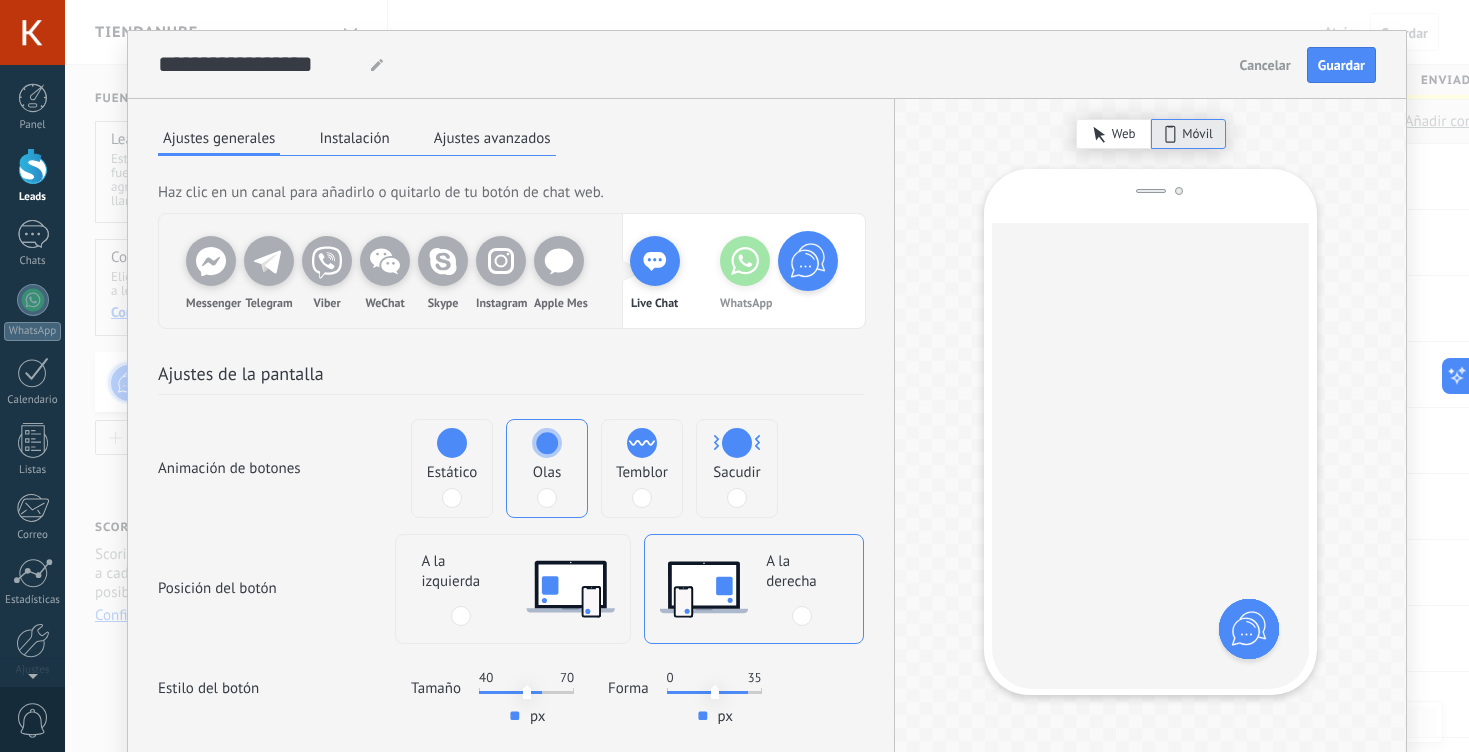 drag, startPoint x: 683, startPoint y: 271, endPoint x: 513, endPoint y: 272, distance: 170.00294 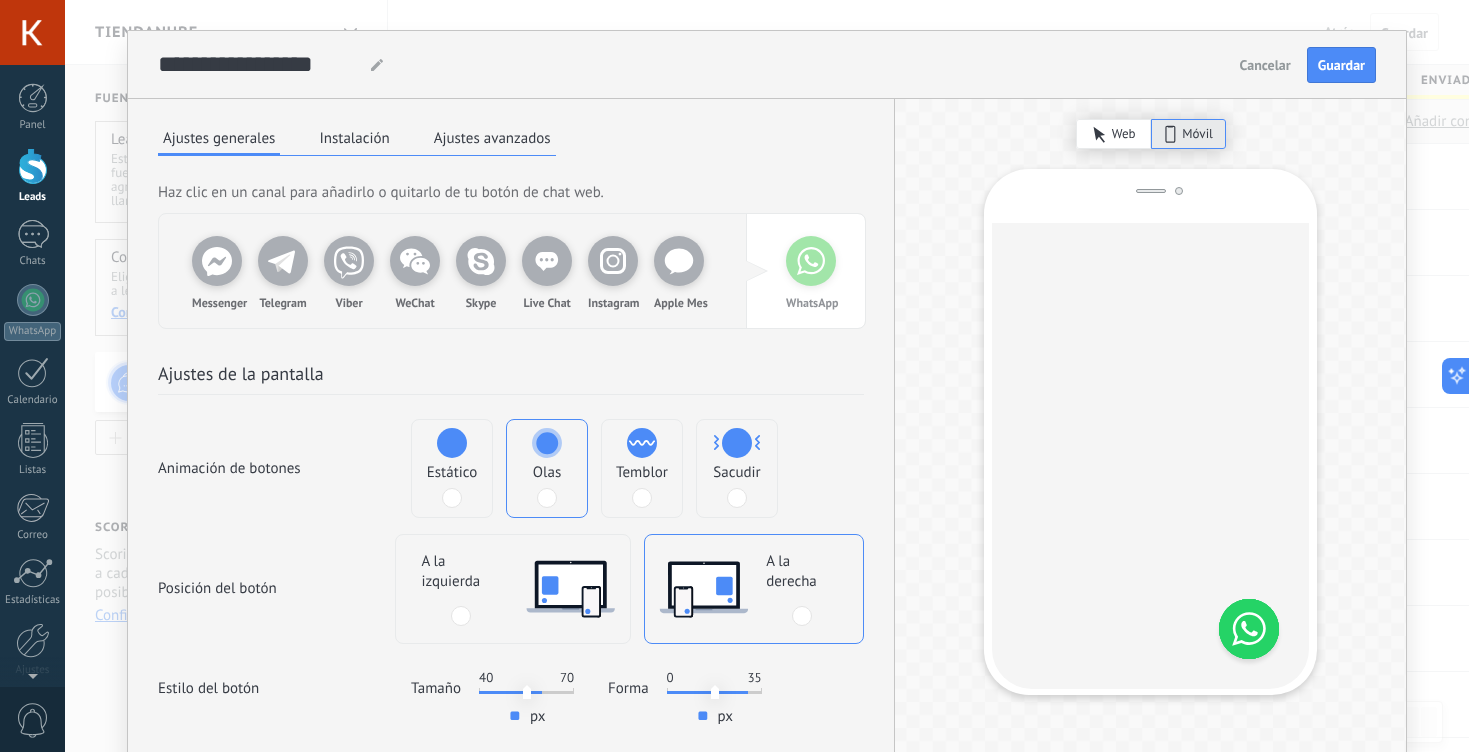 click on "Ajustes generales Instalación Ajustes avanzados Haz clic en un canal para añadirlo o quitarlo de tu botón de chat web. Messenger Telegram Viber WeChat Skype Live Chat Instagram Apple Mes WhatsApp Ajustes de la pantalla Animación de botones Estático Olas Temblor Sacudir Posición del botón A la izquierda A la derecha Estilo del botón Tamaño 40 70 ** px Forma 0 35 ** px Pop-up de bienvenida Color del tema Ajustes del chat en vivo Agregar encabezado de chat Mostrar imagen en la cabecera del chat Si el avatar del agente está disponible, entonces muéstralo Mostrar el nombre y avatar en el chat Eliminar botón de chat web" at bounding box center [511, 661] 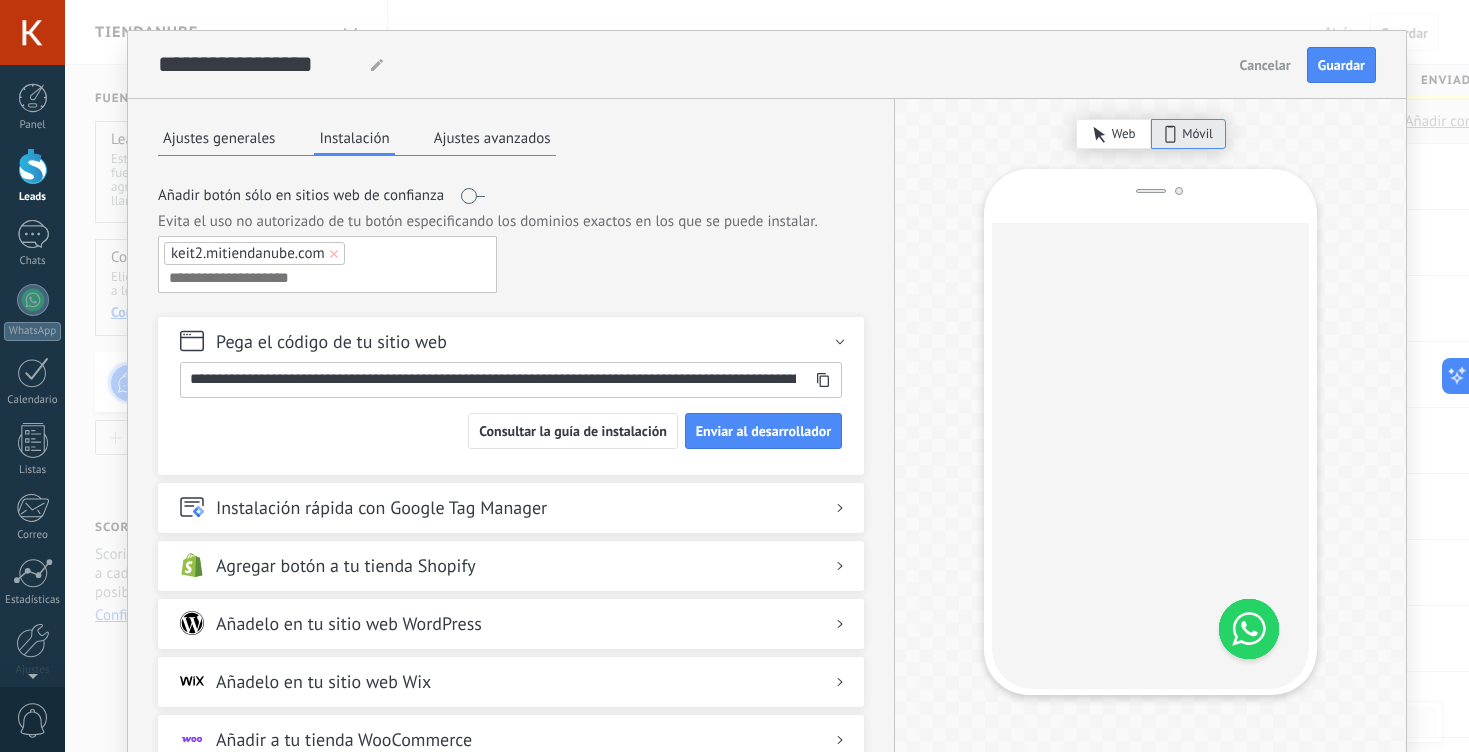 click on "Ajustes avanzados" at bounding box center (492, 138) 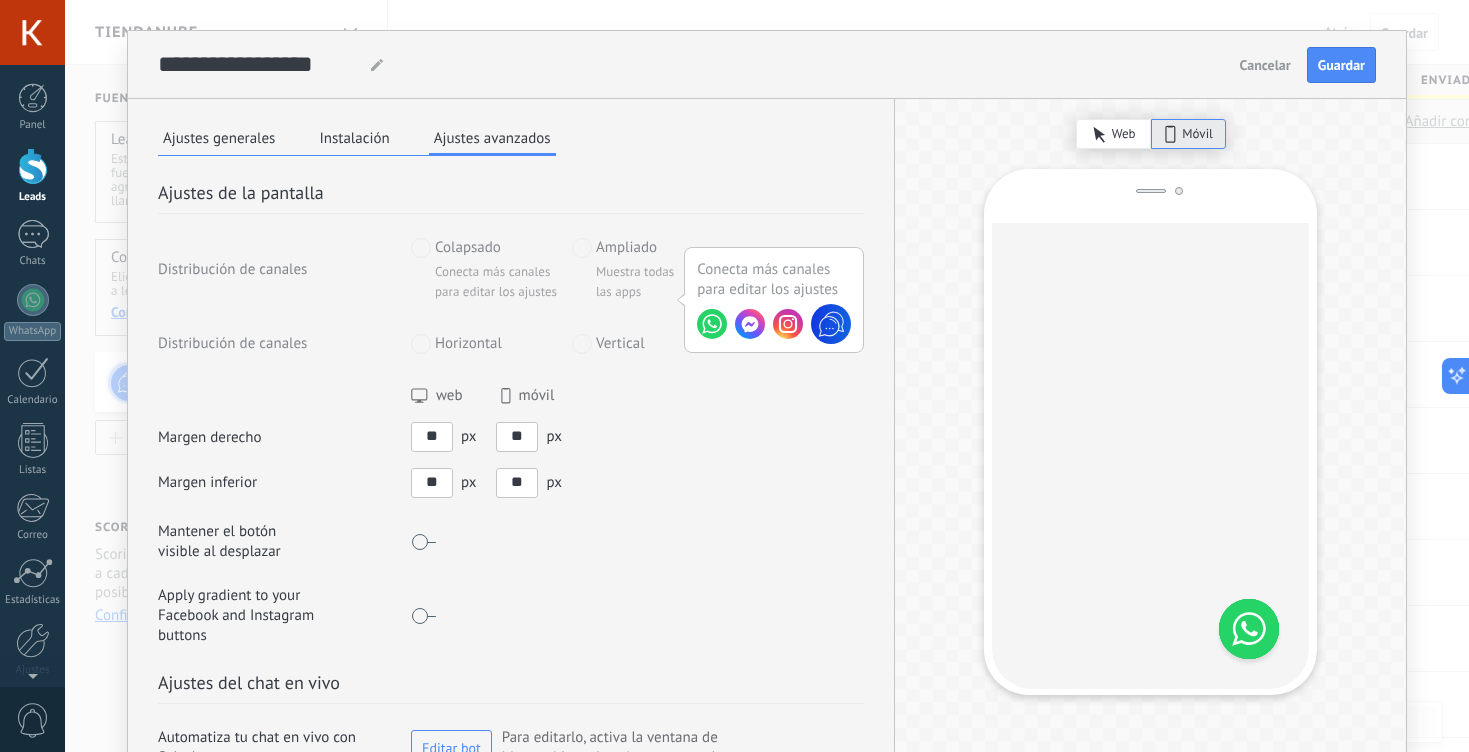 click on "Ajustes generales Instalación Ajustes avanzados" at bounding box center (357, 139) 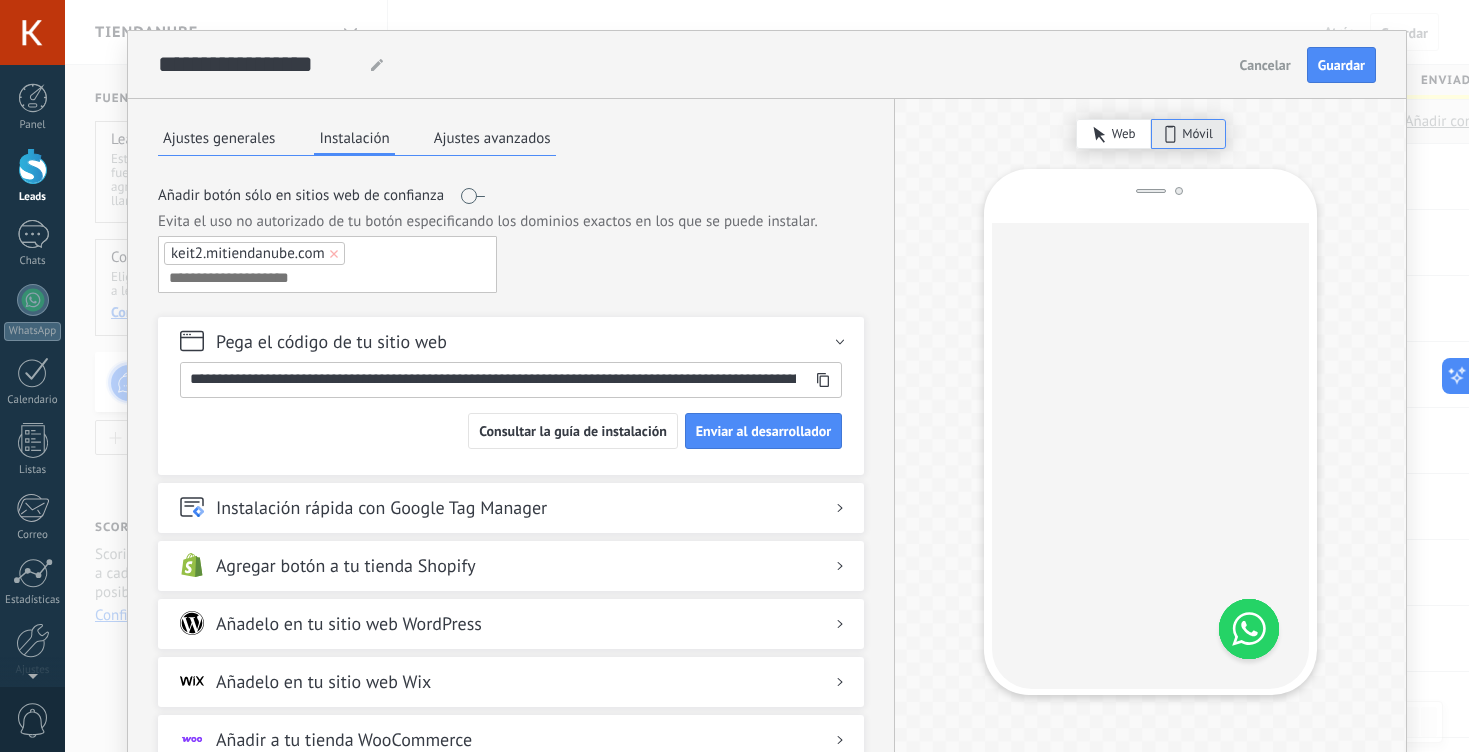 click on "**********" at bounding box center [767, 376] 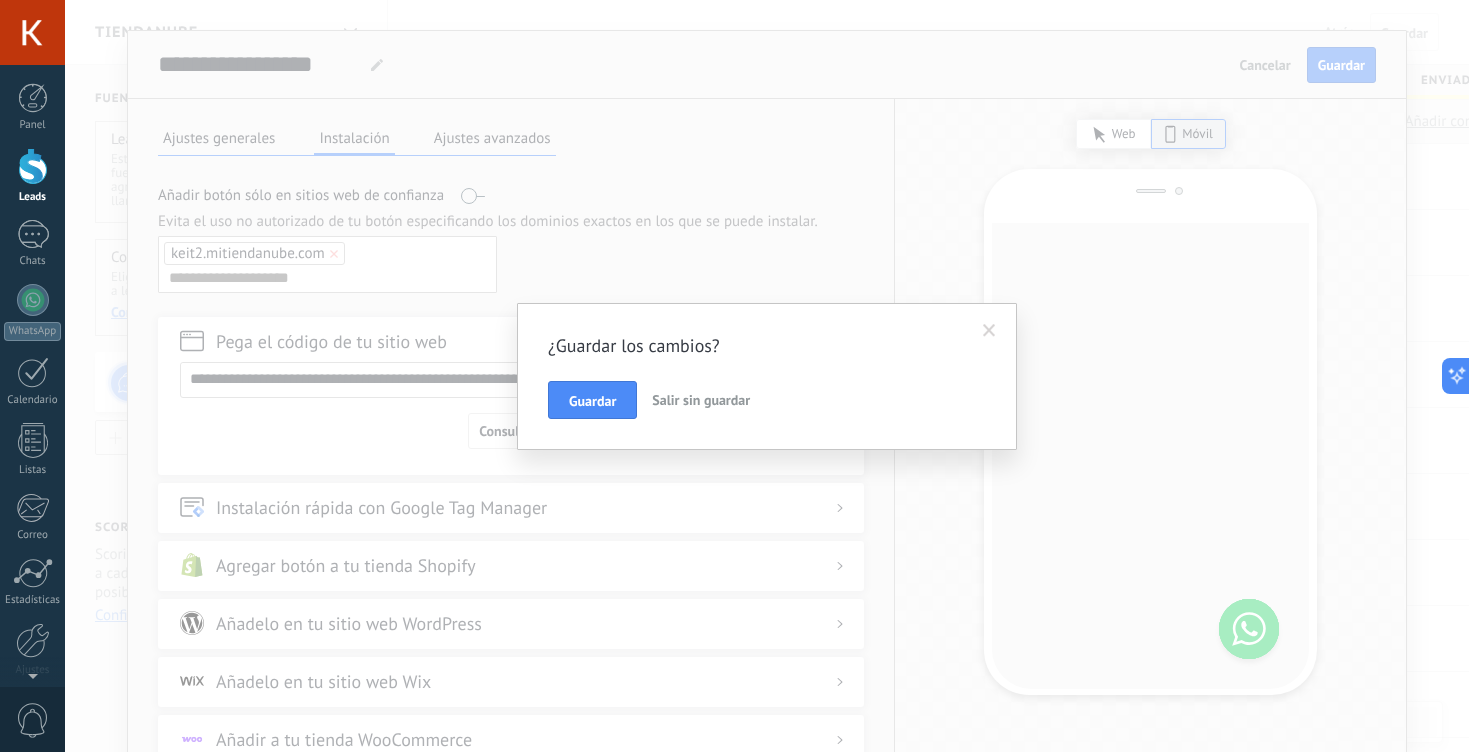 click on "Salir sin guardar" at bounding box center [701, 400] 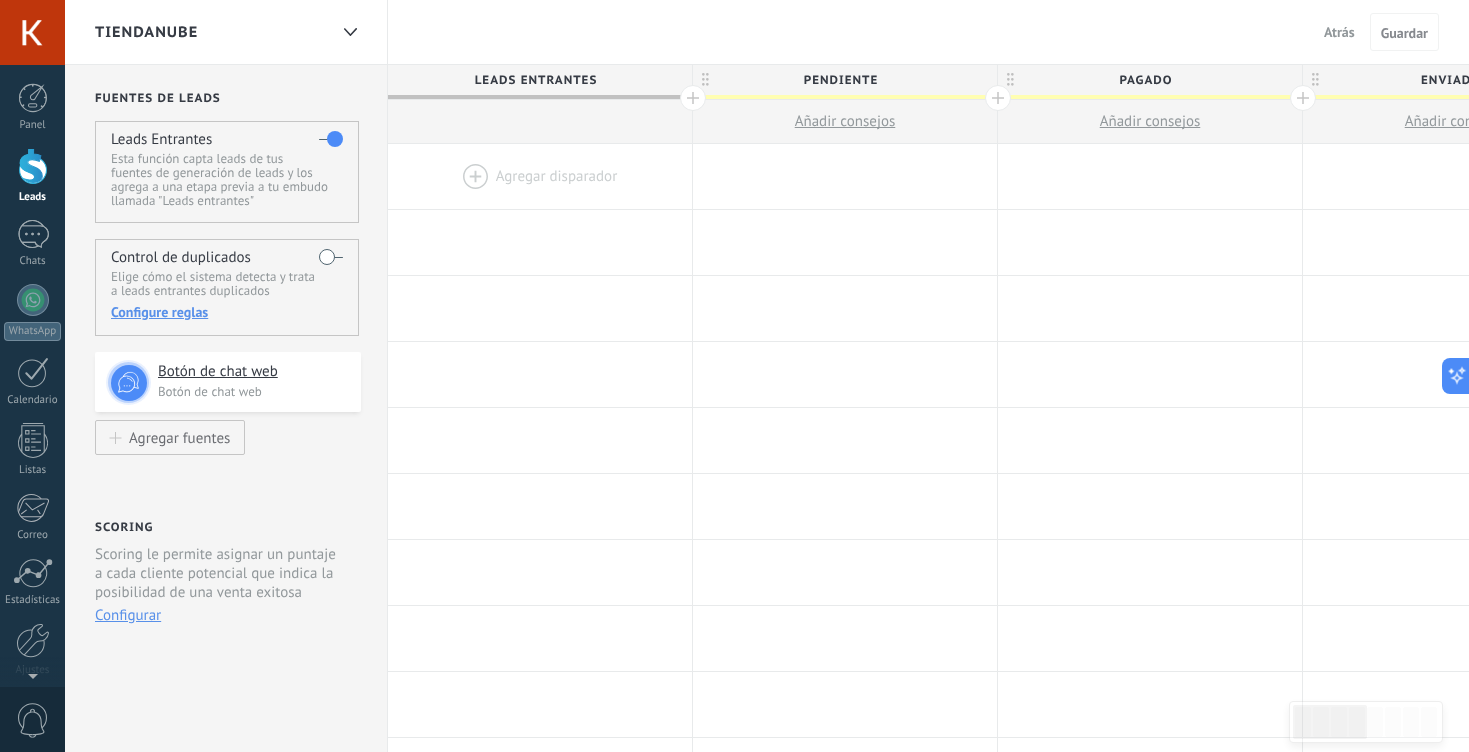 click on "Esta función capta leads de tus fuentes de generación de leads y los agrega a una etapa previa a tu embudo llamada "Leads entrantes"" at bounding box center [226, 180] 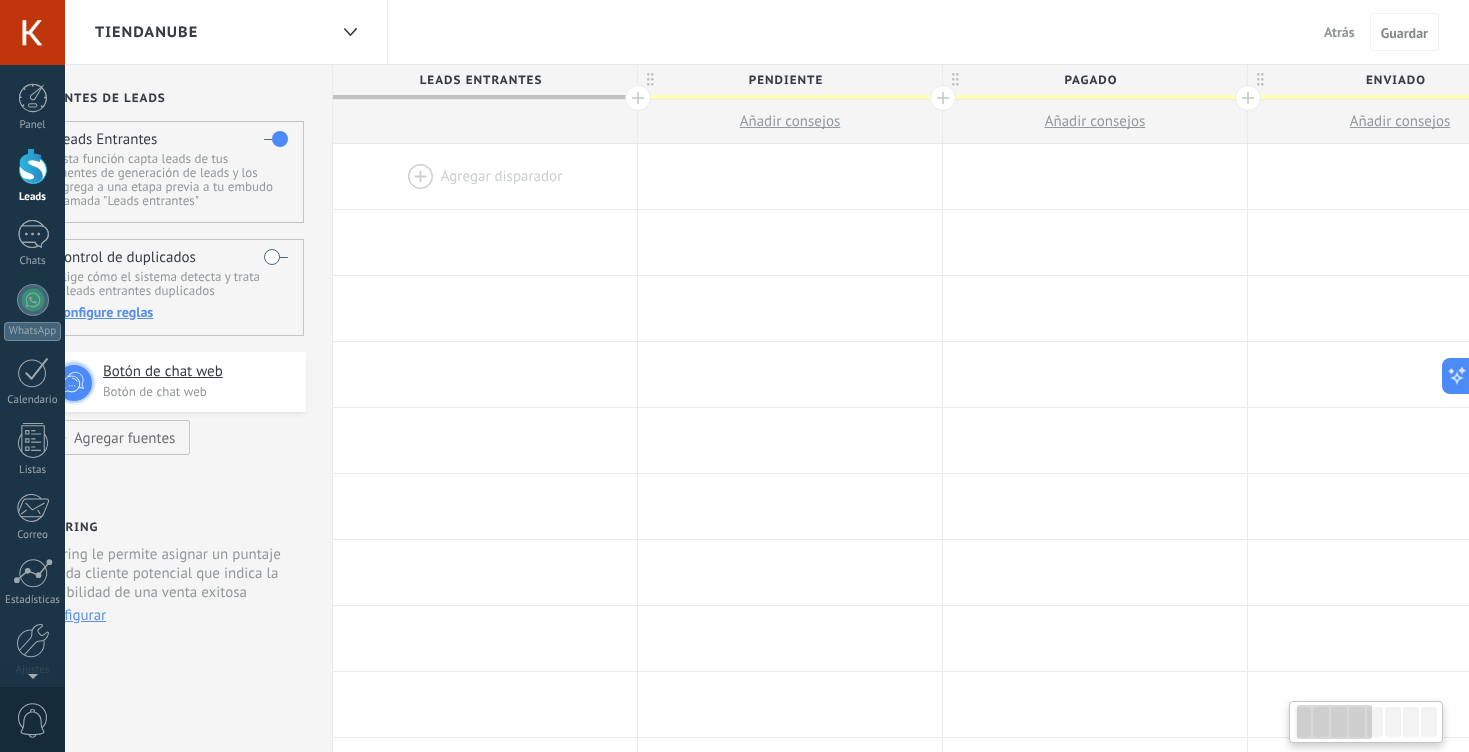 scroll, scrollTop: 0, scrollLeft: 97, axis: horizontal 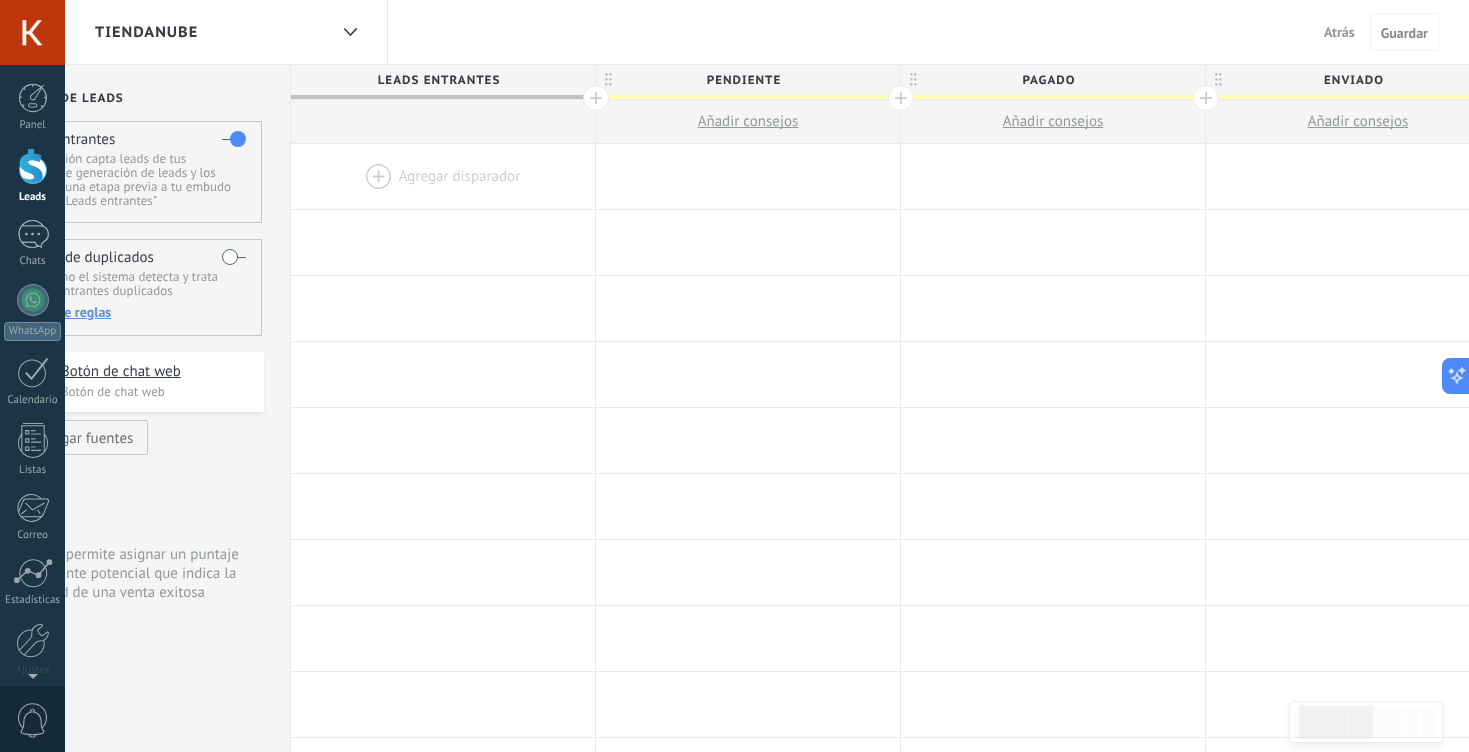 click at bounding box center [596, 98] 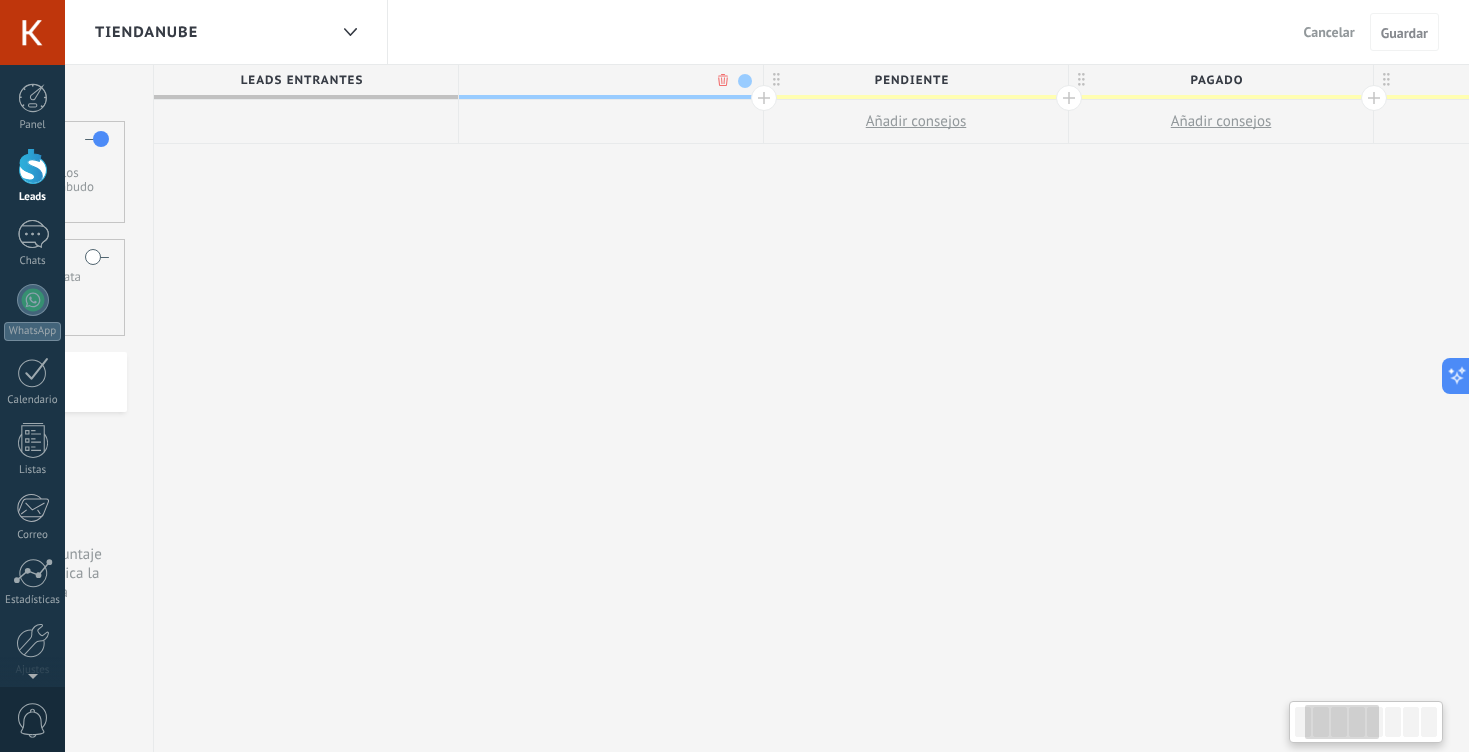 scroll, scrollTop: 0, scrollLeft: 245, axis: horizontal 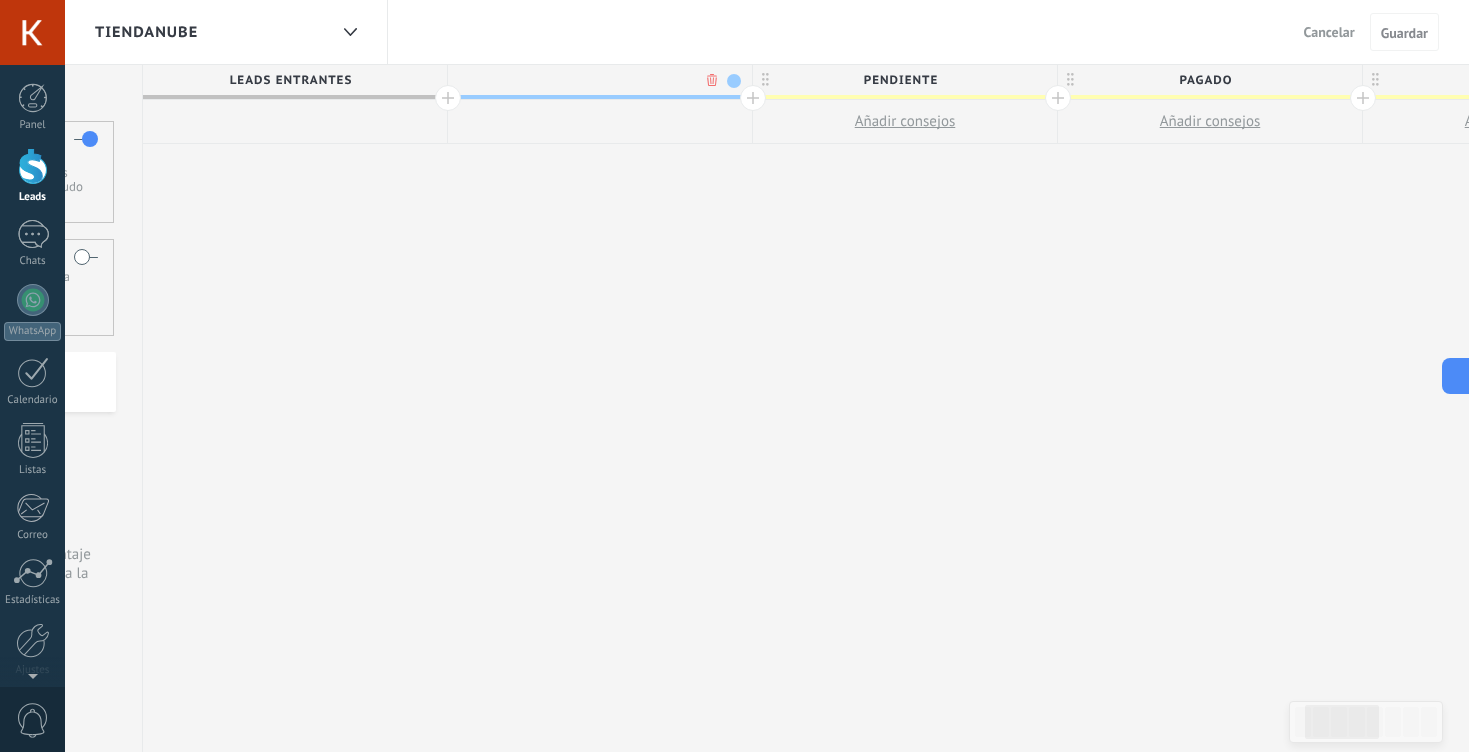 click at bounding box center [595, 80] 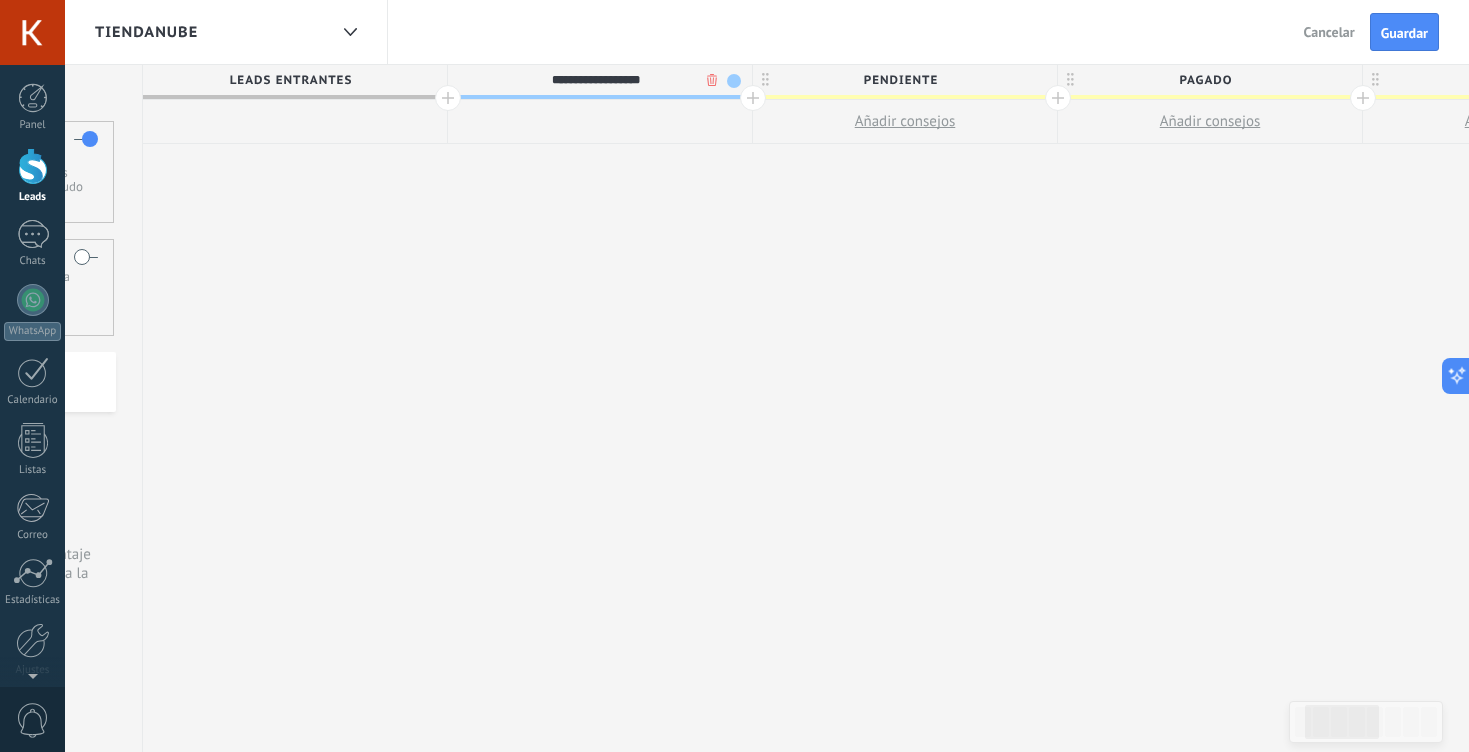 click on "**********" at bounding box center [1515, 409] 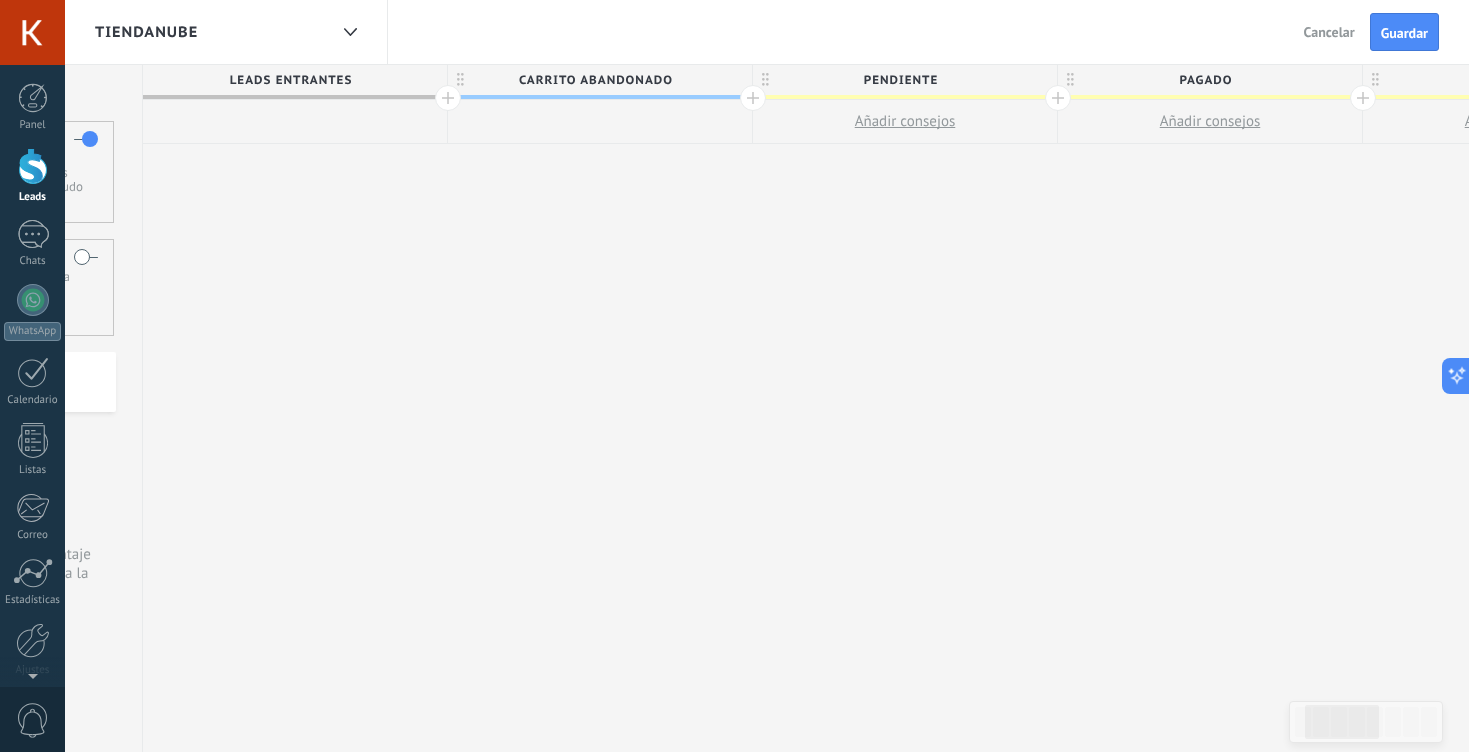 click on "Carrito abandonado" at bounding box center (595, 80) 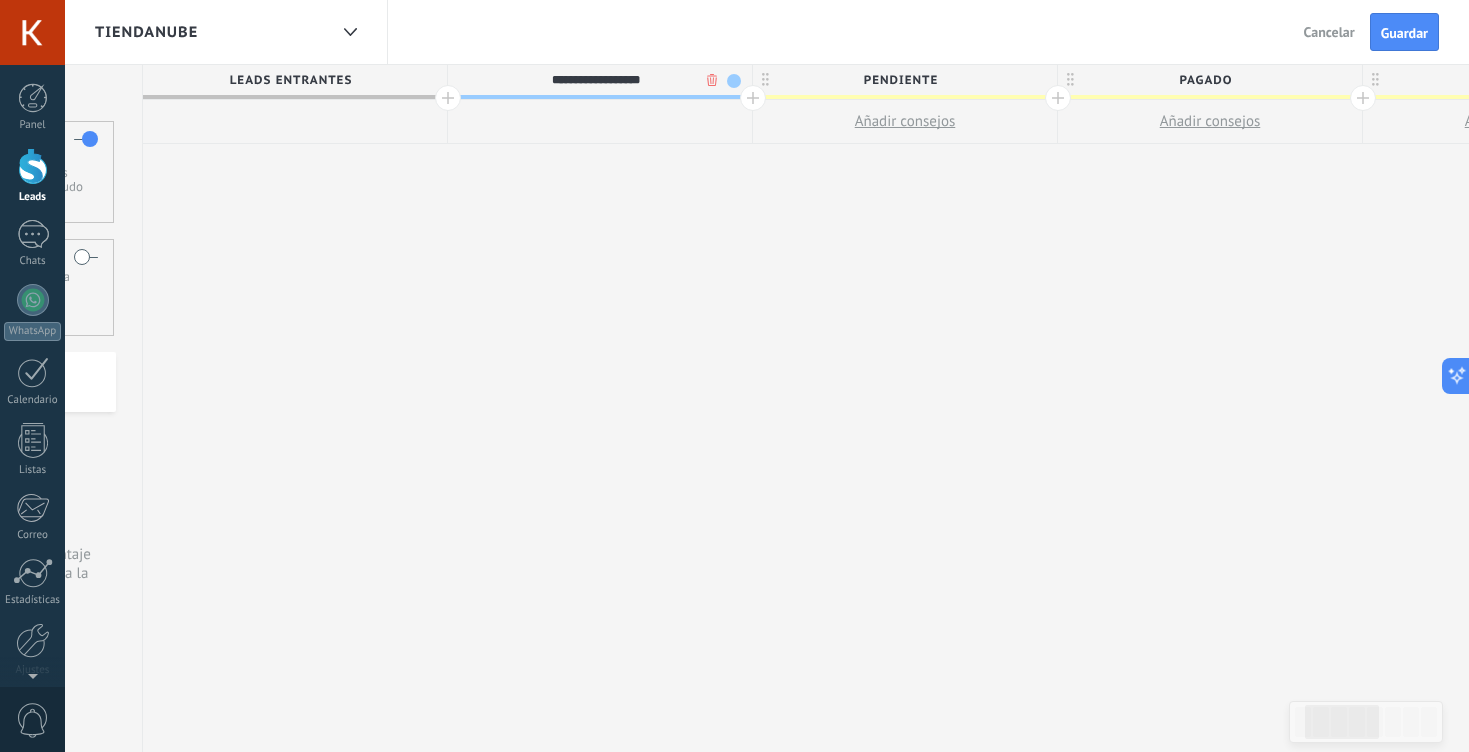 click on "**********" at bounding box center [1515, 409] 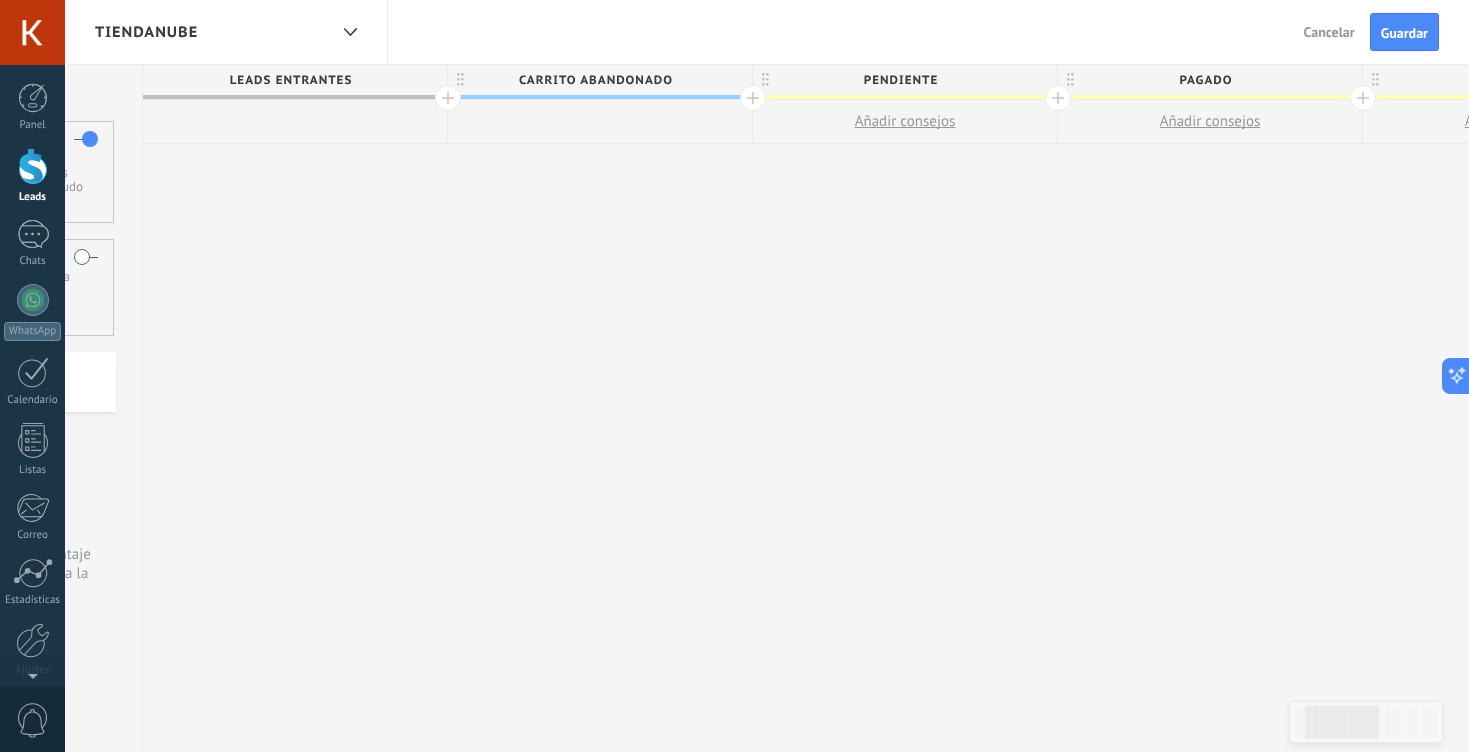 click on "Carrito abandonado" at bounding box center [595, 80] 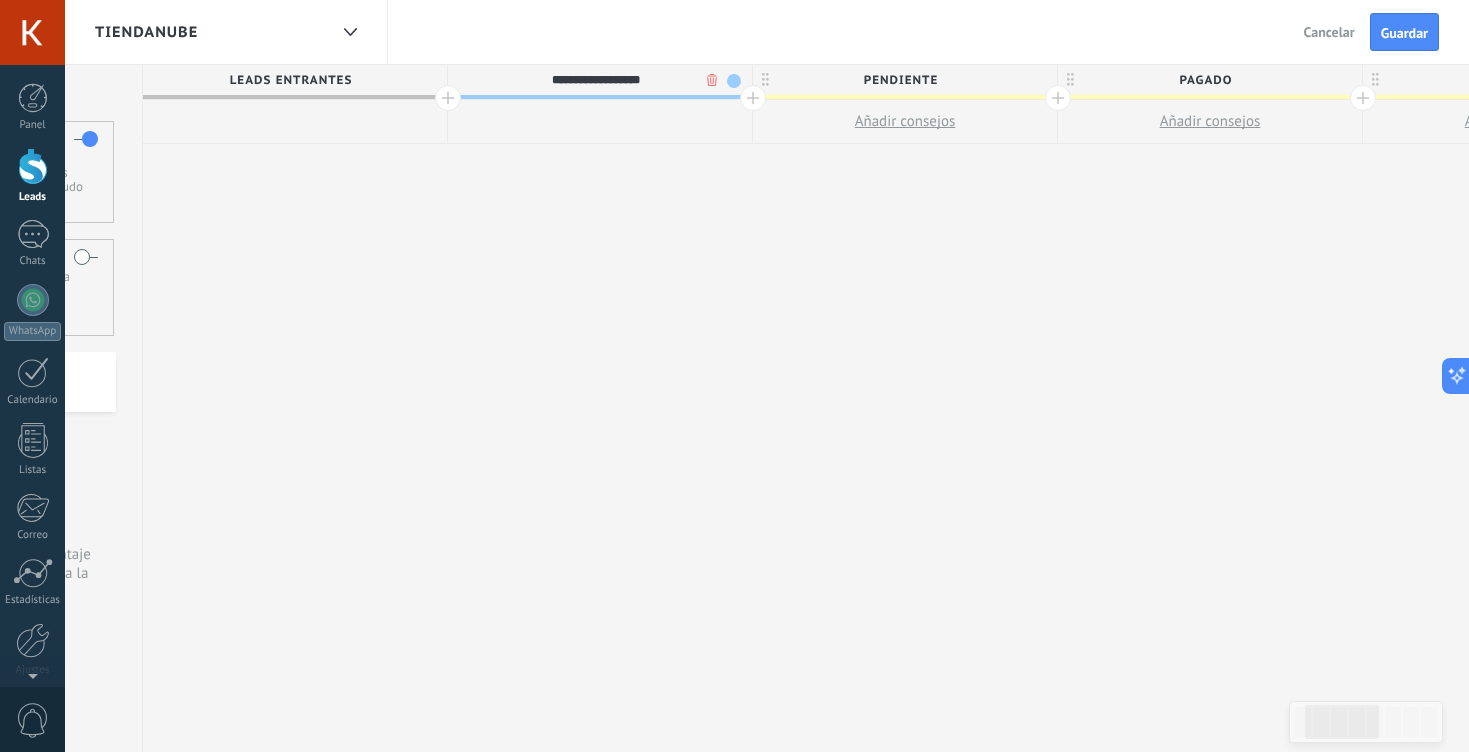 click at bounding box center (734, 81) 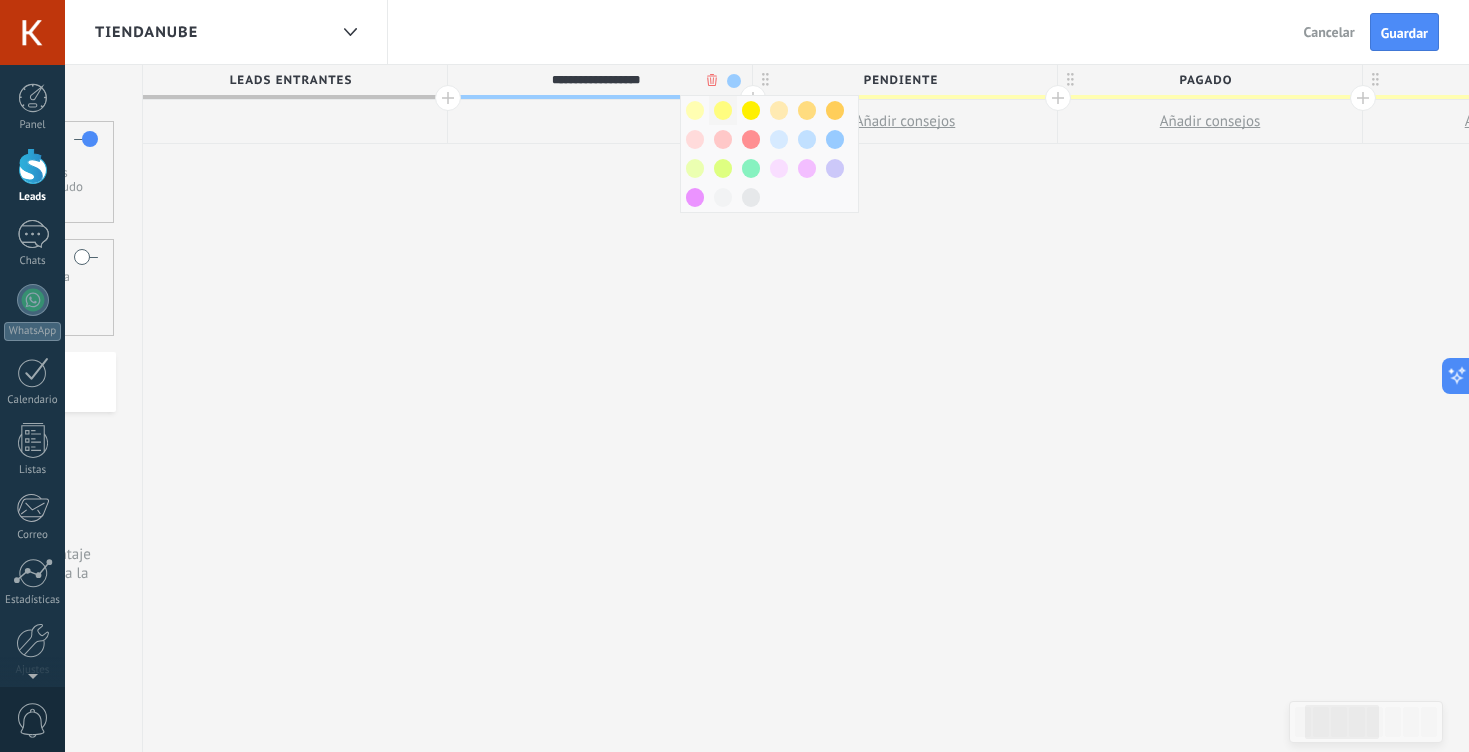 click at bounding box center [723, 110] 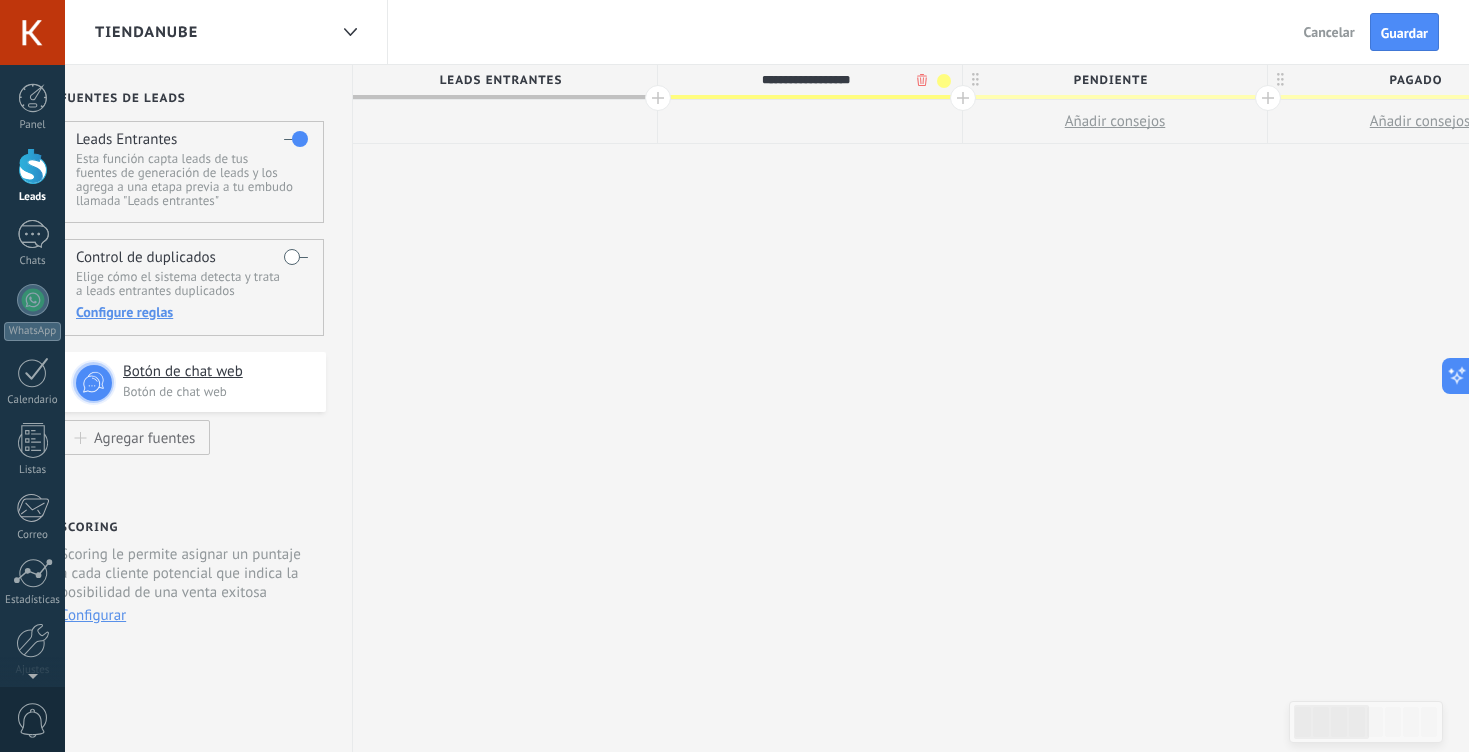 scroll, scrollTop: 0, scrollLeft: 0, axis: both 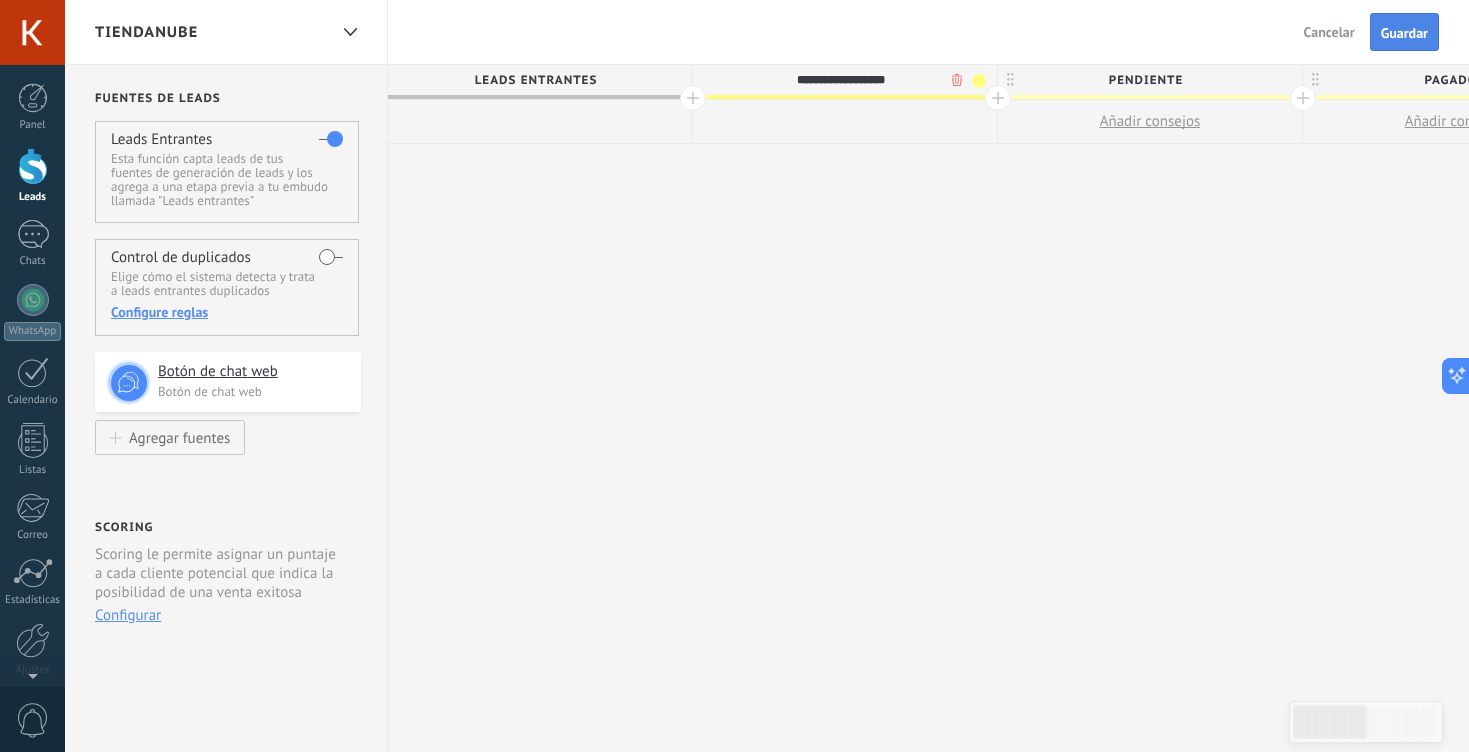 click on "Guardar" at bounding box center [1404, 33] 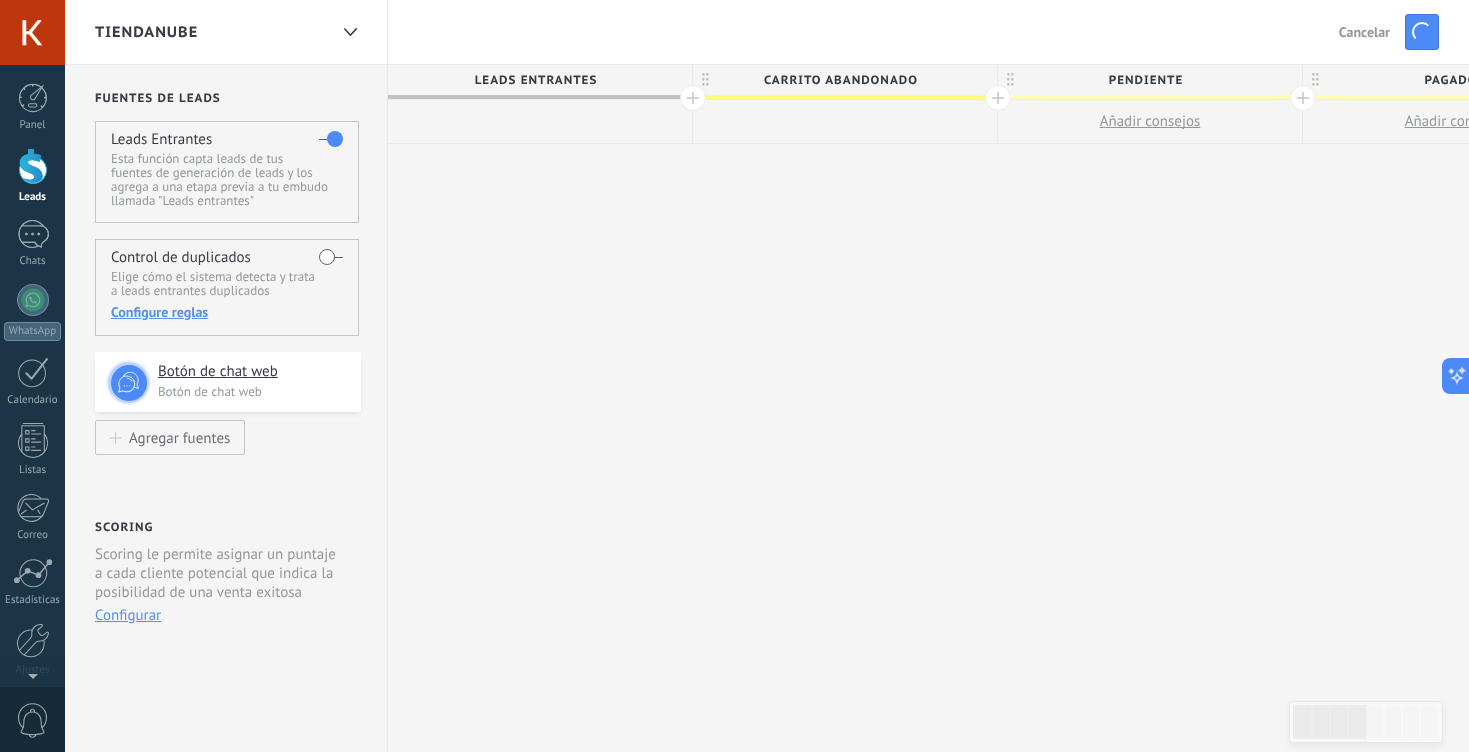 click on "Carrito abandonado" at bounding box center [840, 80] 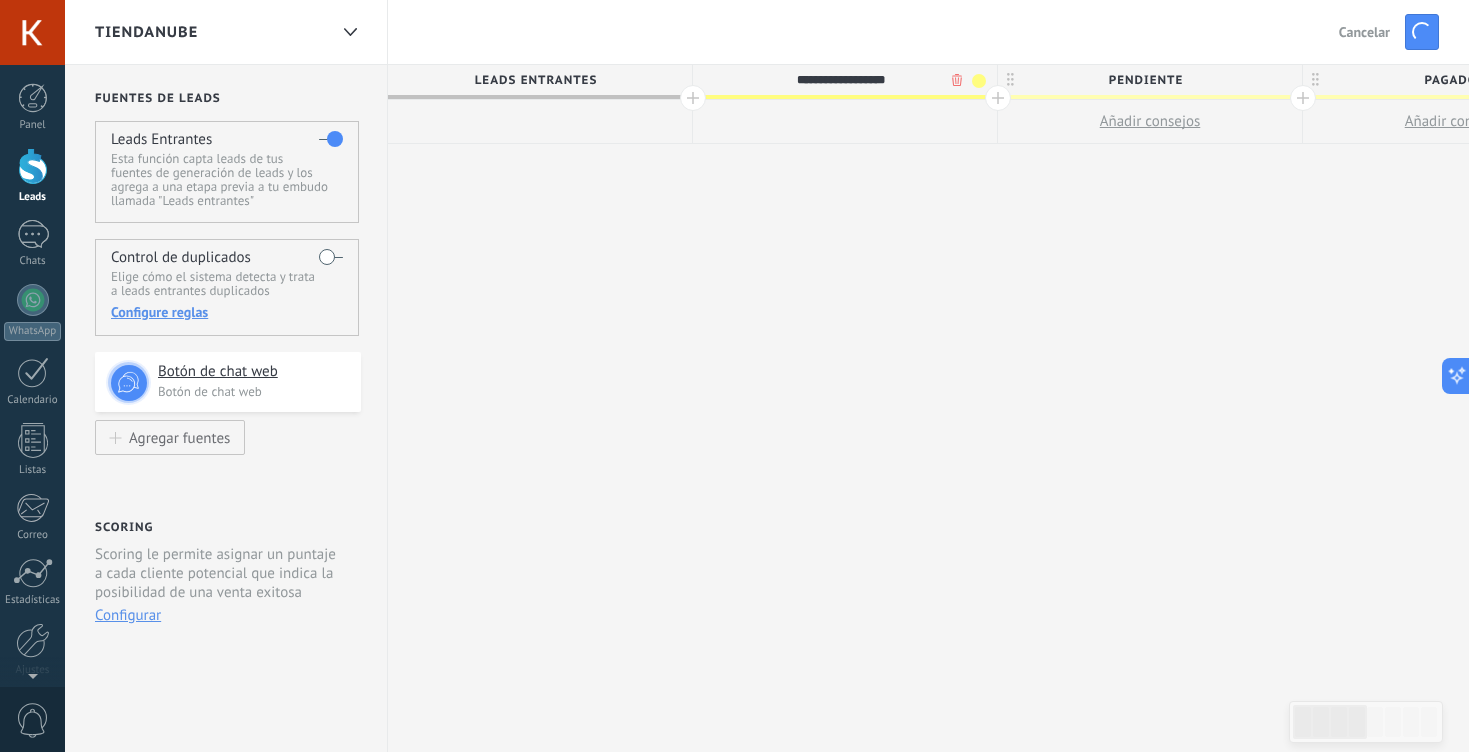 click on ".abccls-1,.abccls-2{fill-rule:evenodd}.abccls-2{fill:#fff} .abfcls-1{fill:none}.abfcls-2{fill:#fff} .abncls-1{isolation:isolate}.abncls-2{opacity:.06}.abncls-2,.abncls-3,.abncls-6{mix-blend-mode:multiply}.abncls-3{opacity:.15}.abncls-4,.abncls-8{fill:#fff}.abncls-5{fill:url(#abnlinear-gradient)}.abncls-6{opacity:.04}.abncls-7{fill:url(#abnlinear-gradient-2)}.abncls-8{fill-rule:evenodd} .abqst0{fill:#ffa200} .abwcls-1{fill:#252525} .cls-1{isolation:isolate} .acicls-1{fill:none} .aclcls-1{fill:#232323} .acnst0{display:none} .addcls-1,.addcls-2{fill:none;stroke-miterlimit:10}.addcls-1{stroke:#dfe0e5}.addcls-2{stroke:#a1a7ab} .adecls-1,.adecls-2{fill:none;stroke-miterlimit:10}.adecls-1{stroke:#dfe0e5}.adecls-2{stroke:#a1a7ab} .adqcls-1{fill:#8591a5;fill-rule:evenodd} .aeccls-1{fill:#5c9f37} .aeecls-1{fill:#f86161} .aejcls-1{fill:#8591a5;fill-rule:evenodd} .aekcls-1{fill-rule:evenodd} .aelcls-1{fill-rule:evenodd;fill:currentColor} .aemcls-1{fill-rule:evenodd;fill:currentColor} .aencls-2{fill:#f86161;opacity:.3}" at bounding box center [734, 376] 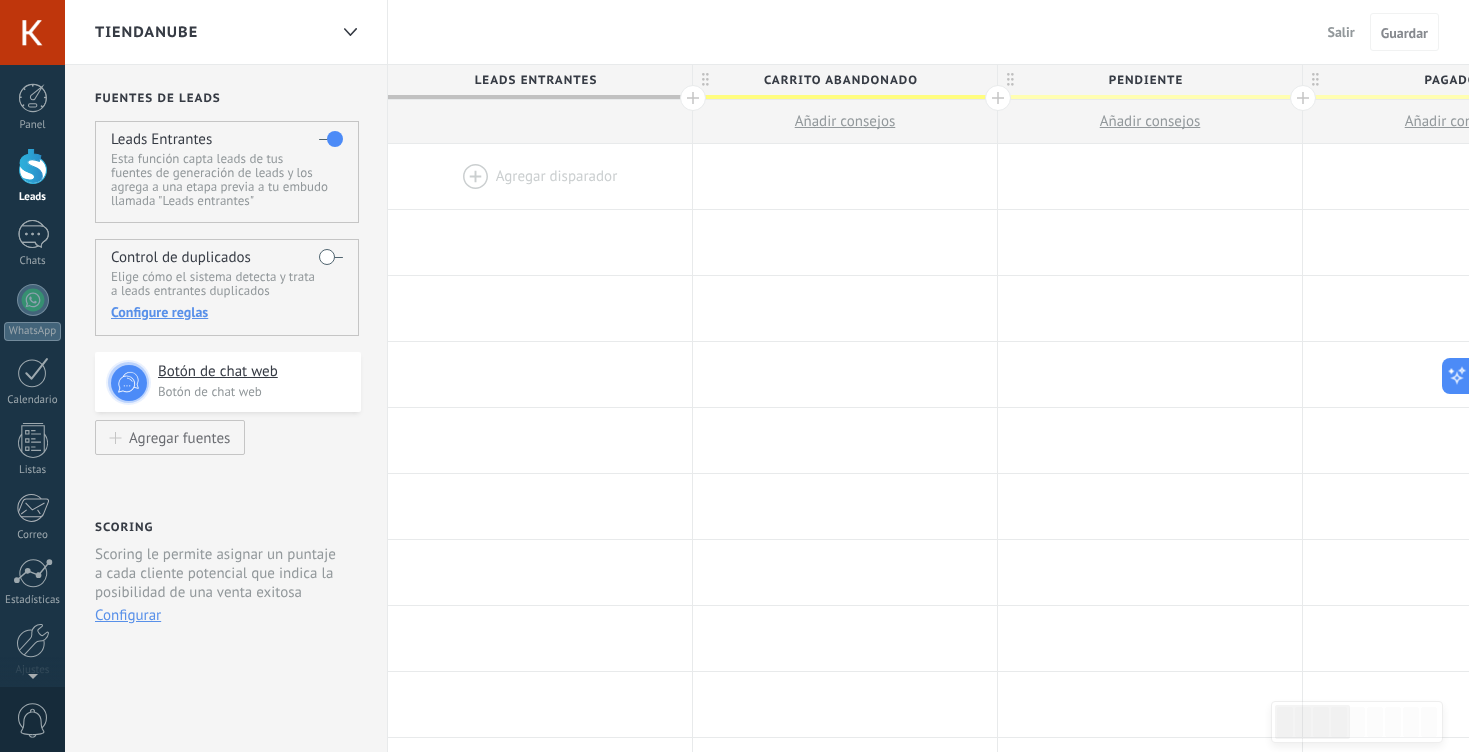 click on "Añadir consejos" at bounding box center [845, 121] 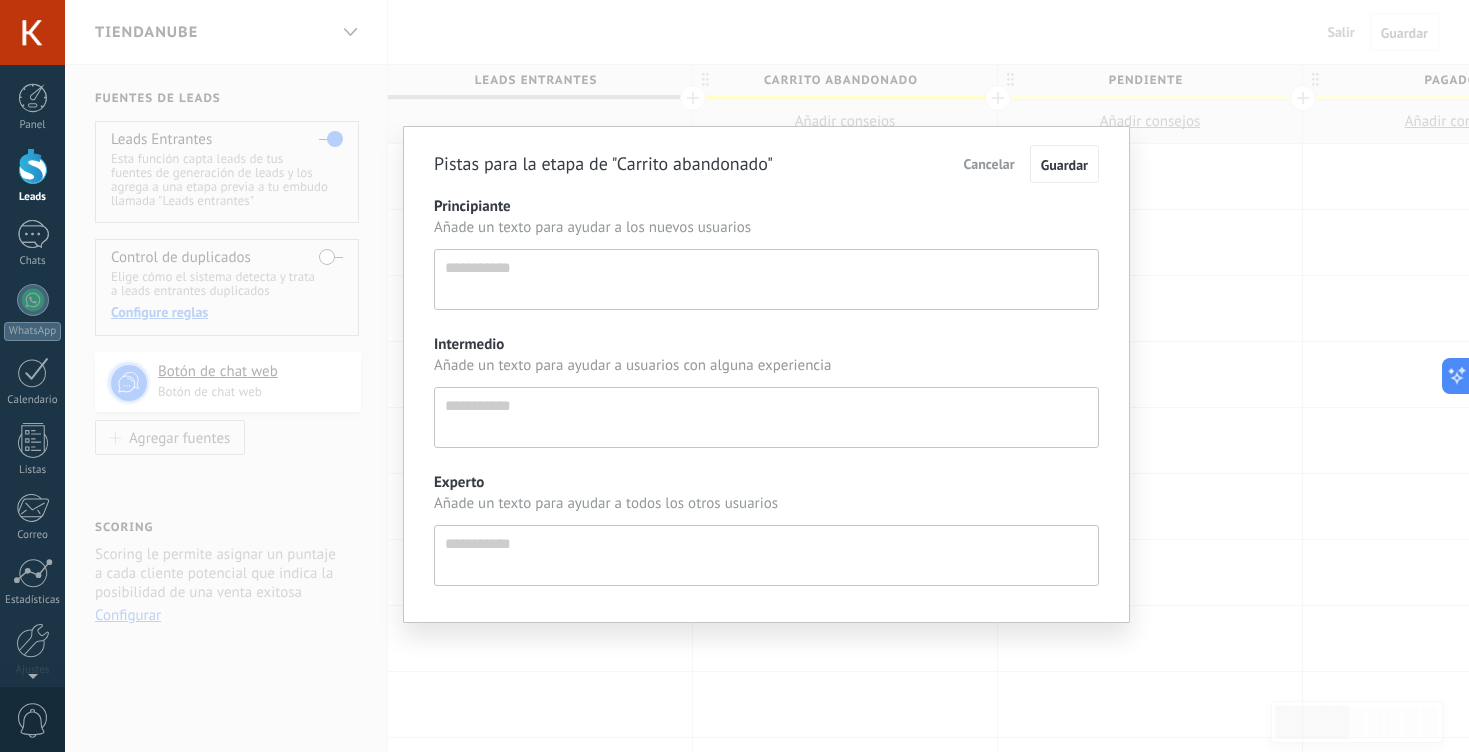 scroll, scrollTop: 19, scrollLeft: 0, axis: vertical 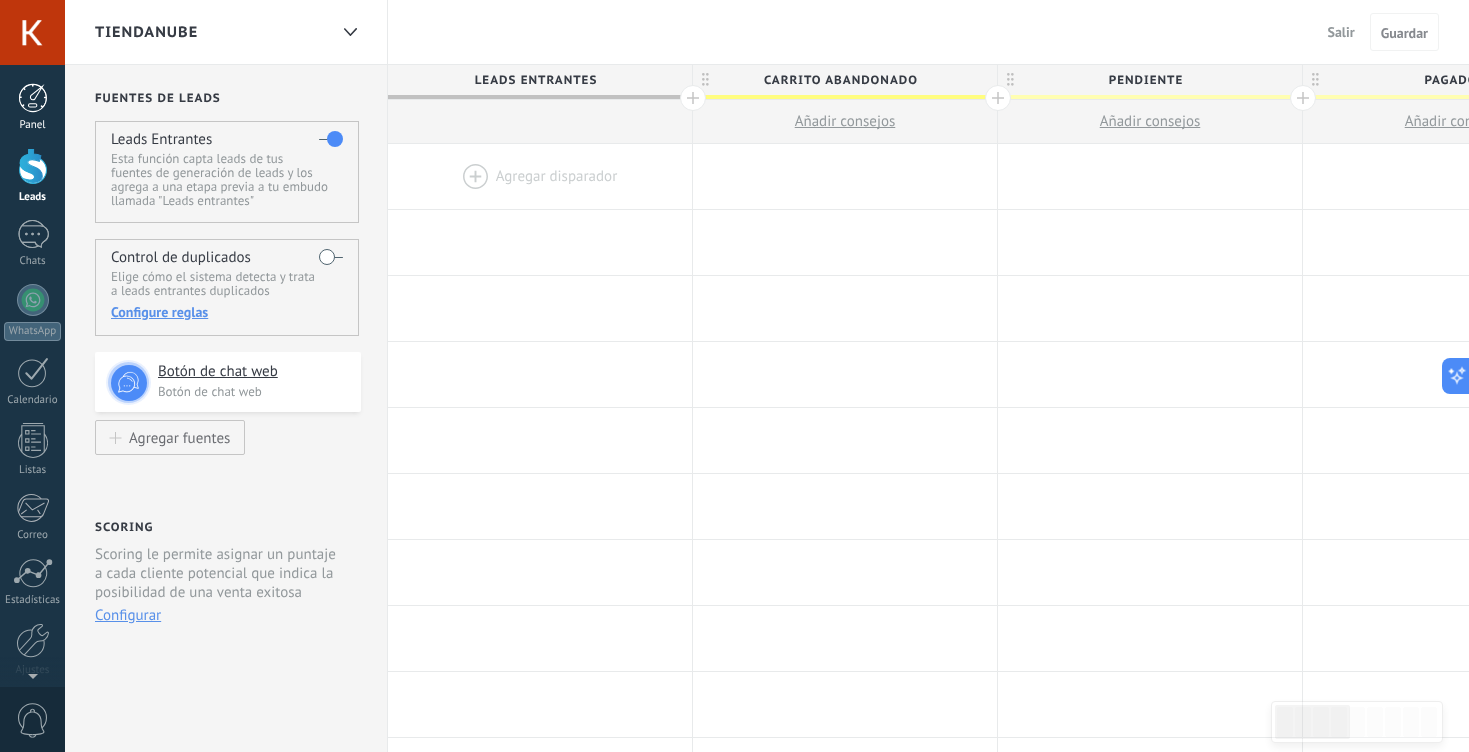 click at bounding box center [33, 98] 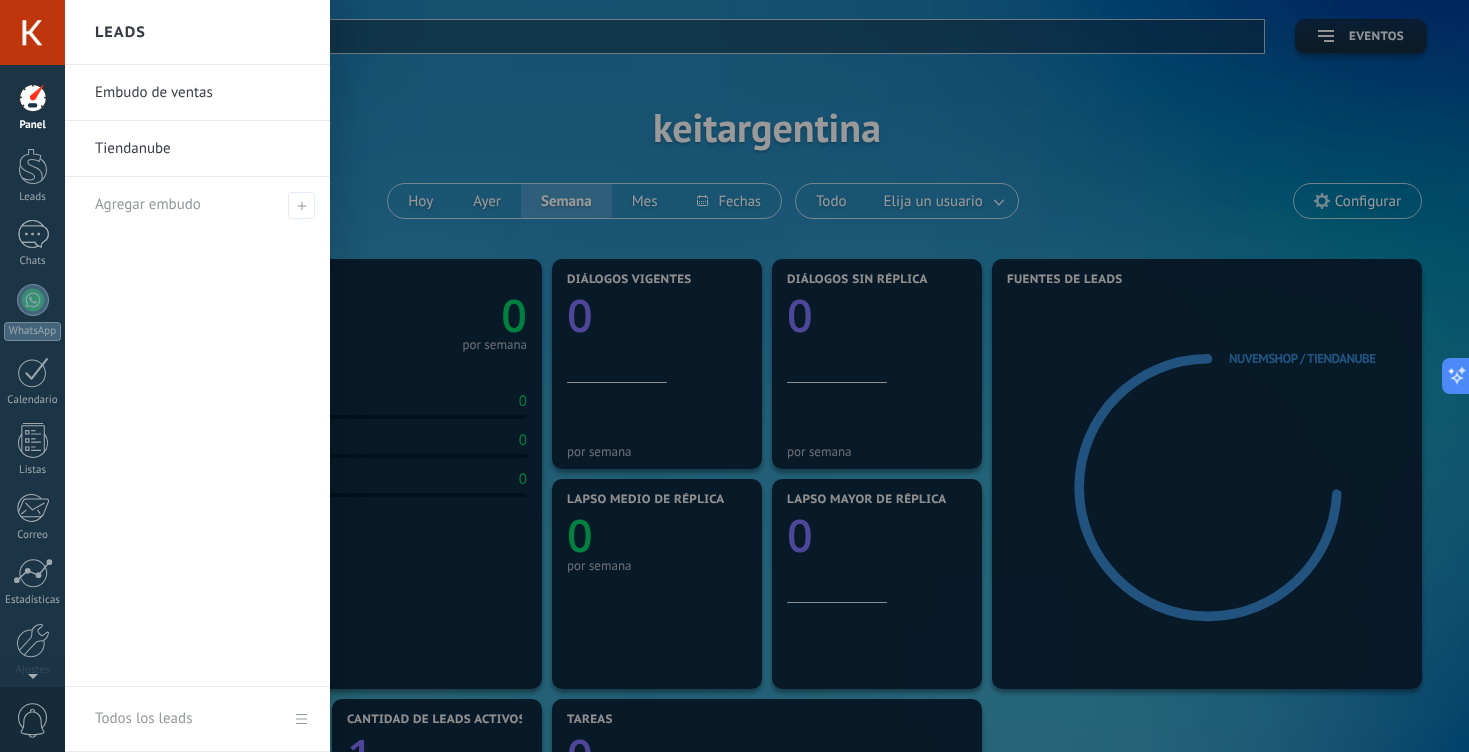 click on "Tiendanube" at bounding box center [197, 149] 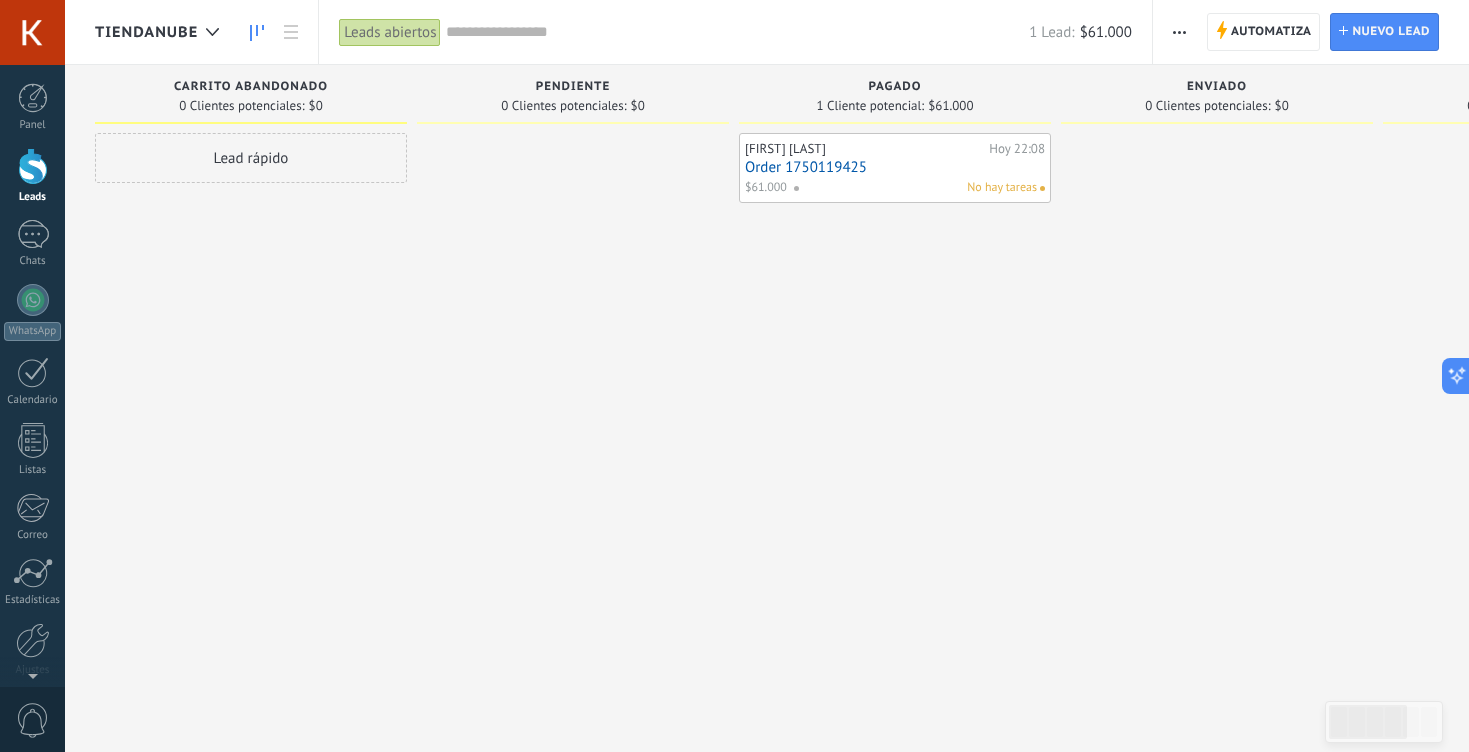 click on "Lead rápido" at bounding box center [251, 158] 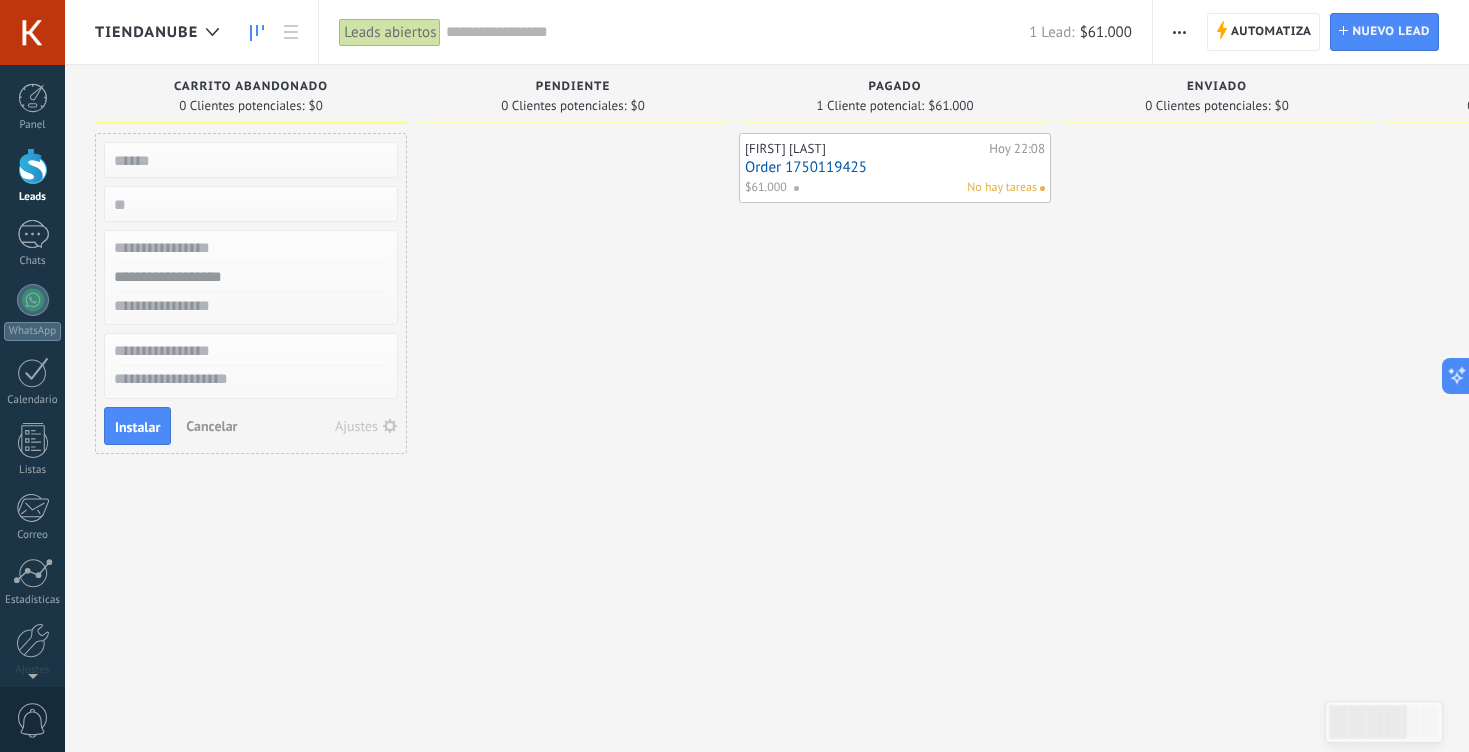 click at bounding box center (573, 378) 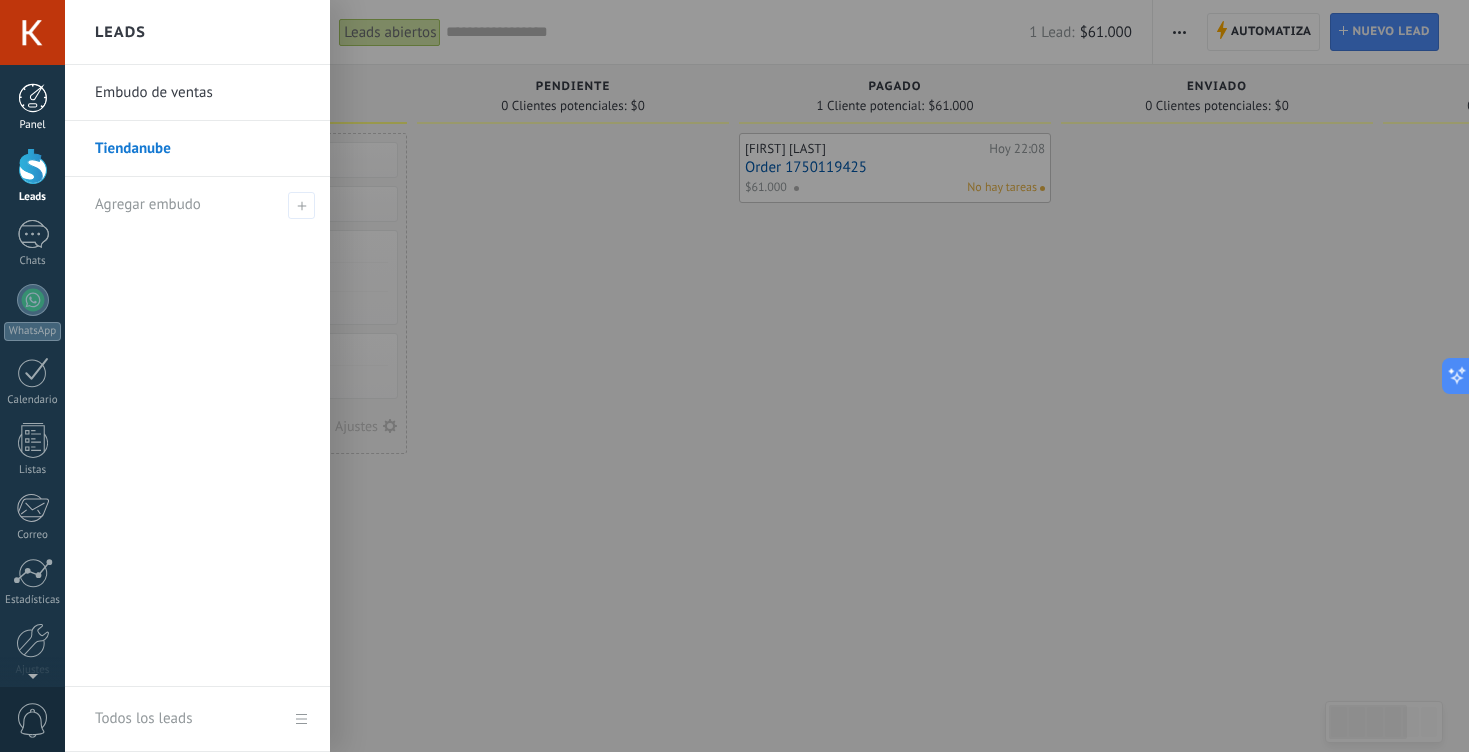 click on "Panel" at bounding box center (33, 125) 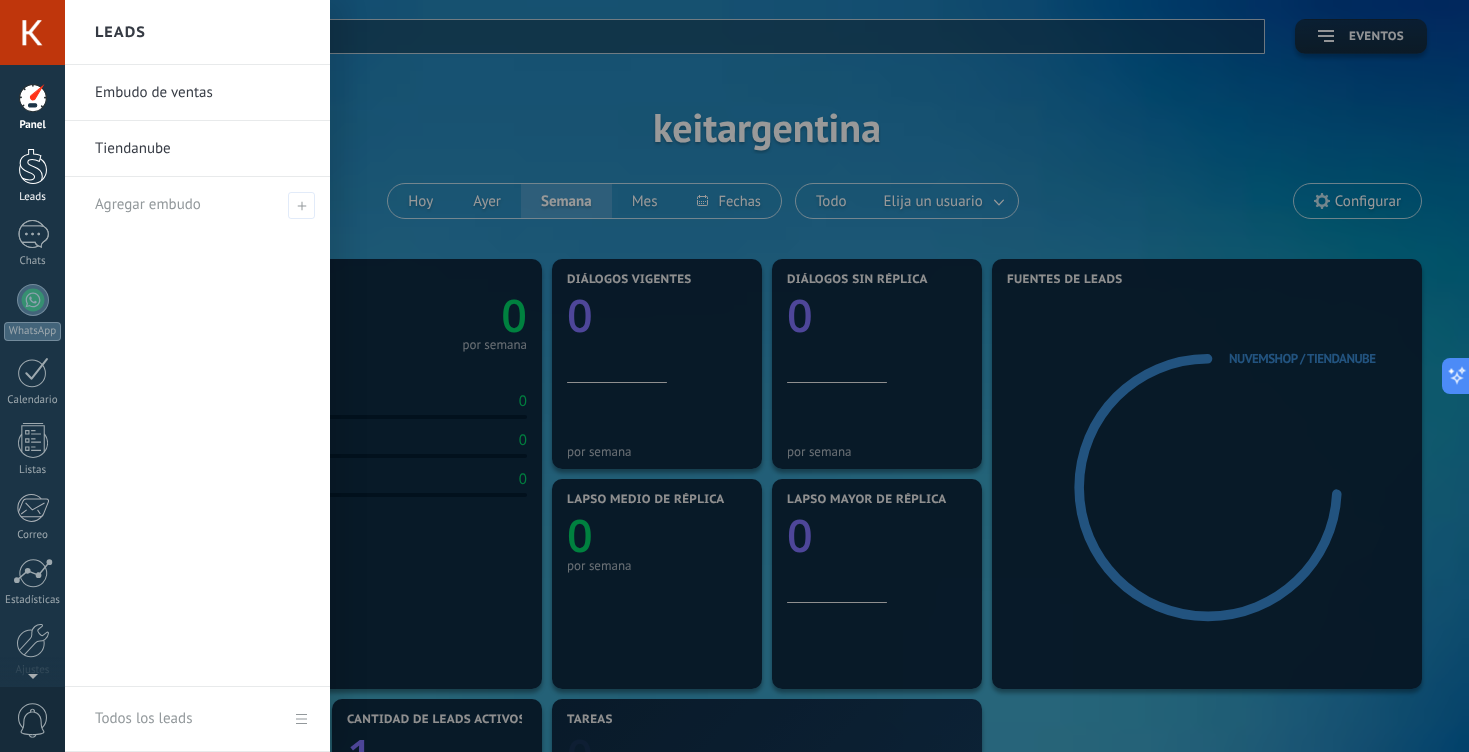 click at bounding box center [33, 166] 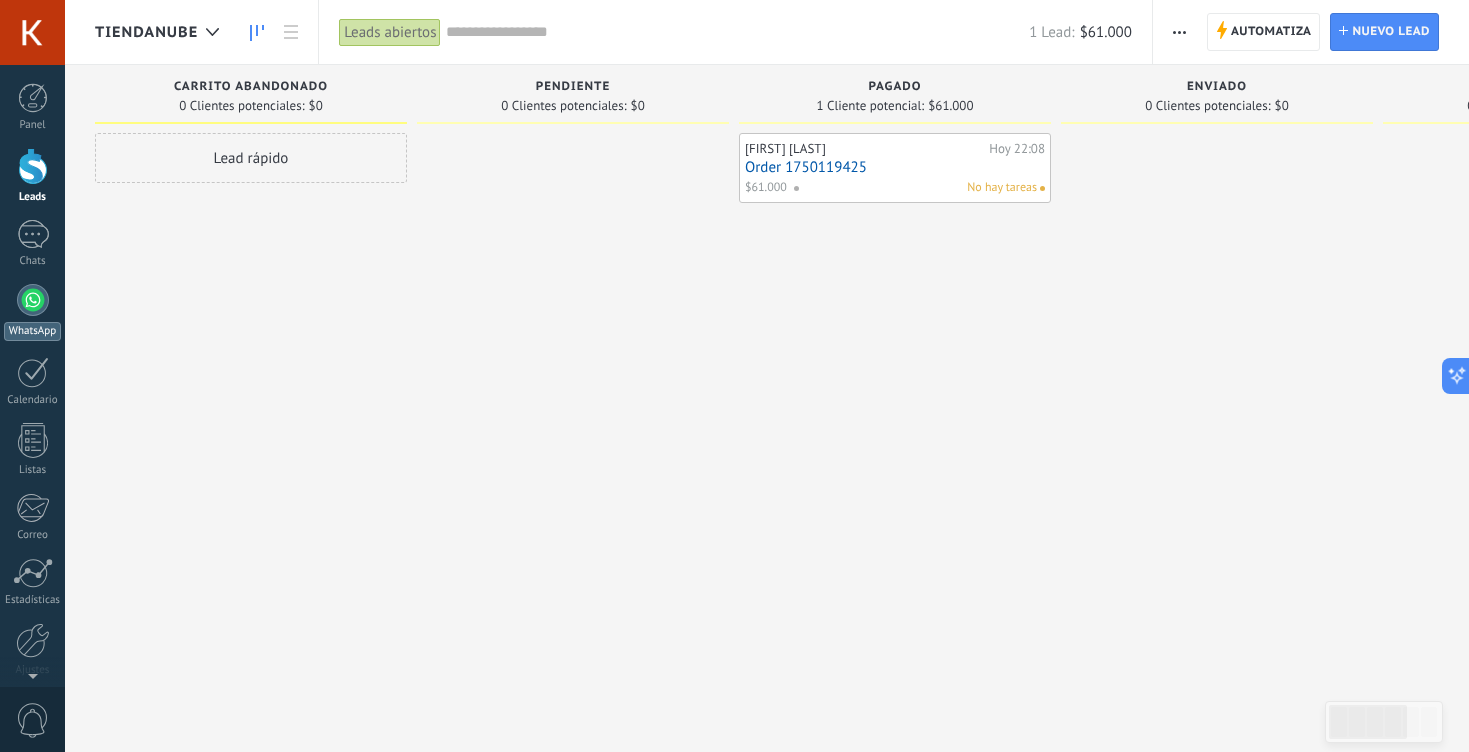click on "WhatsApp" at bounding box center [32, 331] 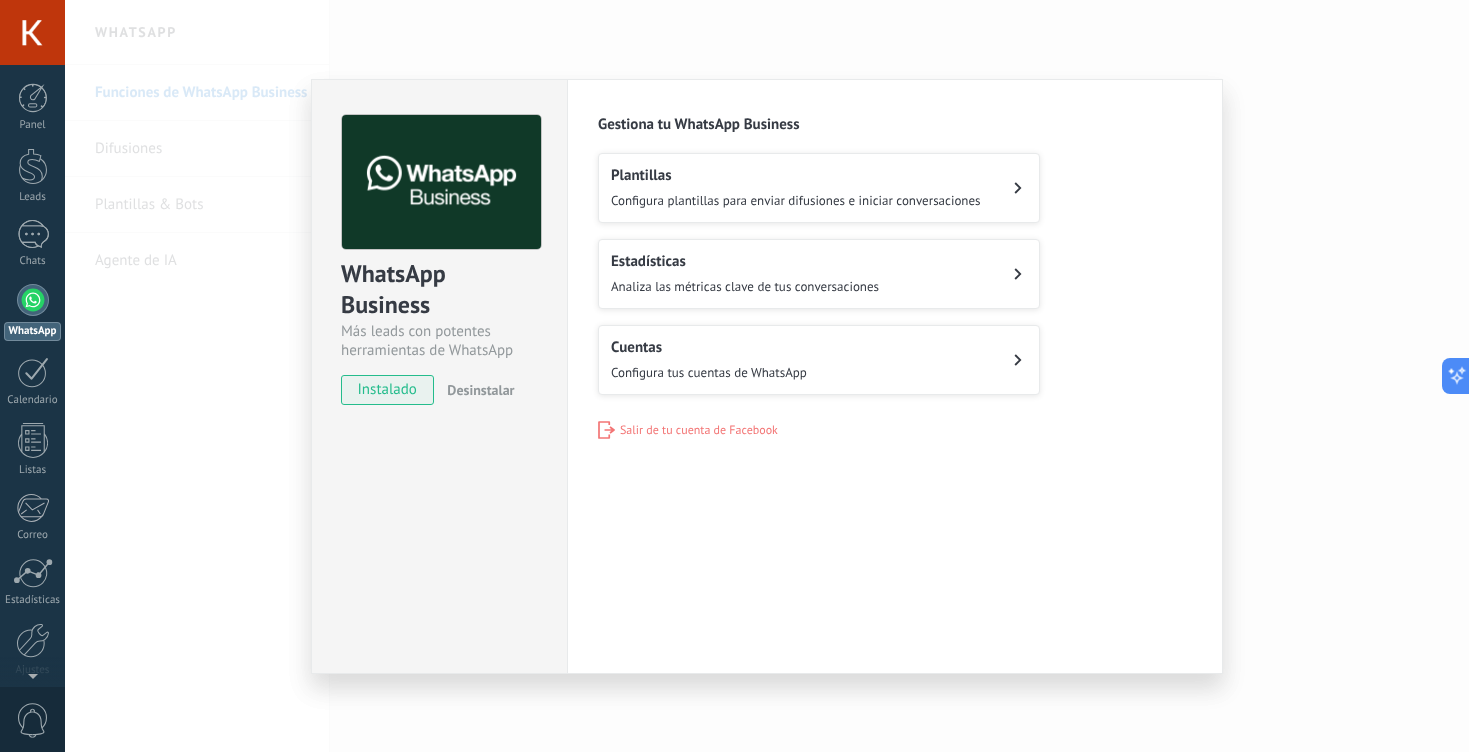 click on "Plantillas" at bounding box center (796, 175) 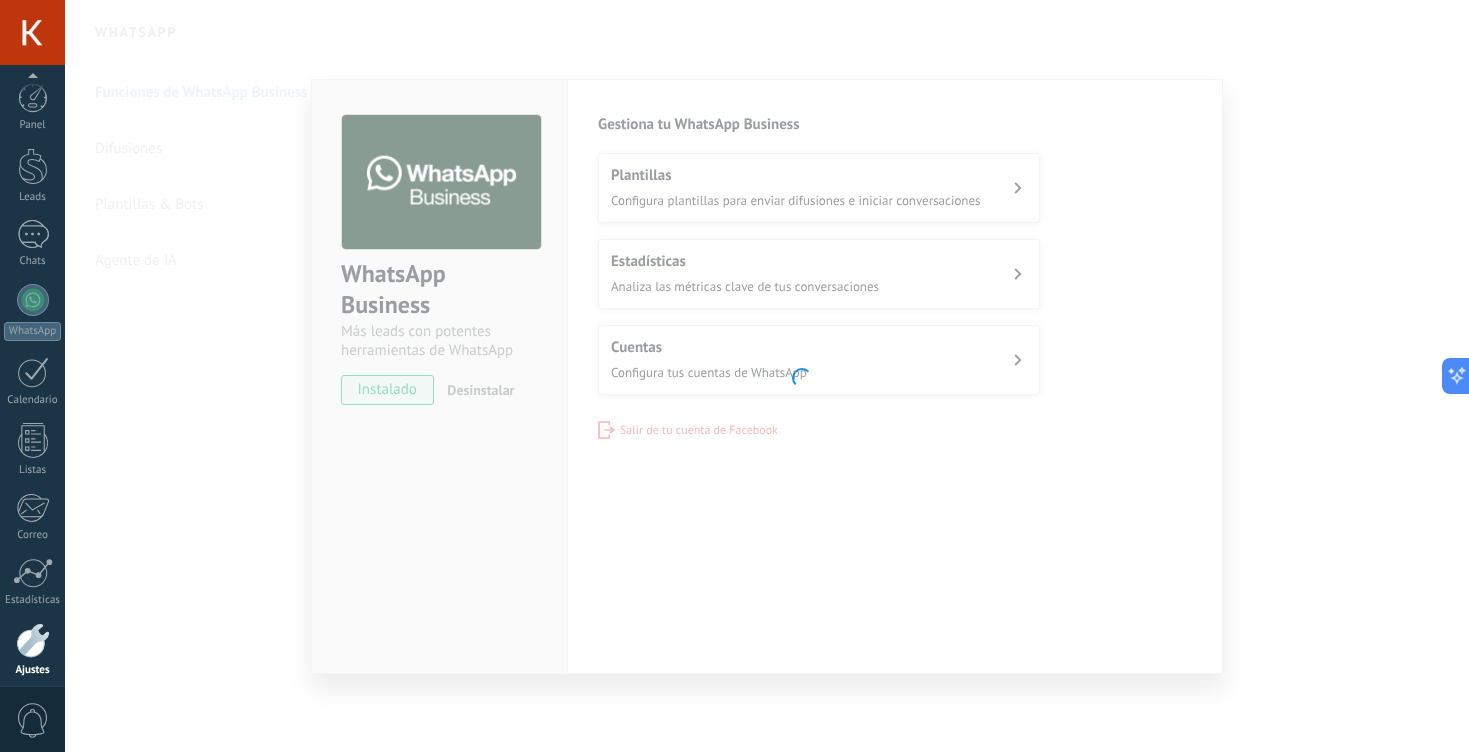scroll, scrollTop: 80, scrollLeft: 0, axis: vertical 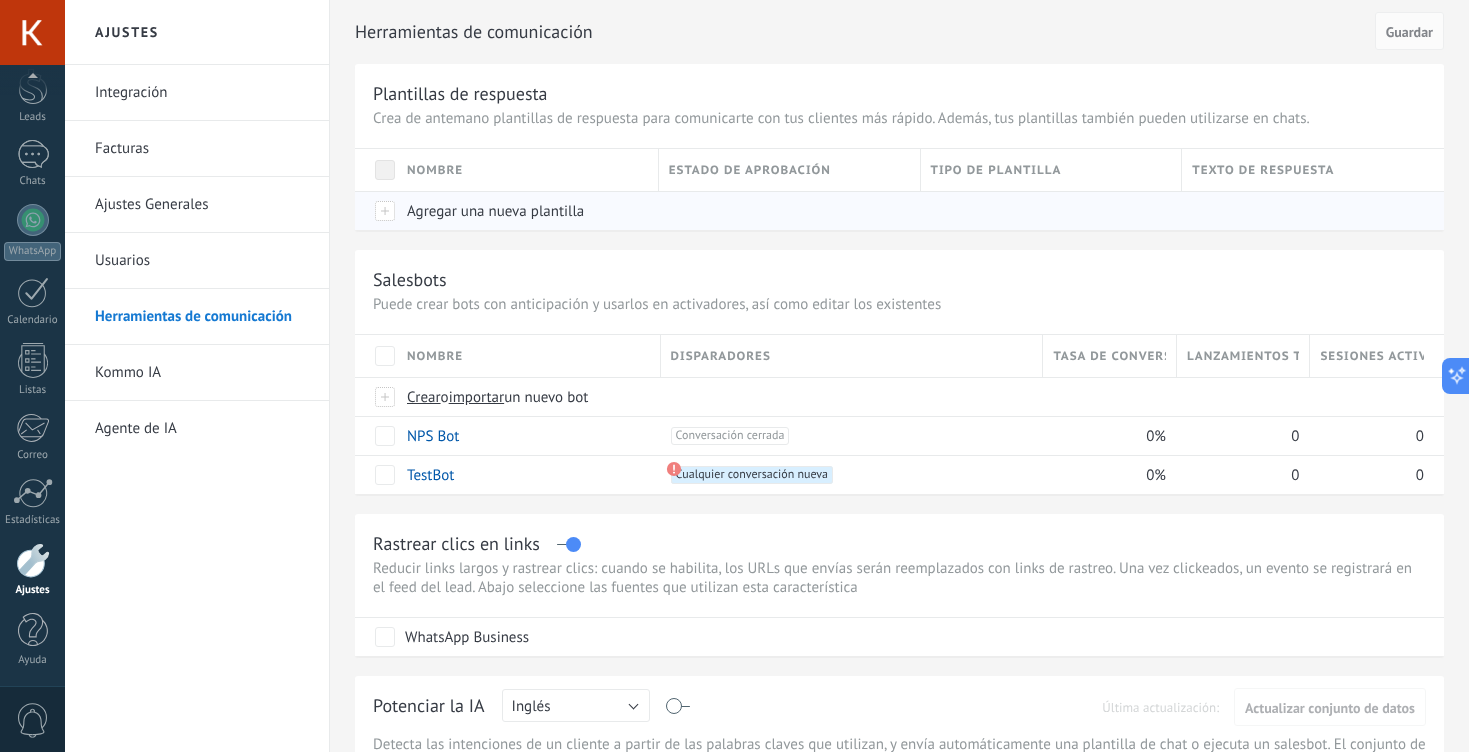 click on "Agregar una nueva plantilla" at bounding box center [495, 211] 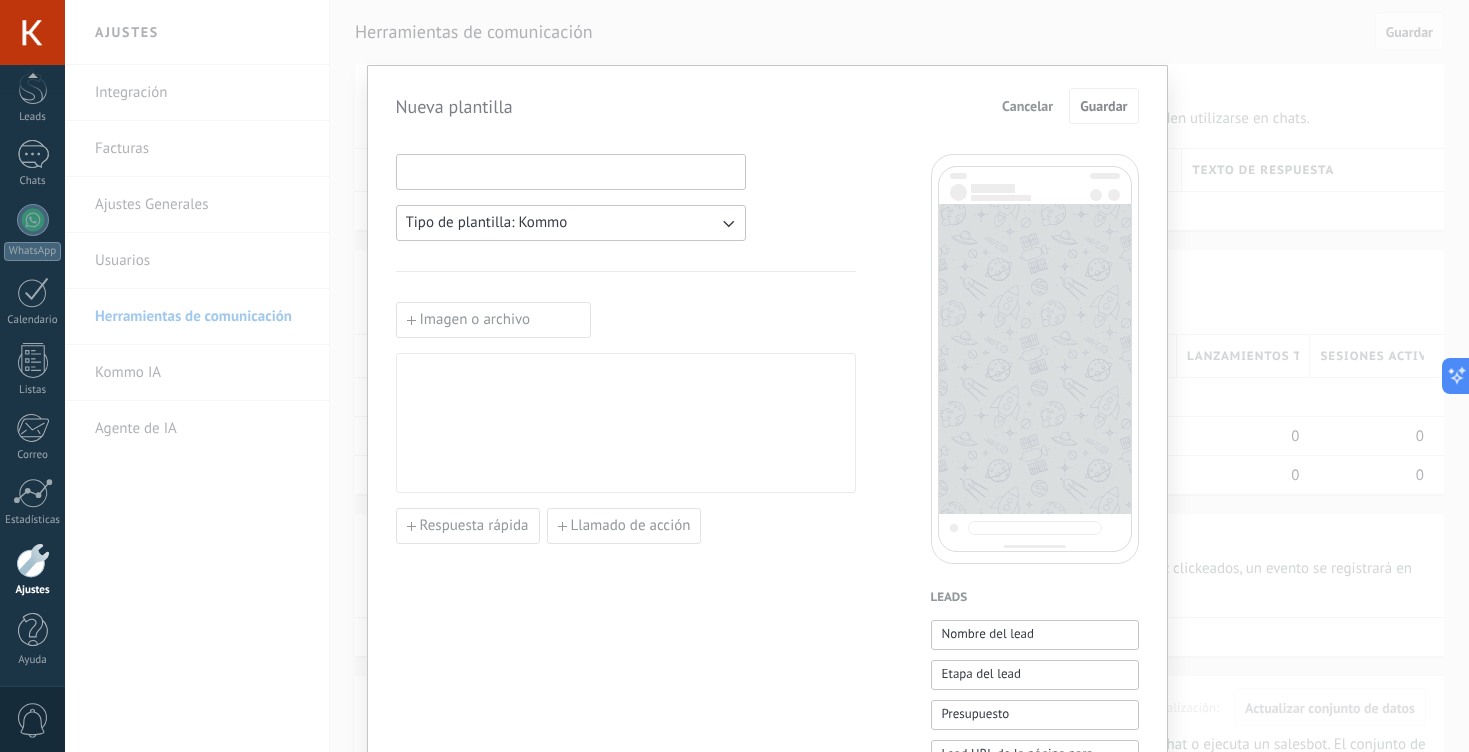 click at bounding box center (571, 171) 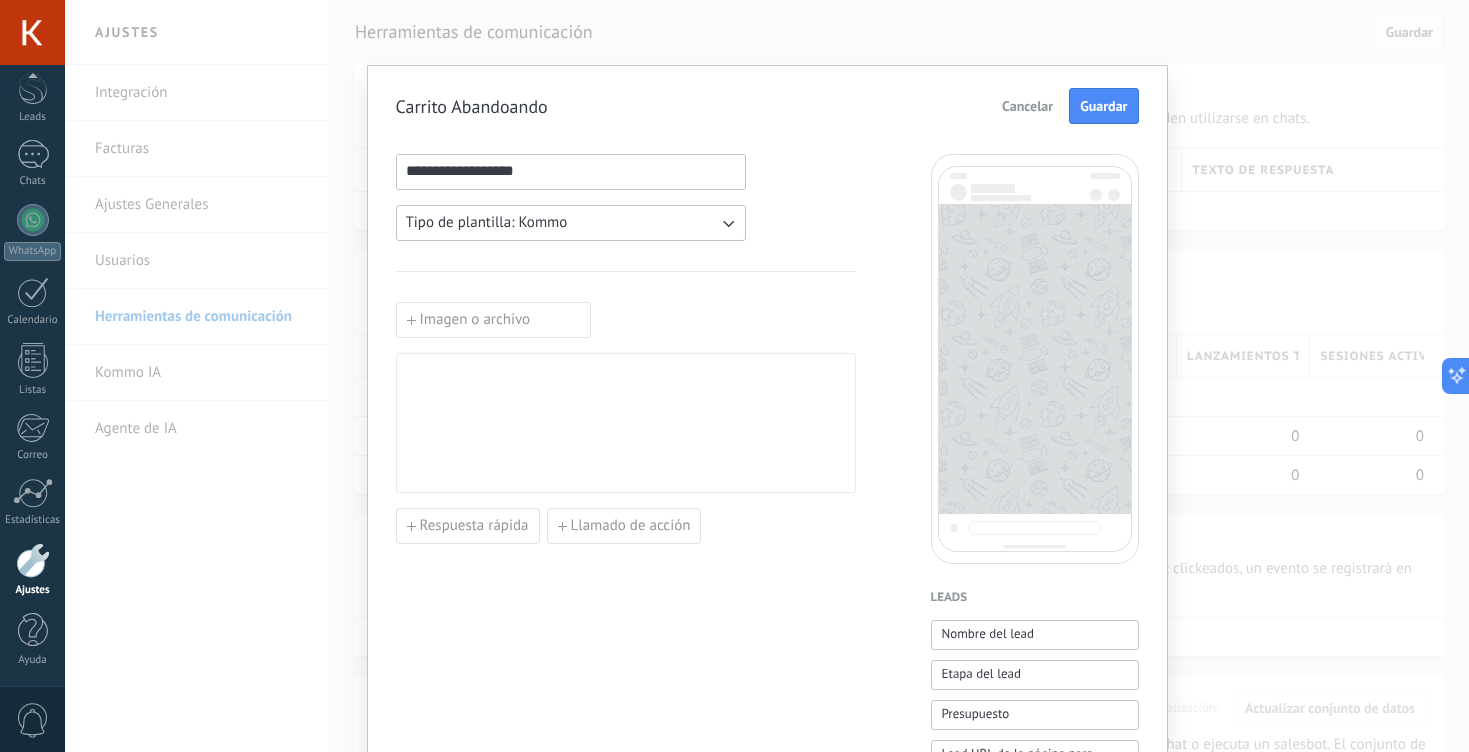 click on "**********" at bounding box center [626, 829] 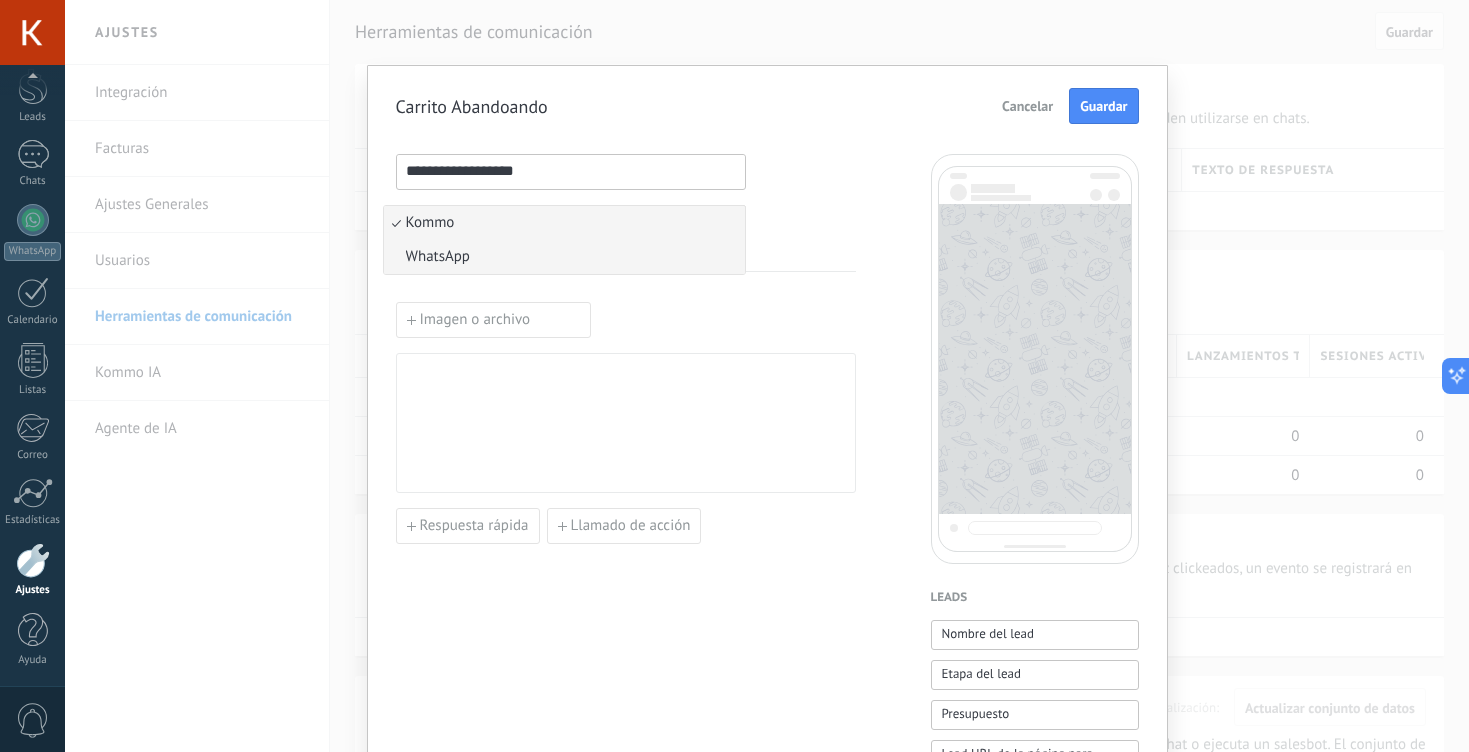 click on "WhatsApp" at bounding box center [564, 257] 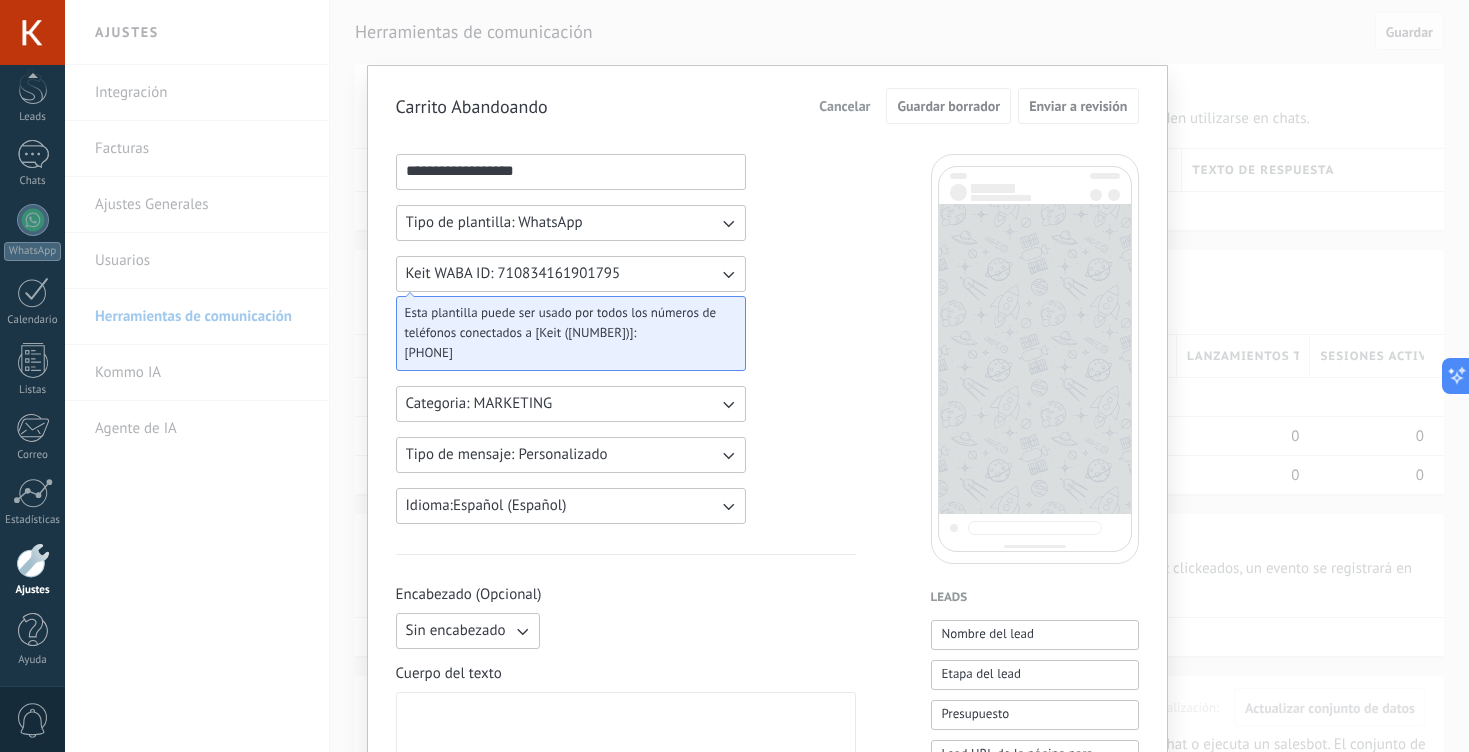 click on "**********" at bounding box center (626, 829) 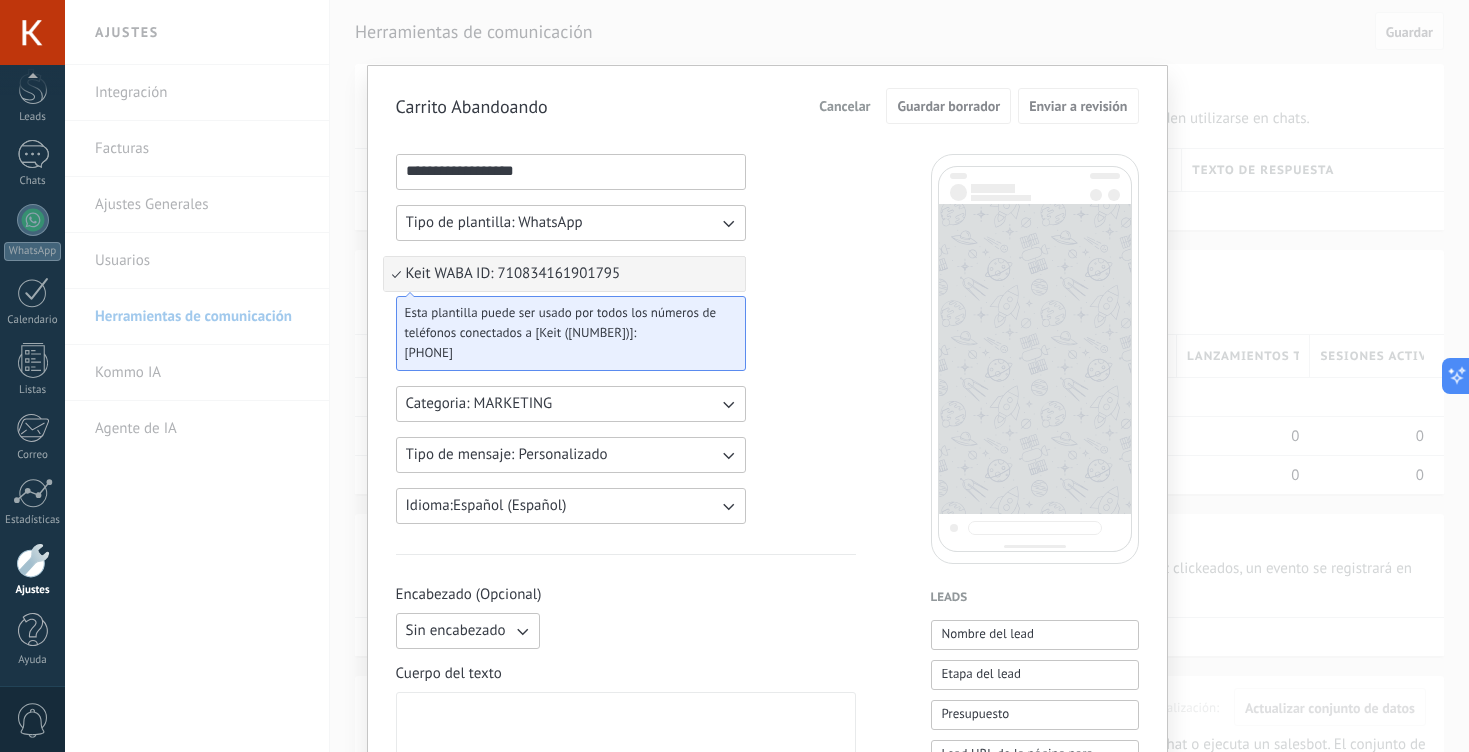 click on "Keit WABA ID: 710834161901795" at bounding box center [564, 274] 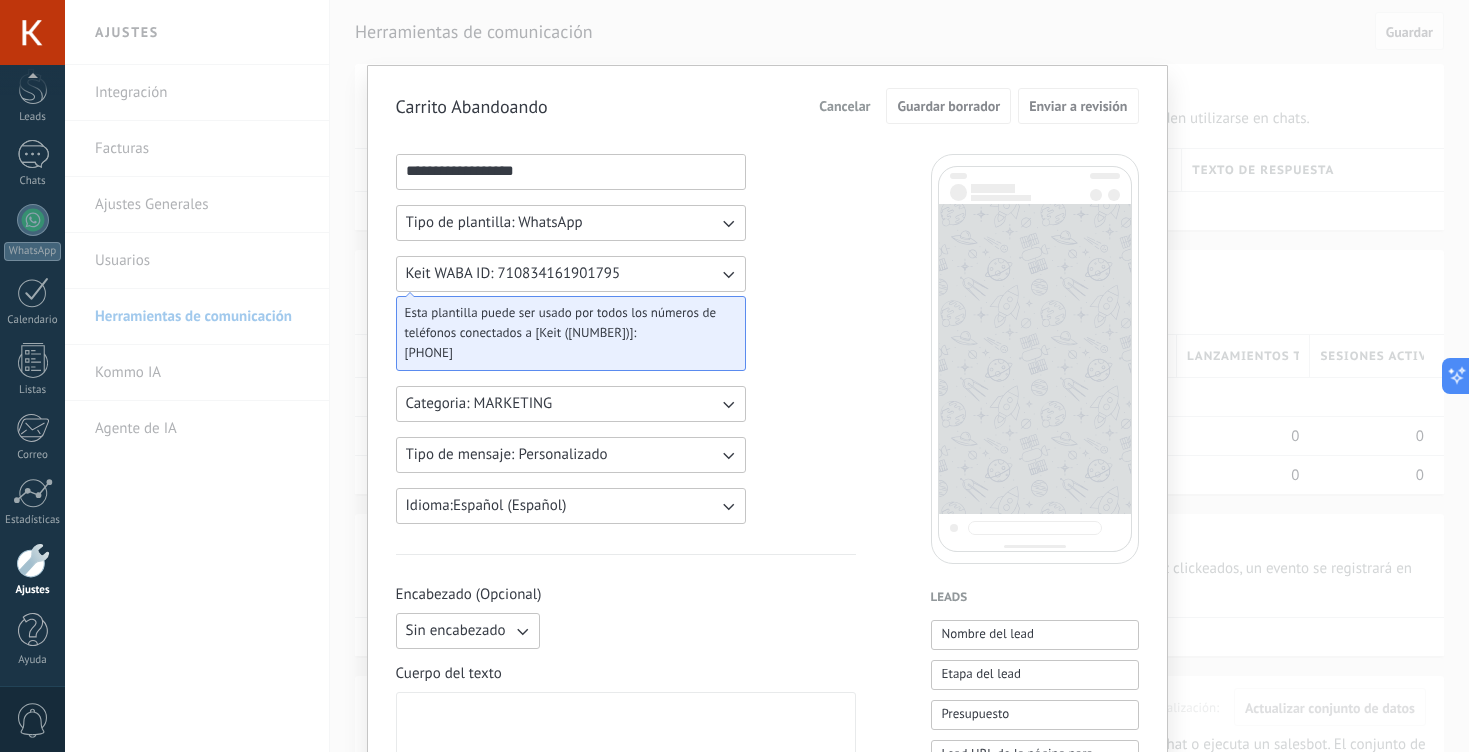 click on "Categoria: MARKETING" at bounding box center [571, 404] 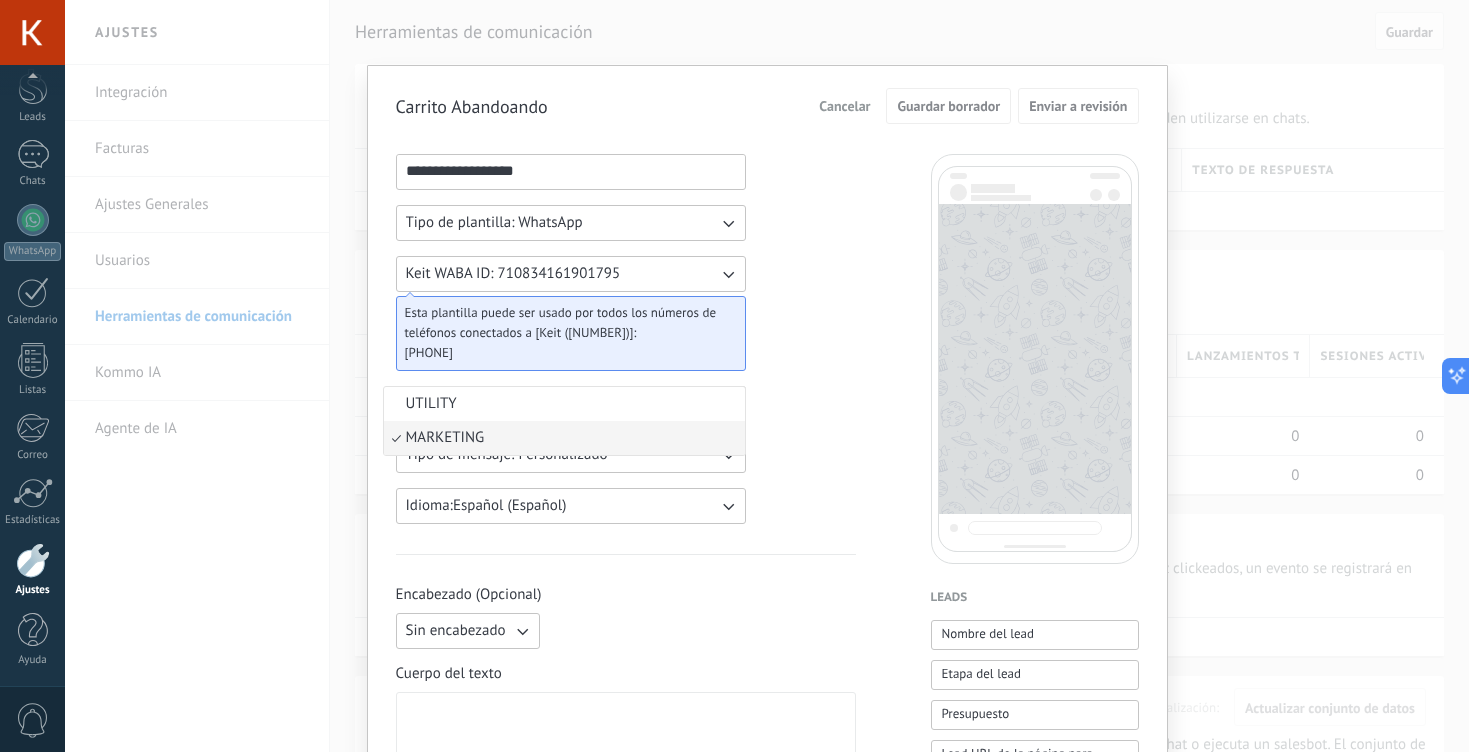click on "MARKETING" at bounding box center [564, 438] 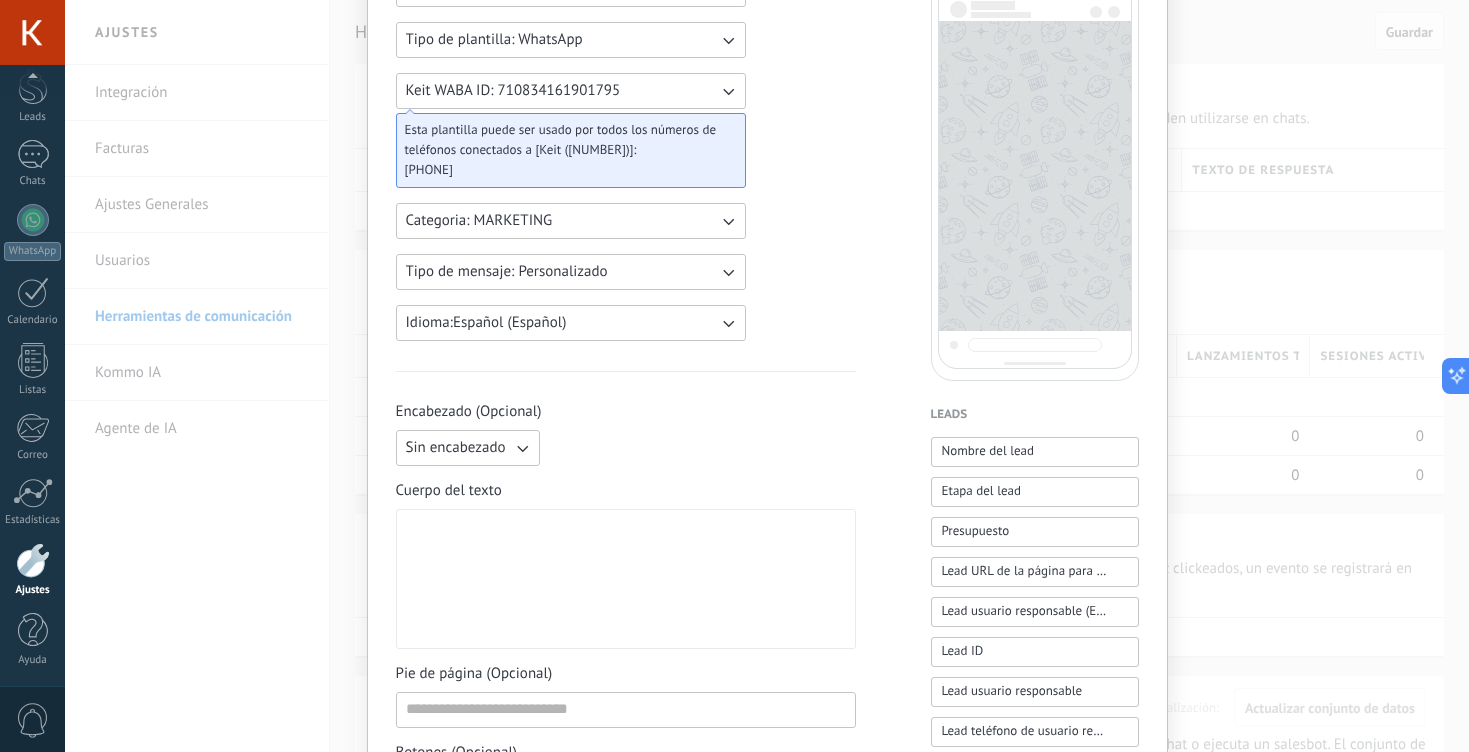 scroll, scrollTop: 213, scrollLeft: 0, axis: vertical 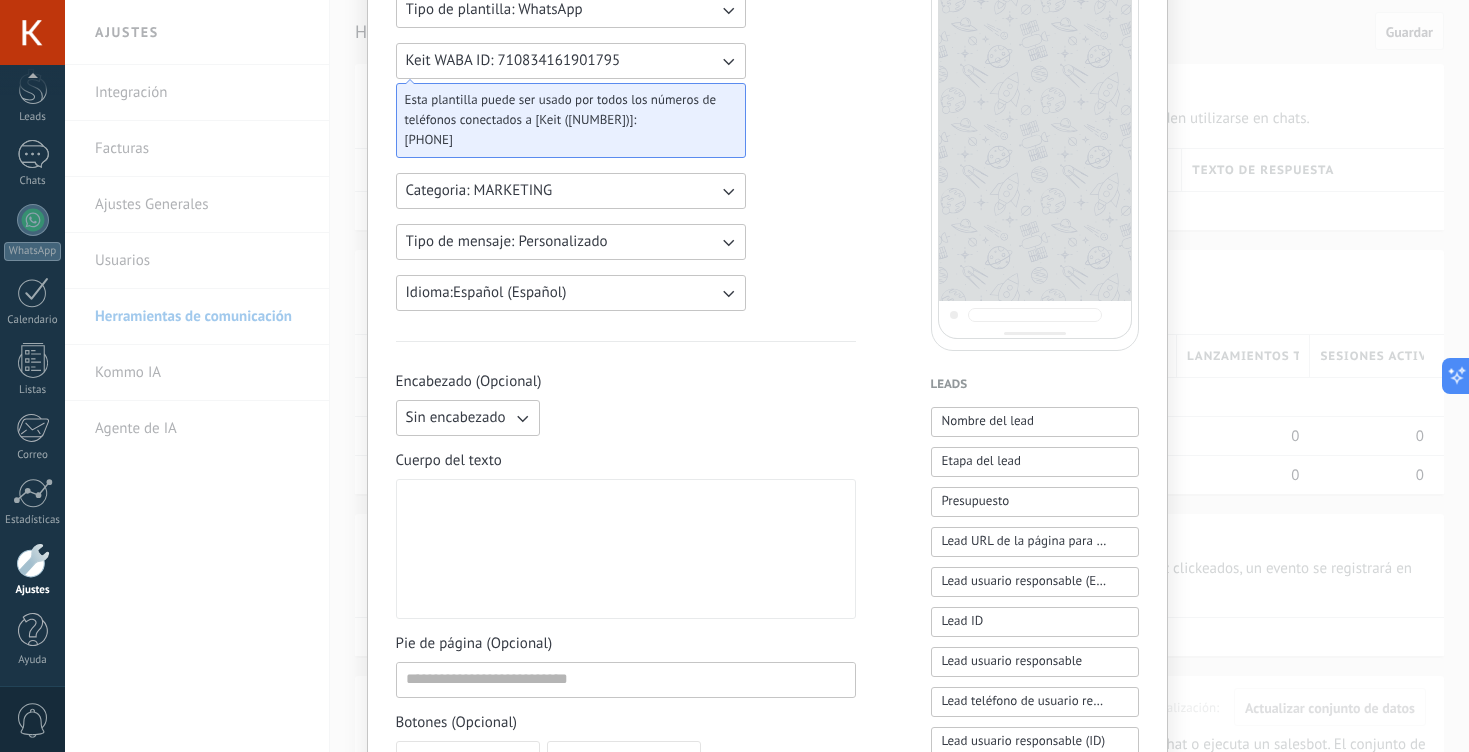 click 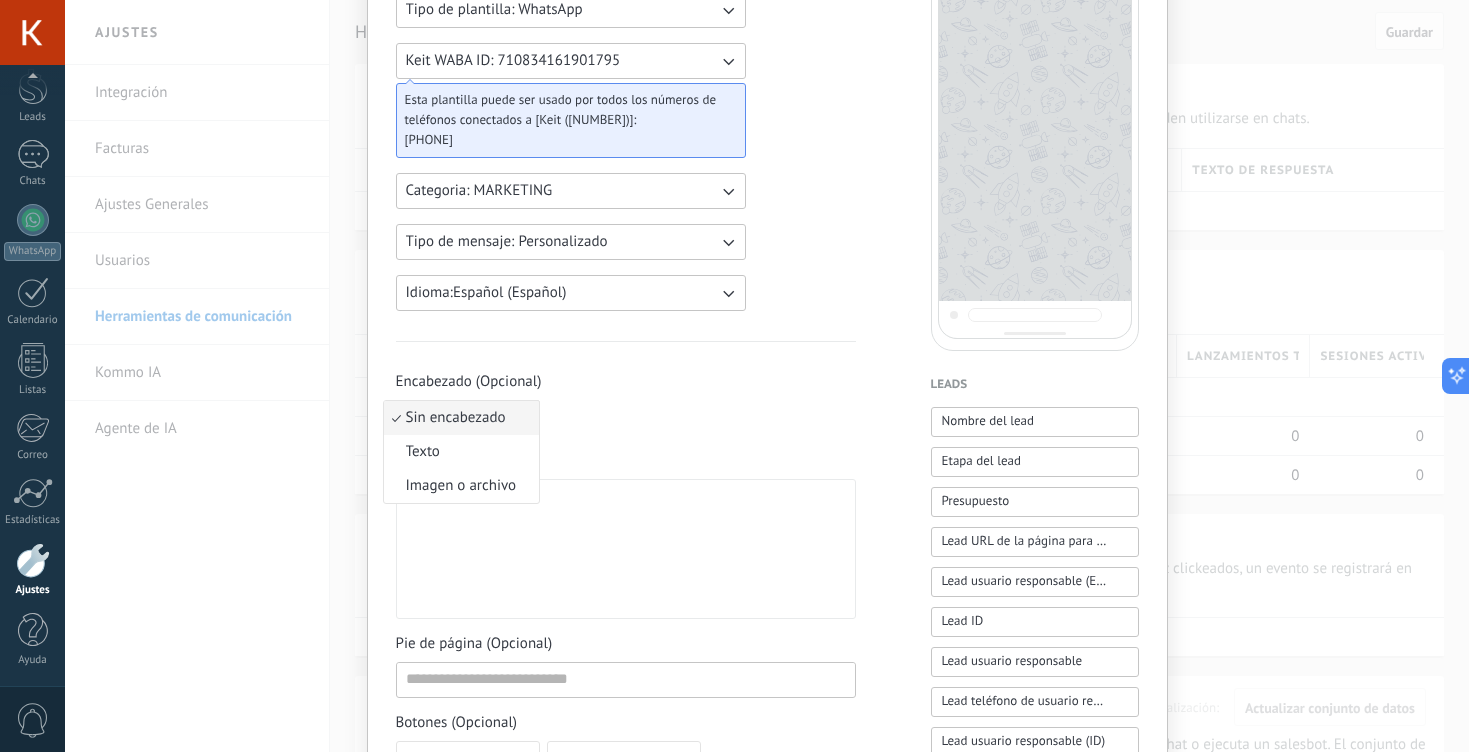 click at bounding box center (626, 549) 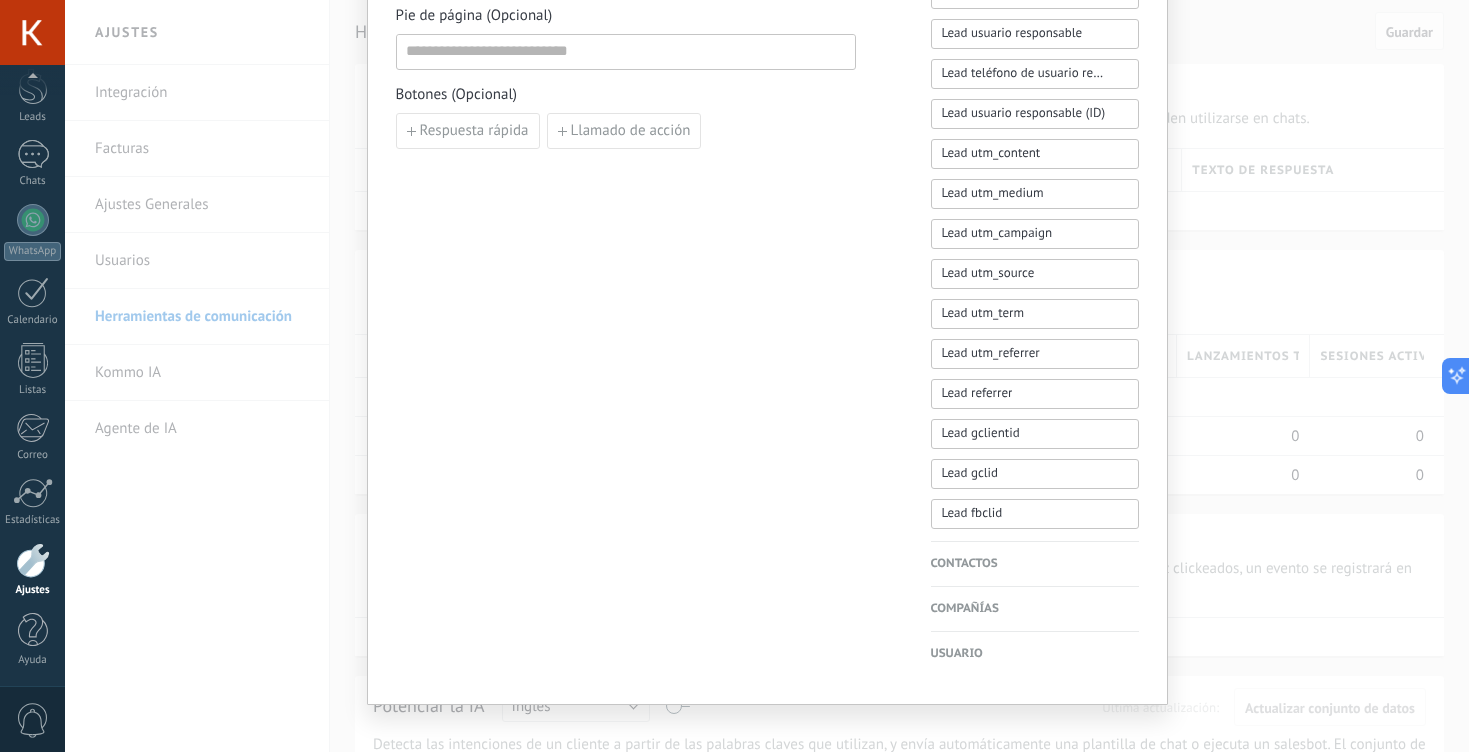 scroll, scrollTop: 859, scrollLeft: 0, axis: vertical 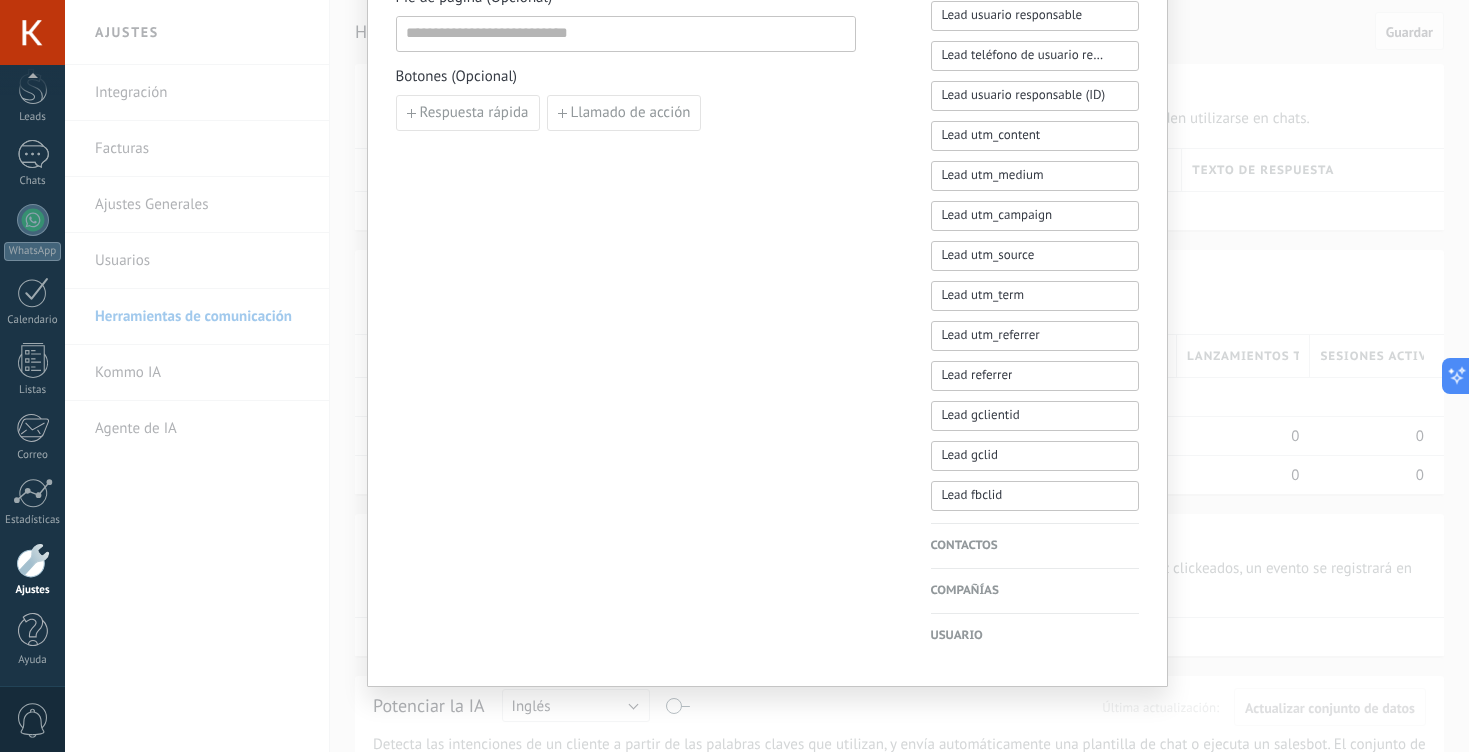 click on "Contactos" at bounding box center [1035, 546] 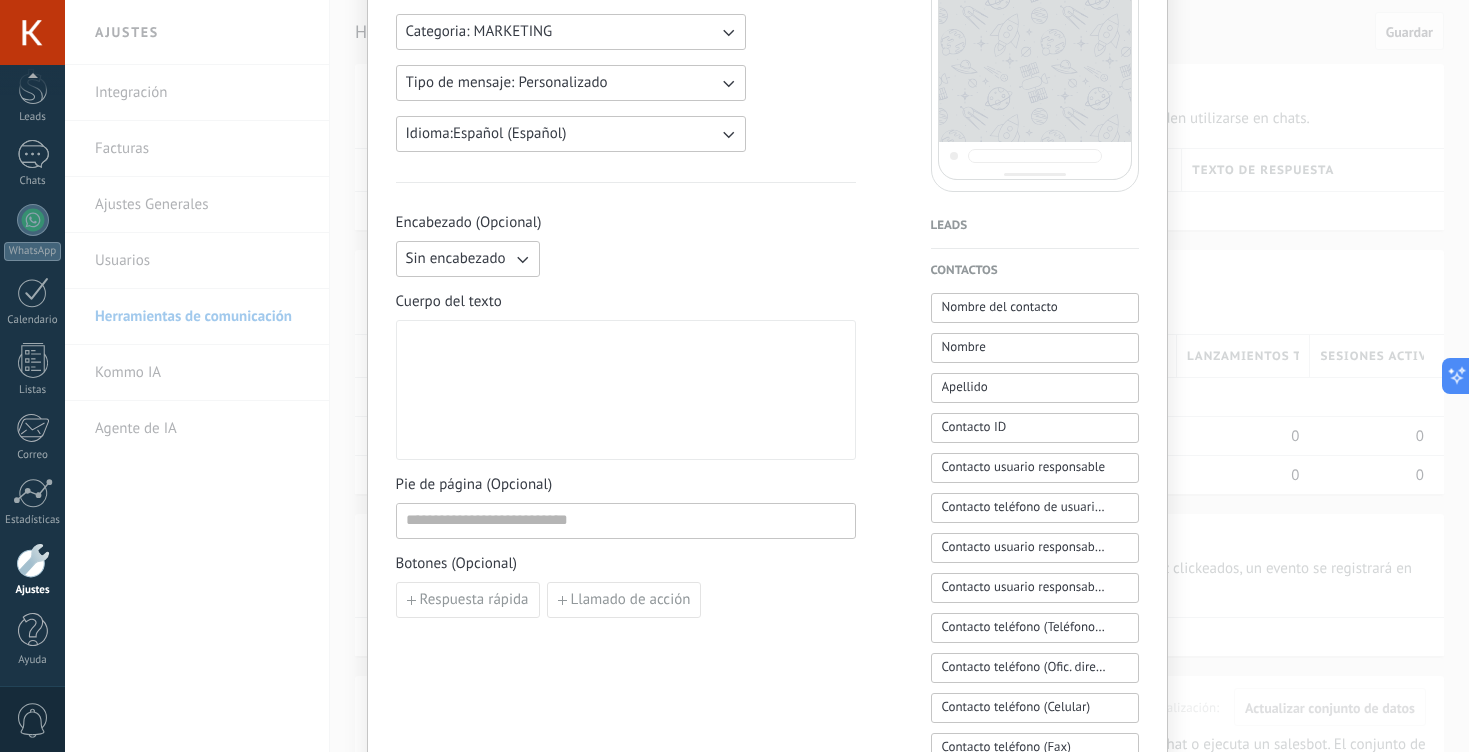 scroll, scrollTop: 380, scrollLeft: 0, axis: vertical 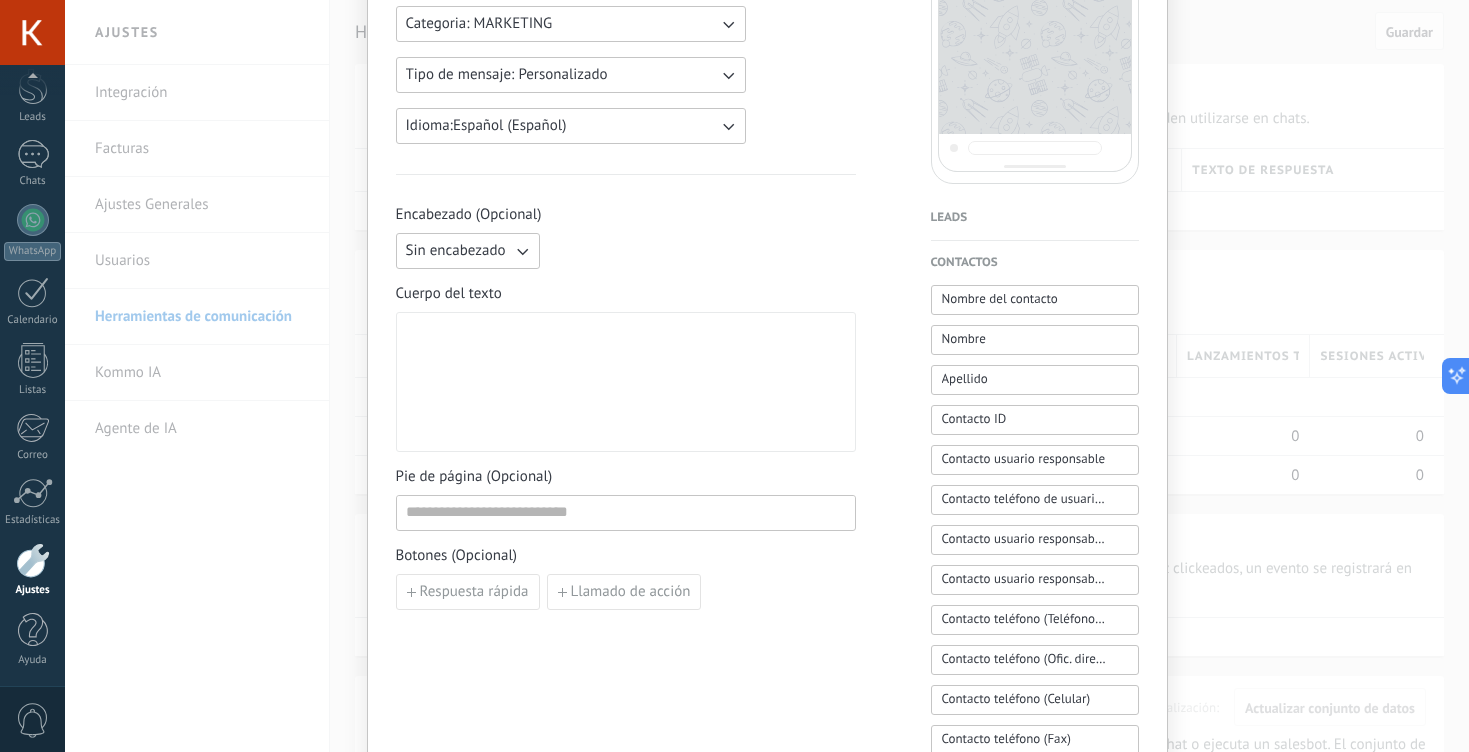 click on "Contactos" at bounding box center [1035, 263] 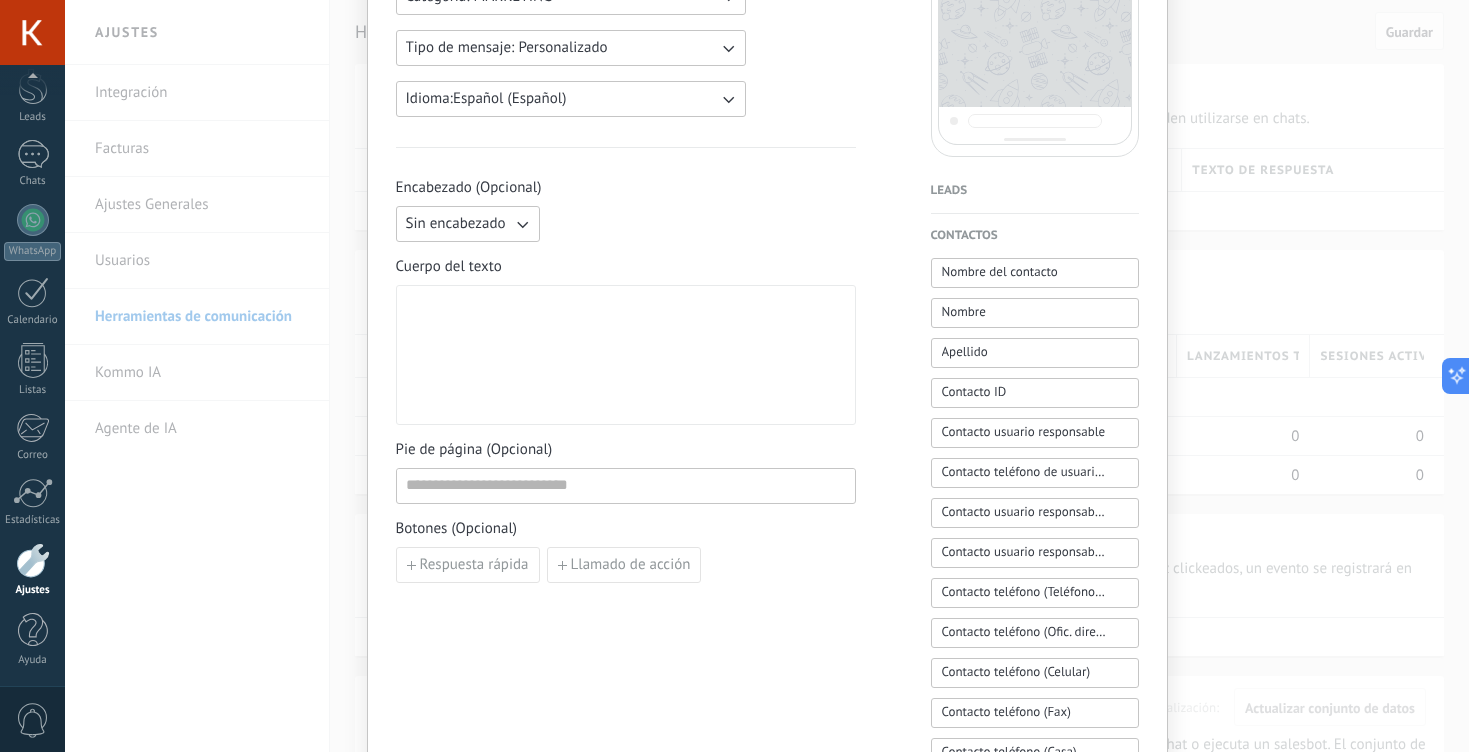 scroll, scrollTop: 365, scrollLeft: 0, axis: vertical 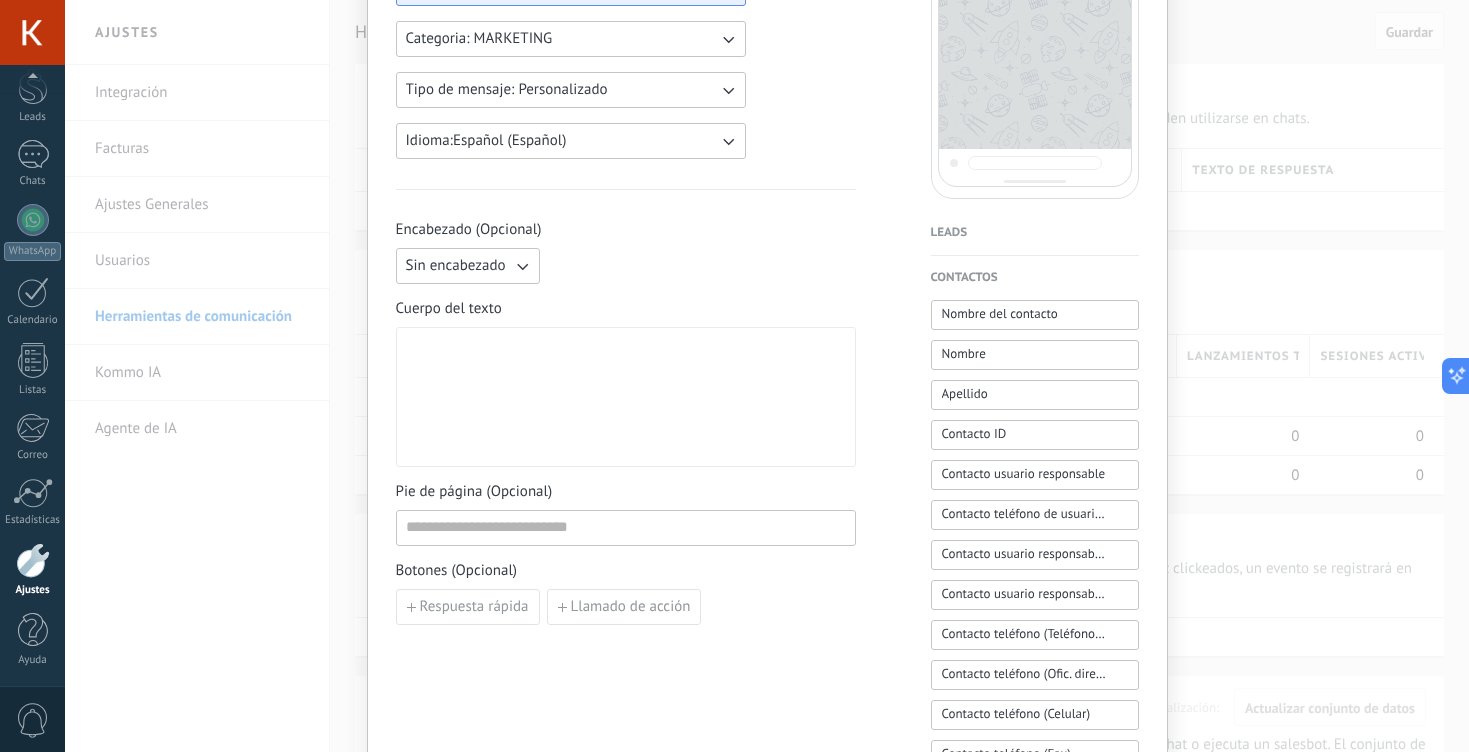 click at bounding box center [626, 397] 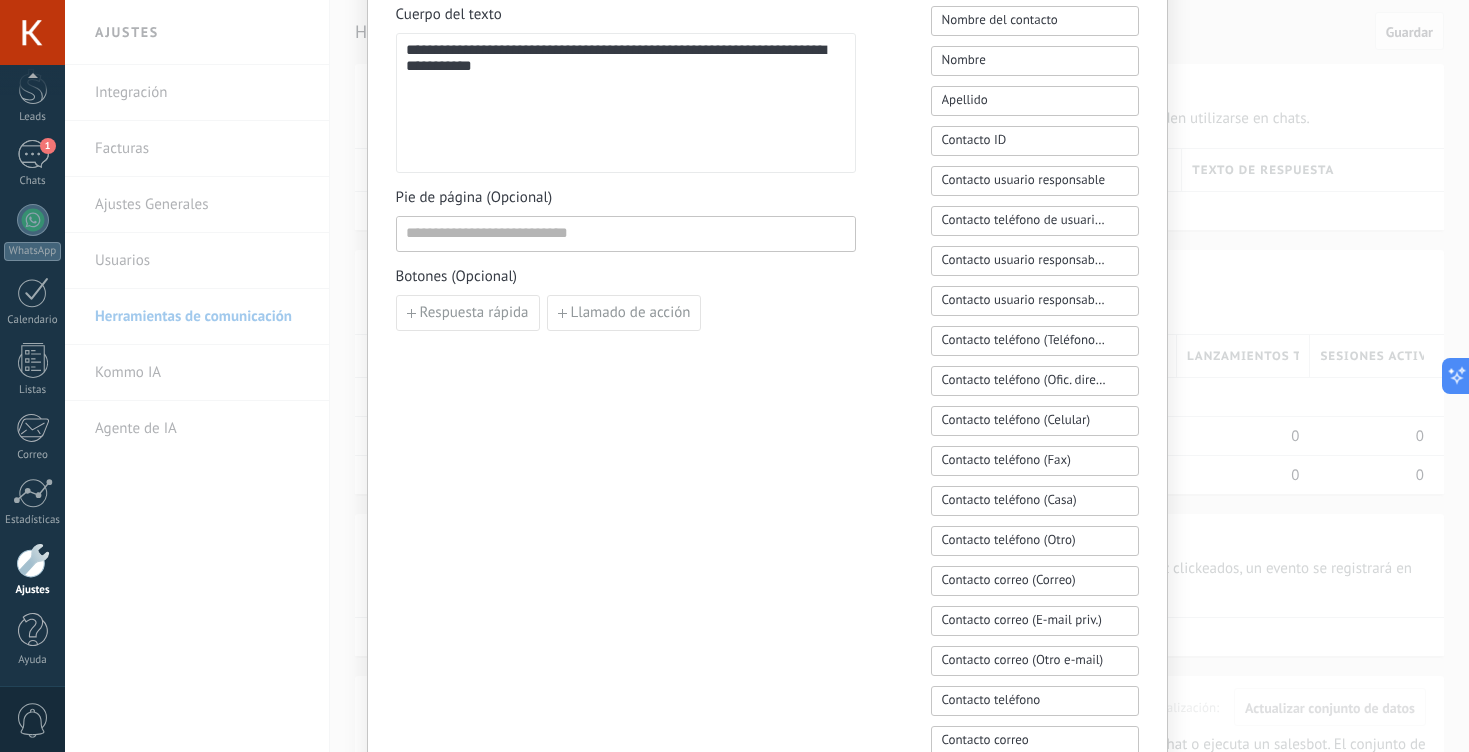 scroll, scrollTop: 697, scrollLeft: 0, axis: vertical 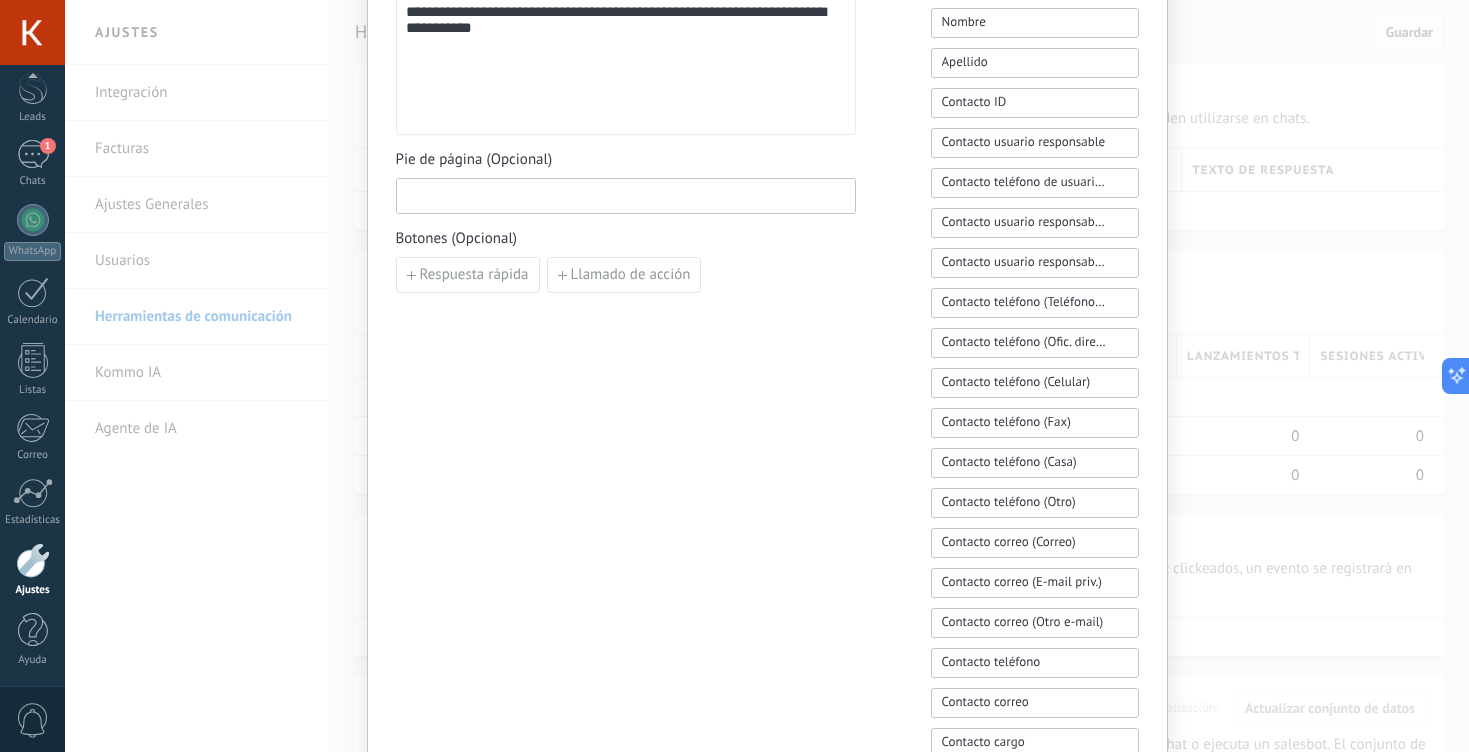 click at bounding box center [626, 195] 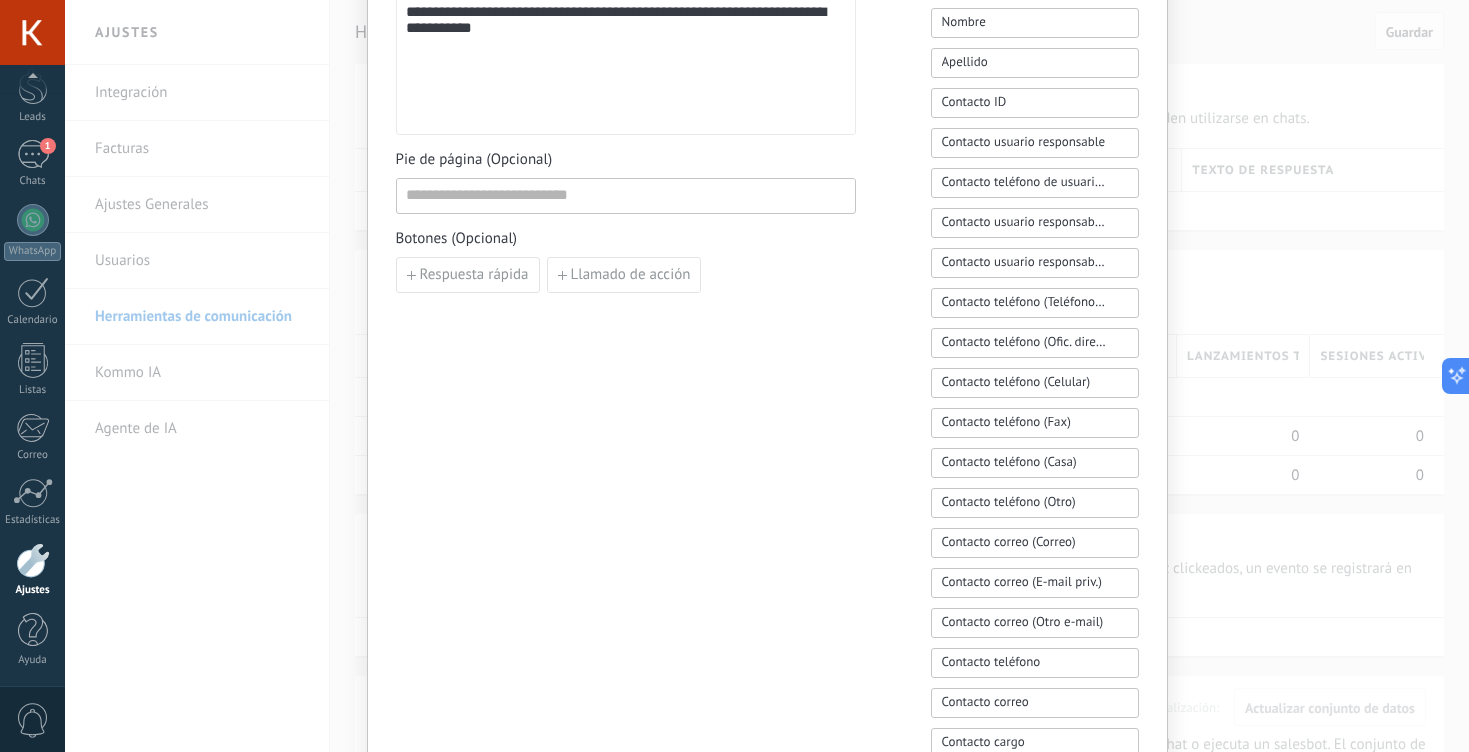 click on "**********" at bounding box center [626, 152] 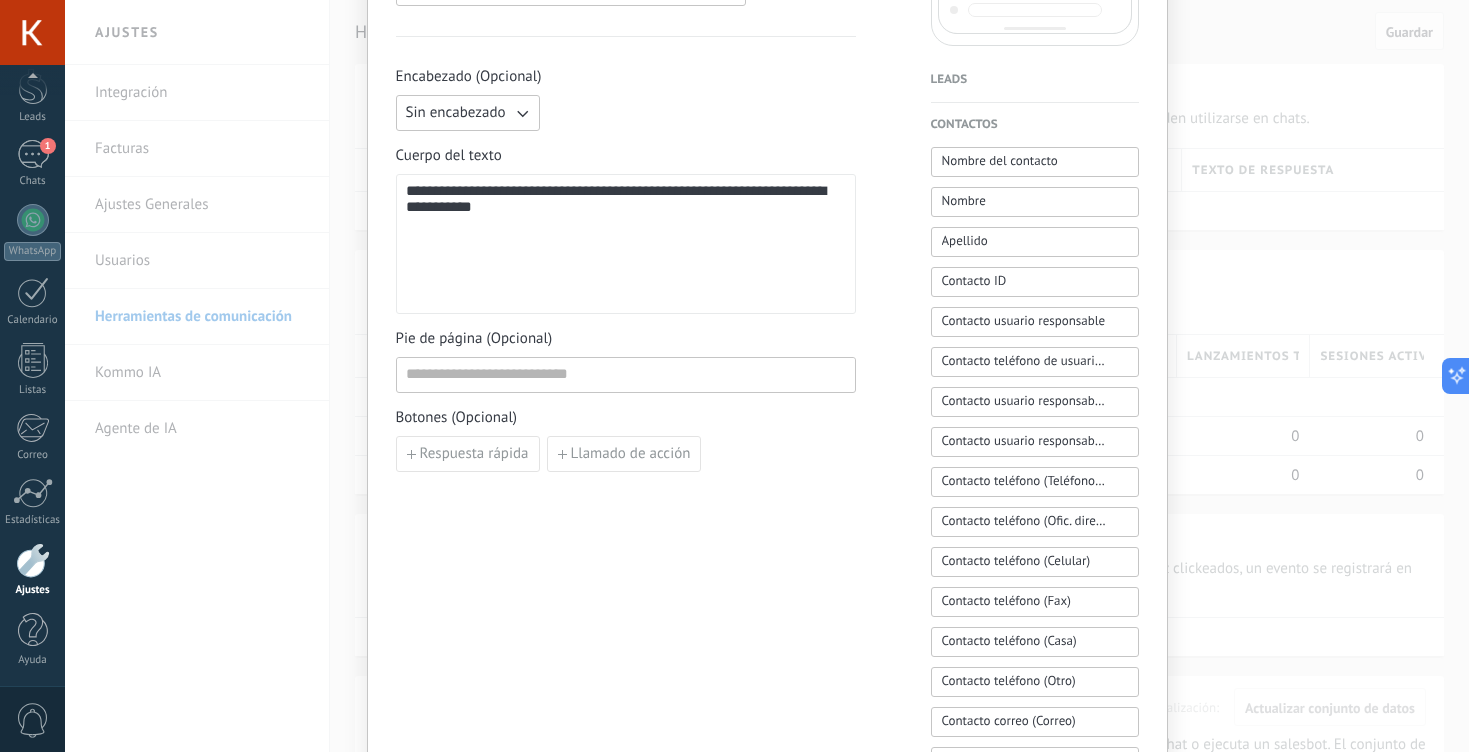 scroll, scrollTop: 550, scrollLeft: 0, axis: vertical 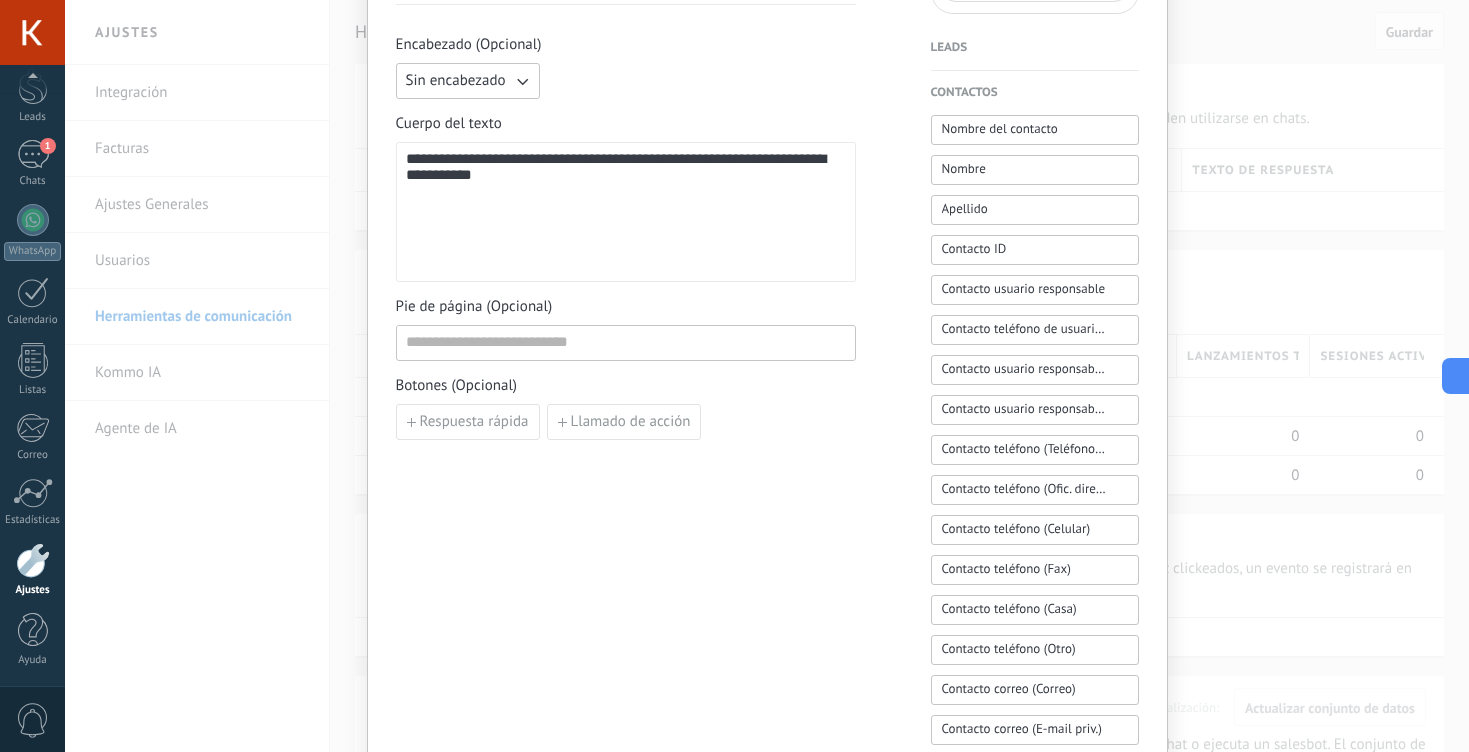 click on "**********" at bounding box center [626, 212] 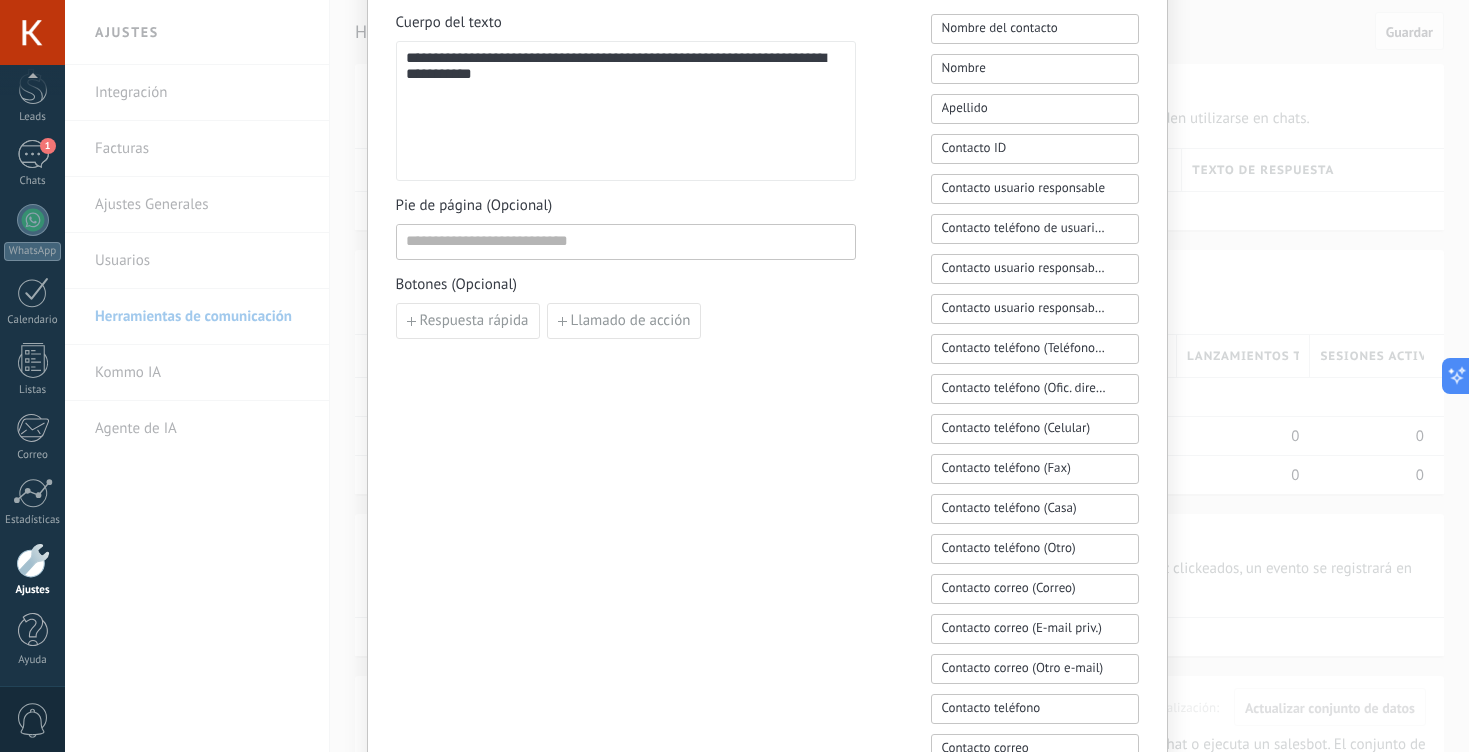 scroll, scrollTop: 899, scrollLeft: 0, axis: vertical 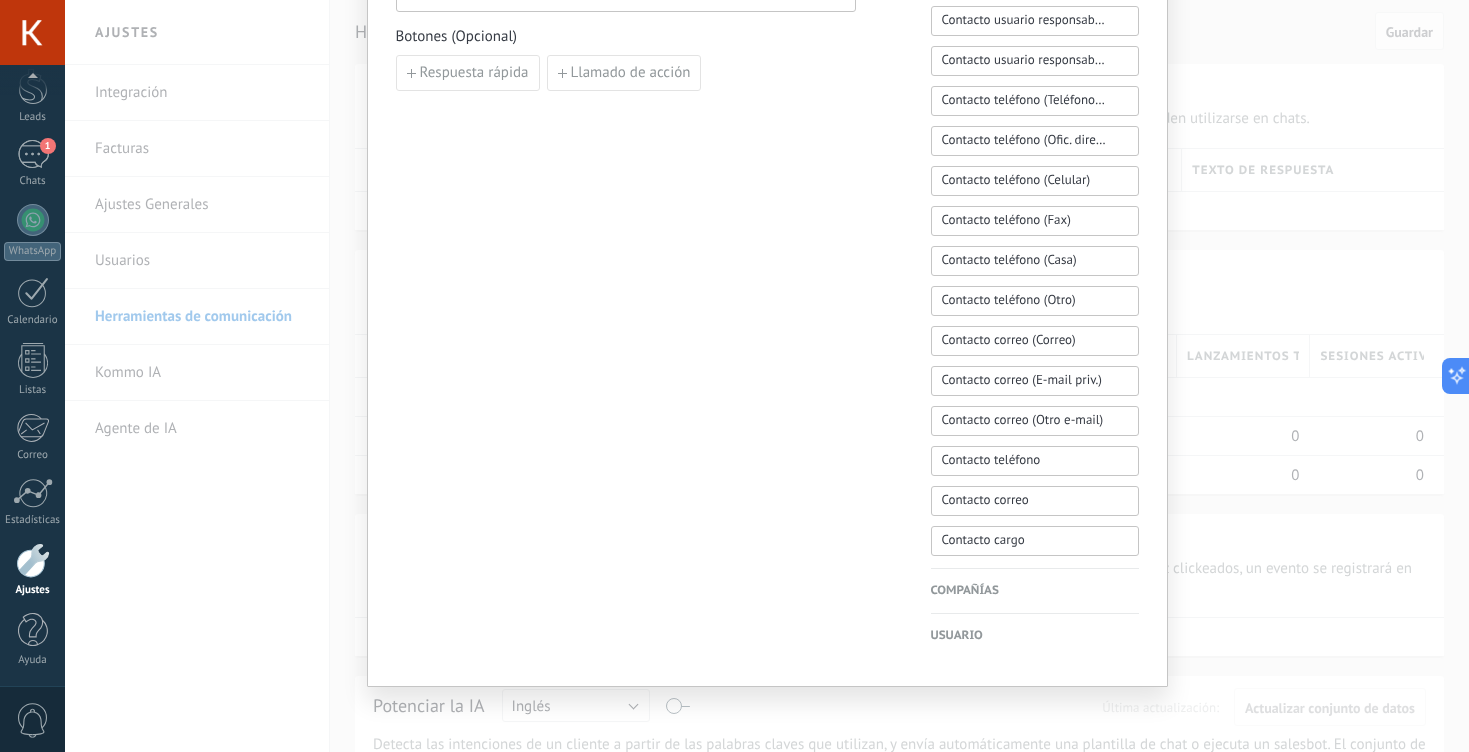 click on "Usuario" at bounding box center [1035, 636] 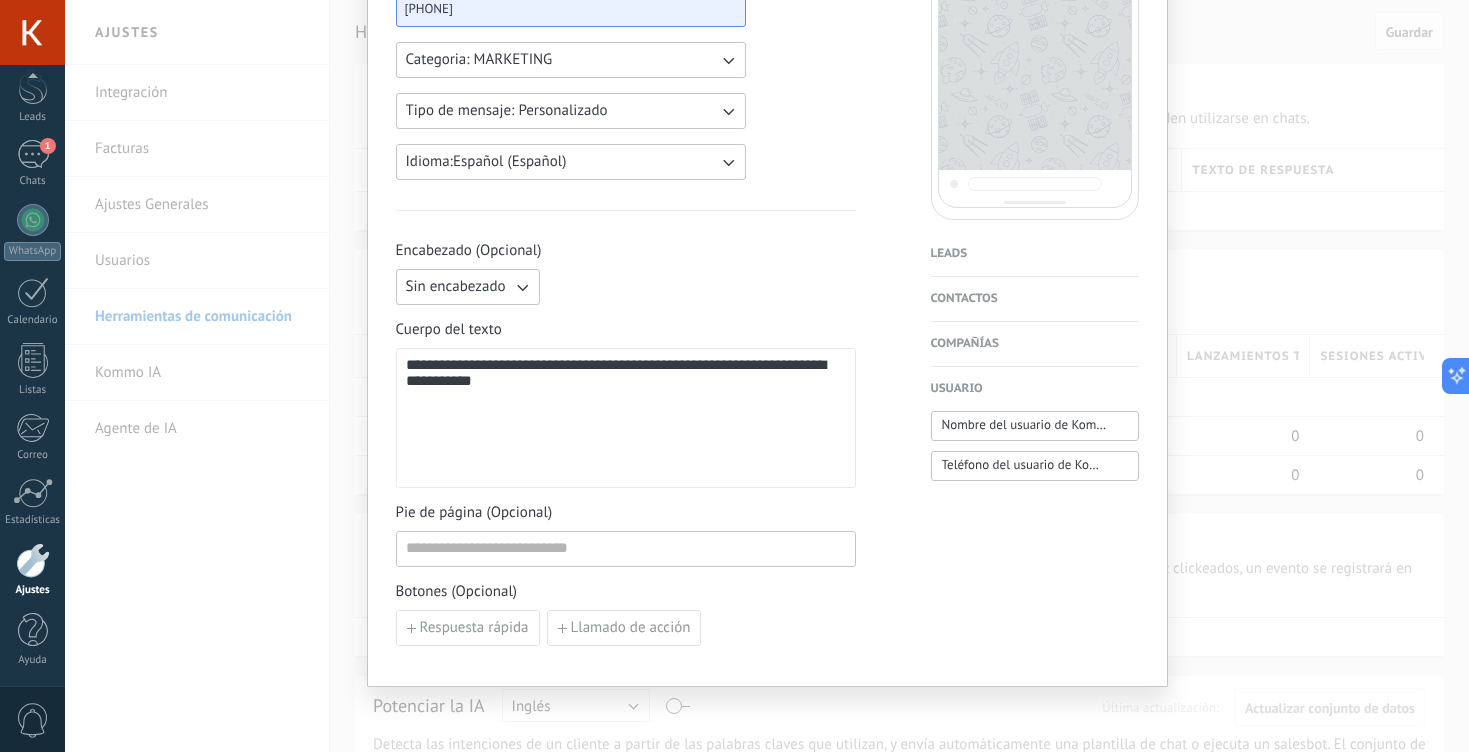 click on "Compañías" at bounding box center (1035, 344) 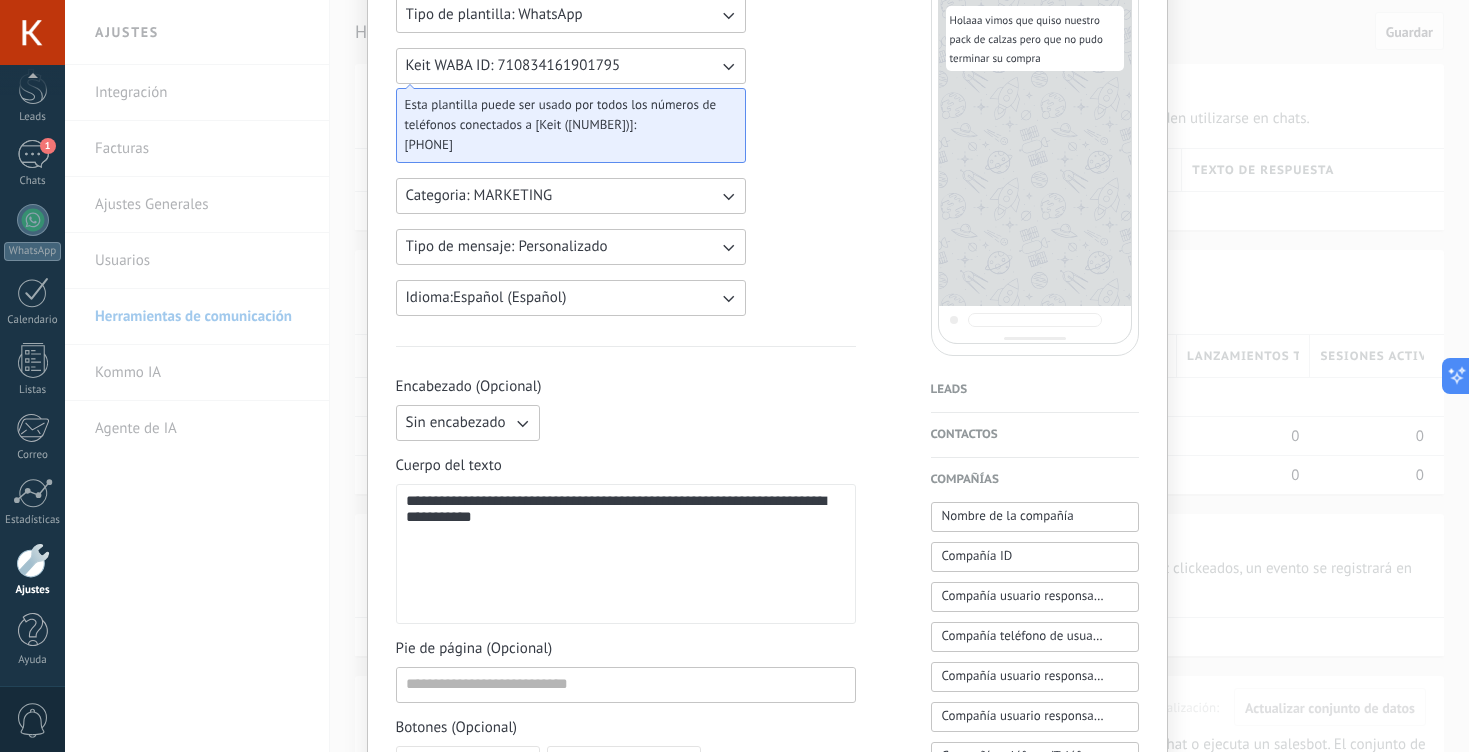 scroll, scrollTop: 171, scrollLeft: 0, axis: vertical 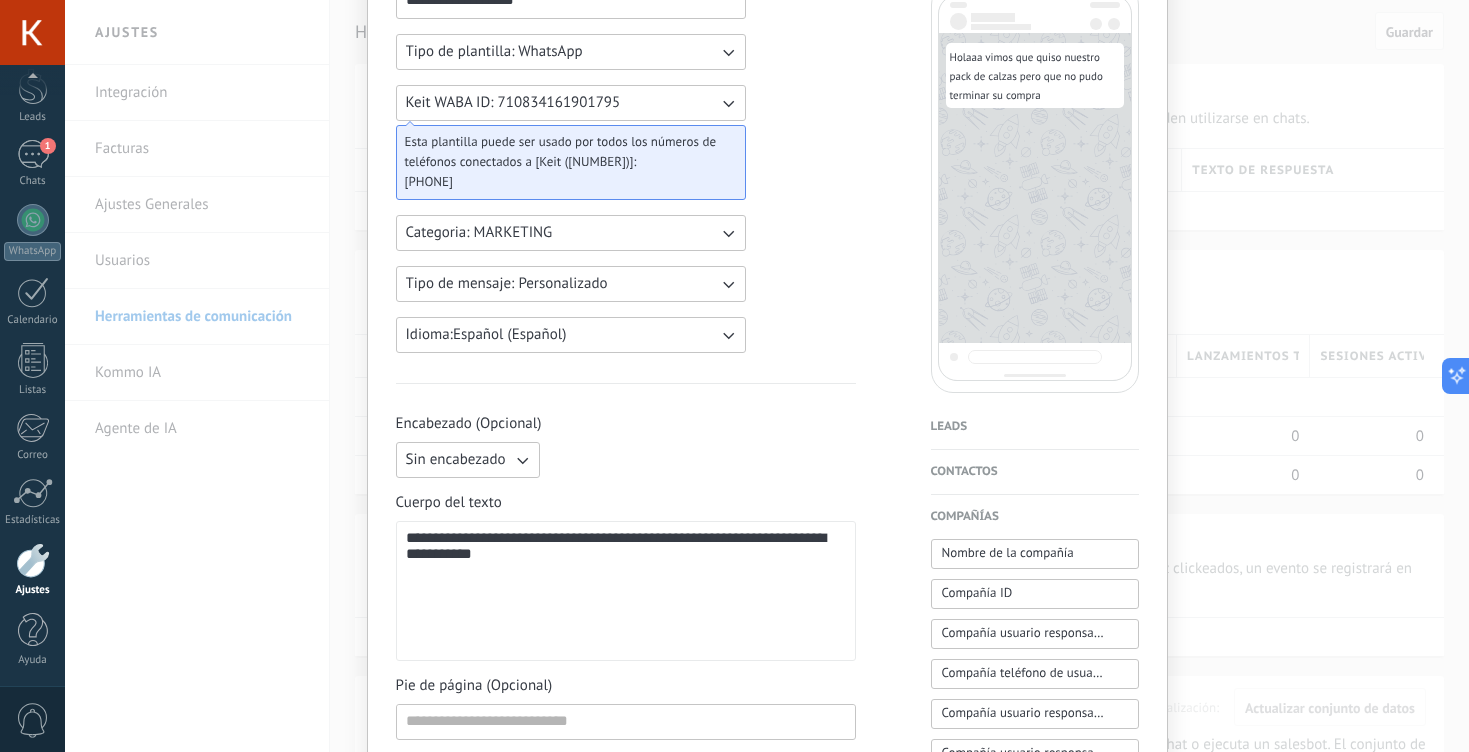 click on "Contactos" at bounding box center [1035, 472] 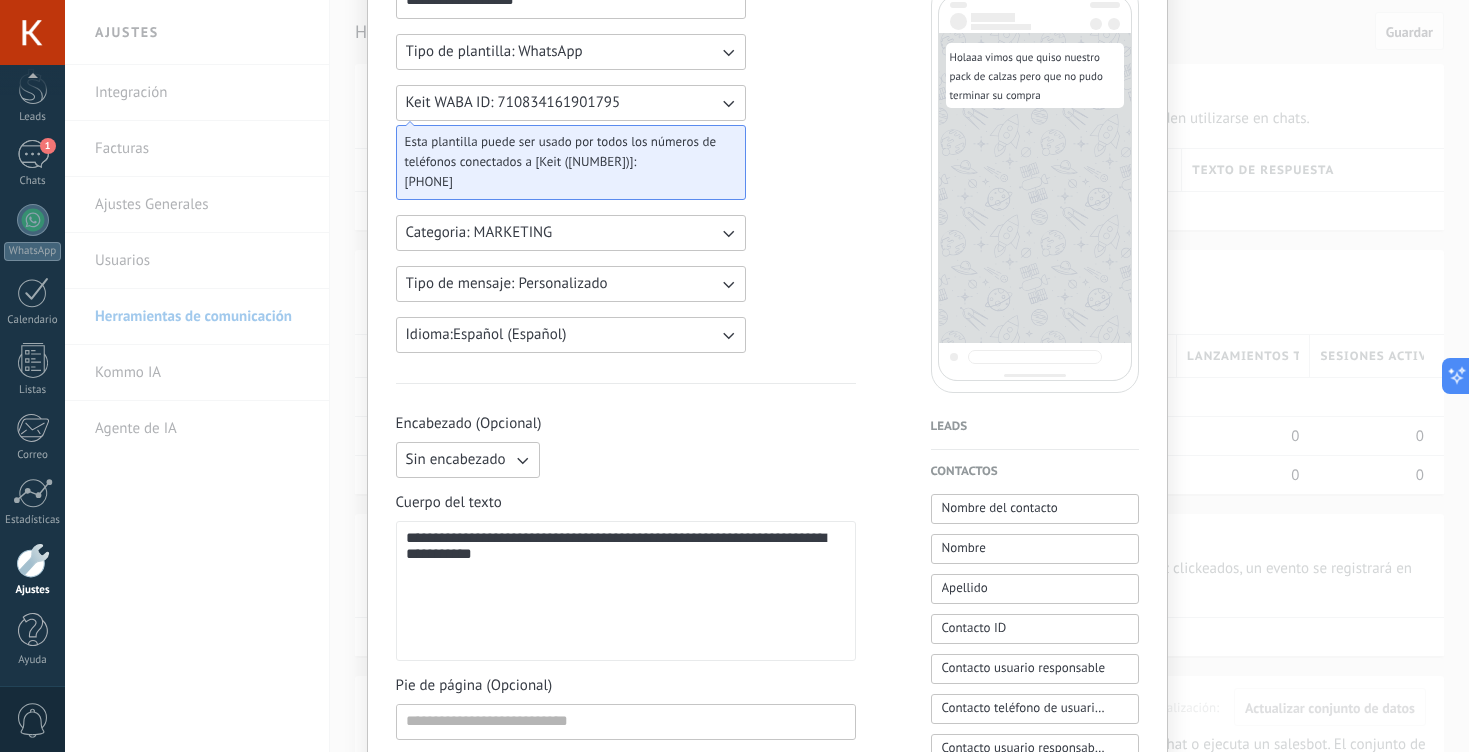click on "Leads Nombre del lead Etapa del lead Presupuesto Lead URL de la página para compartir con los clientes Lead usuario responsable (Email) Lead ID Lead usuario responsable Lead teléfono de usuario responsable Lead usuario responsable (ID) Lead utm_content Lead utm_medium Lead utm_campaign Lead utm_source Lead utm_term Lead utm_referrer Lead referrer Lead gclientid Lead gclid Lead fbclid" at bounding box center [1035, 433] 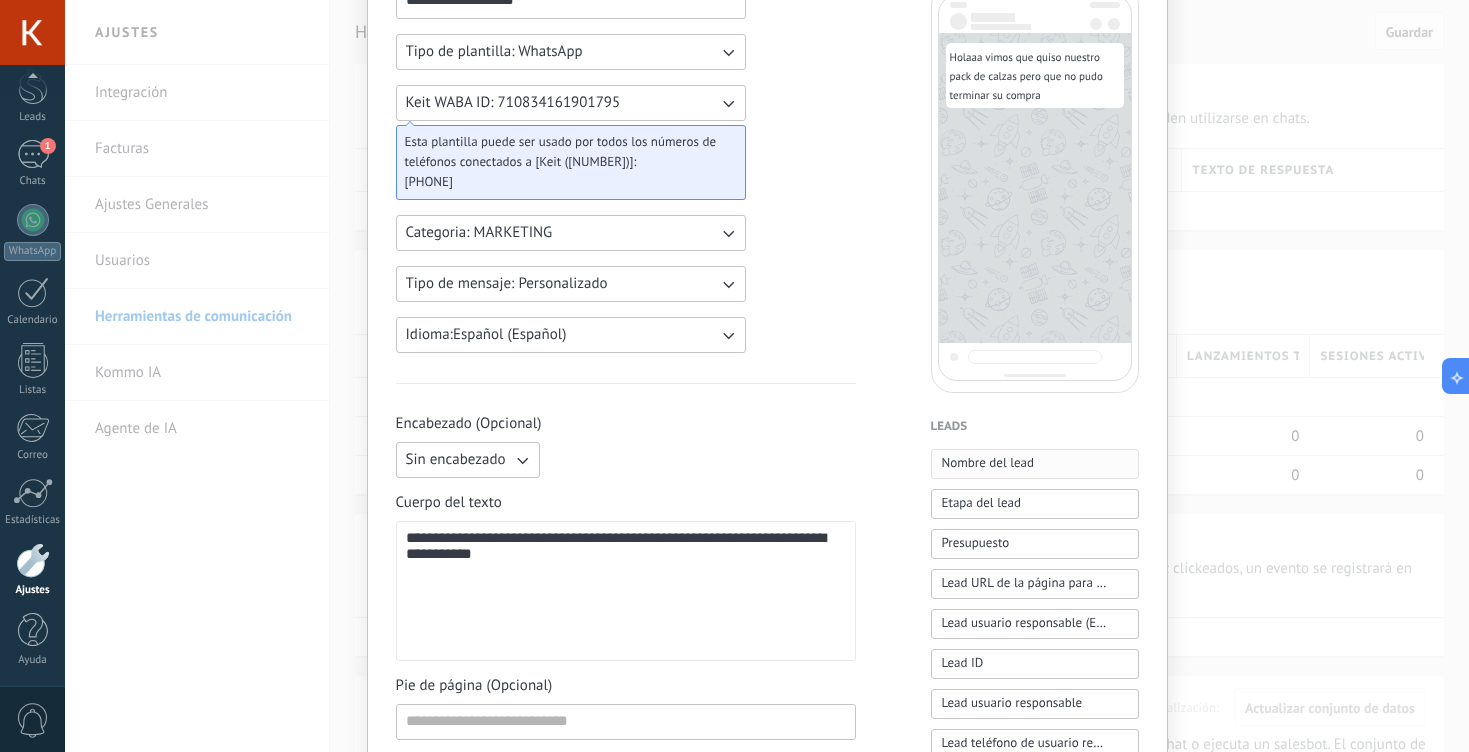 click on "Nombre del lead" at bounding box center (988, 463) 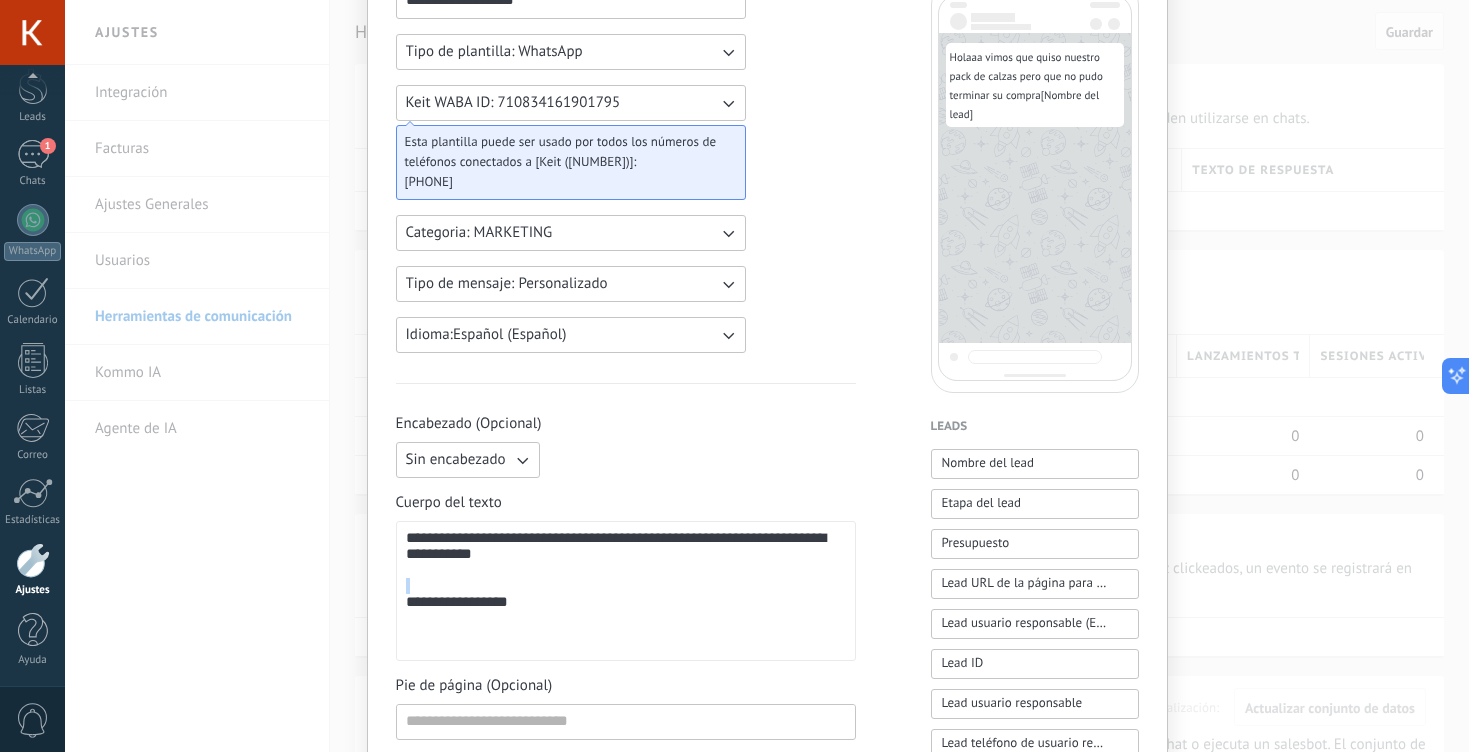 drag, startPoint x: 545, startPoint y: 631, endPoint x: 357, endPoint y: 617, distance: 188.52055 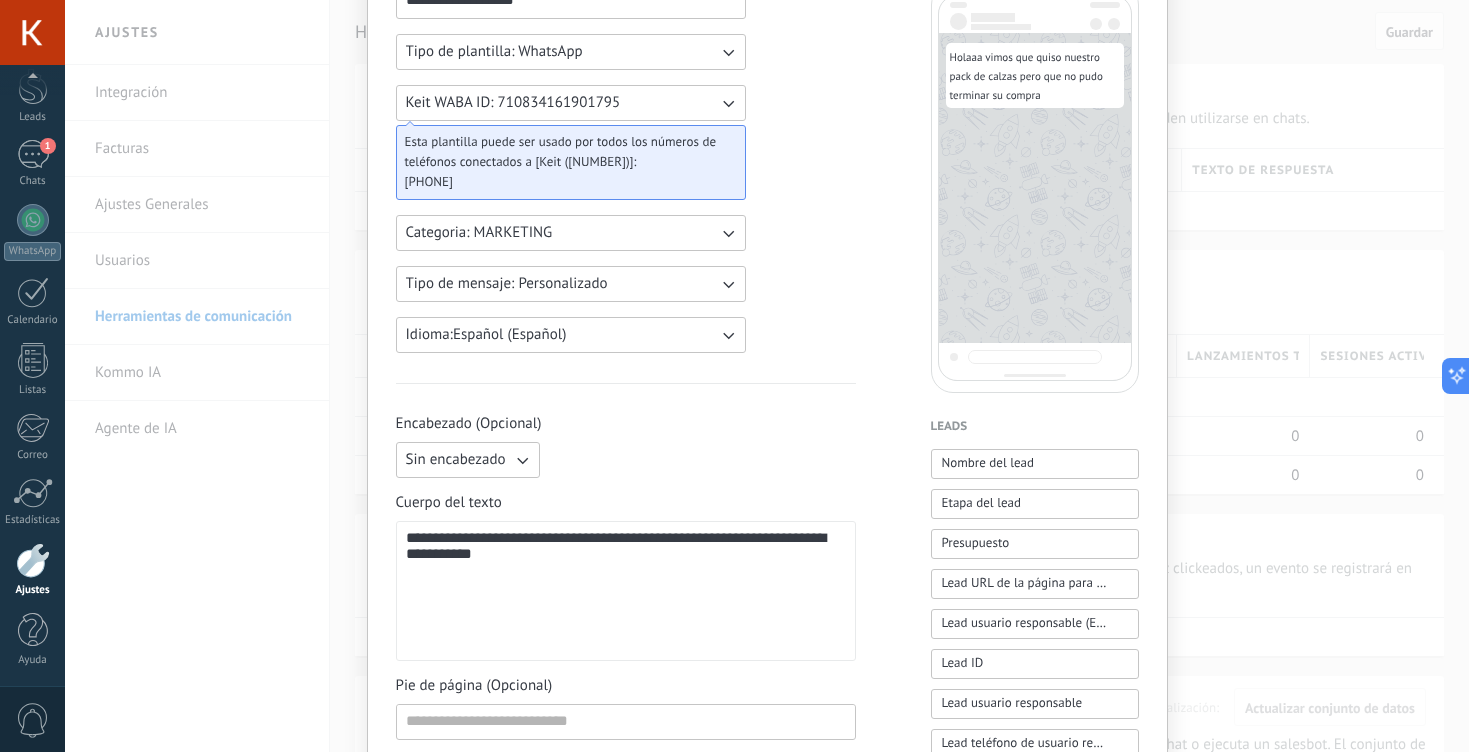 click on "**********" at bounding box center (626, 591) 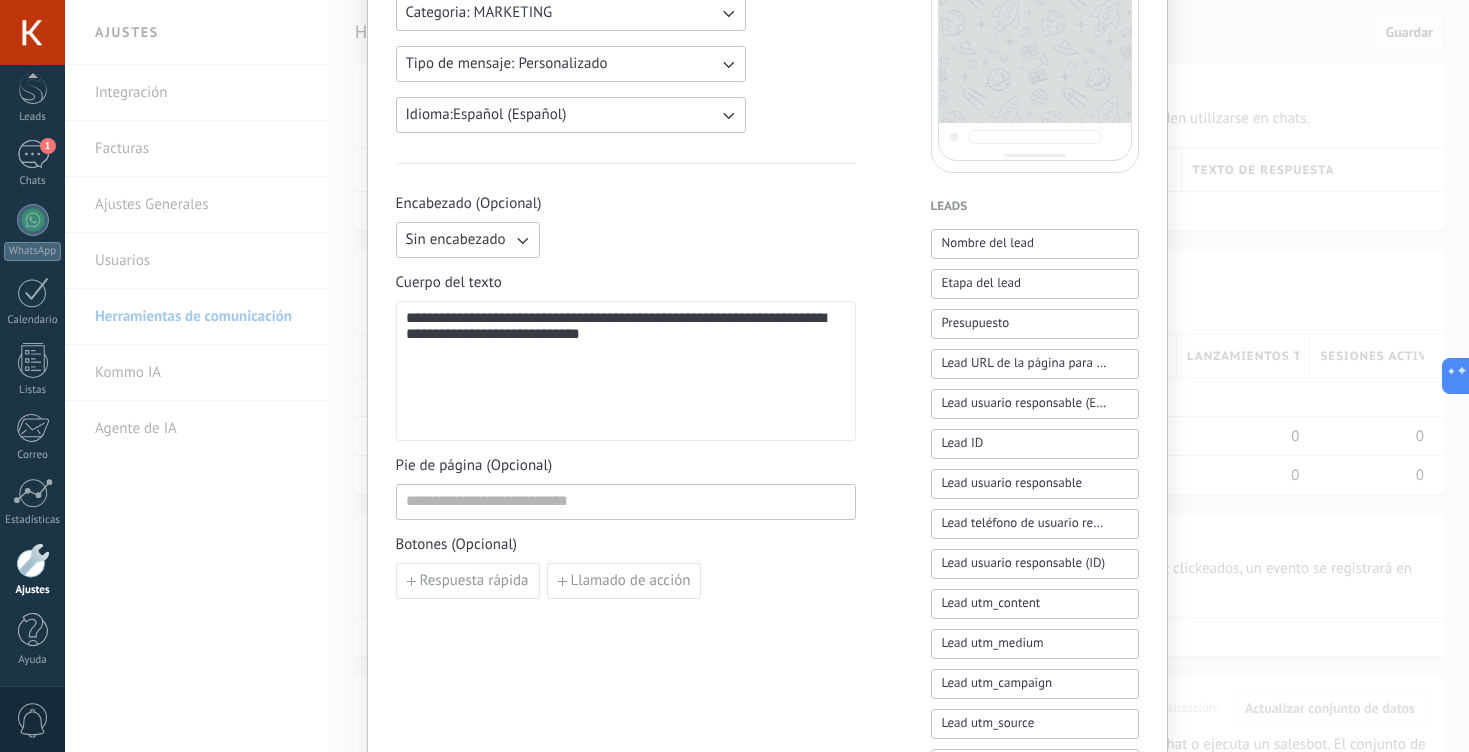 scroll, scrollTop: 408, scrollLeft: 0, axis: vertical 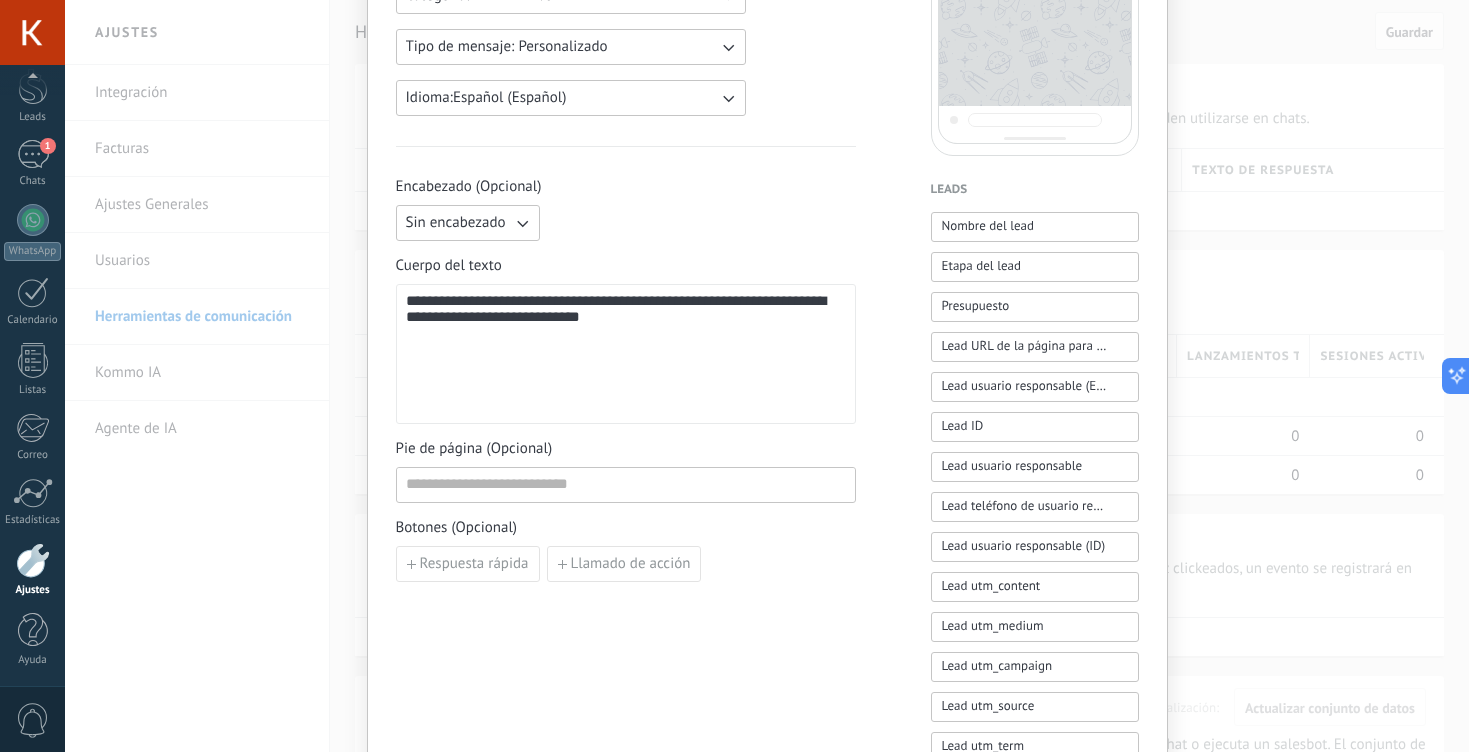 click on "Tipo de mensaje: Personalizado" at bounding box center [571, 47] 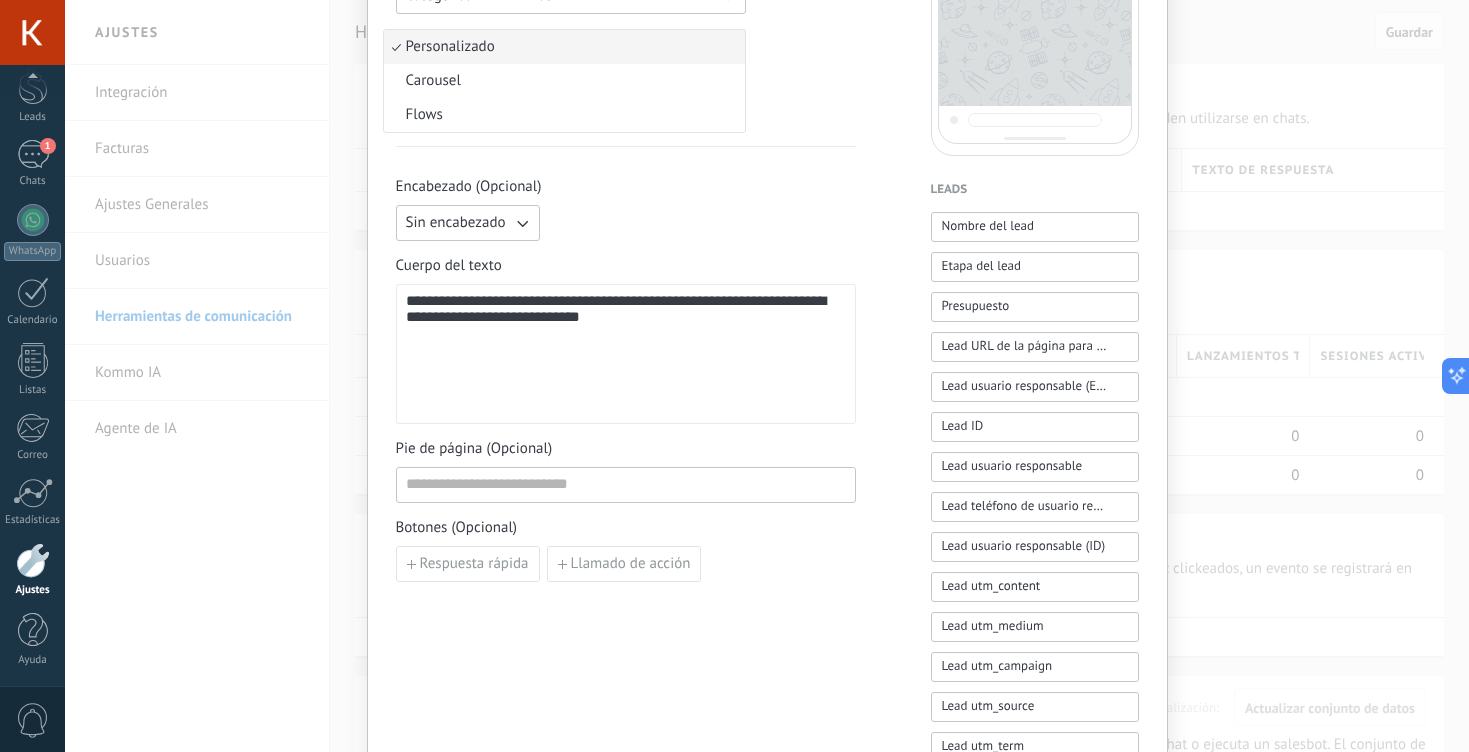 click on "**********" at bounding box center (626, 421) 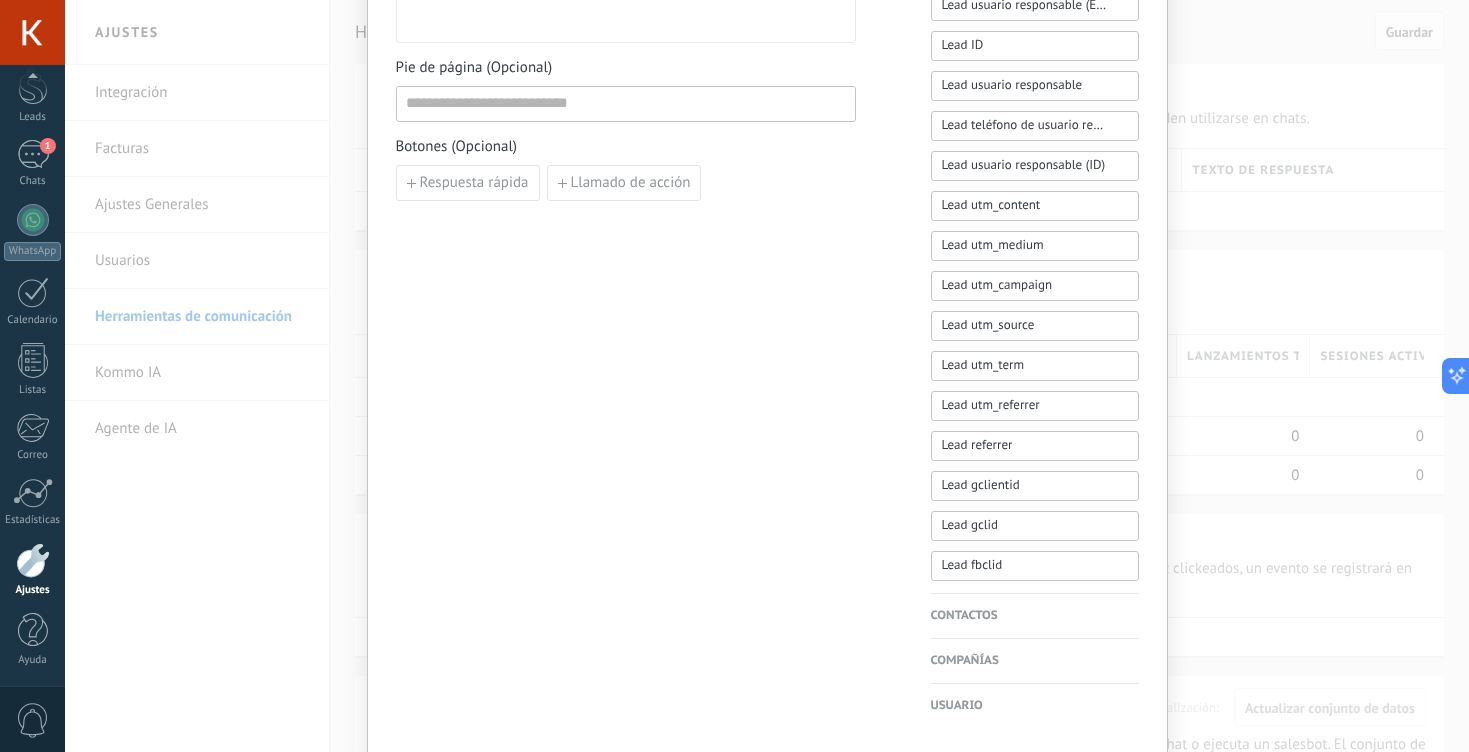 scroll, scrollTop: 781, scrollLeft: 0, axis: vertical 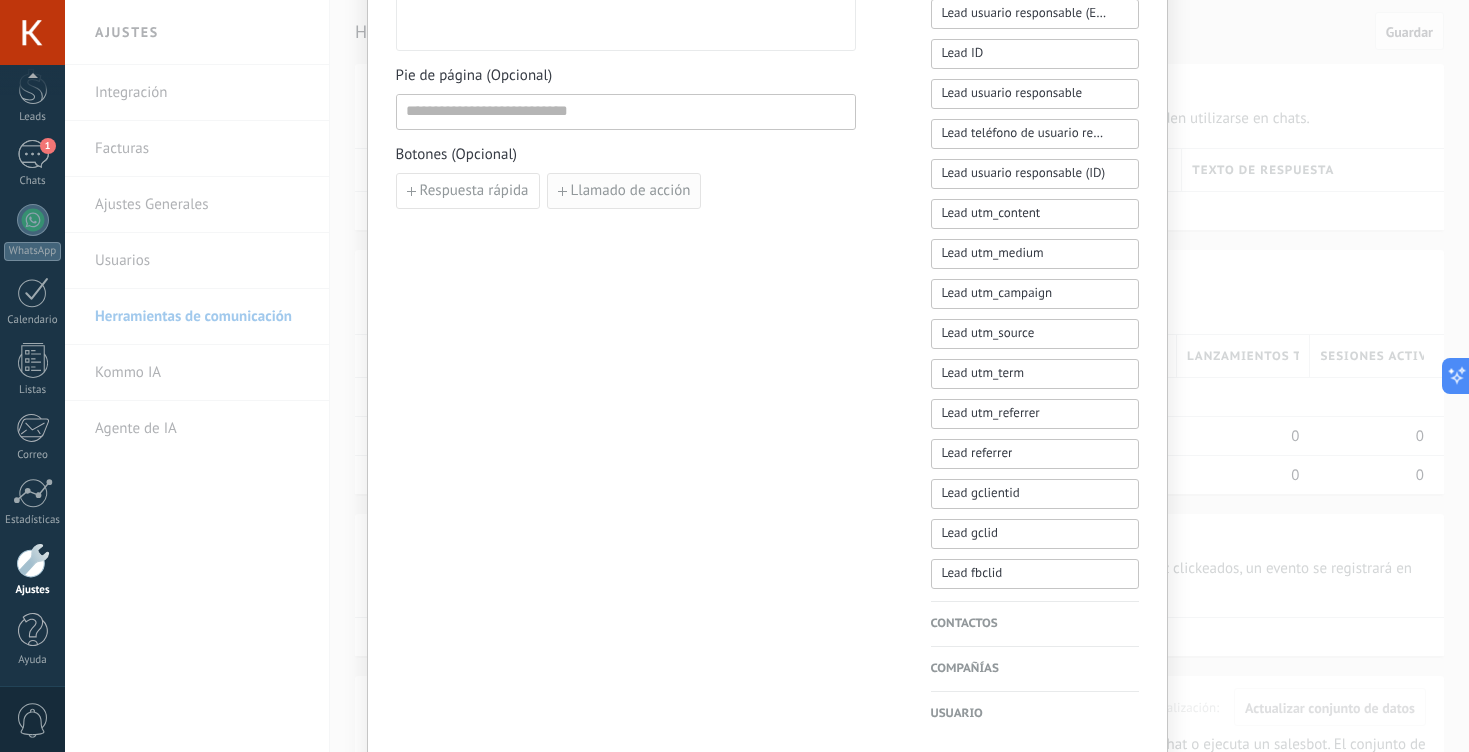 click on "Llamado de acción" at bounding box center [624, 191] 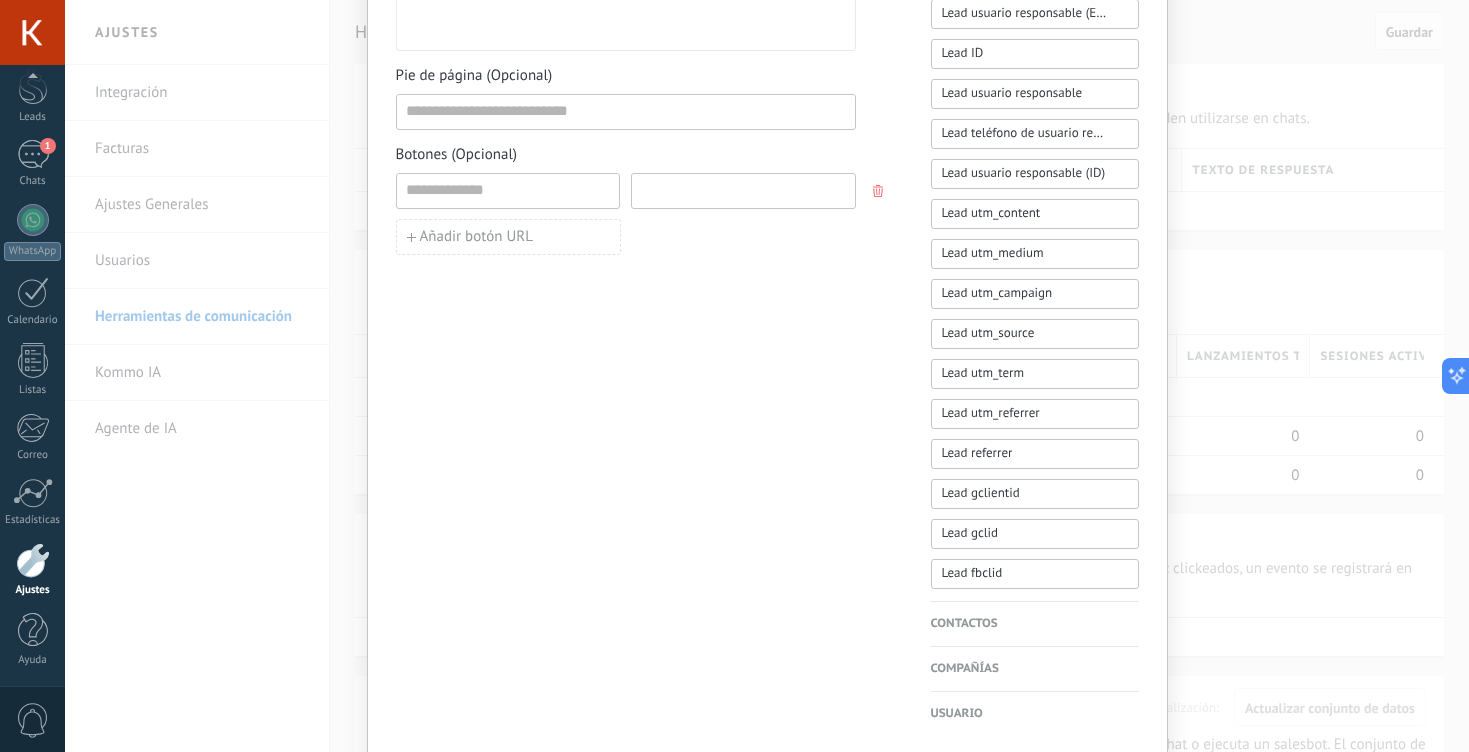 click at bounding box center (743, 190) 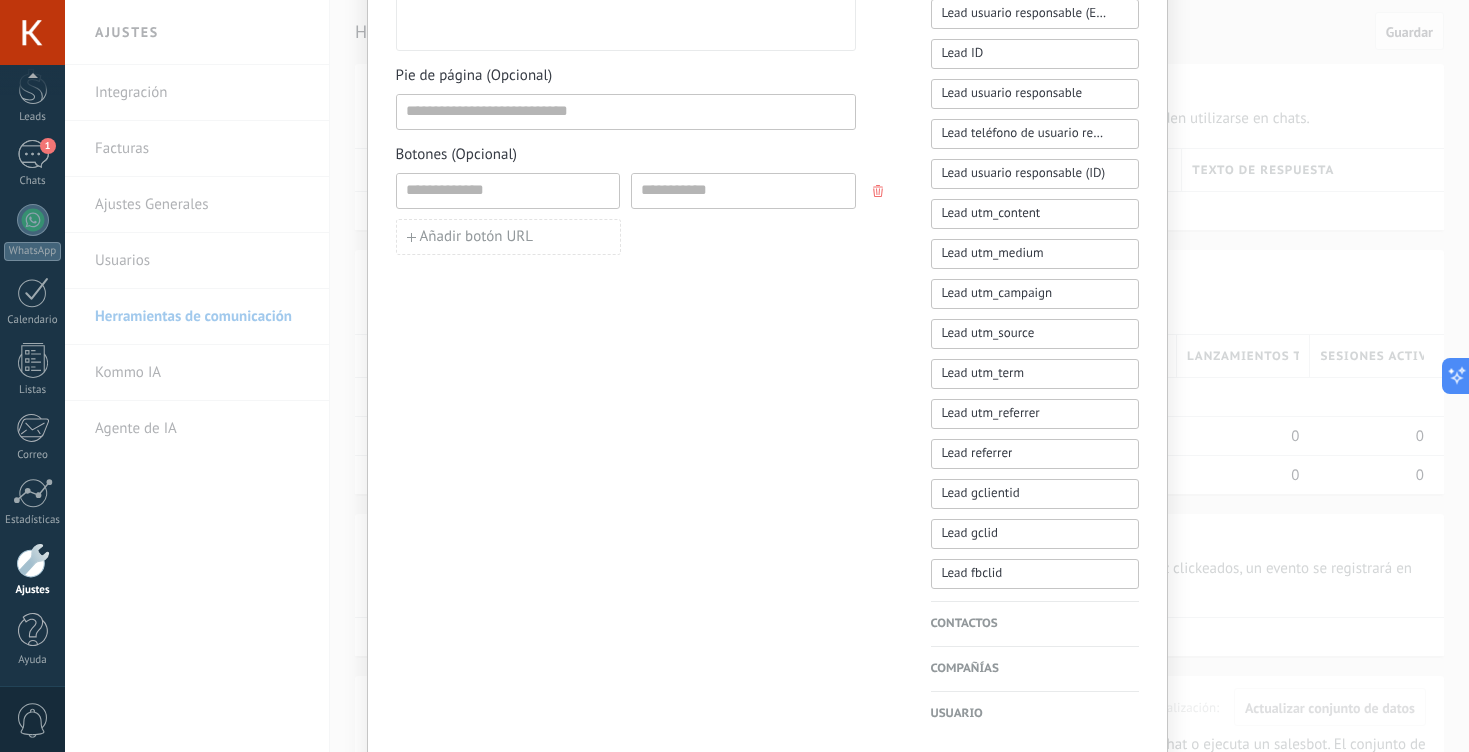 click 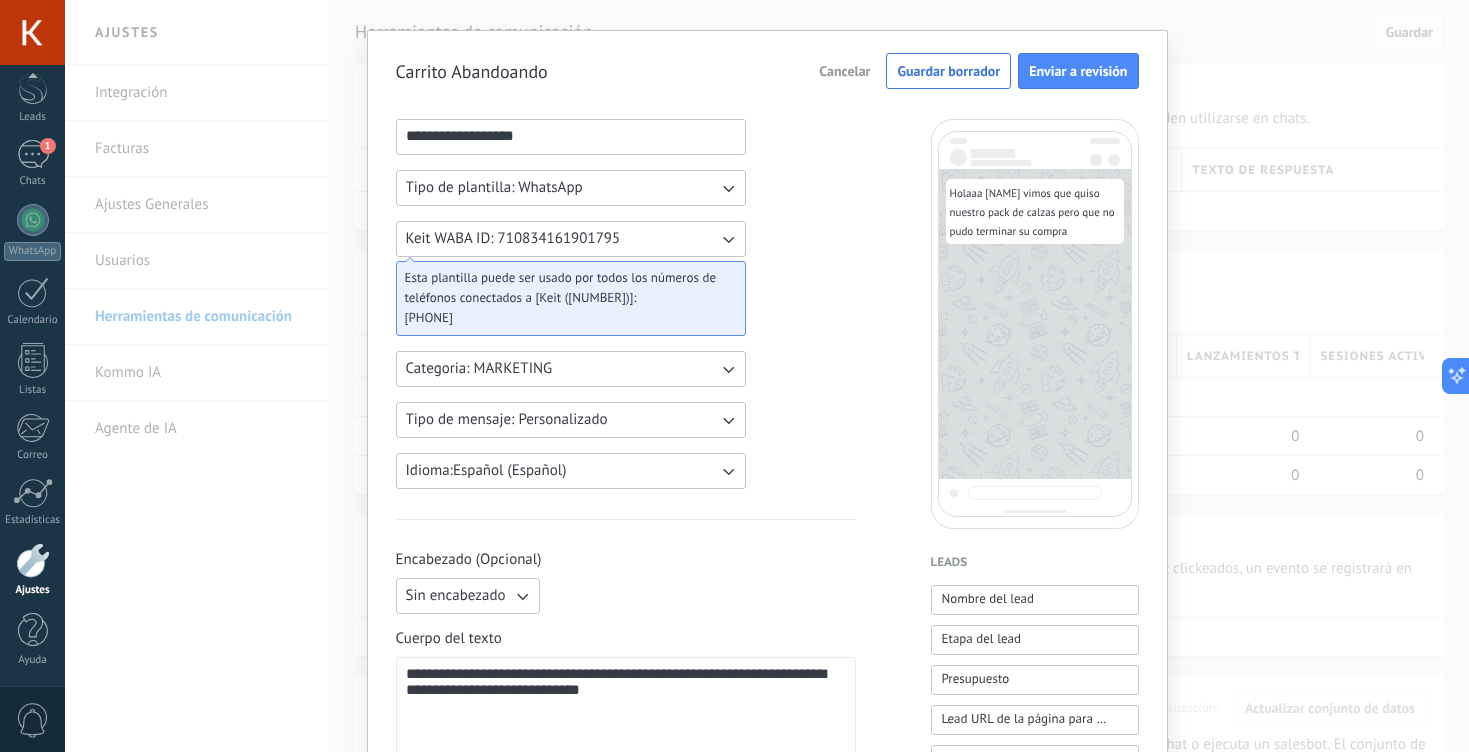 scroll, scrollTop: 0, scrollLeft: 0, axis: both 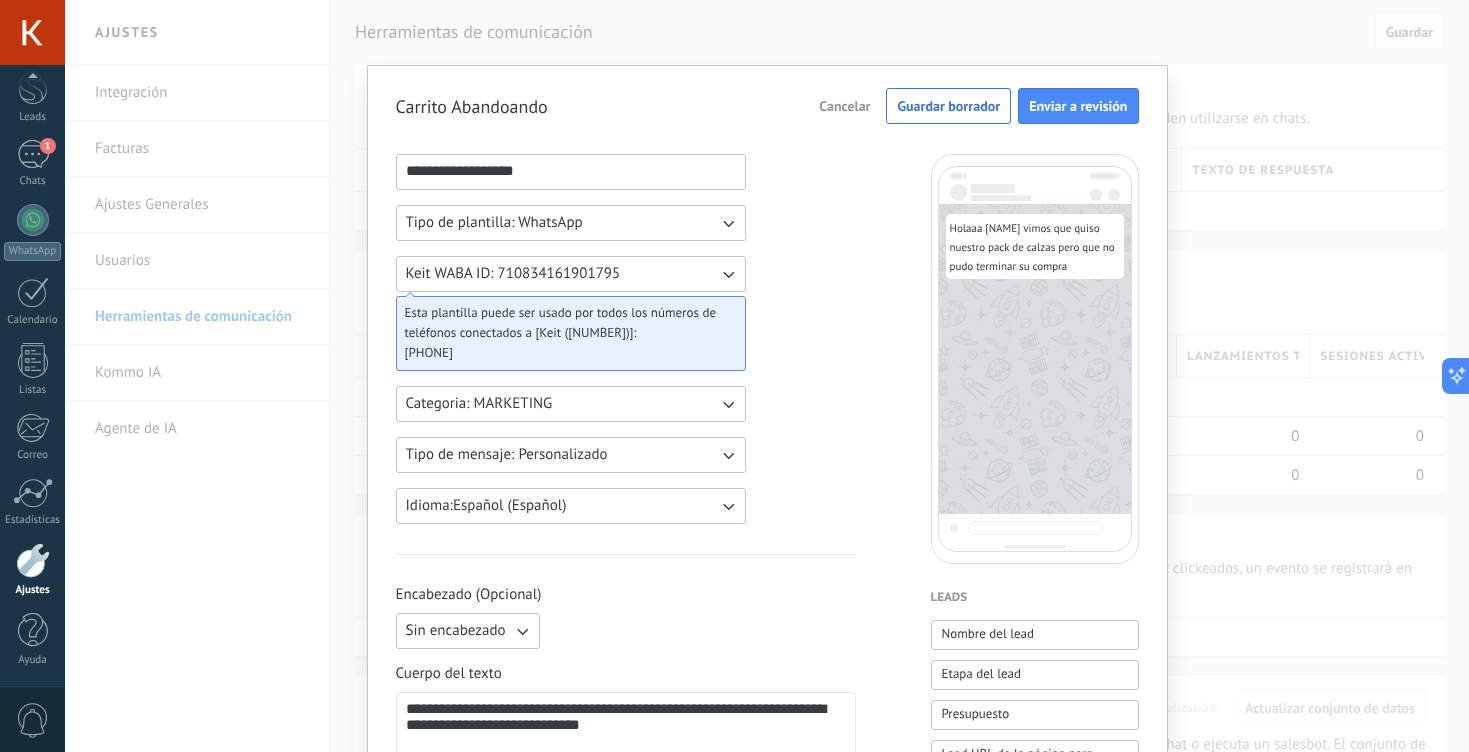 click on "**********" at bounding box center [767, 805] 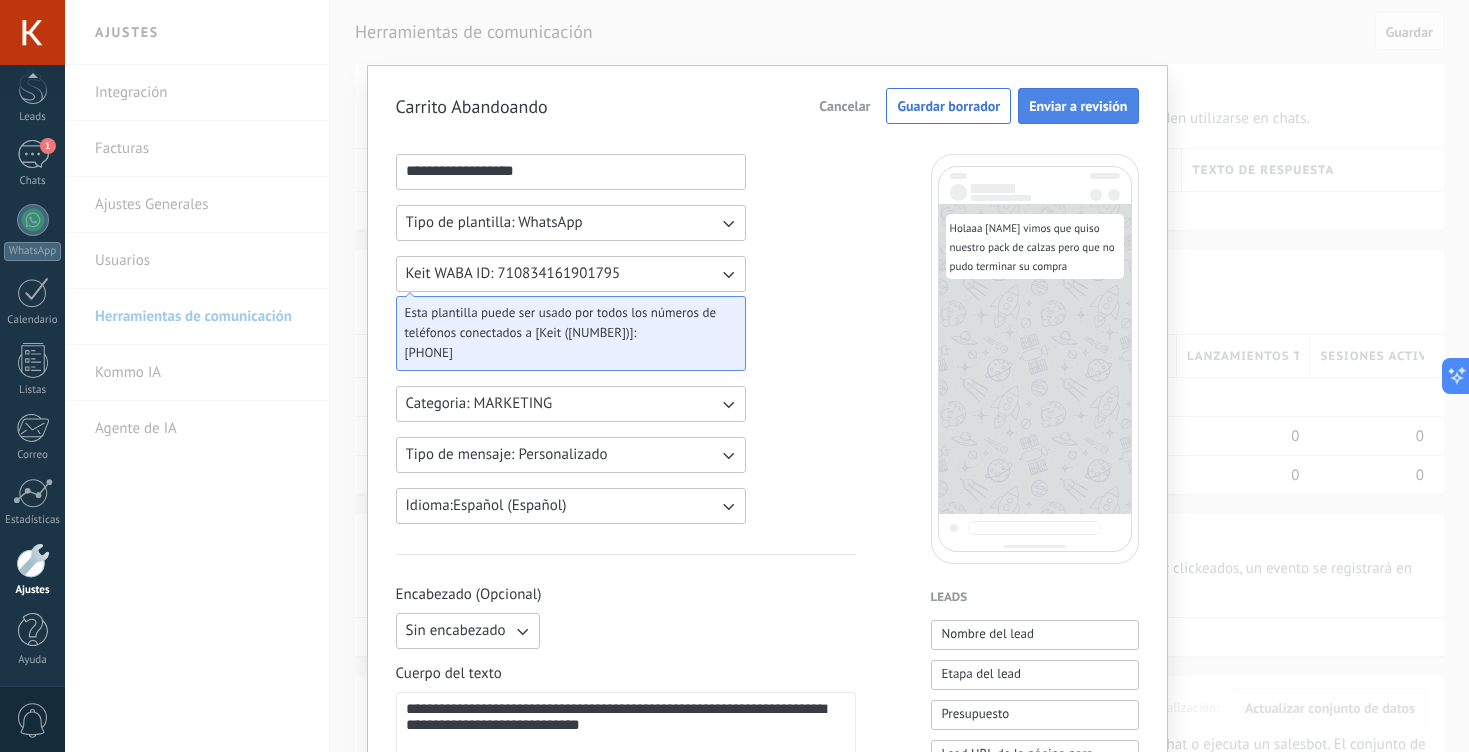 click on "Cancelar Guardar borrador Enviar a revisión" at bounding box center [974, 106] 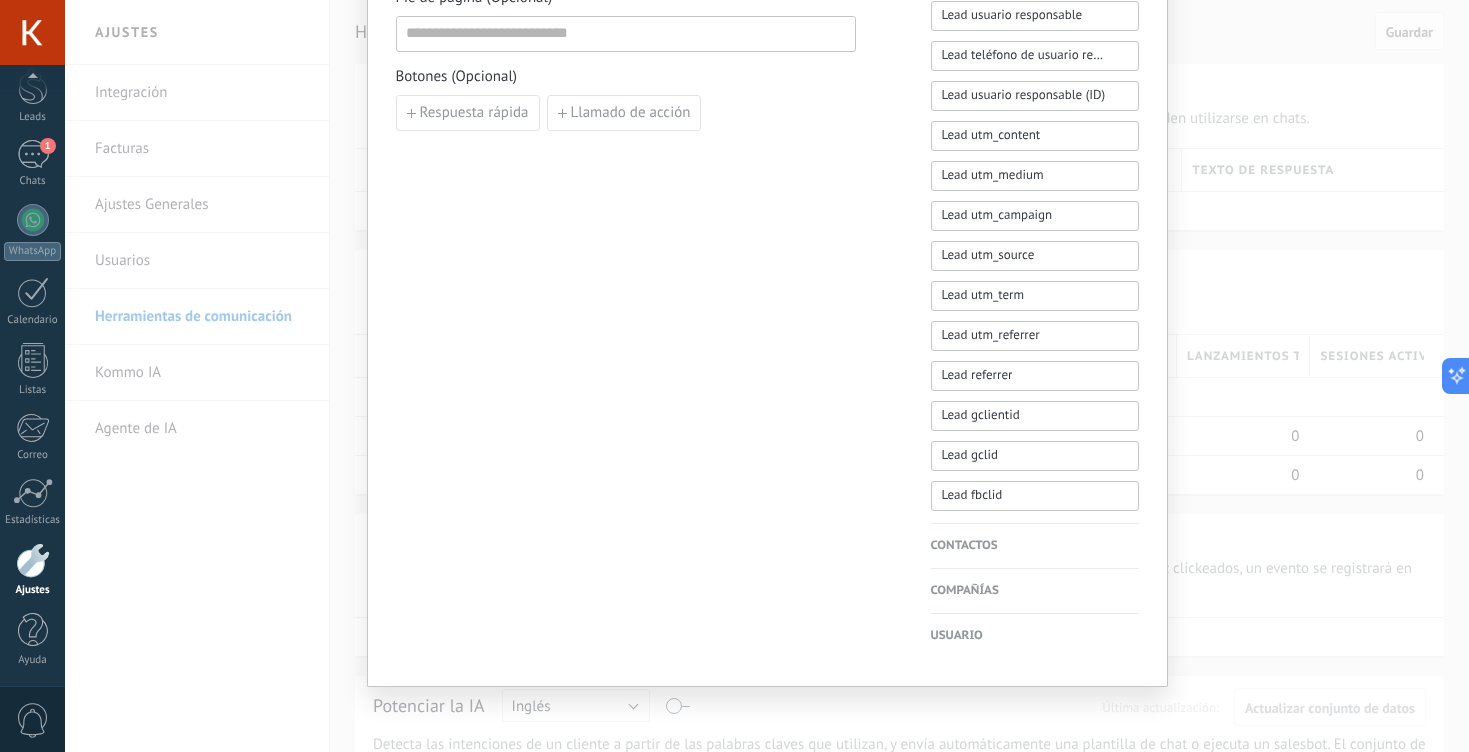 scroll, scrollTop: 0, scrollLeft: 0, axis: both 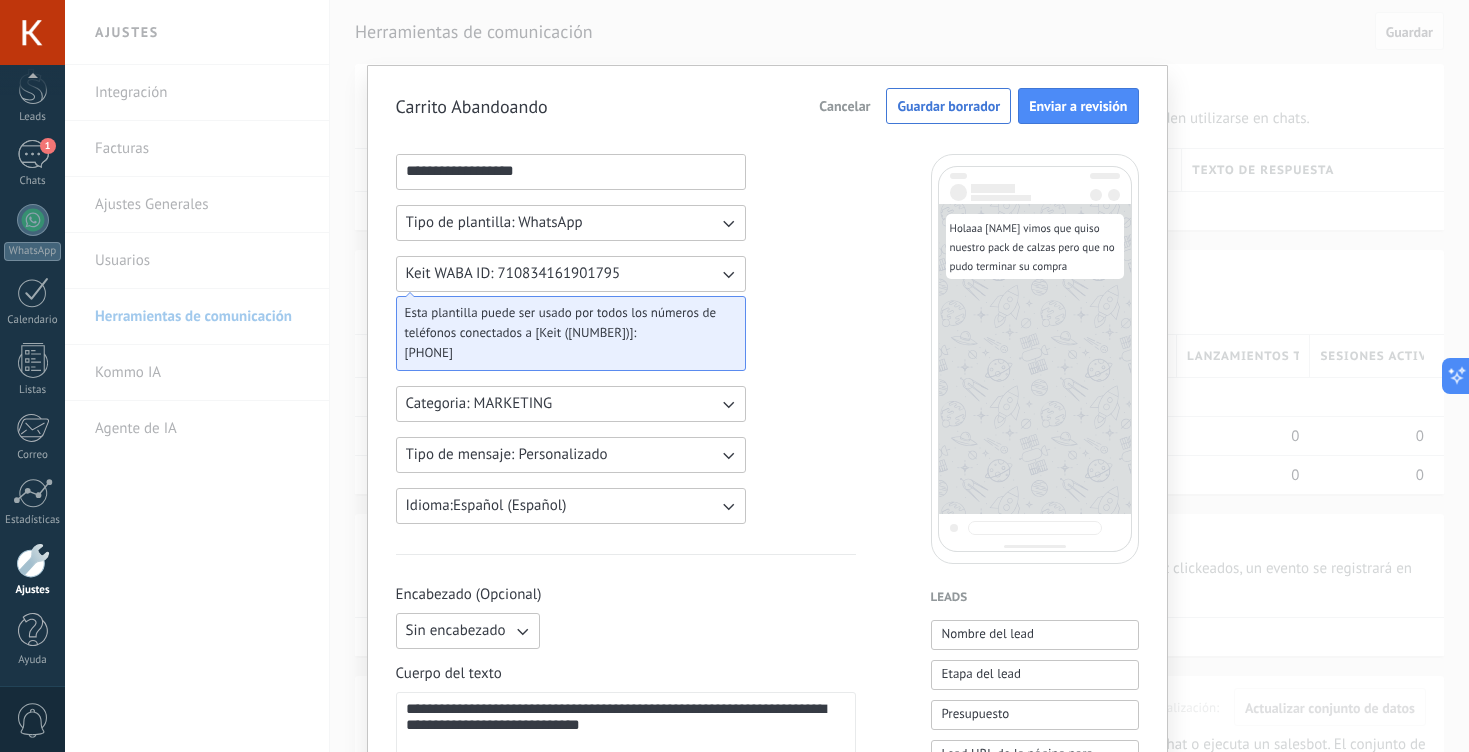 click on "**********" at bounding box center (767, 796) 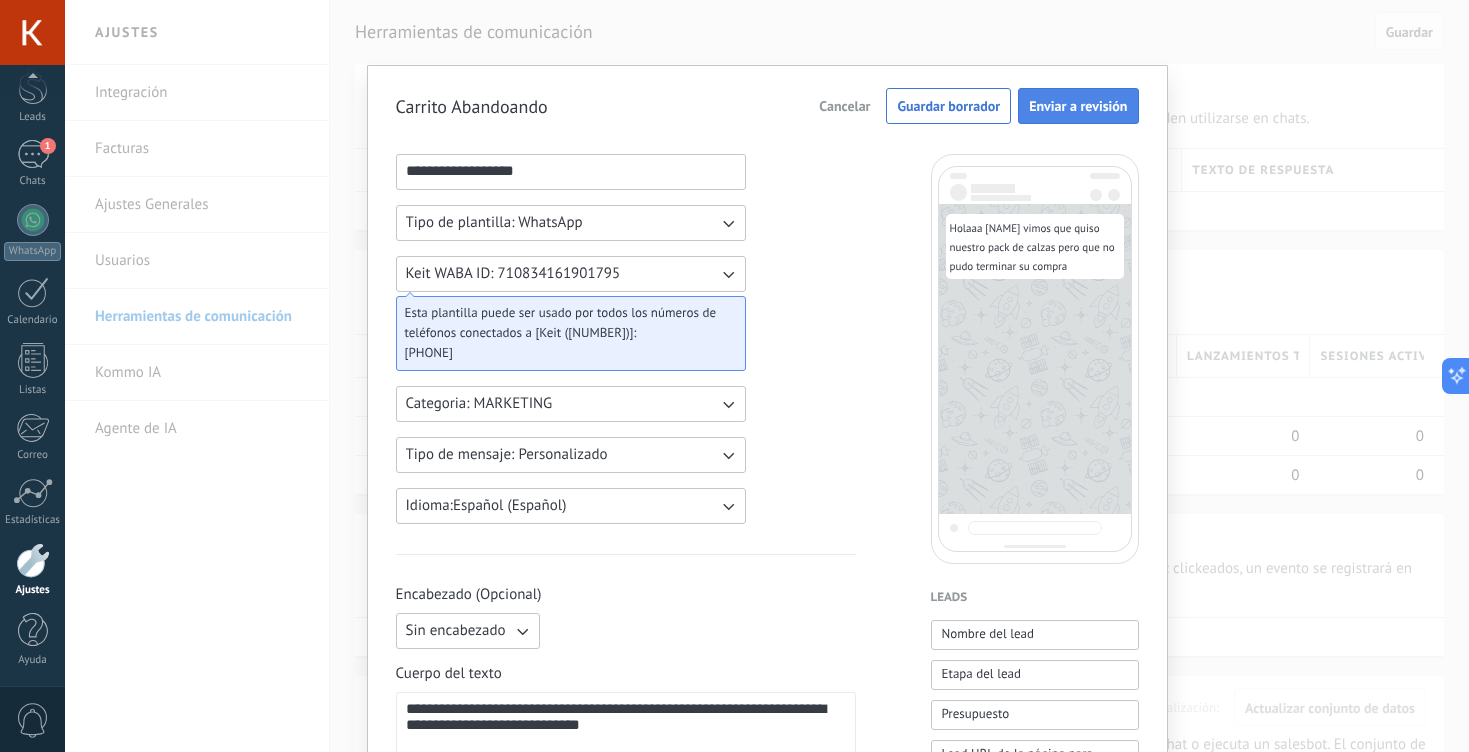 click on "Enviar a revisión" at bounding box center (1078, 106) 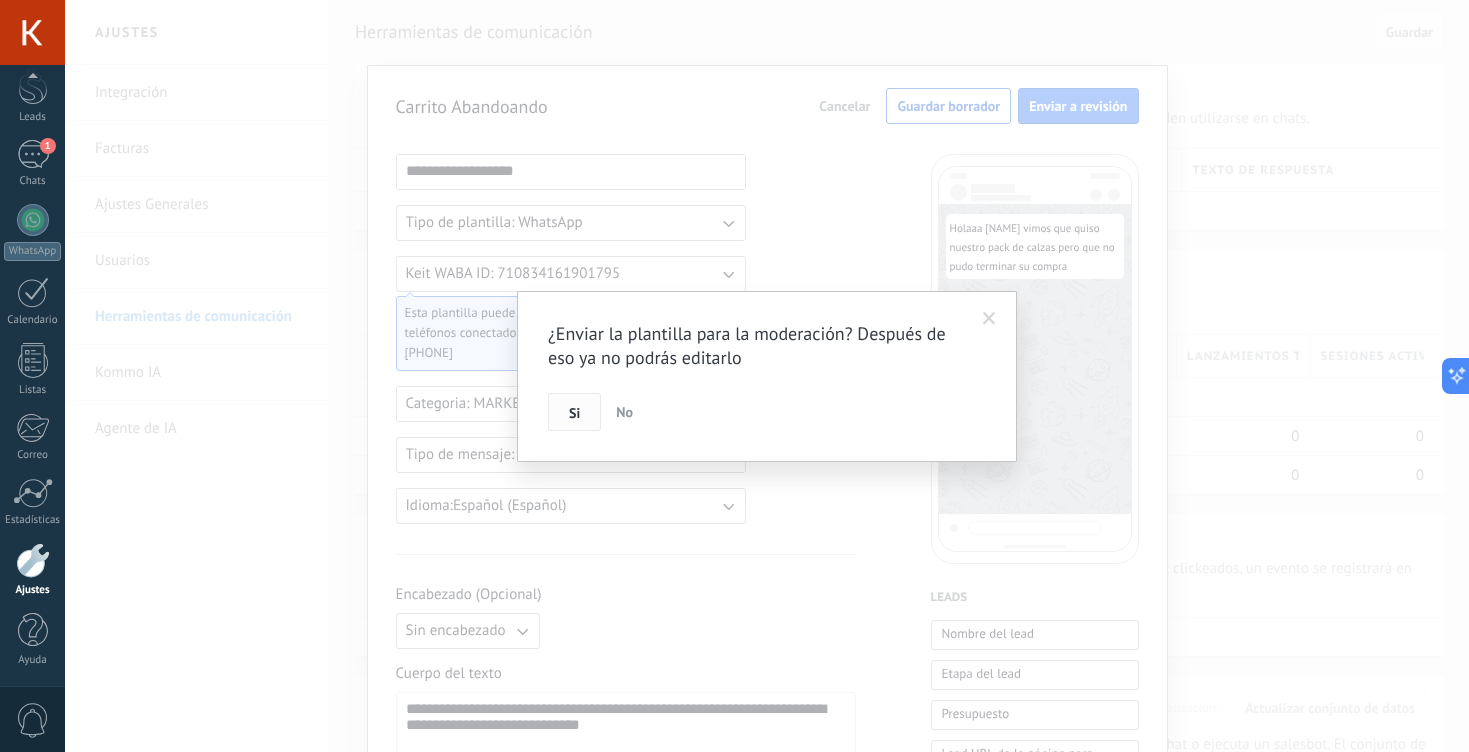 click on "Si" at bounding box center [574, 412] 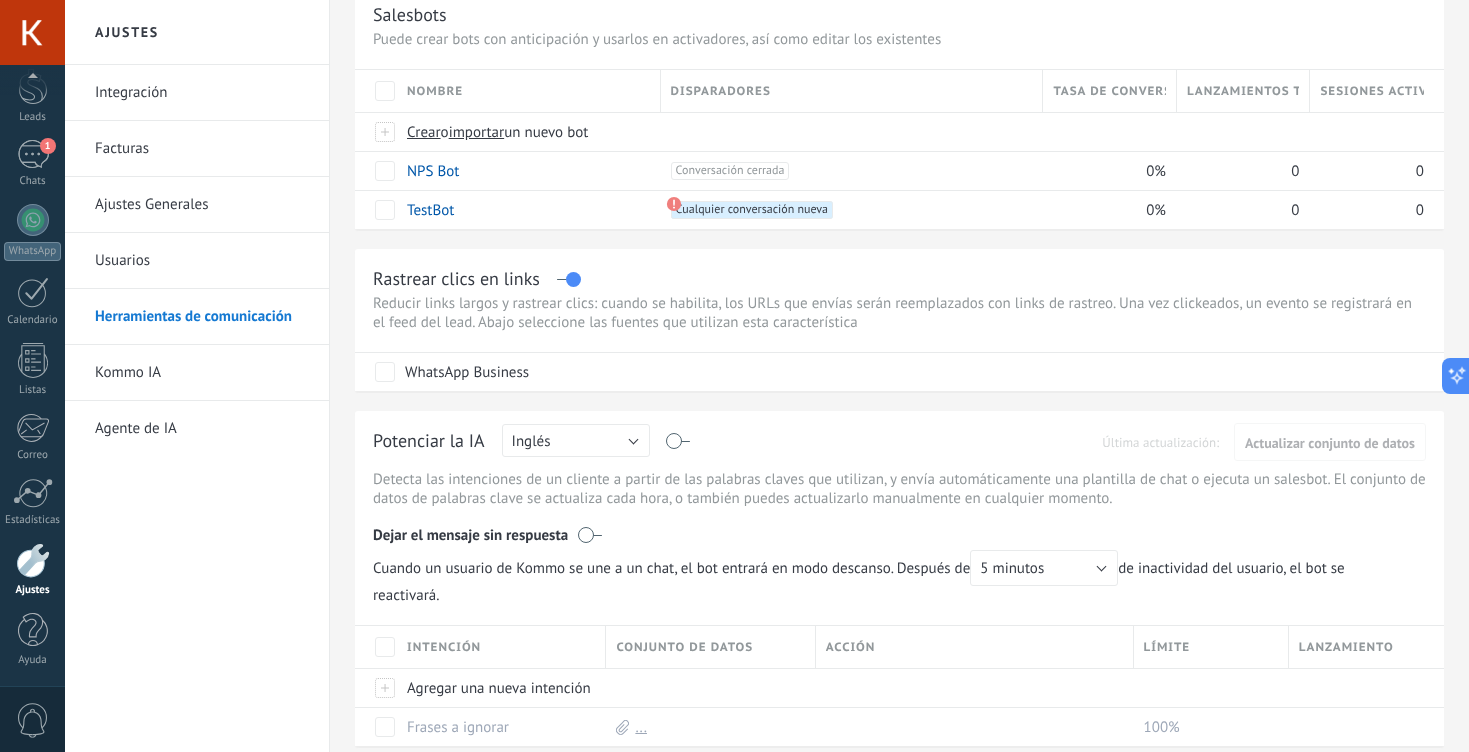 scroll, scrollTop: 47, scrollLeft: 0, axis: vertical 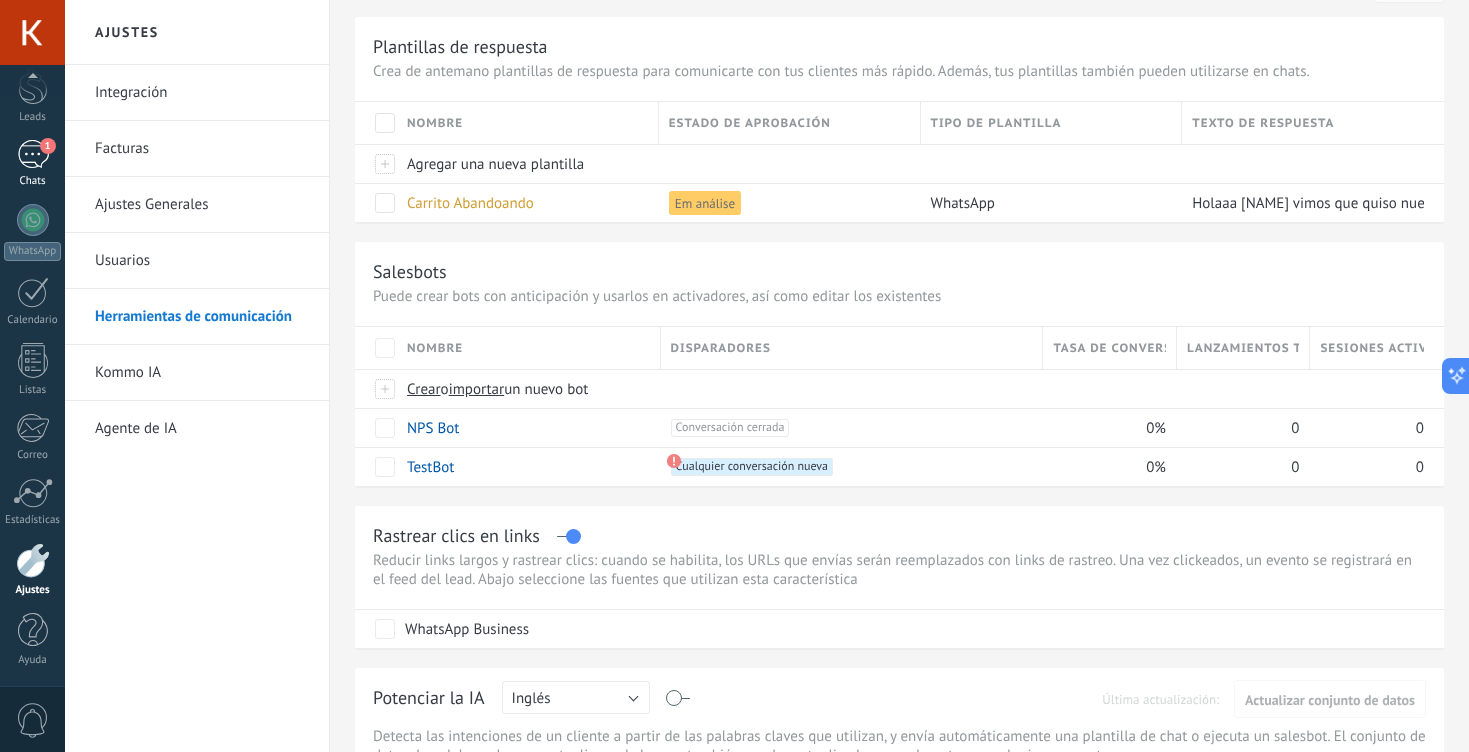 click on "1
Chats" at bounding box center [32, 164] 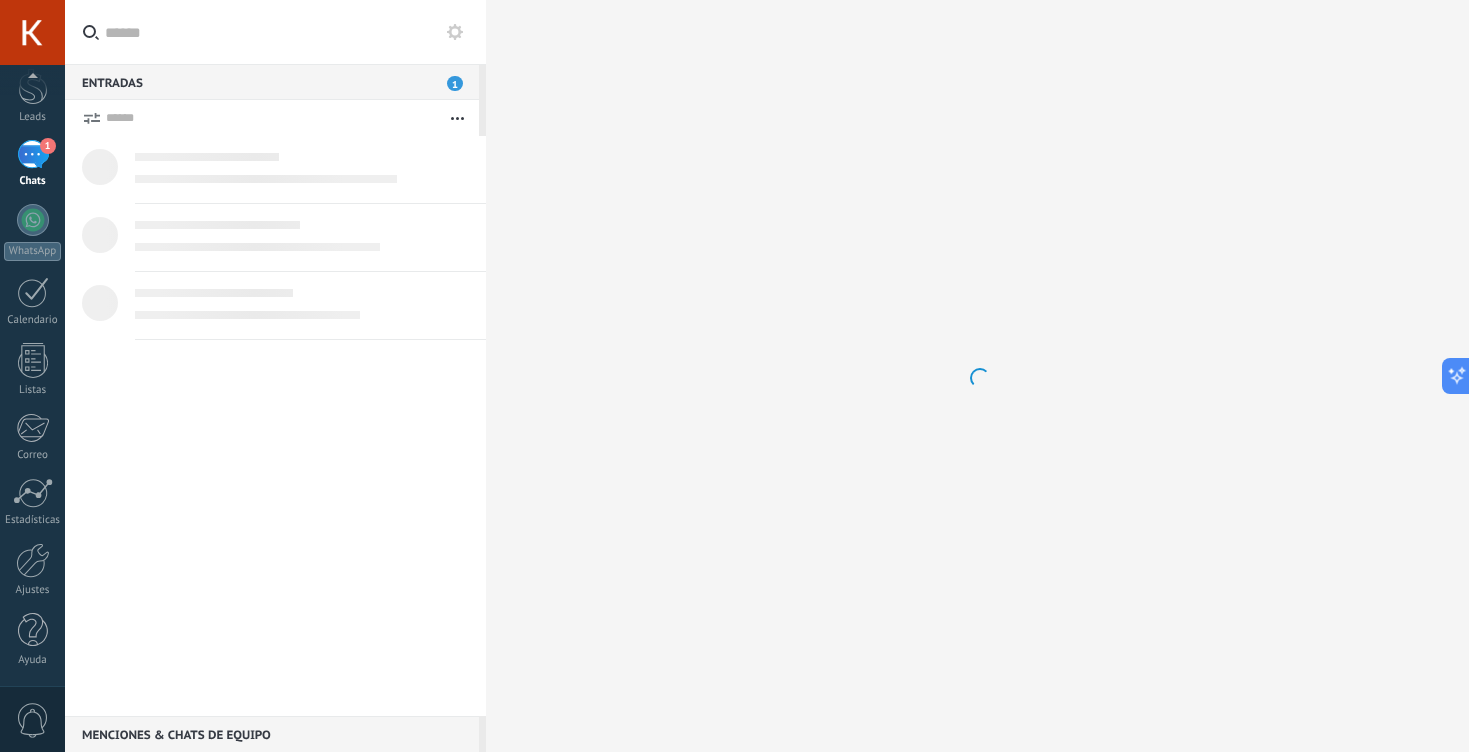 scroll, scrollTop: 2165, scrollLeft: 0, axis: vertical 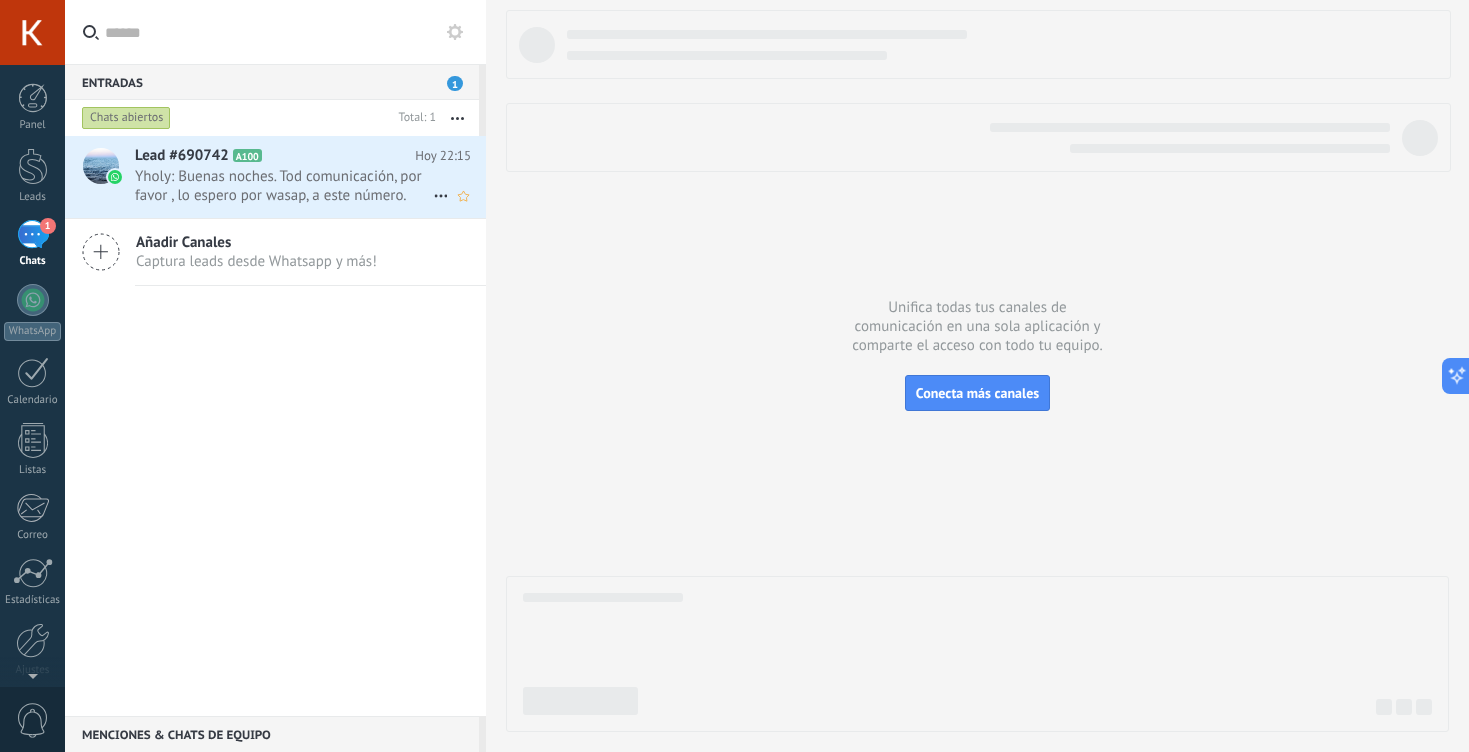 click on "Yholy: Buenas noches.
Tod comunicación, por favor , lo espero por wasap, a este número.
Gracias." at bounding box center [284, 186] 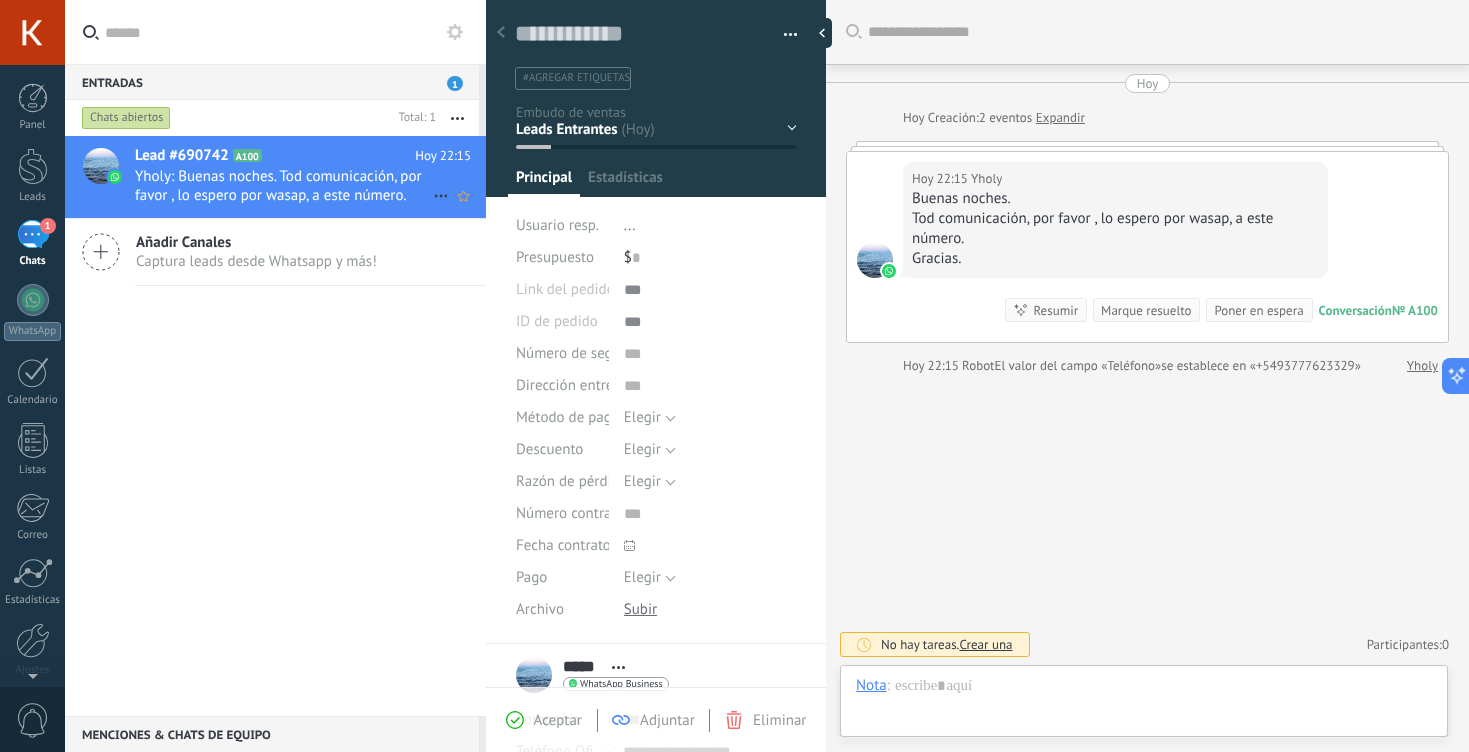 scroll, scrollTop: 30, scrollLeft: 0, axis: vertical 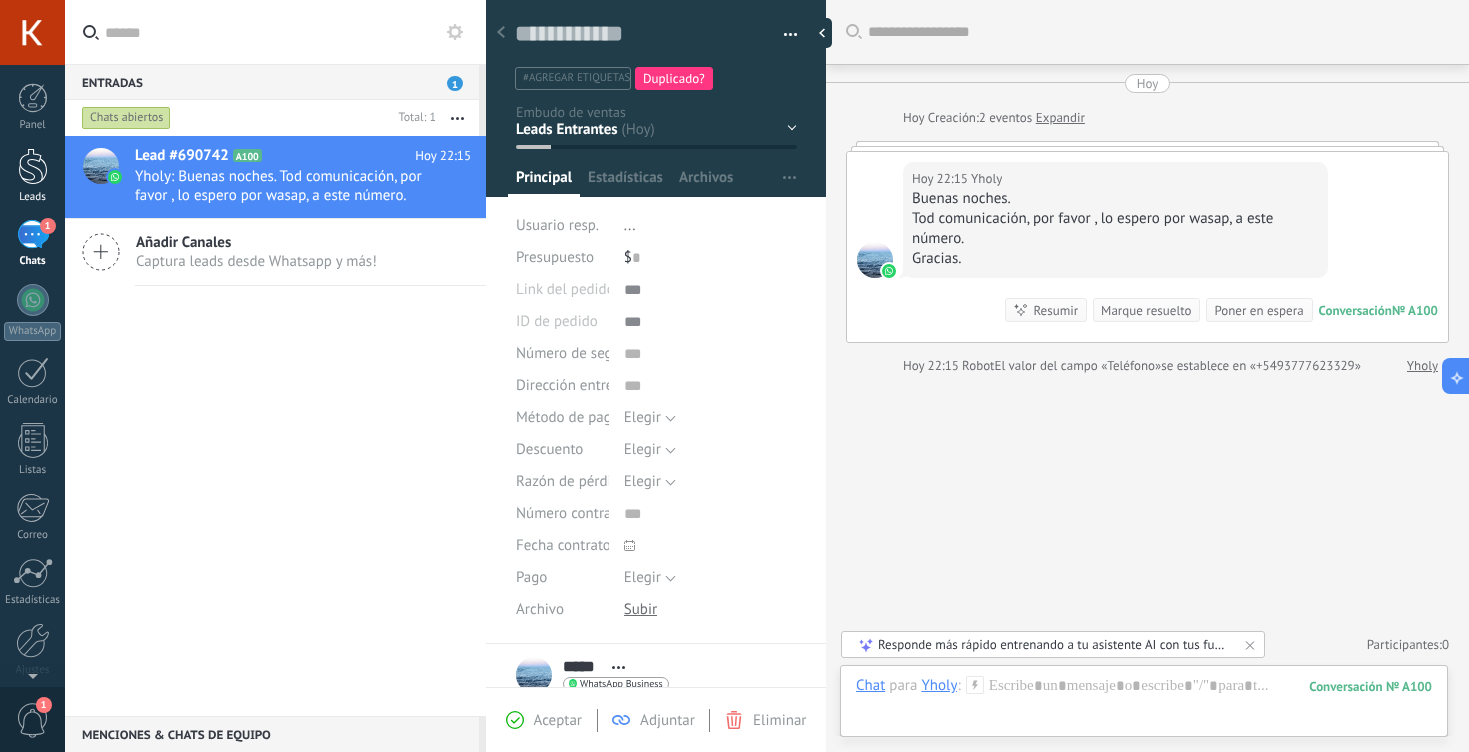 click at bounding box center [33, 166] 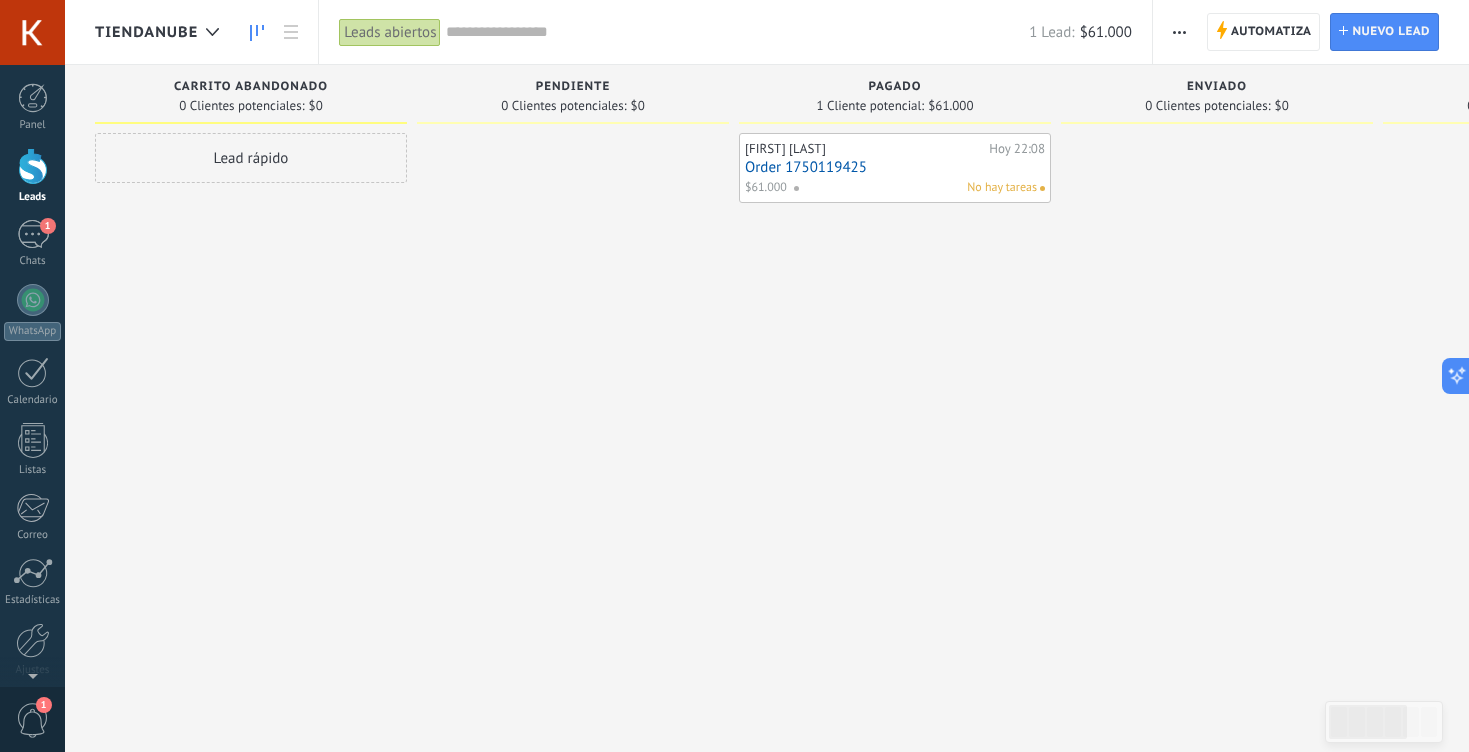 click on "Carrito abandonado" at bounding box center (251, 87) 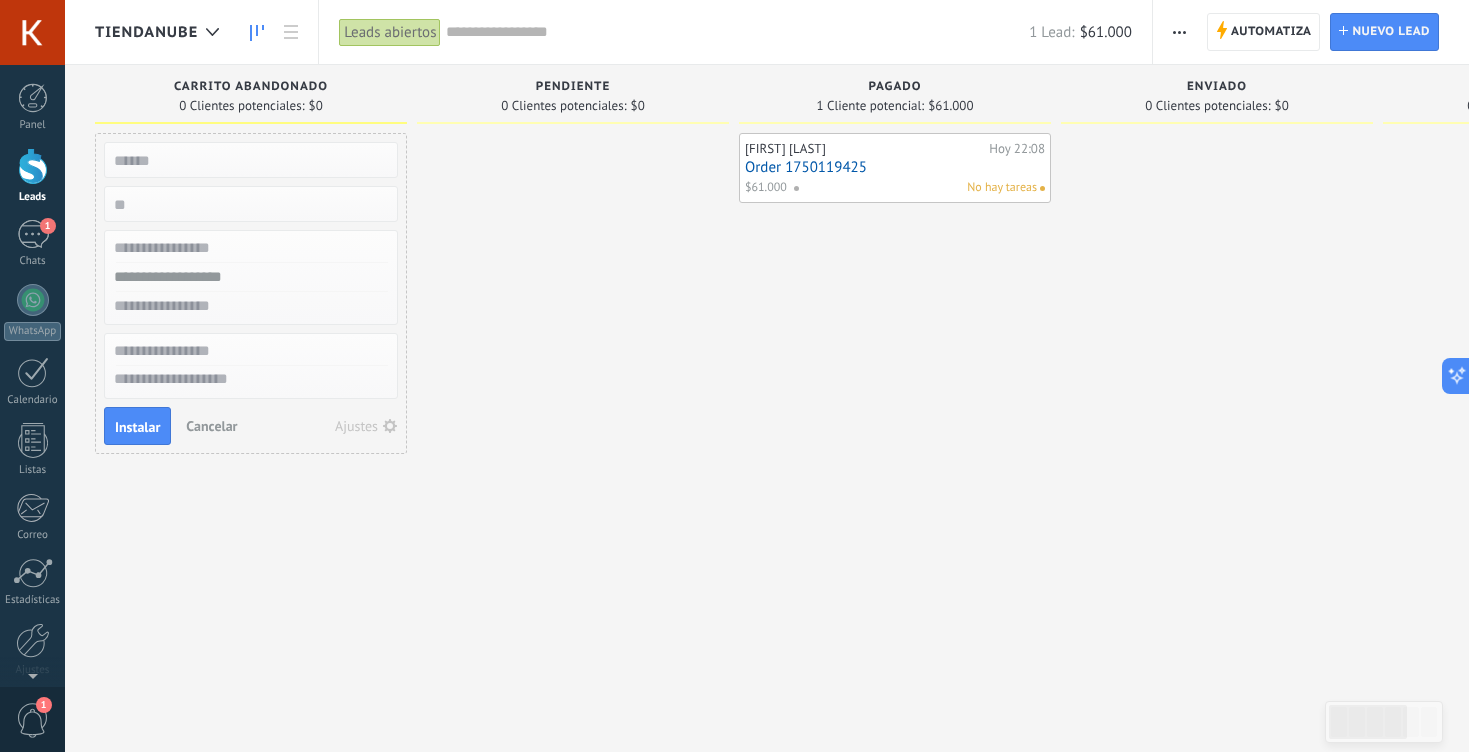 click at bounding box center [573, 378] 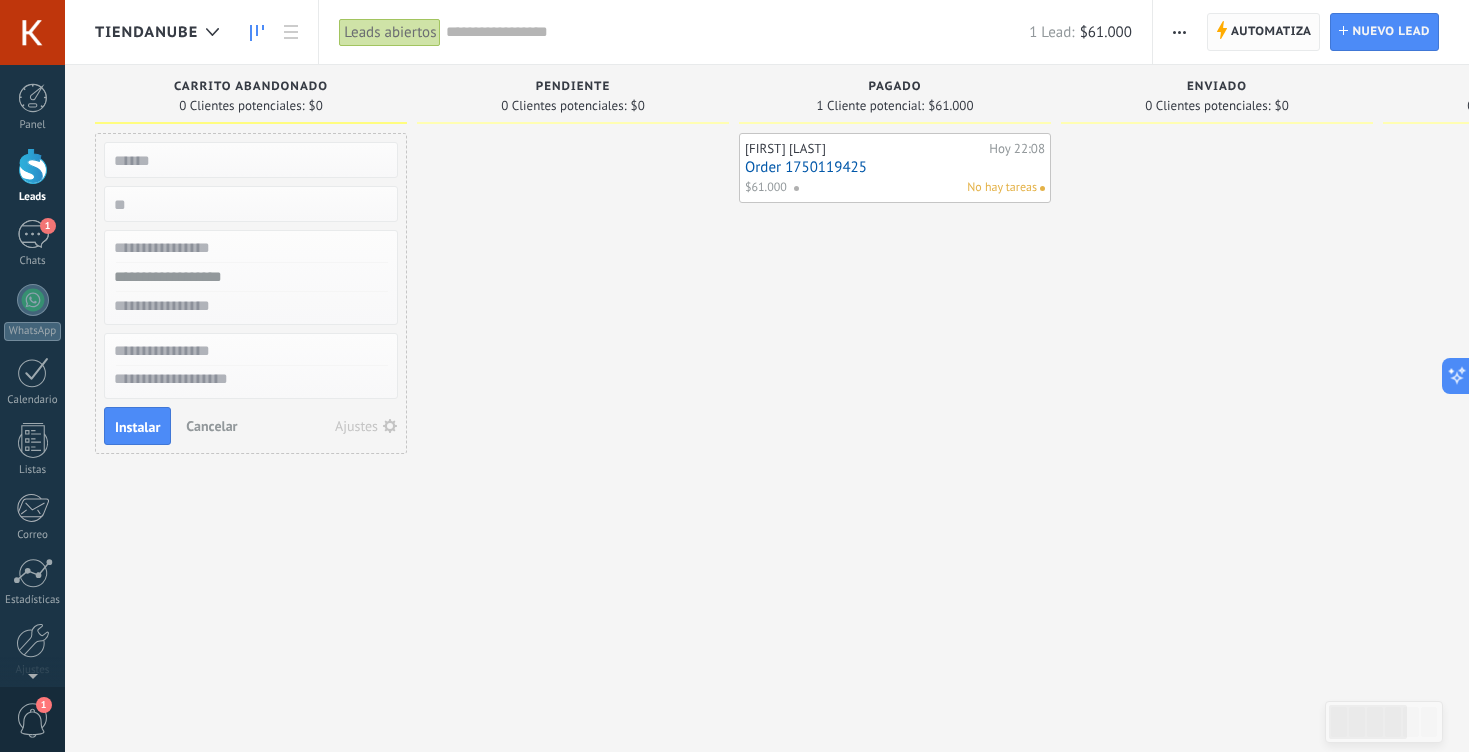 click on "Automatiza" at bounding box center [1271, 32] 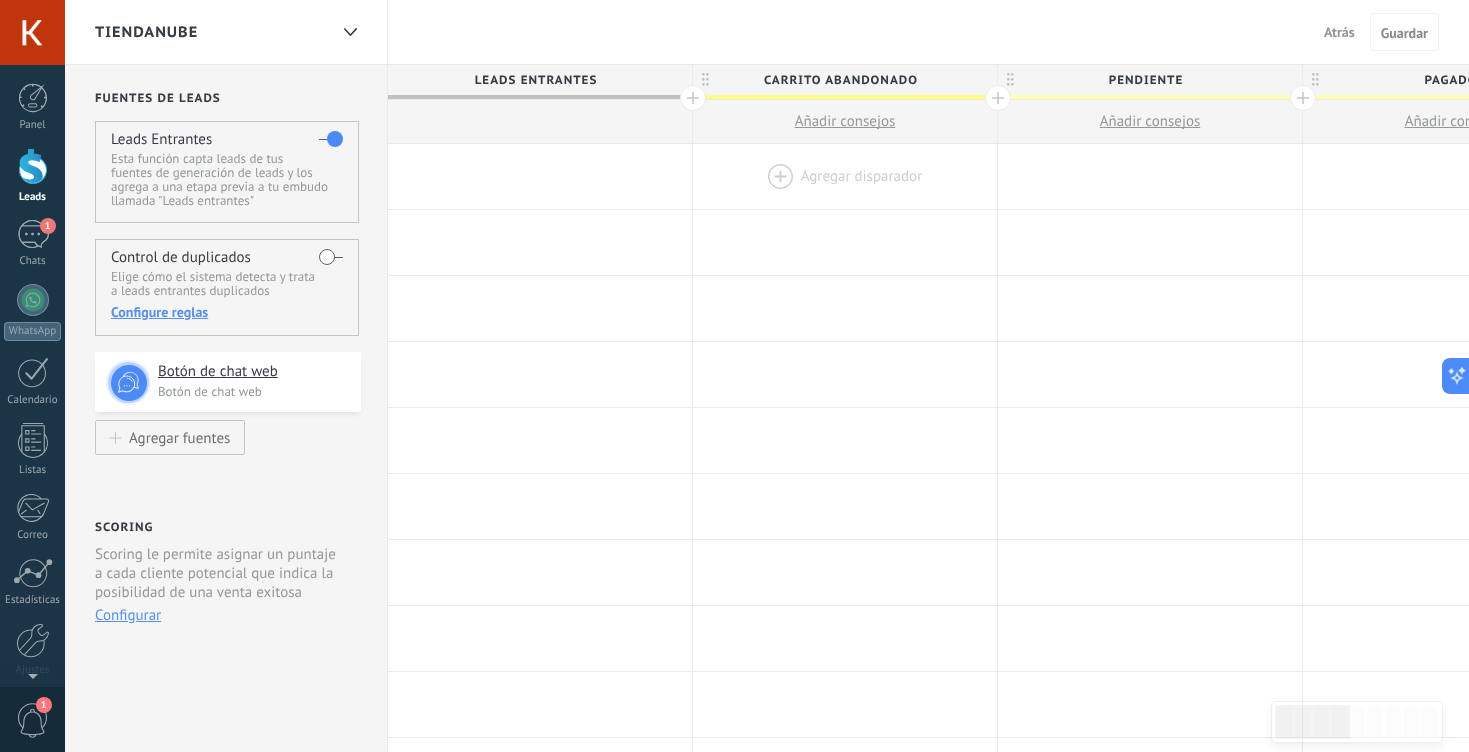 click at bounding box center (845, 176) 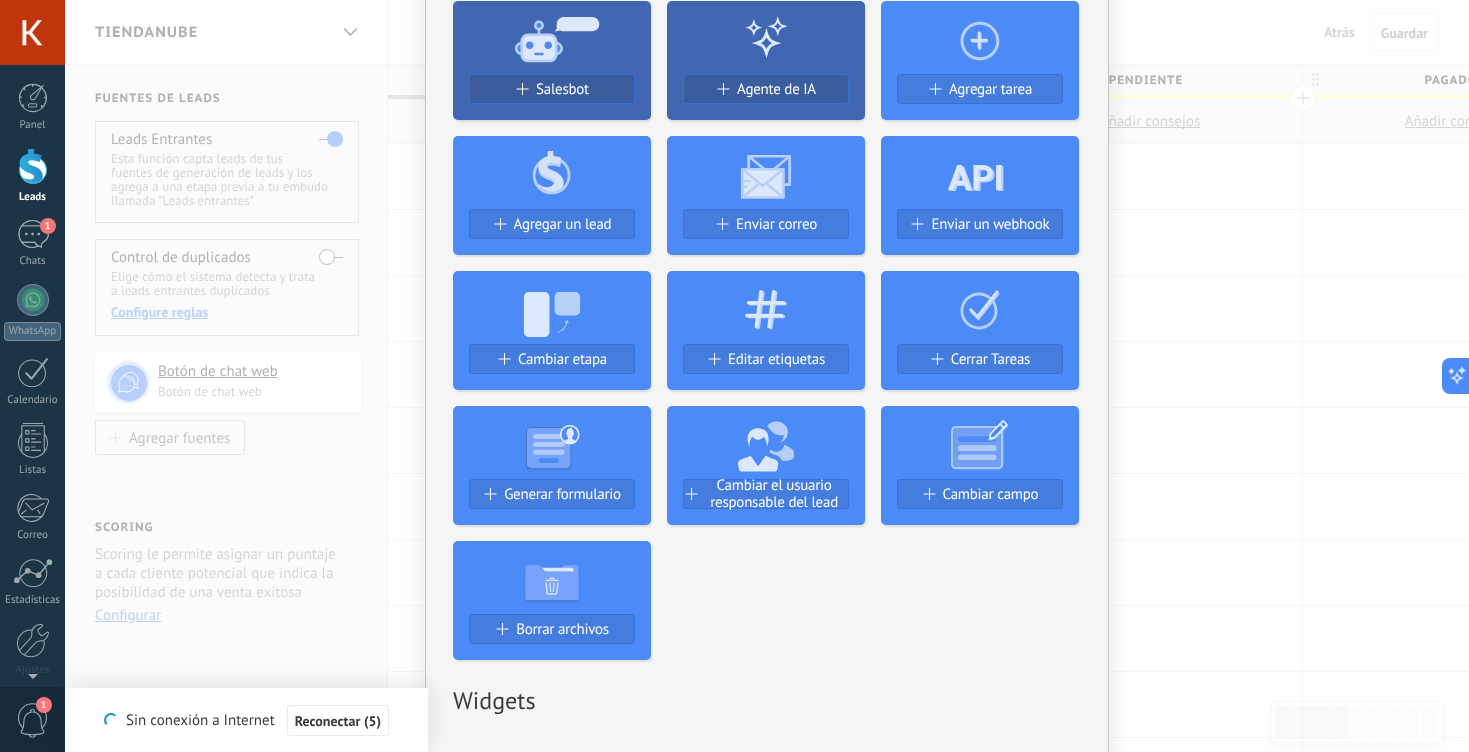 scroll, scrollTop: 150, scrollLeft: 0, axis: vertical 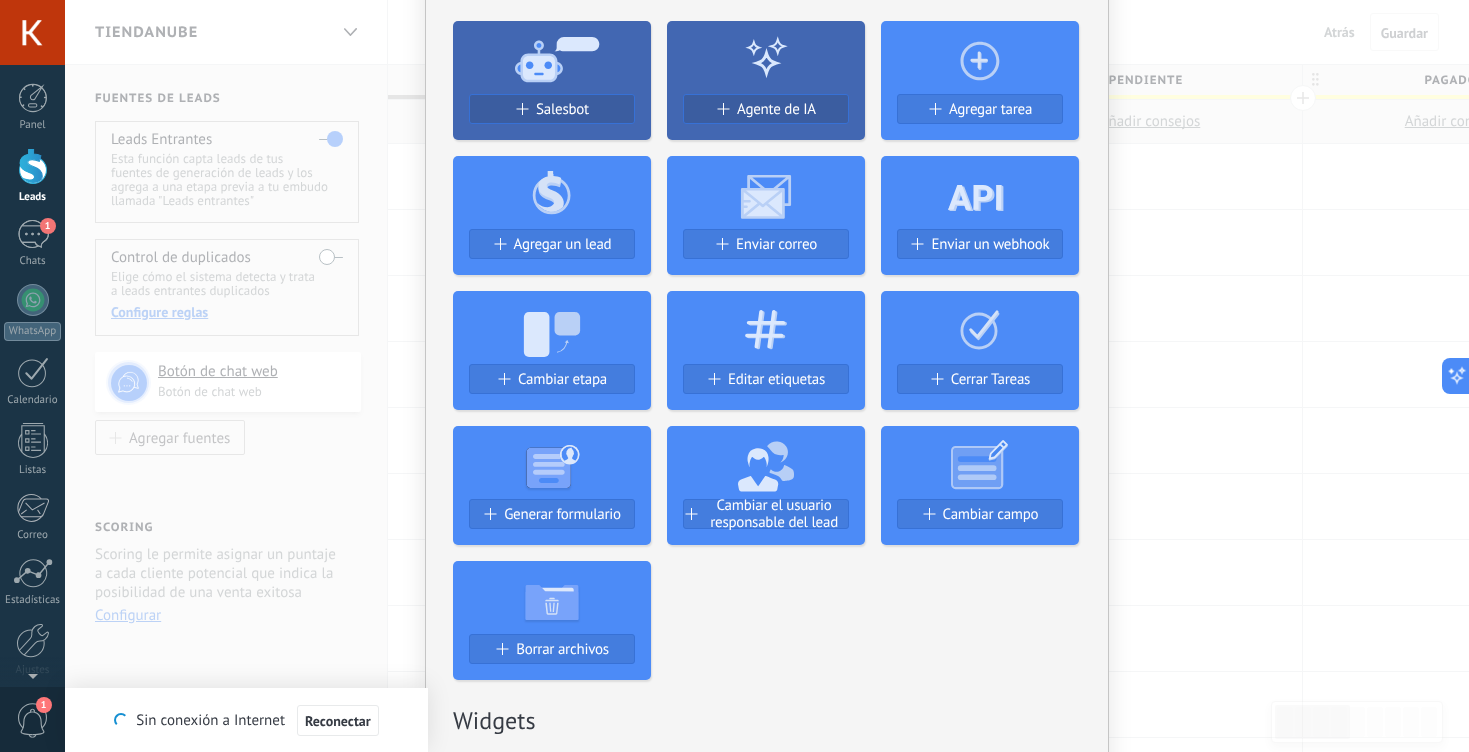 click on "Agregar tarea" at bounding box center [980, 117] 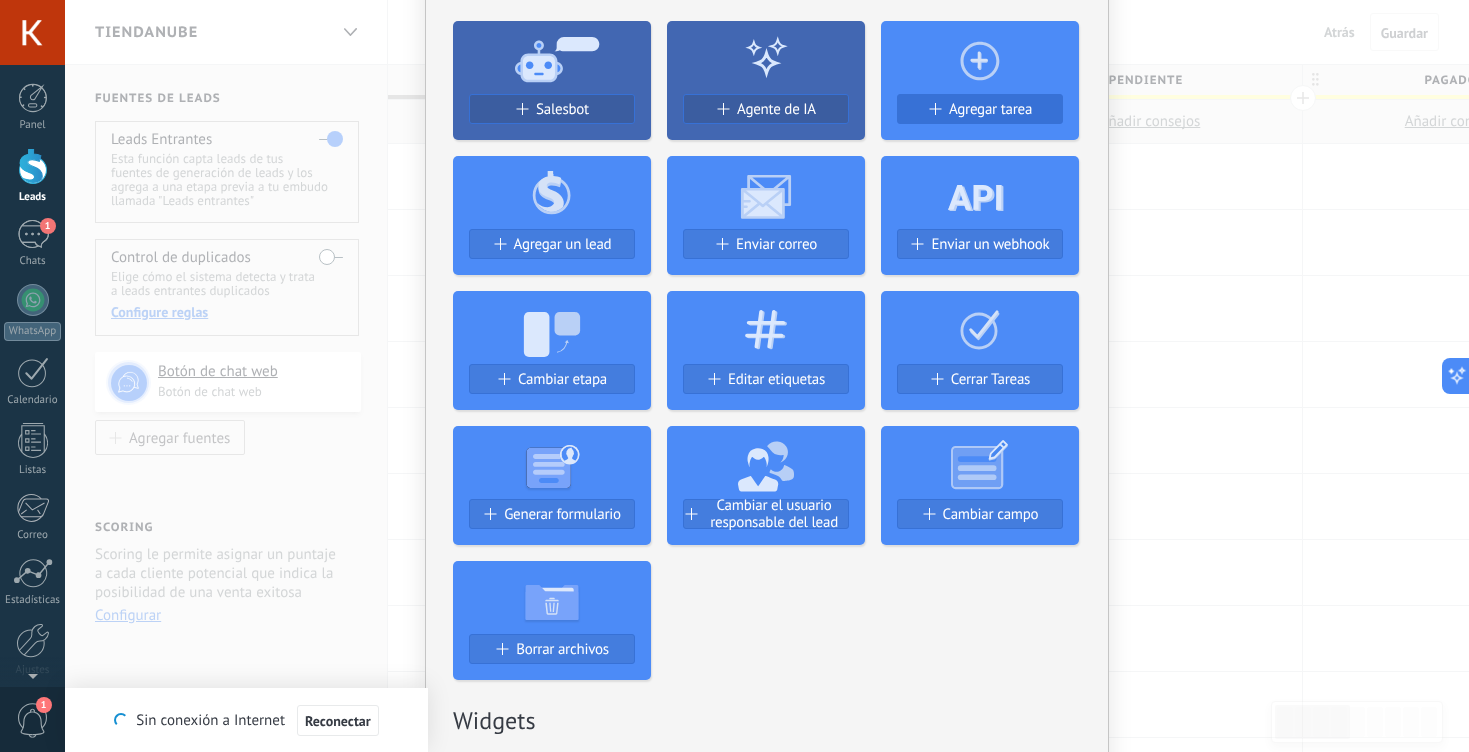 click on "Agregar tarea" at bounding box center [990, 109] 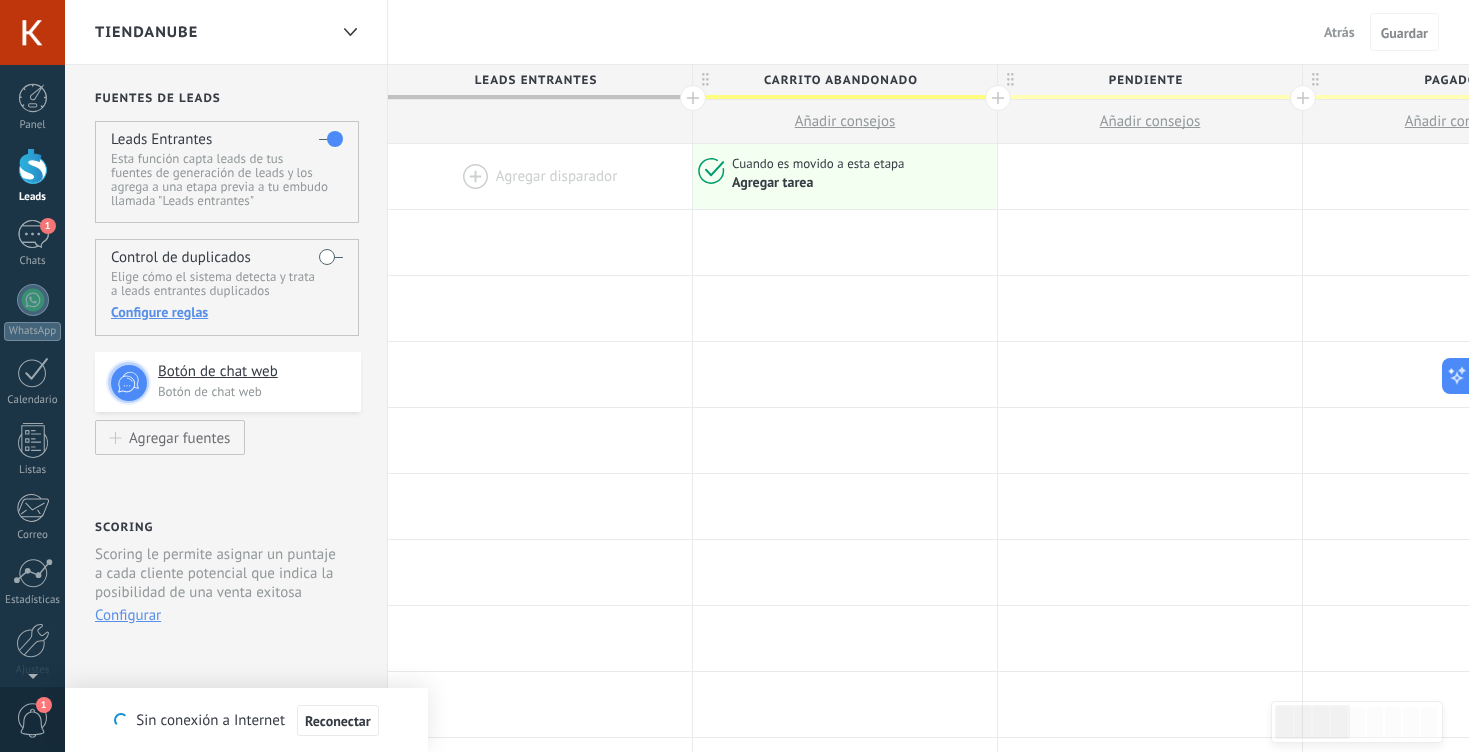 scroll, scrollTop: 0, scrollLeft: 0, axis: both 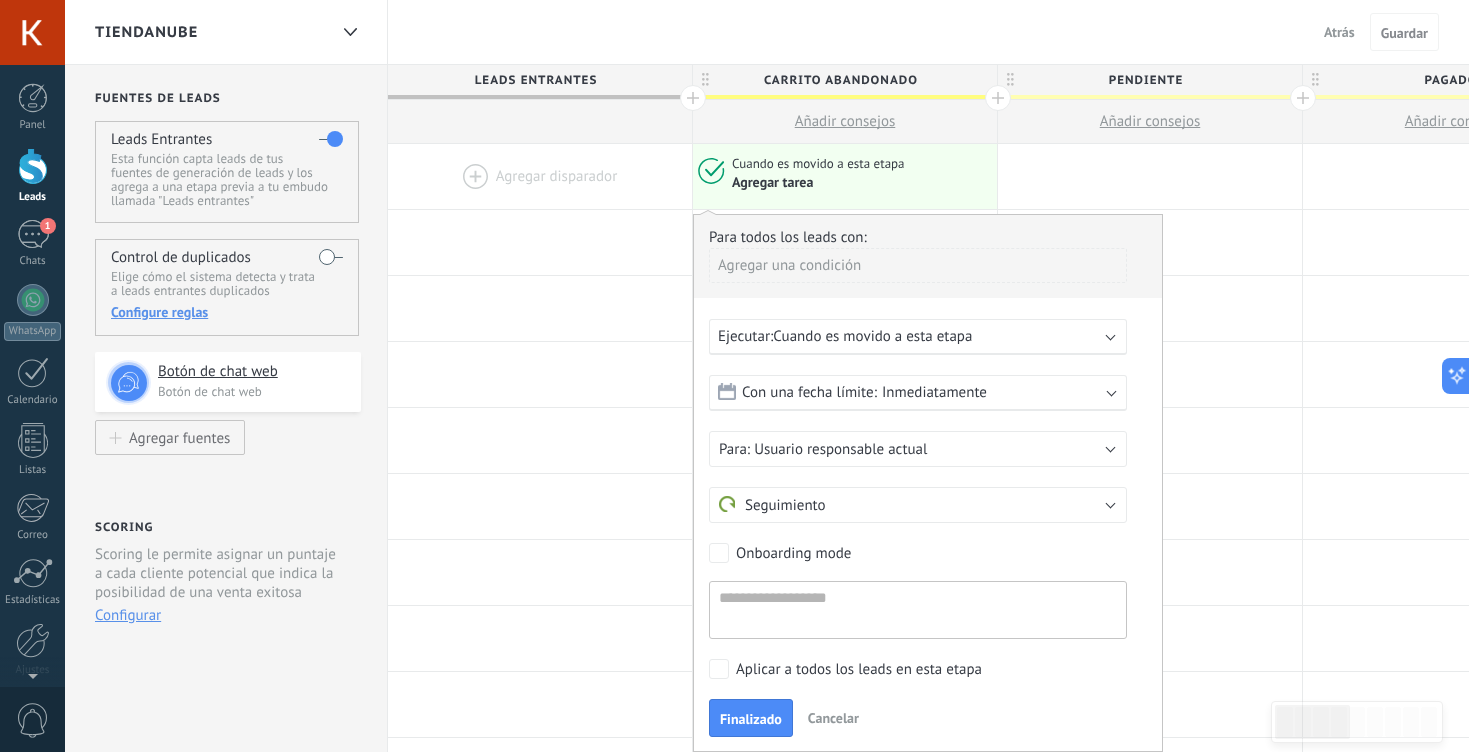 click on "Añadir consejos" at bounding box center (845, 121) 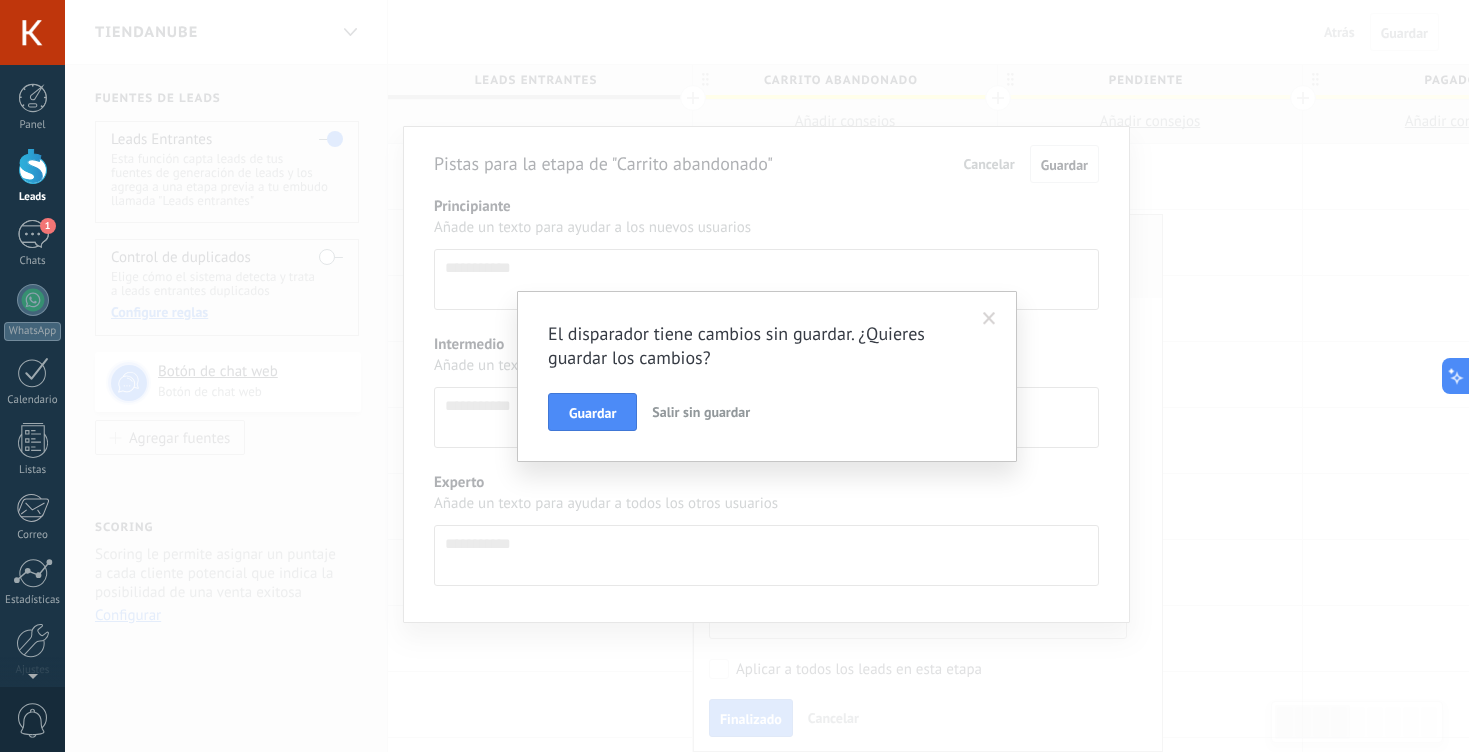 click at bounding box center (989, 319) 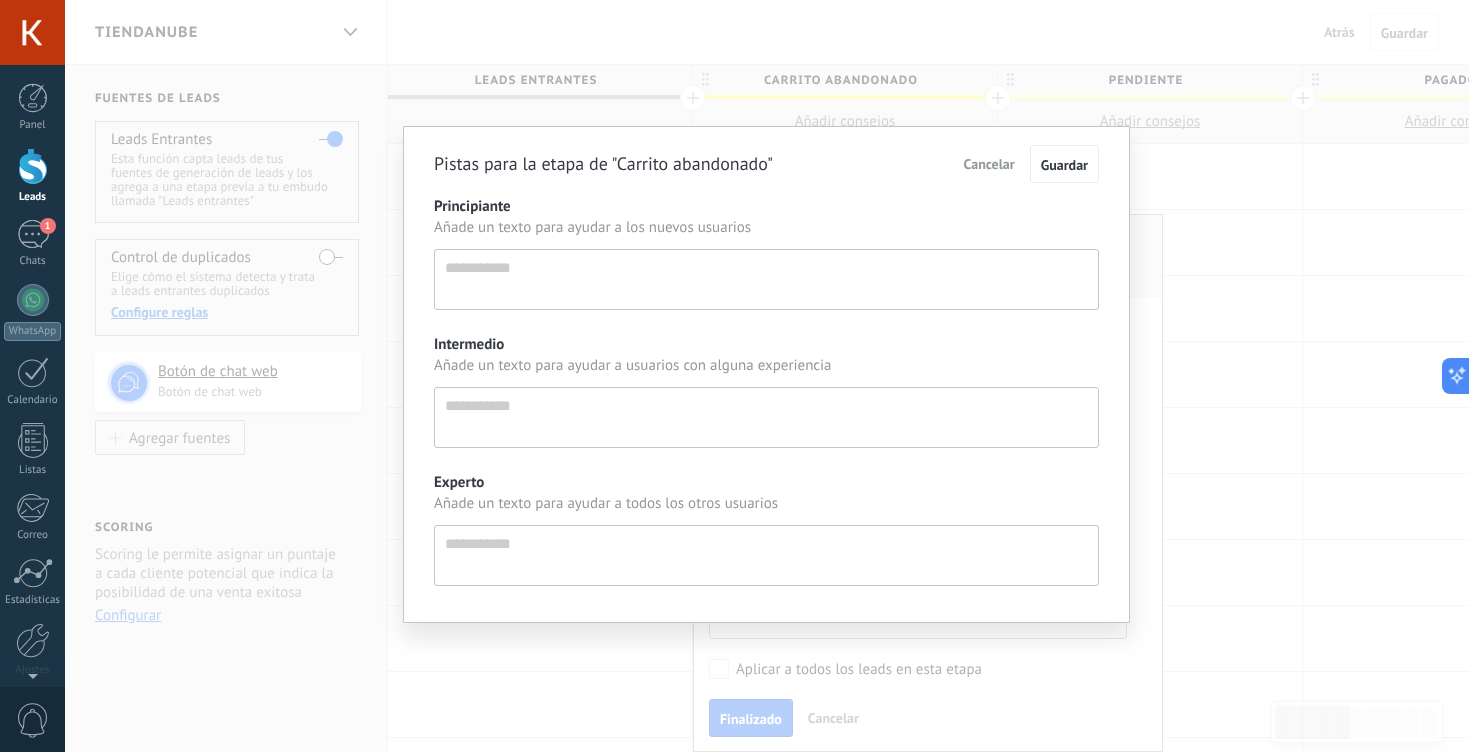 click on "Principiante" at bounding box center [766, 206] 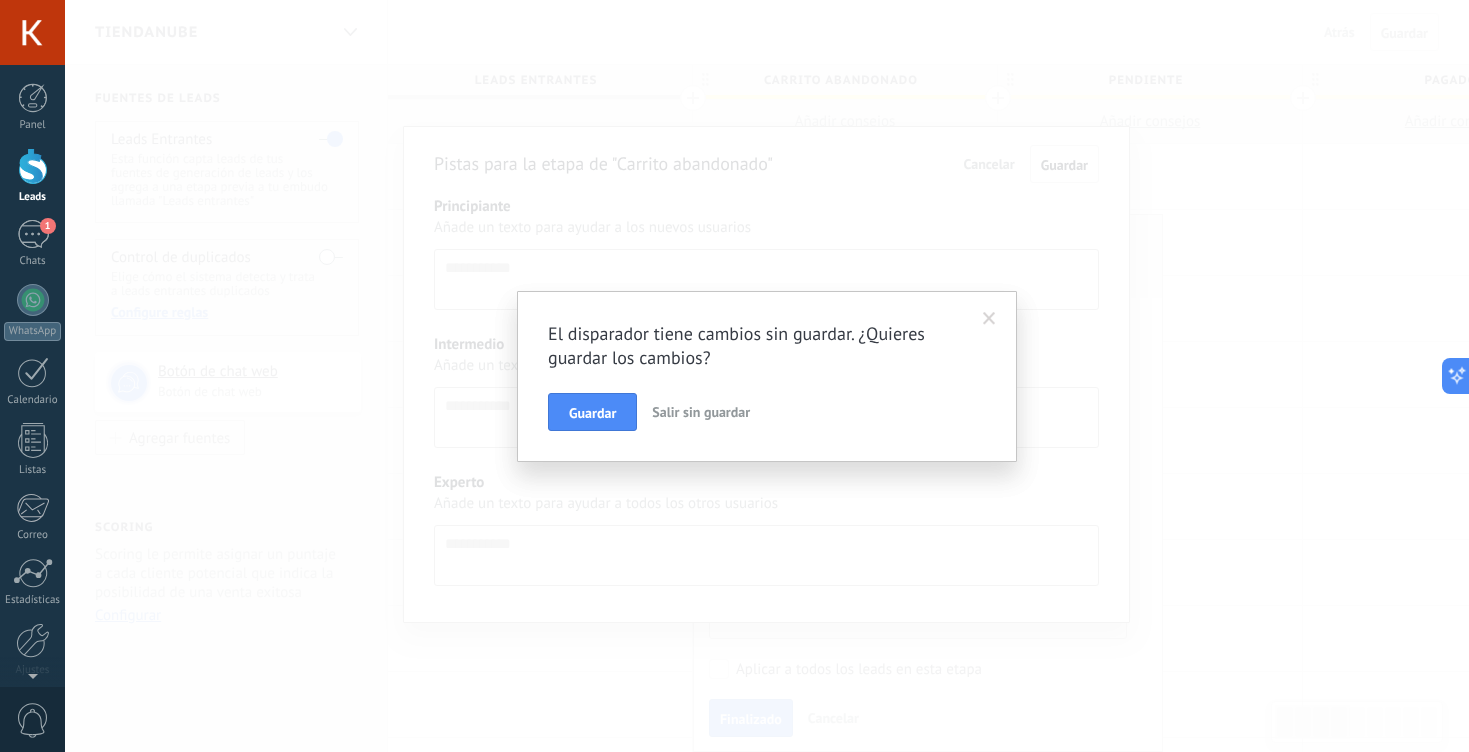 click on "El disparador tiene cambios sin guardar. ¿Quieres guardar los cambios? Guardar Salir sin guardar" at bounding box center (767, 376) 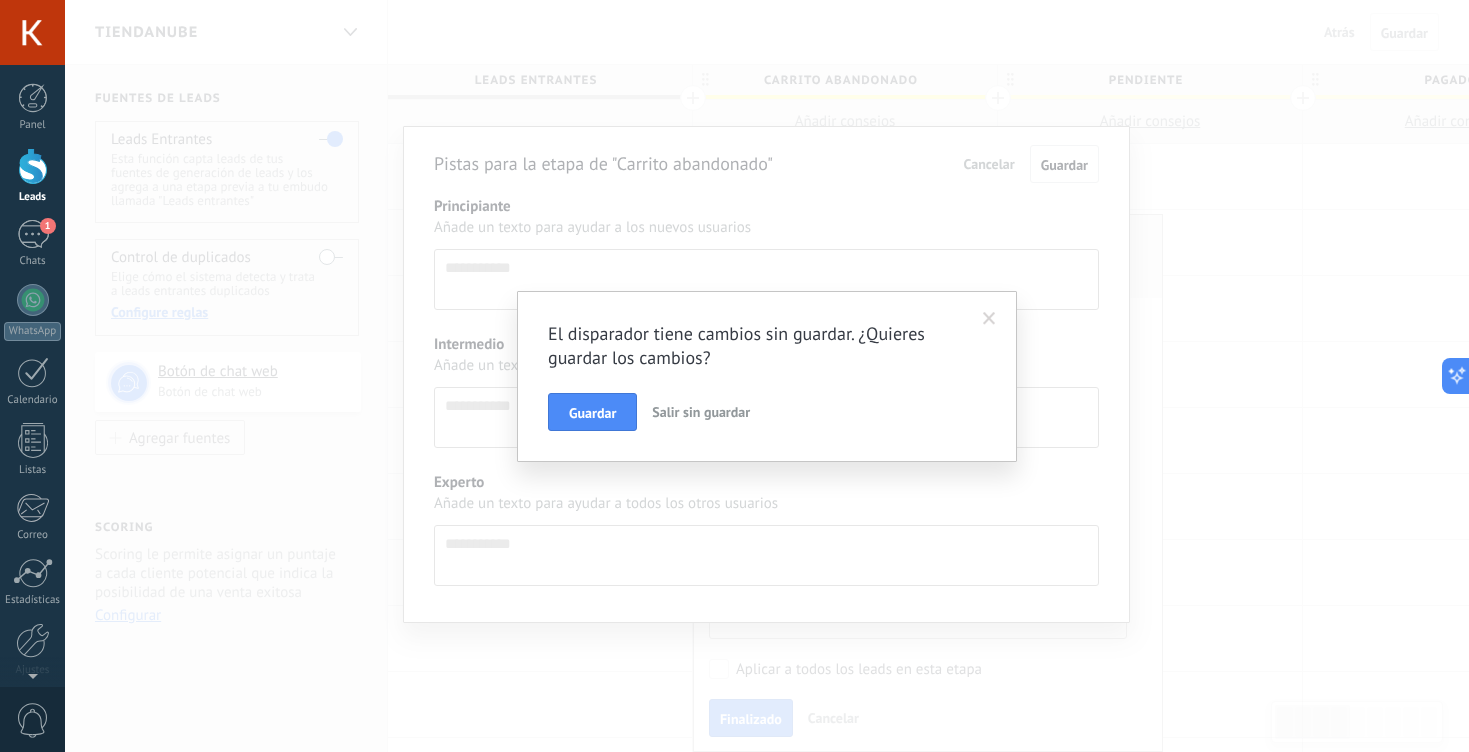 click on "Salir sin guardar" at bounding box center (701, 412) 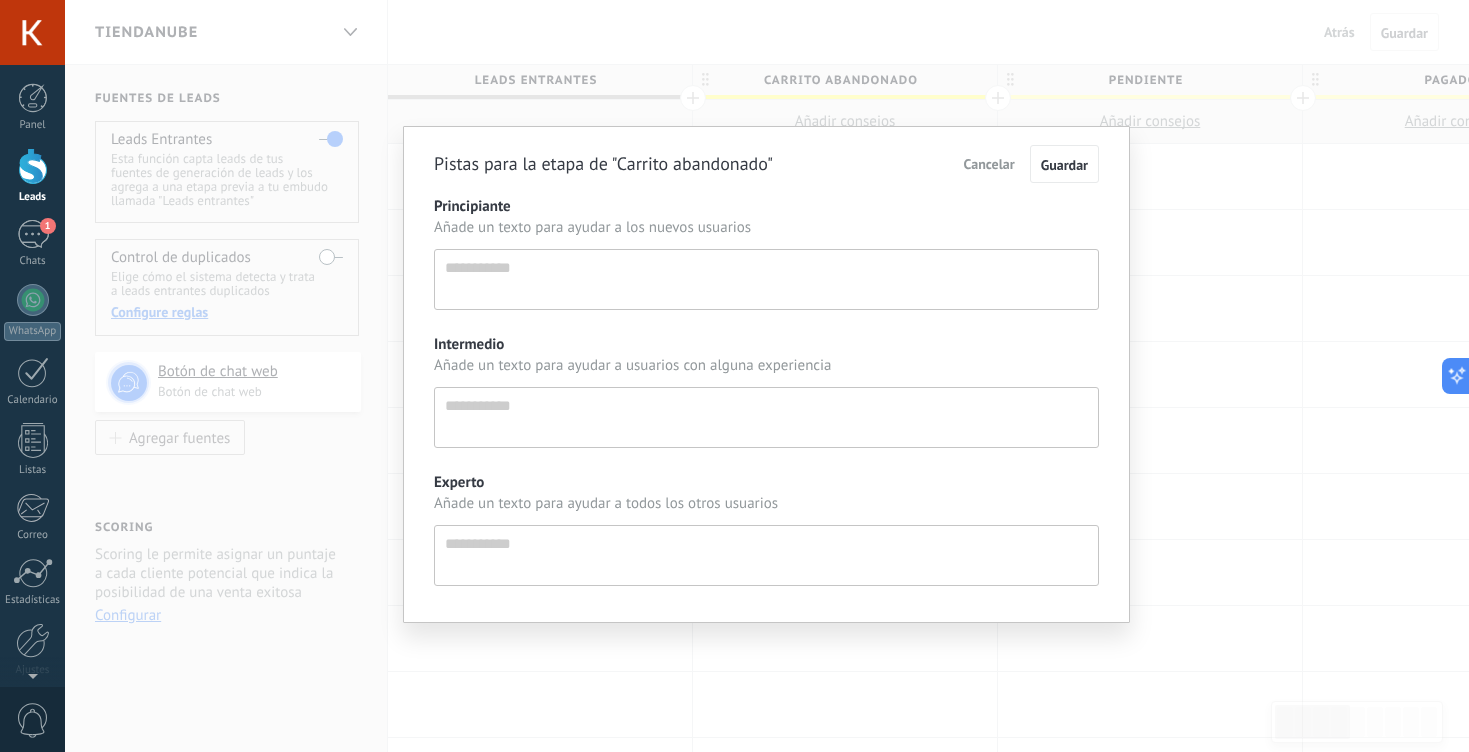 click on "Cancelar" at bounding box center (989, 164) 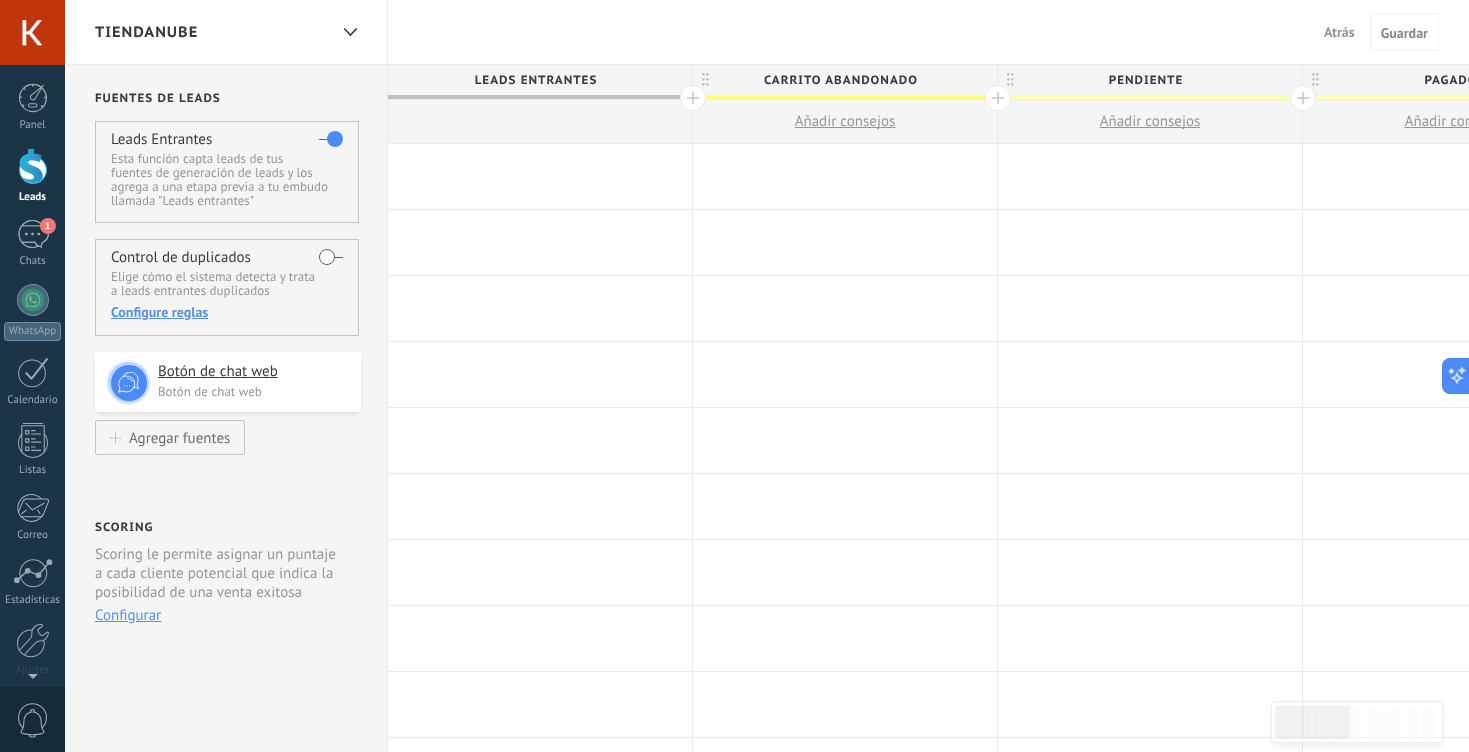 click at bounding box center [845, 176] 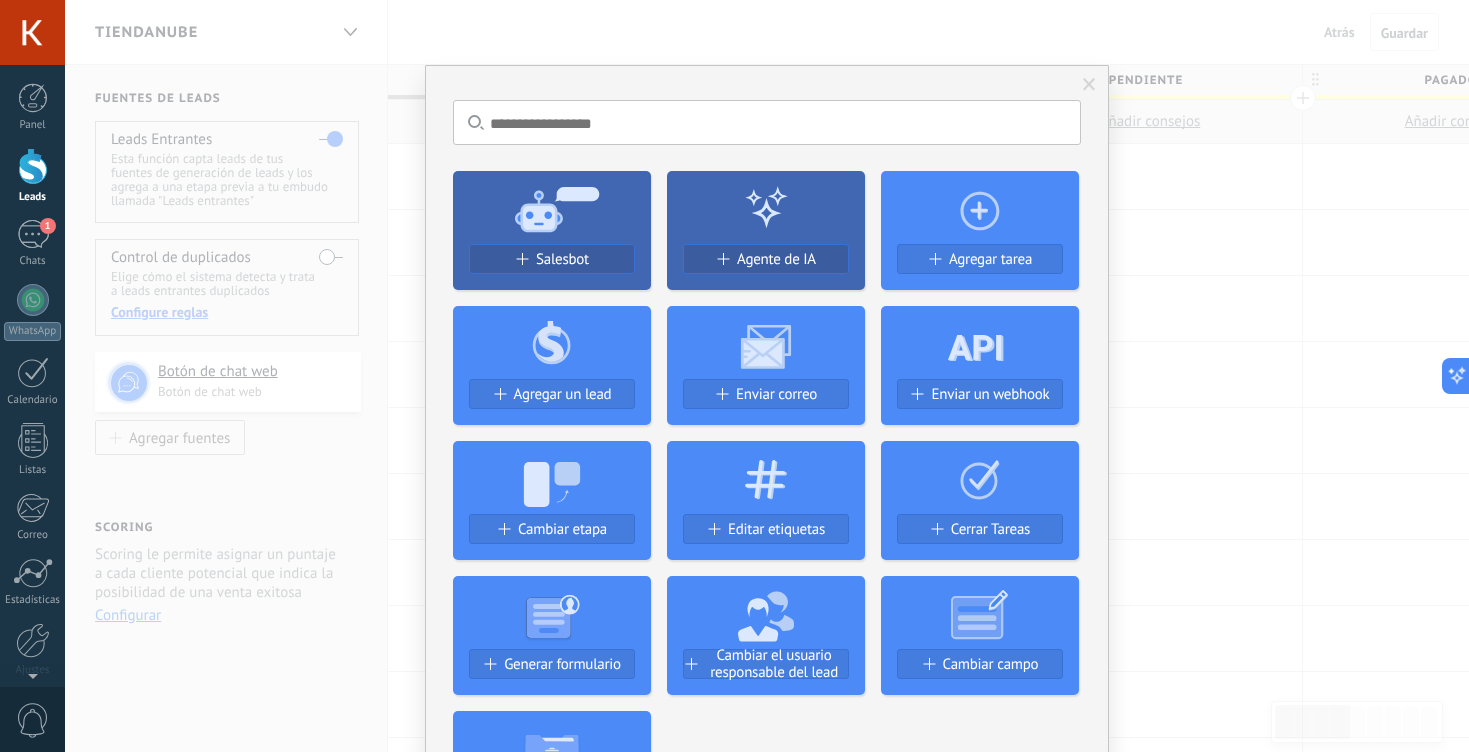 click at bounding box center (767, 122) 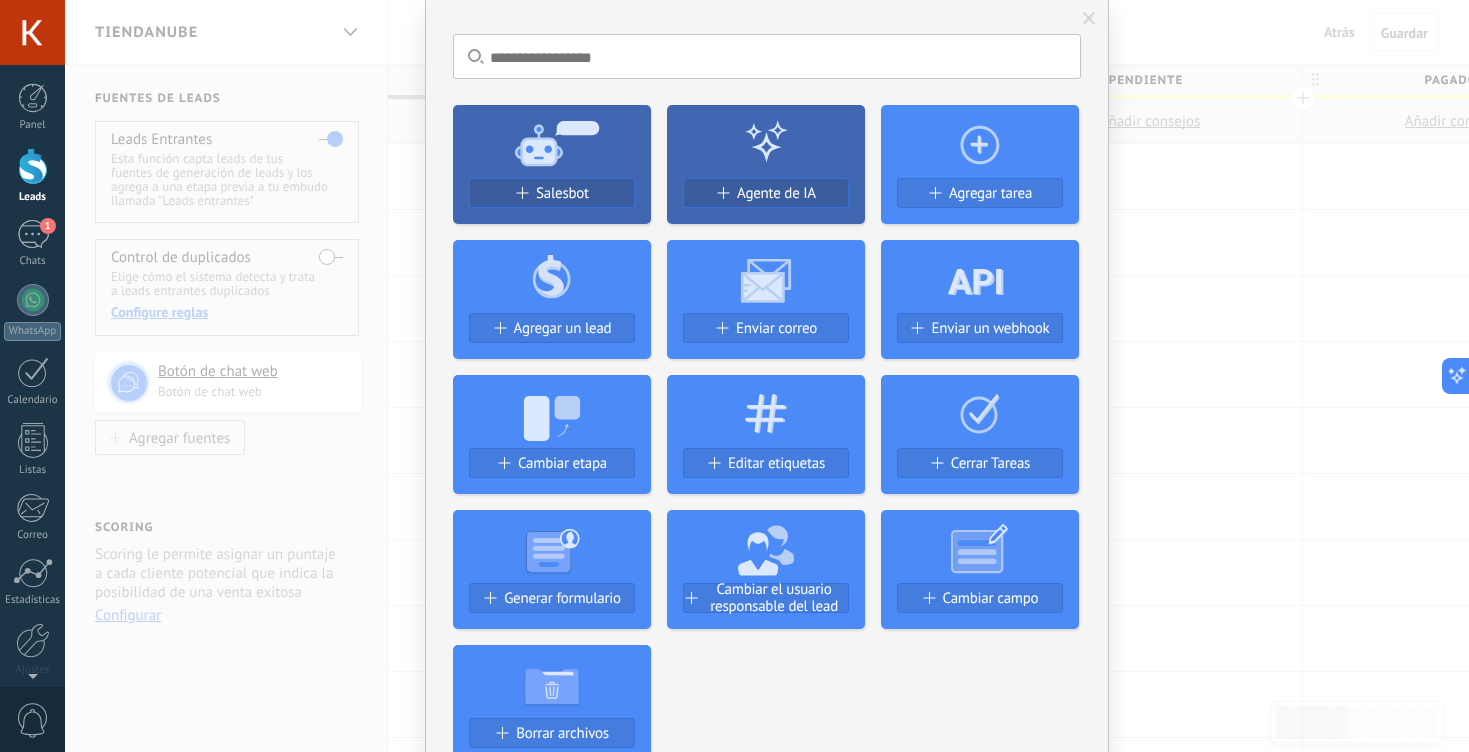 scroll, scrollTop: 64, scrollLeft: 0, axis: vertical 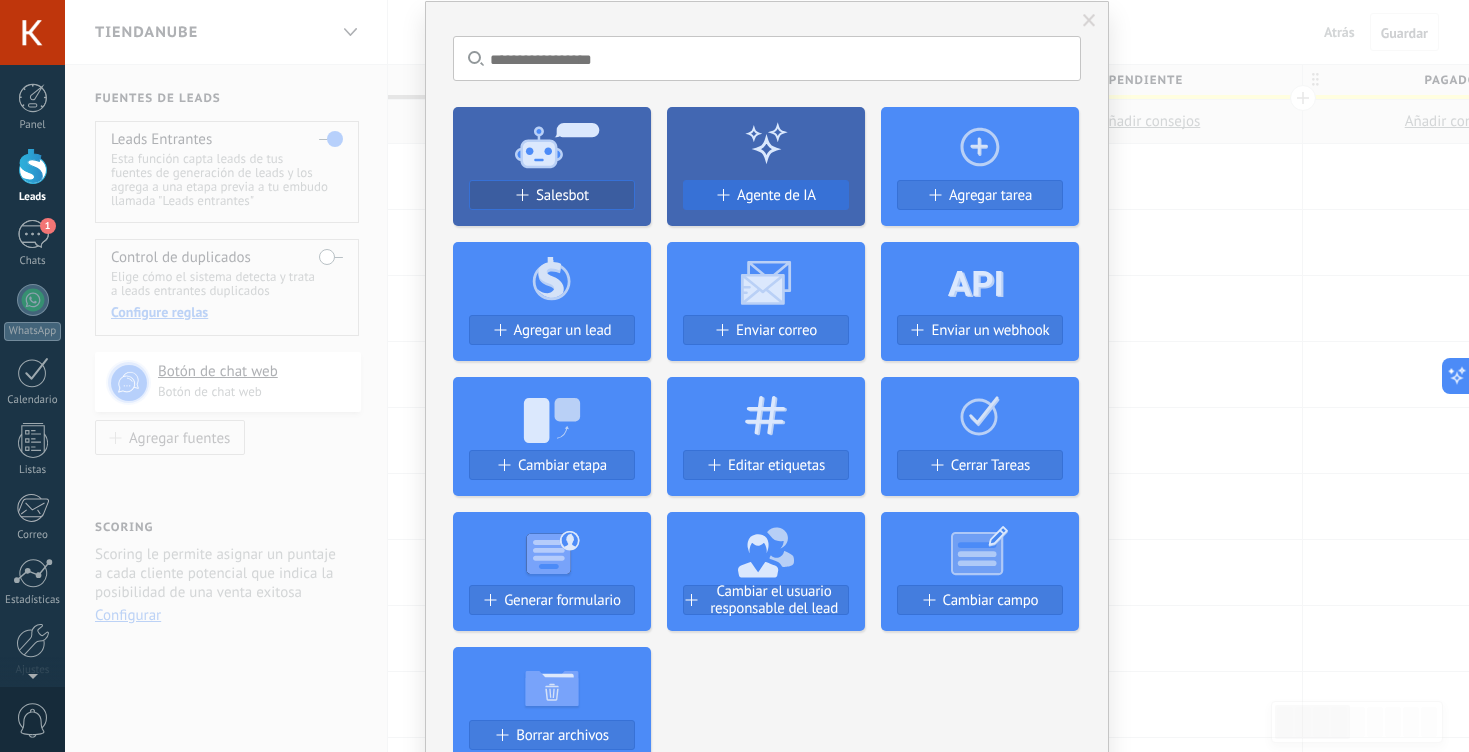 click on "Agente de IA" at bounding box center [776, 195] 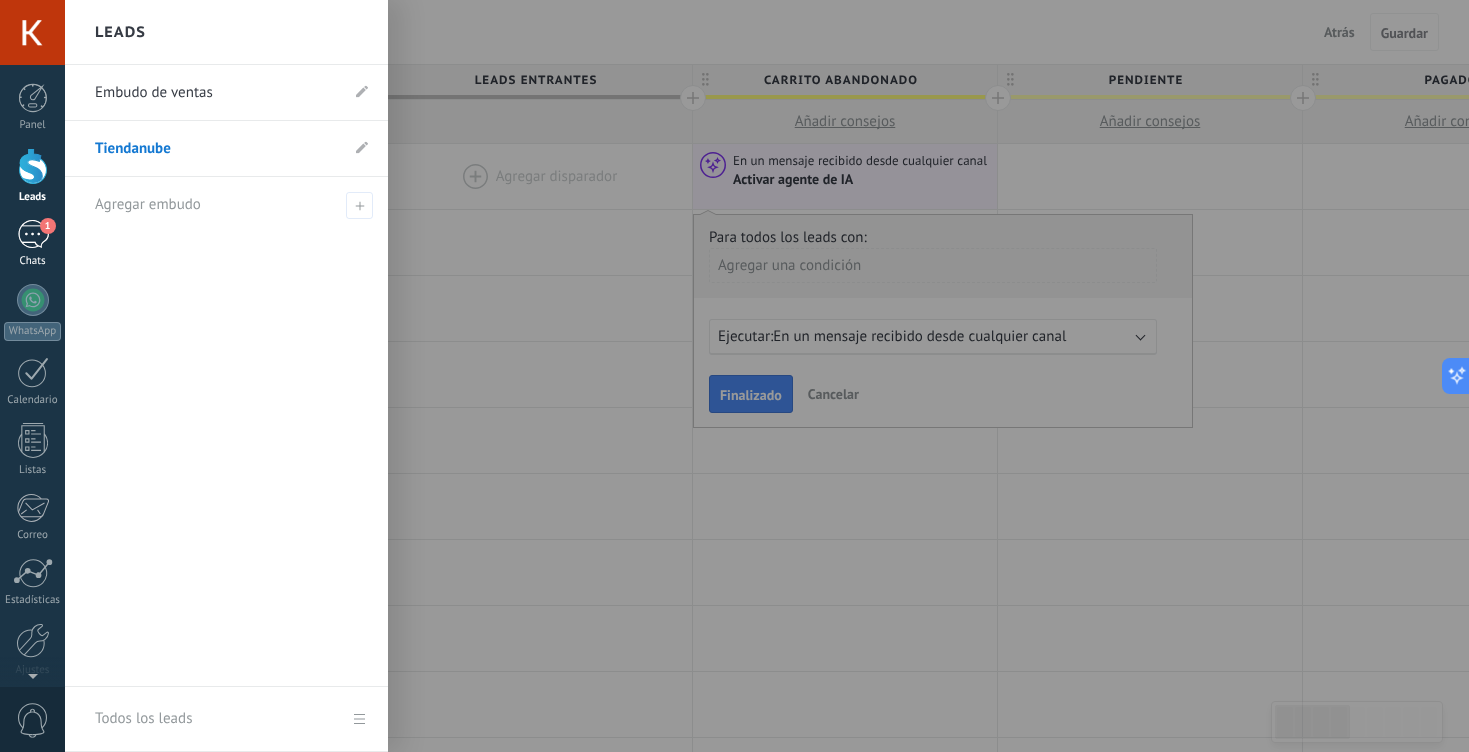 click on "1" at bounding box center [33, 234] 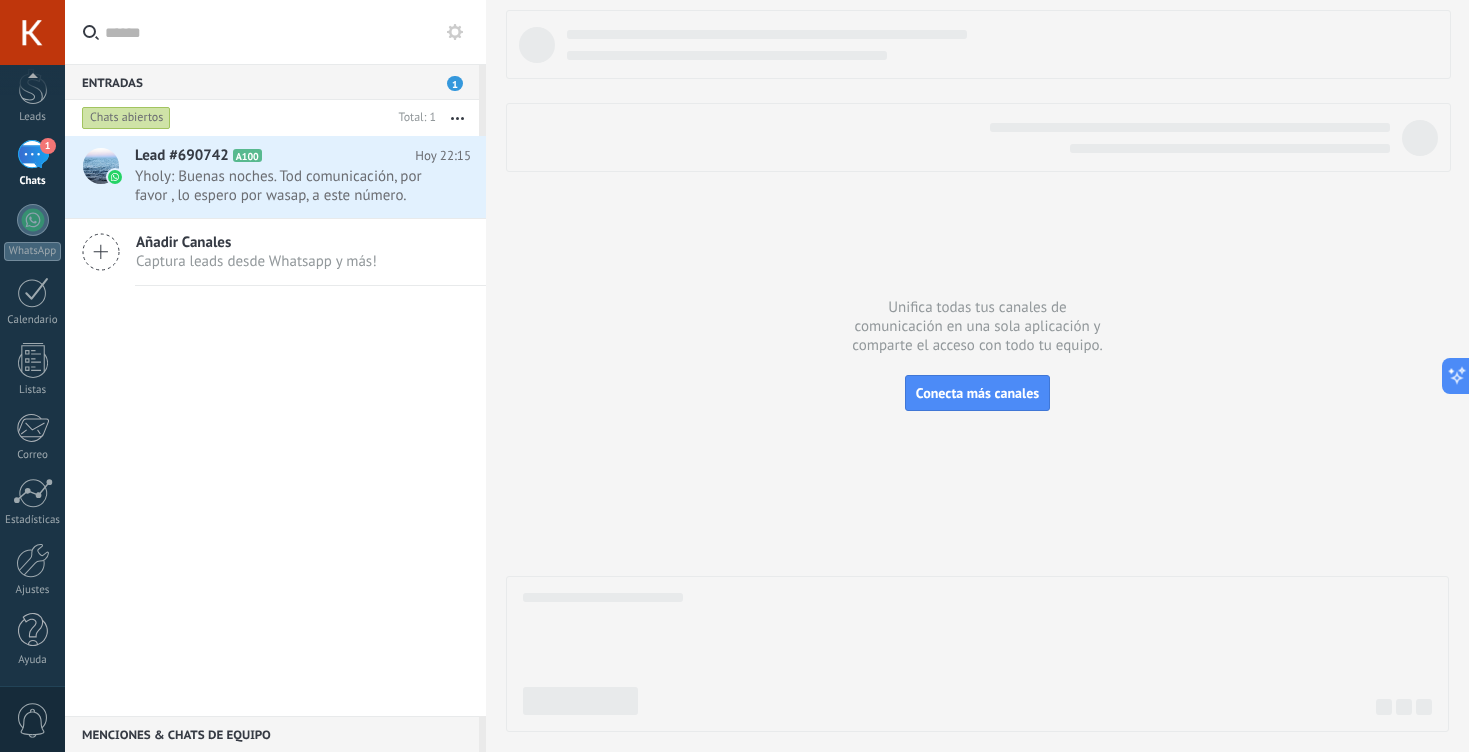 scroll, scrollTop: 0, scrollLeft: 0, axis: both 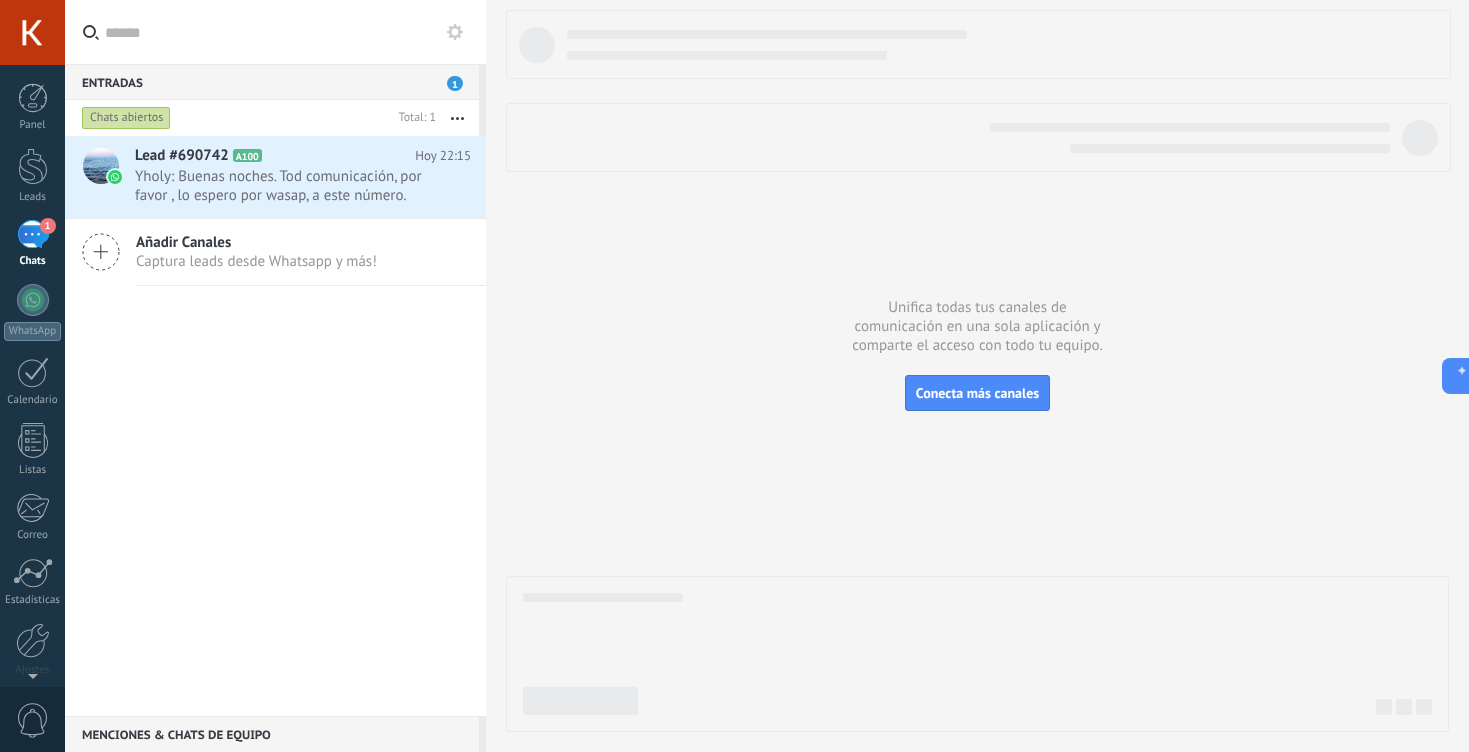 click at bounding box center (32, 32) 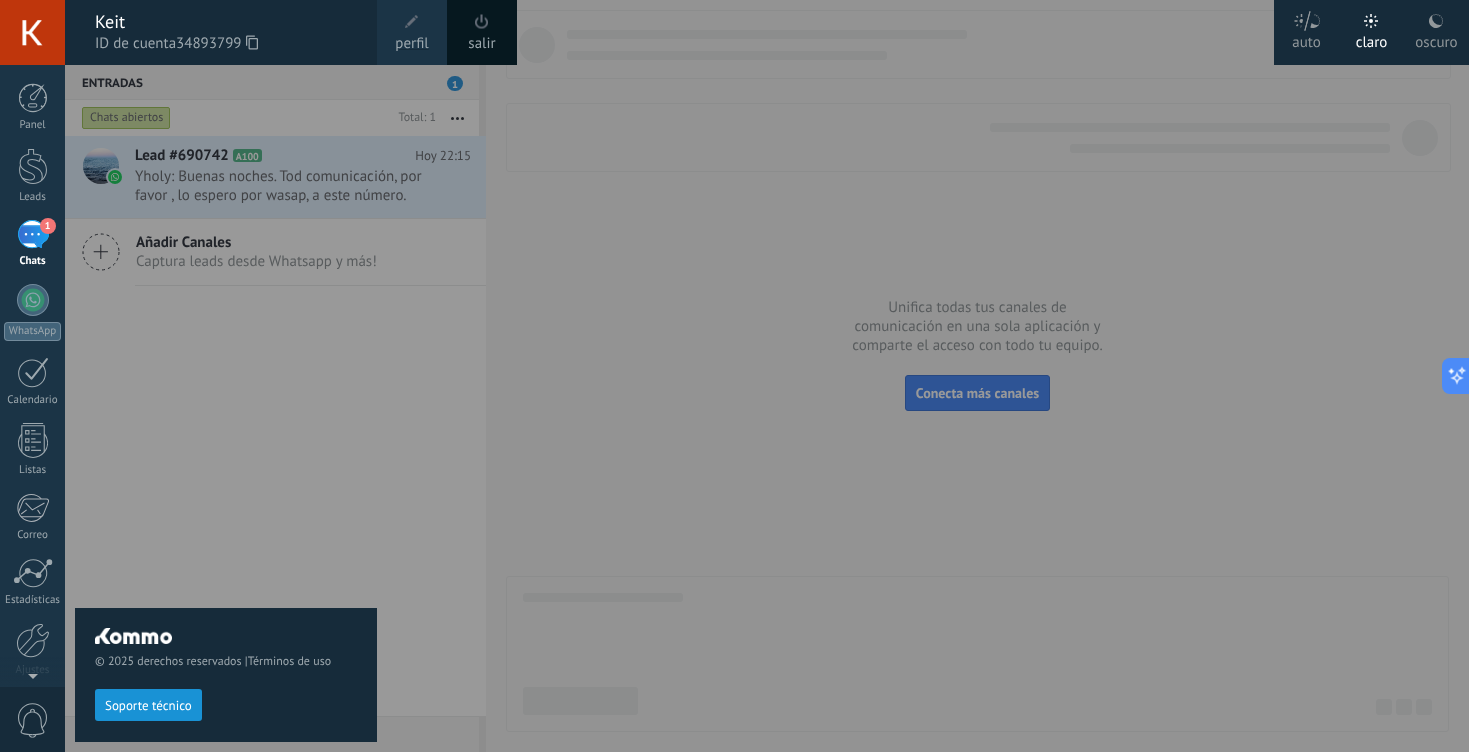 drag, startPoint x: 487, startPoint y: 29, endPoint x: 340, endPoint y: 47, distance: 148.09795 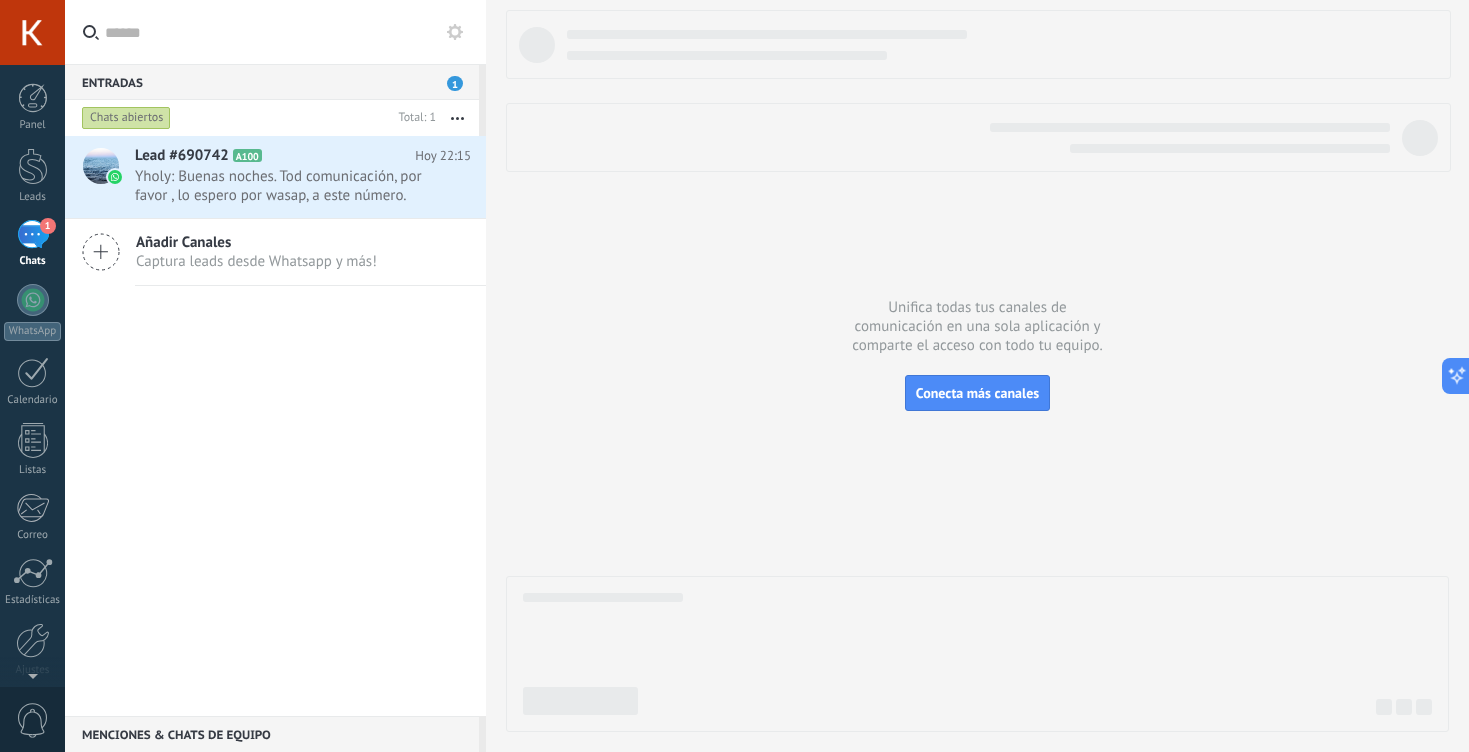 click at bounding box center [32, 32] 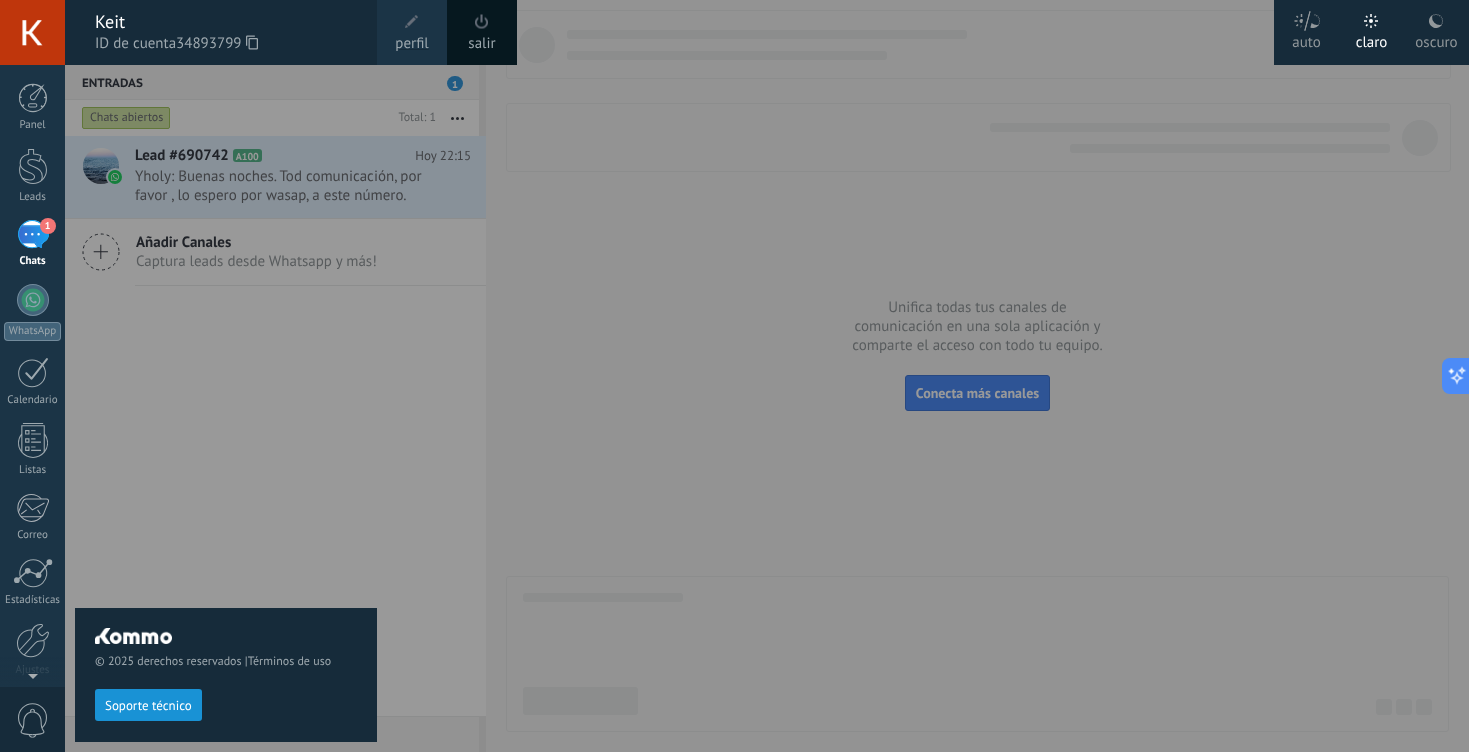 click on "perfil" at bounding box center (411, 44) 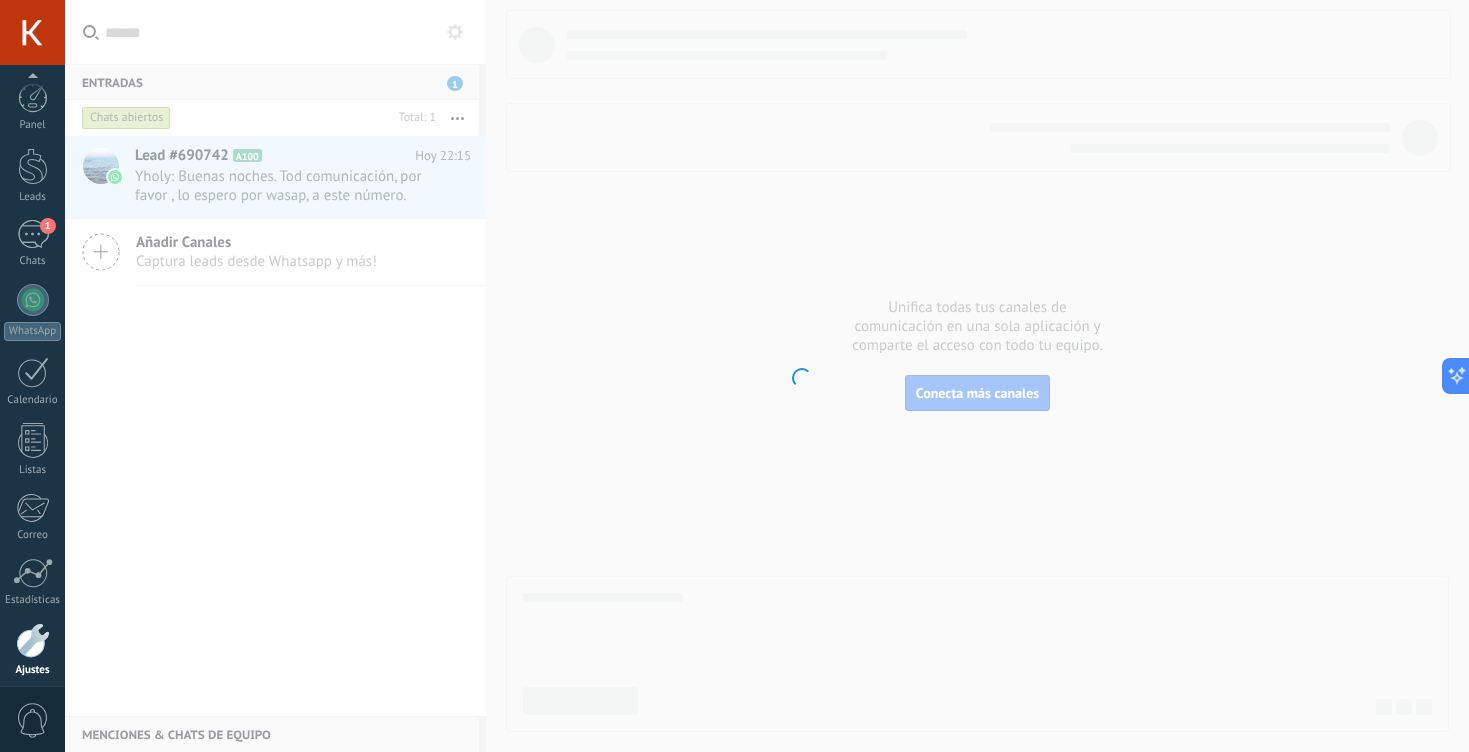 scroll, scrollTop: 80, scrollLeft: 0, axis: vertical 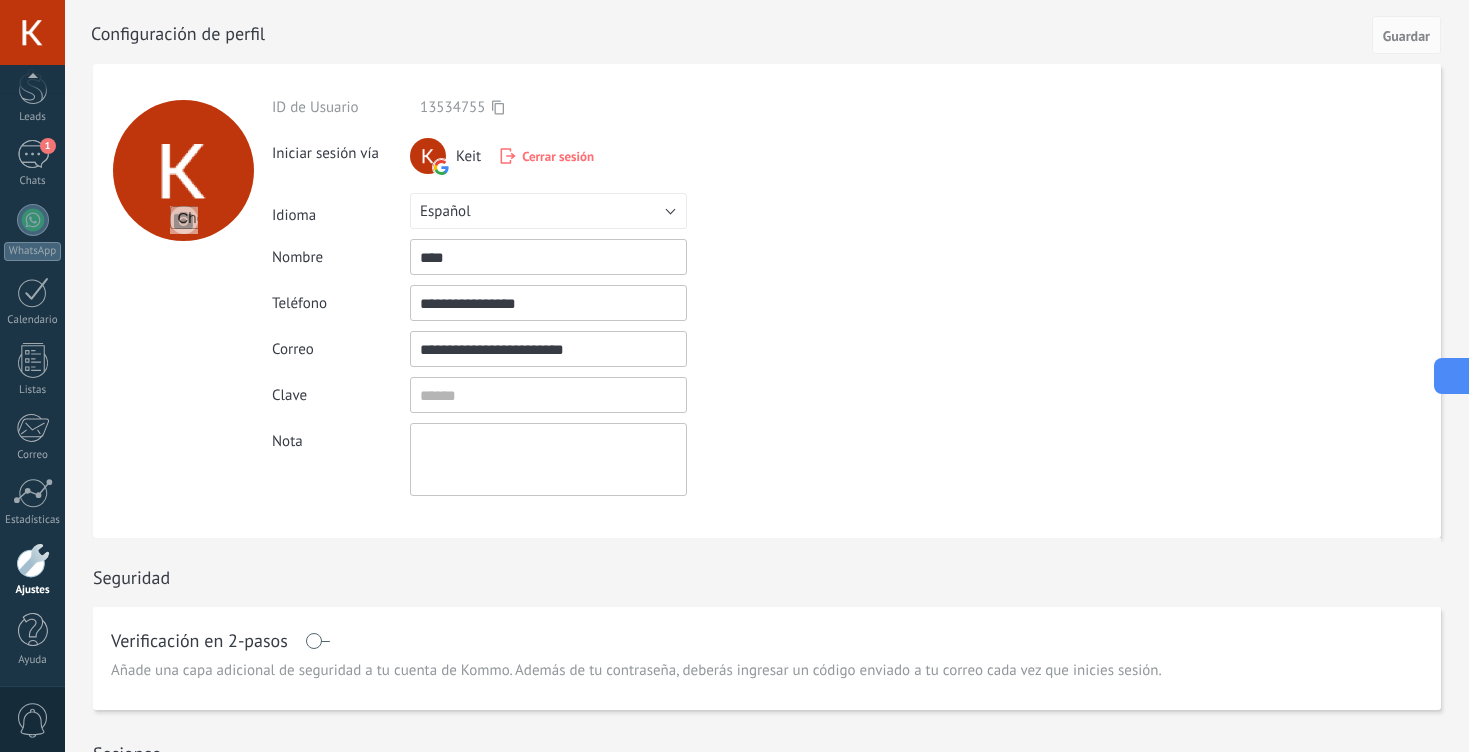 click 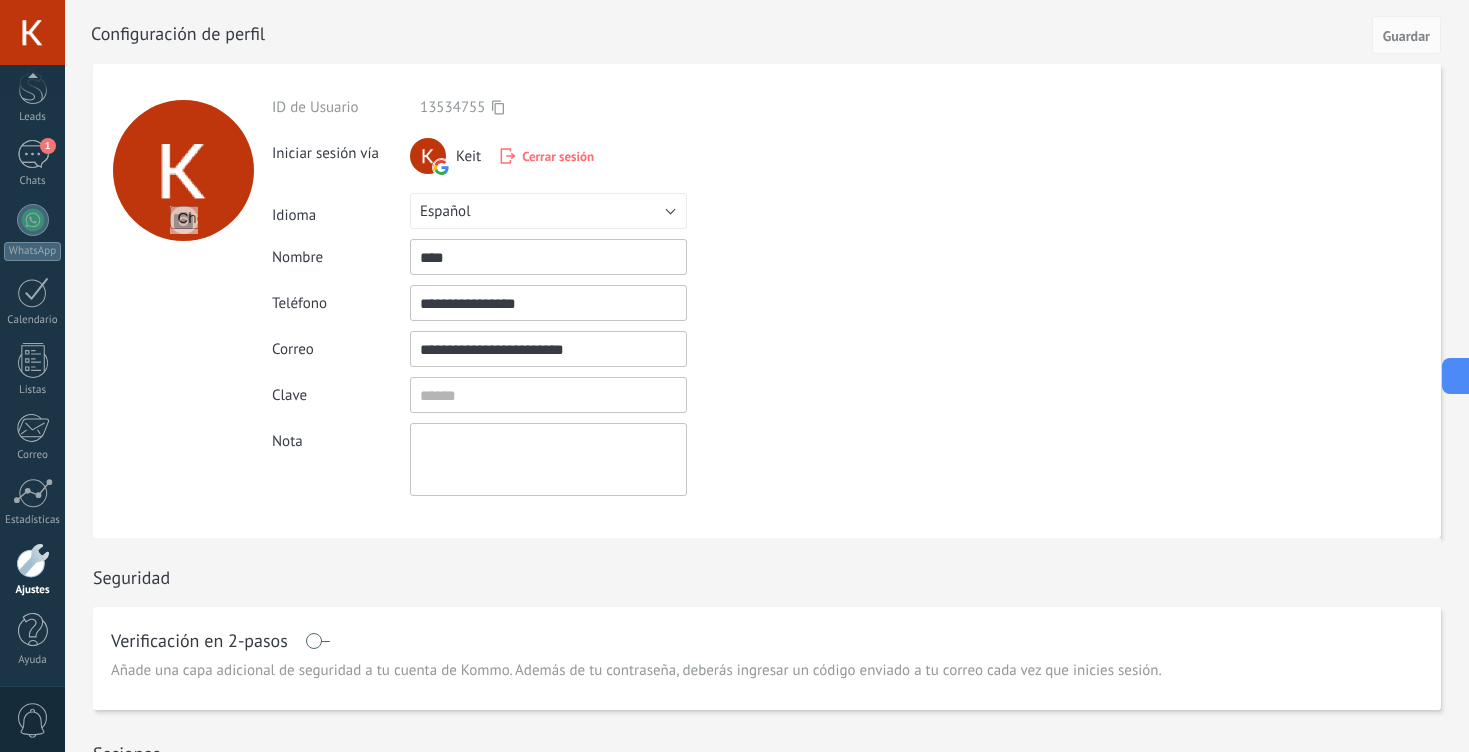 scroll, scrollTop: 19, scrollLeft: 0, axis: vertical 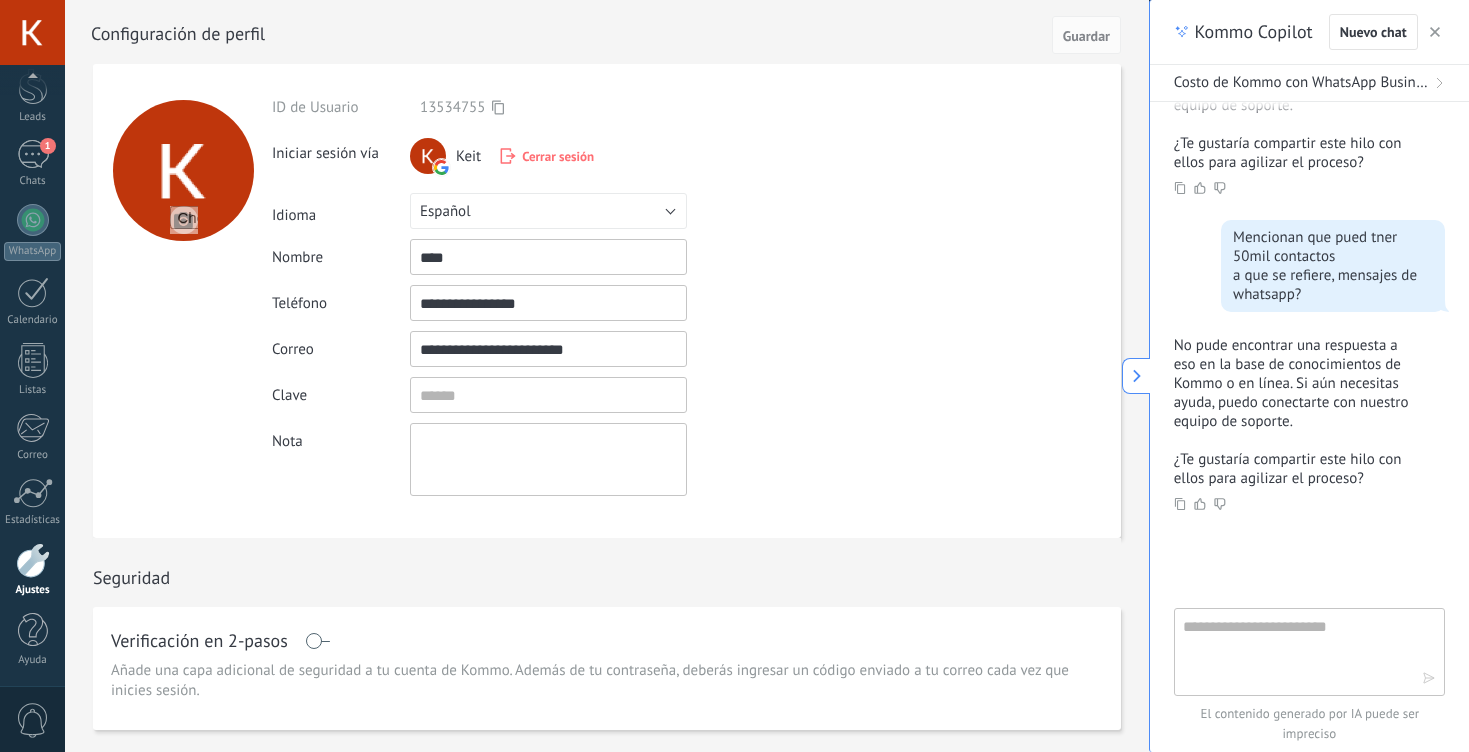 click at bounding box center [1295, 651] 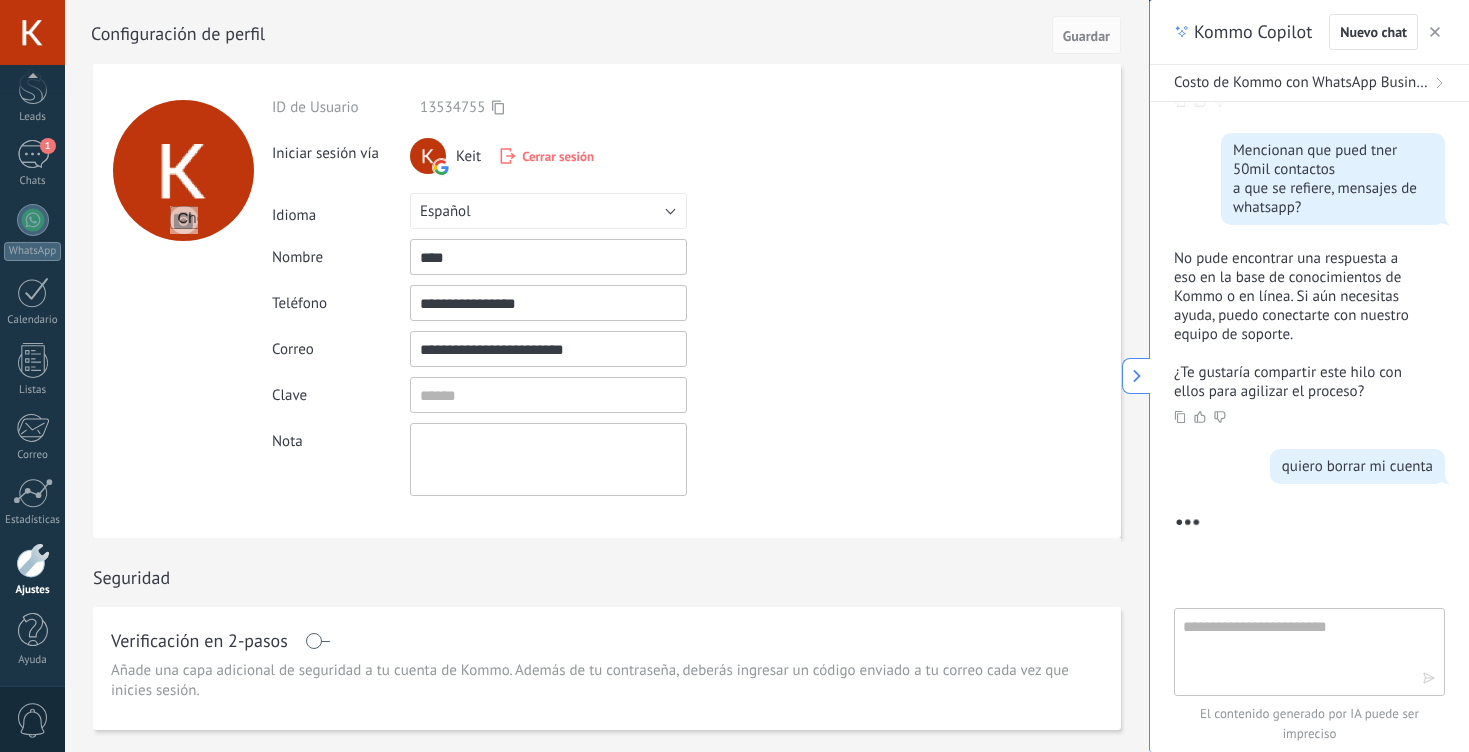 scroll, scrollTop: 2451, scrollLeft: 0, axis: vertical 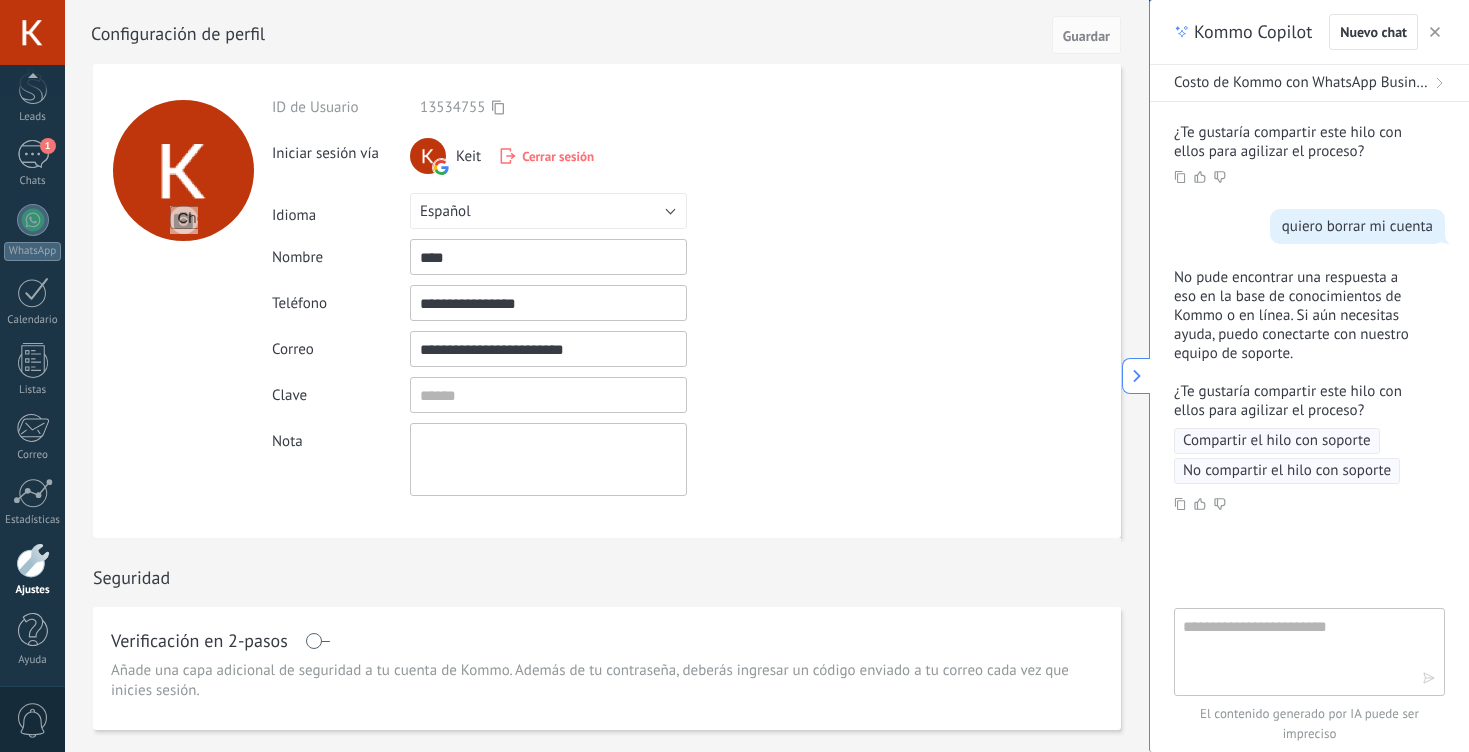 click on "Compartir el hilo con soporte" at bounding box center [1277, 441] 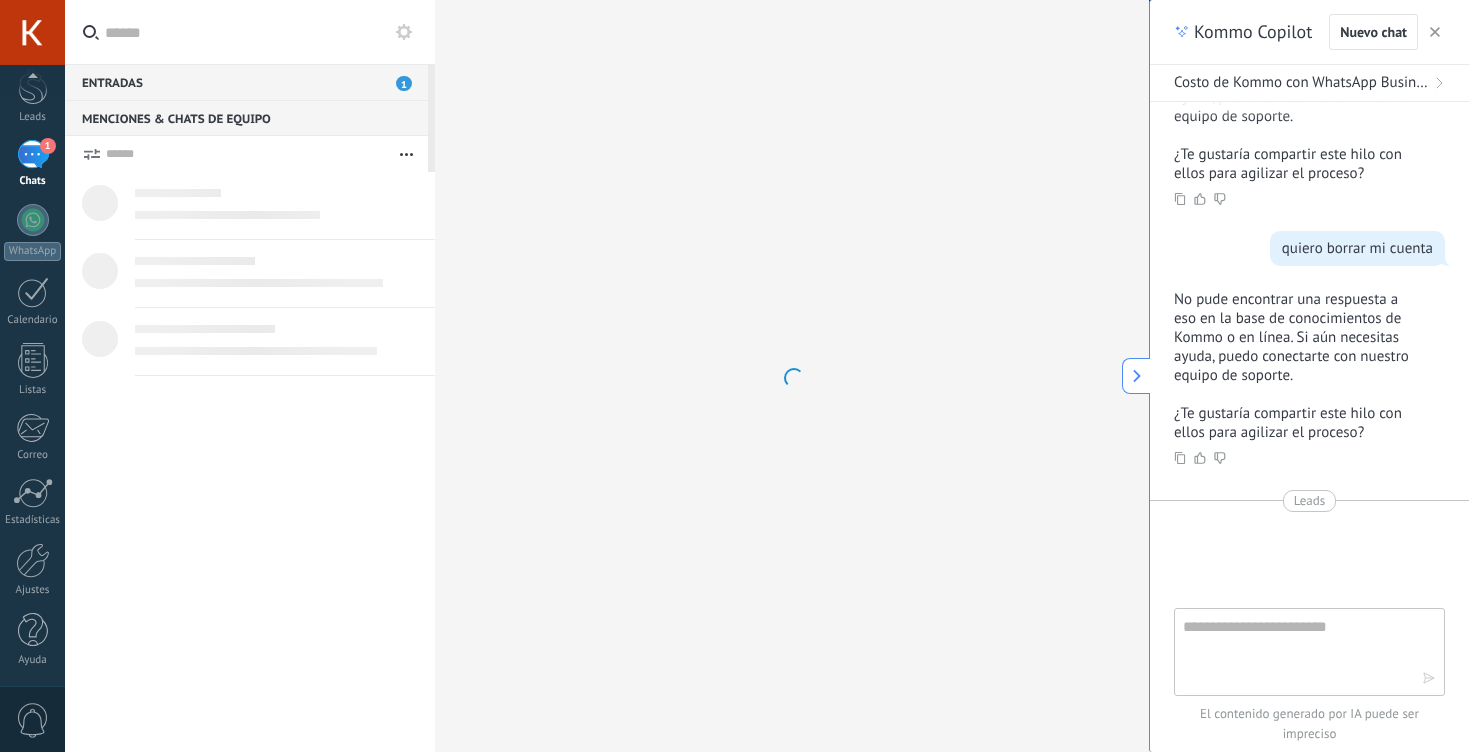 scroll, scrollTop: 2429, scrollLeft: 0, axis: vertical 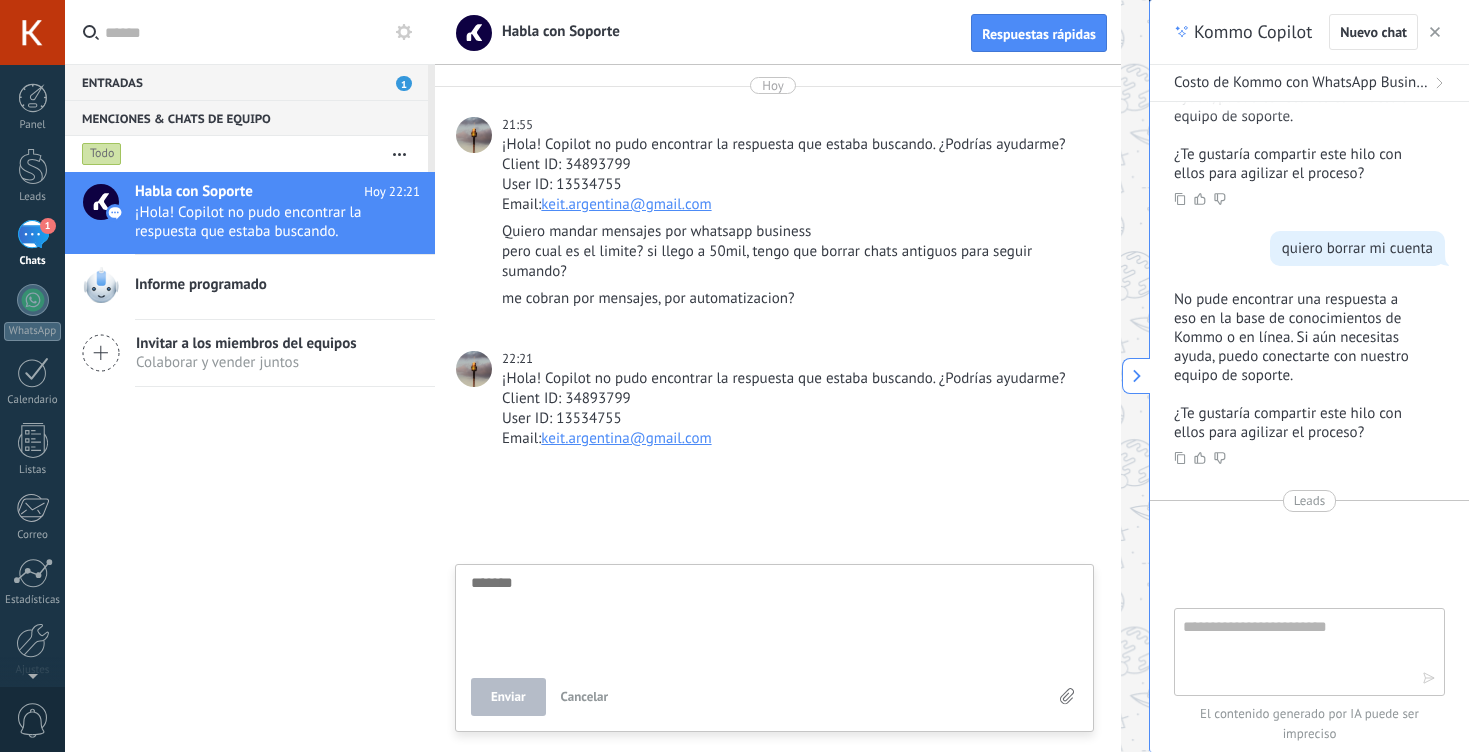 click at bounding box center (774, 616) 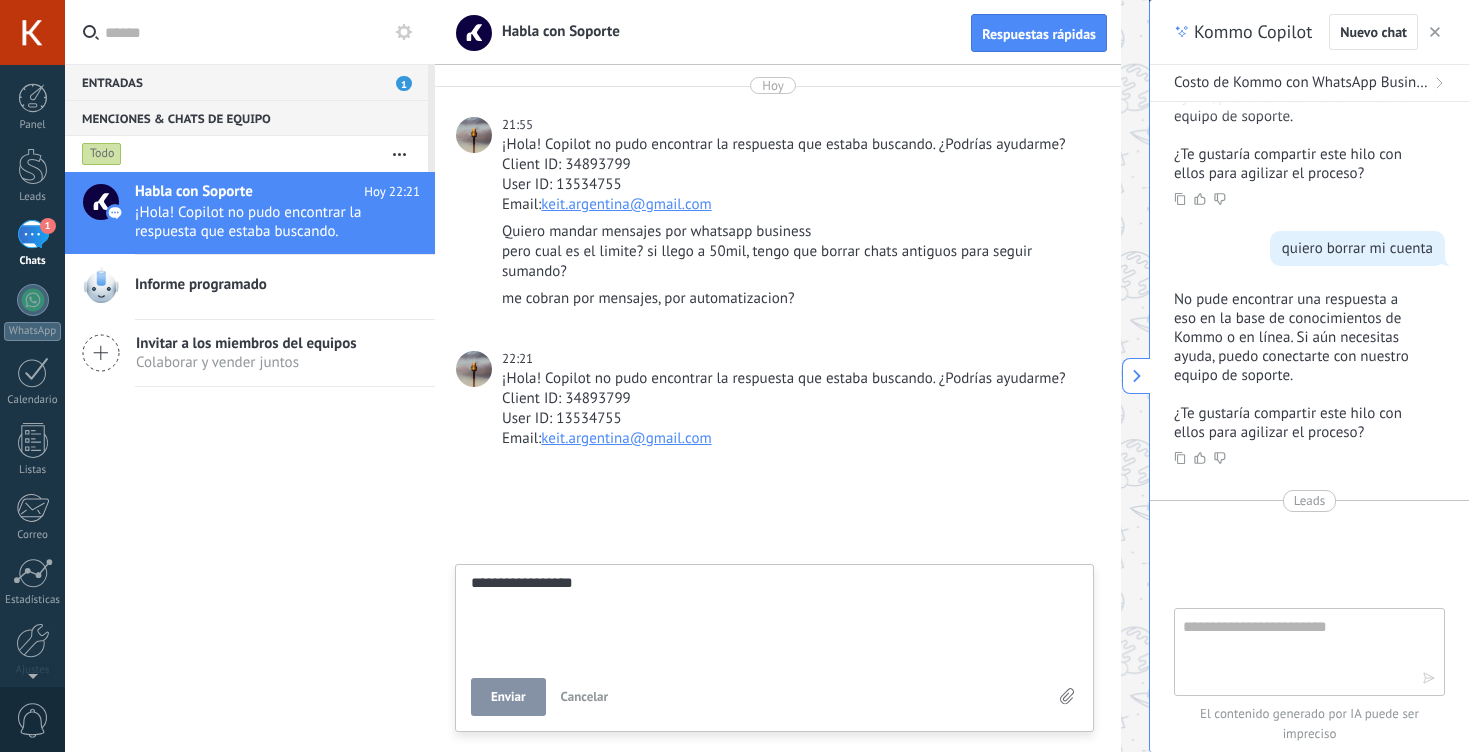 scroll, scrollTop: 39, scrollLeft: 0, axis: vertical 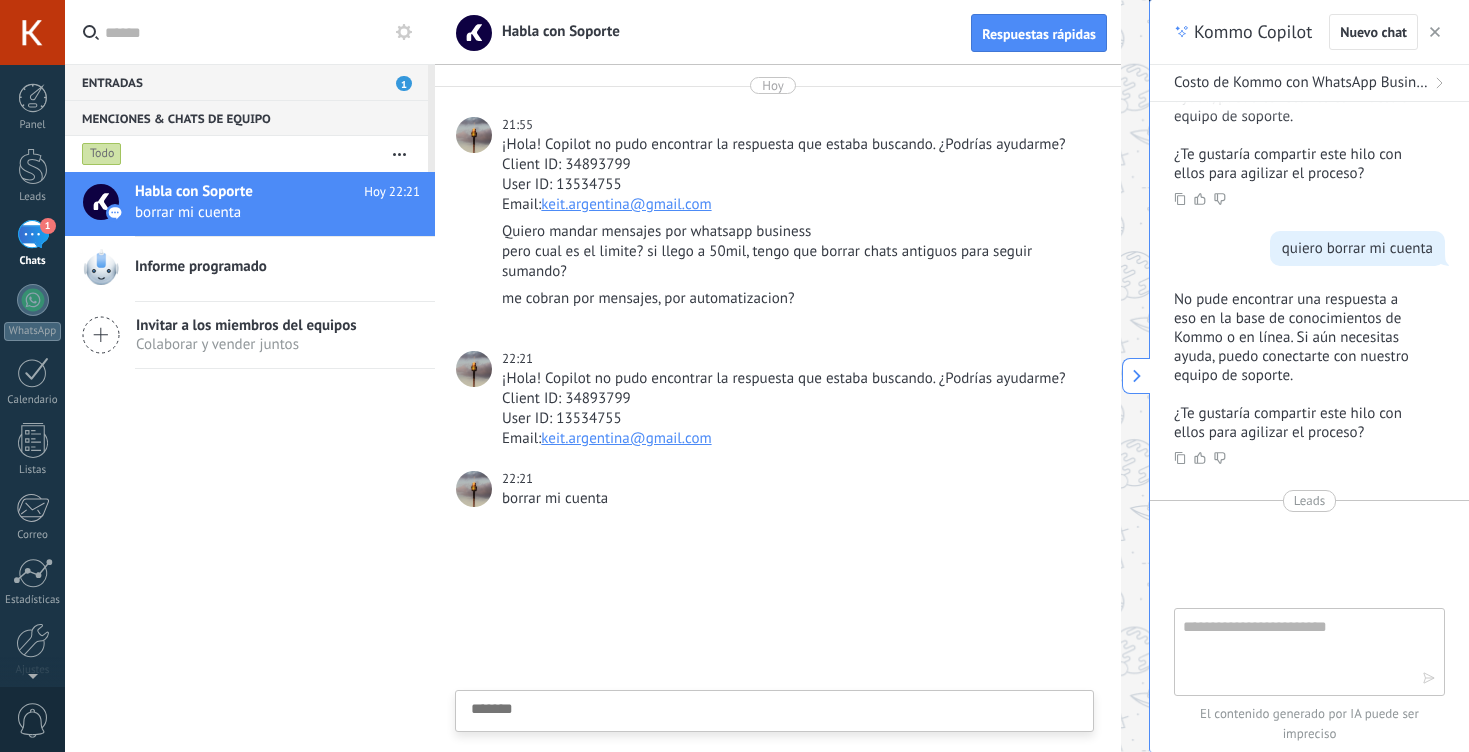 click on "1" at bounding box center (33, 234) 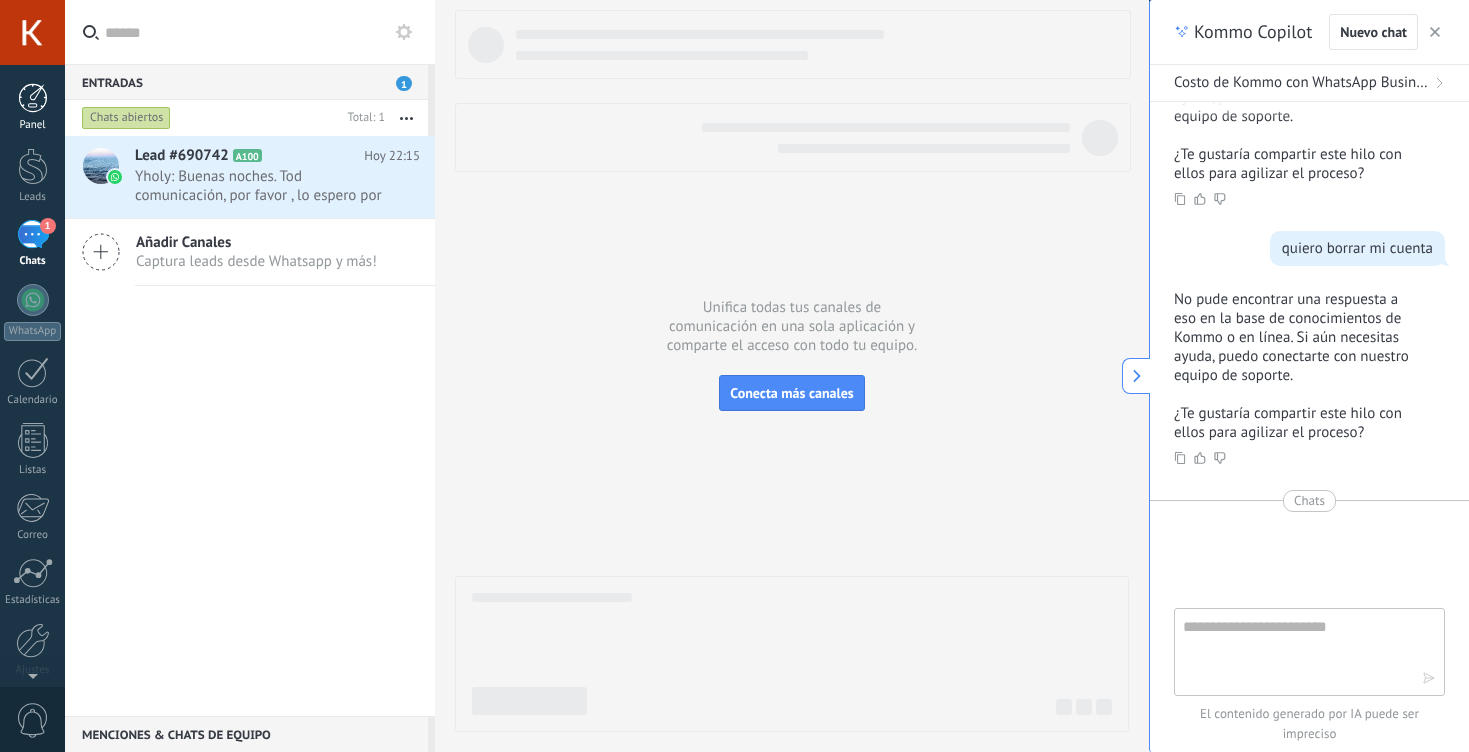 click on "Panel" at bounding box center [33, 125] 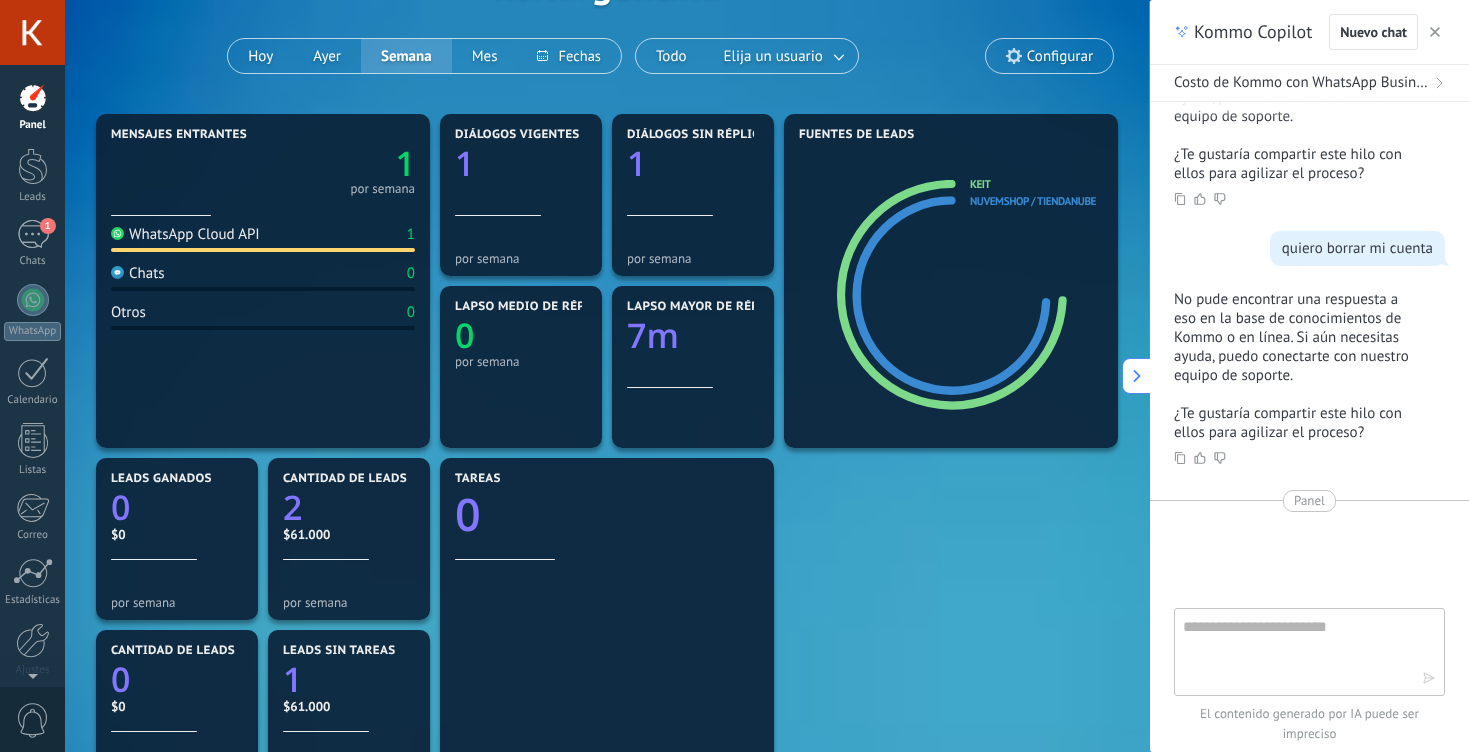 scroll, scrollTop: 0, scrollLeft: 0, axis: both 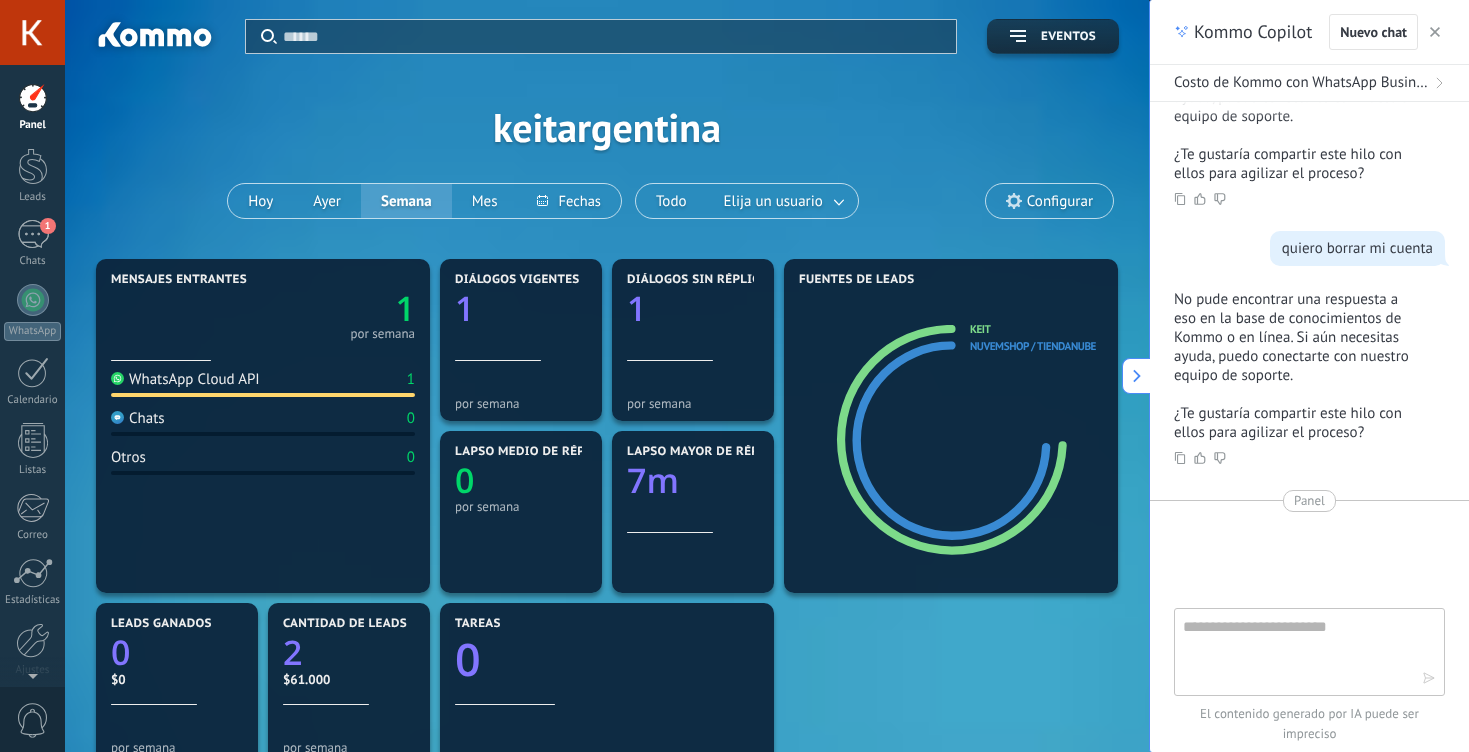 click on "Configurar" at bounding box center [1060, 201] 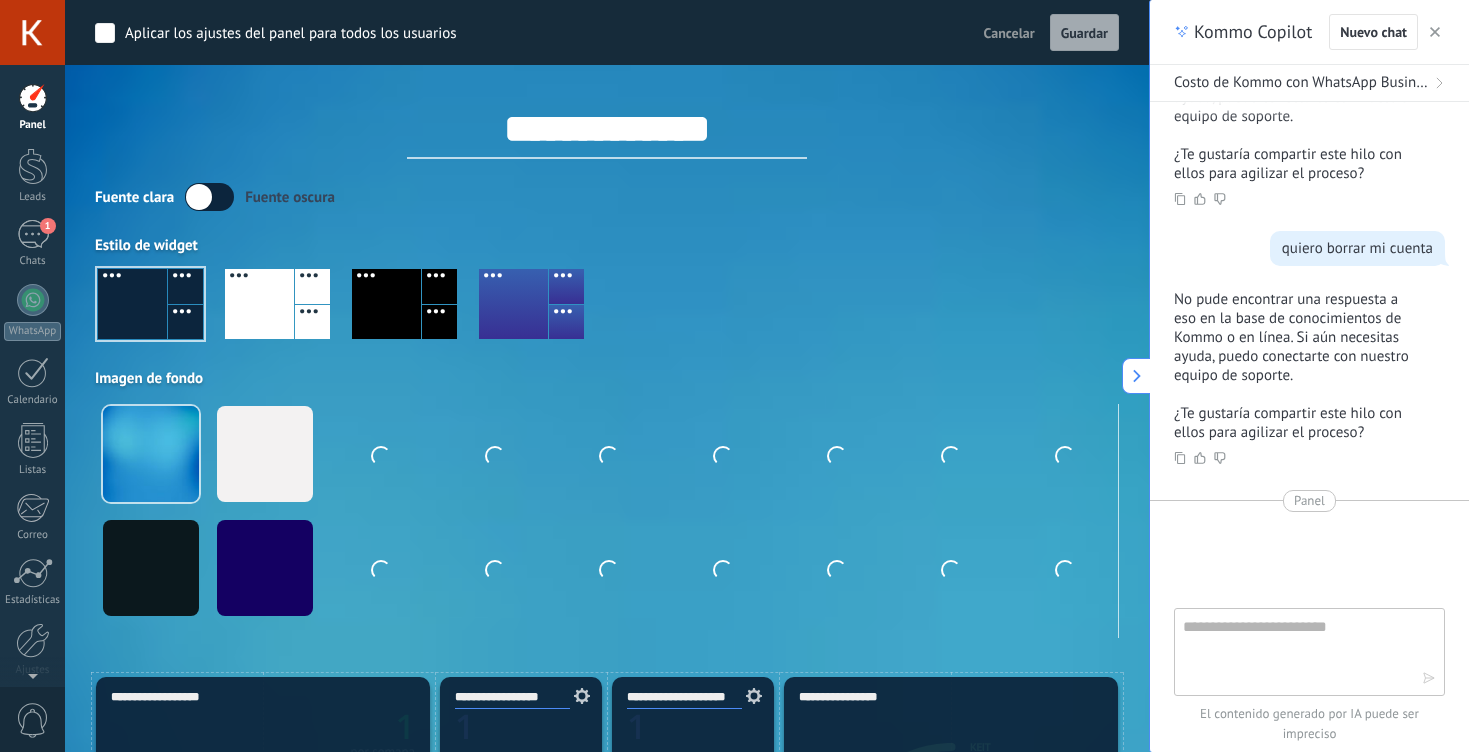 scroll, scrollTop: 21, scrollLeft: 0, axis: vertical 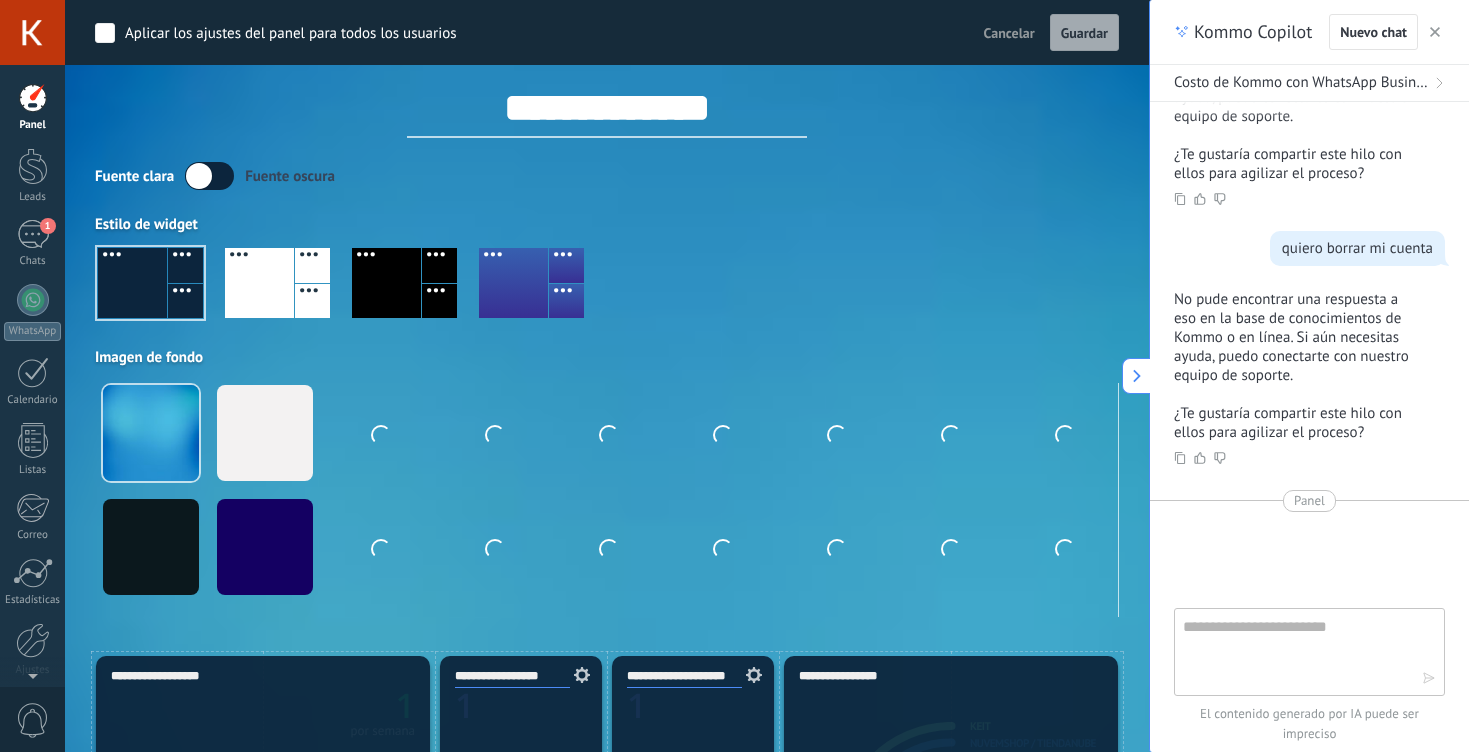 click at bounding box center [209, 176] 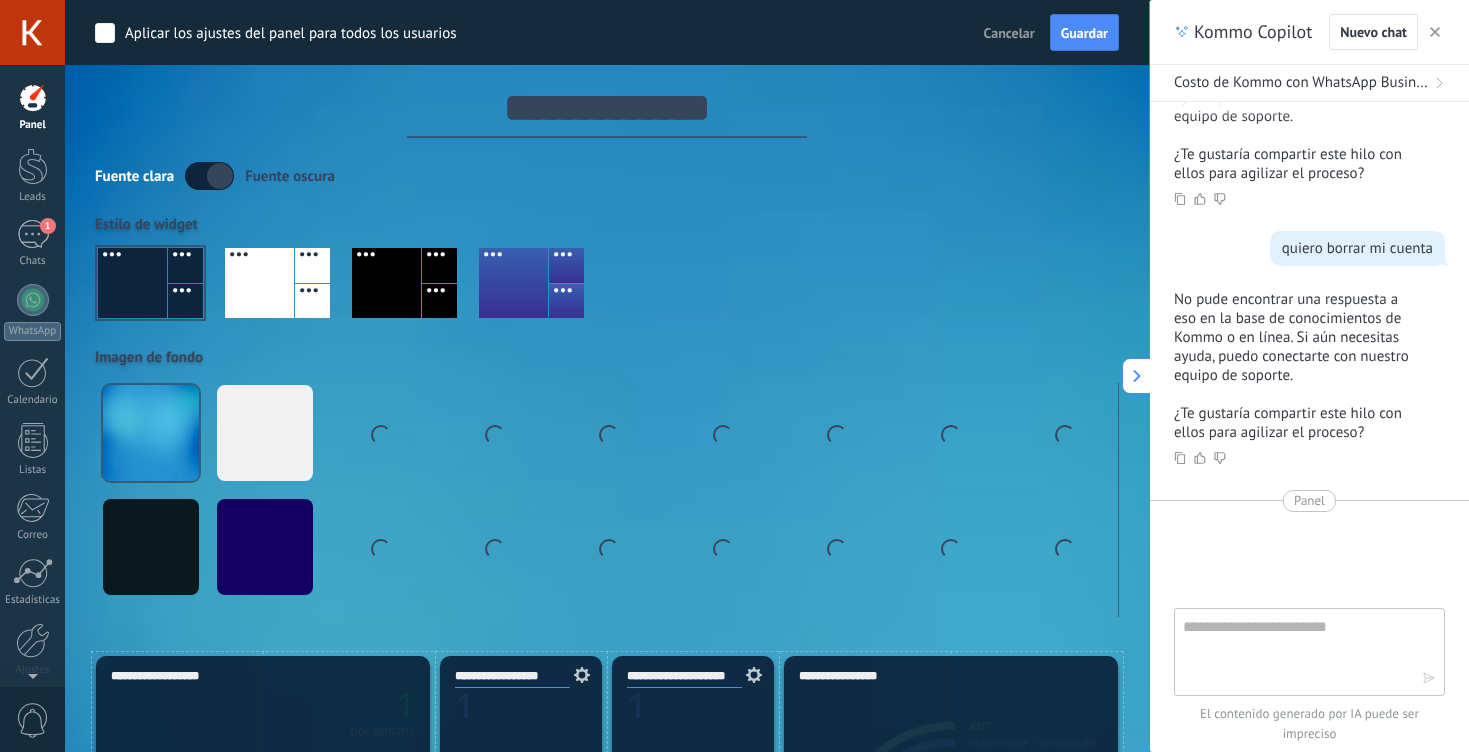click on "Fuente clara Fuente oscura" at bounding box center (607, 176) 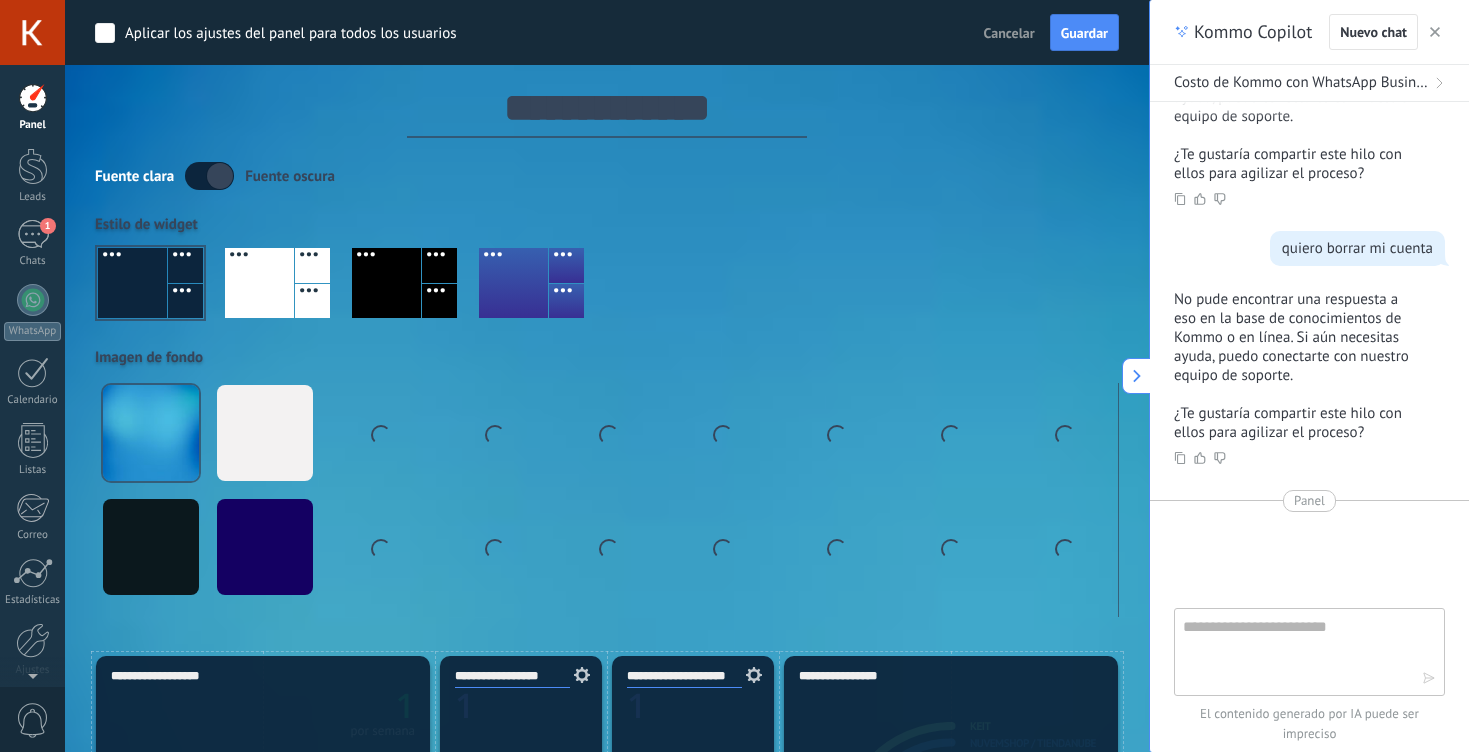click at bounding box center [209, 176] 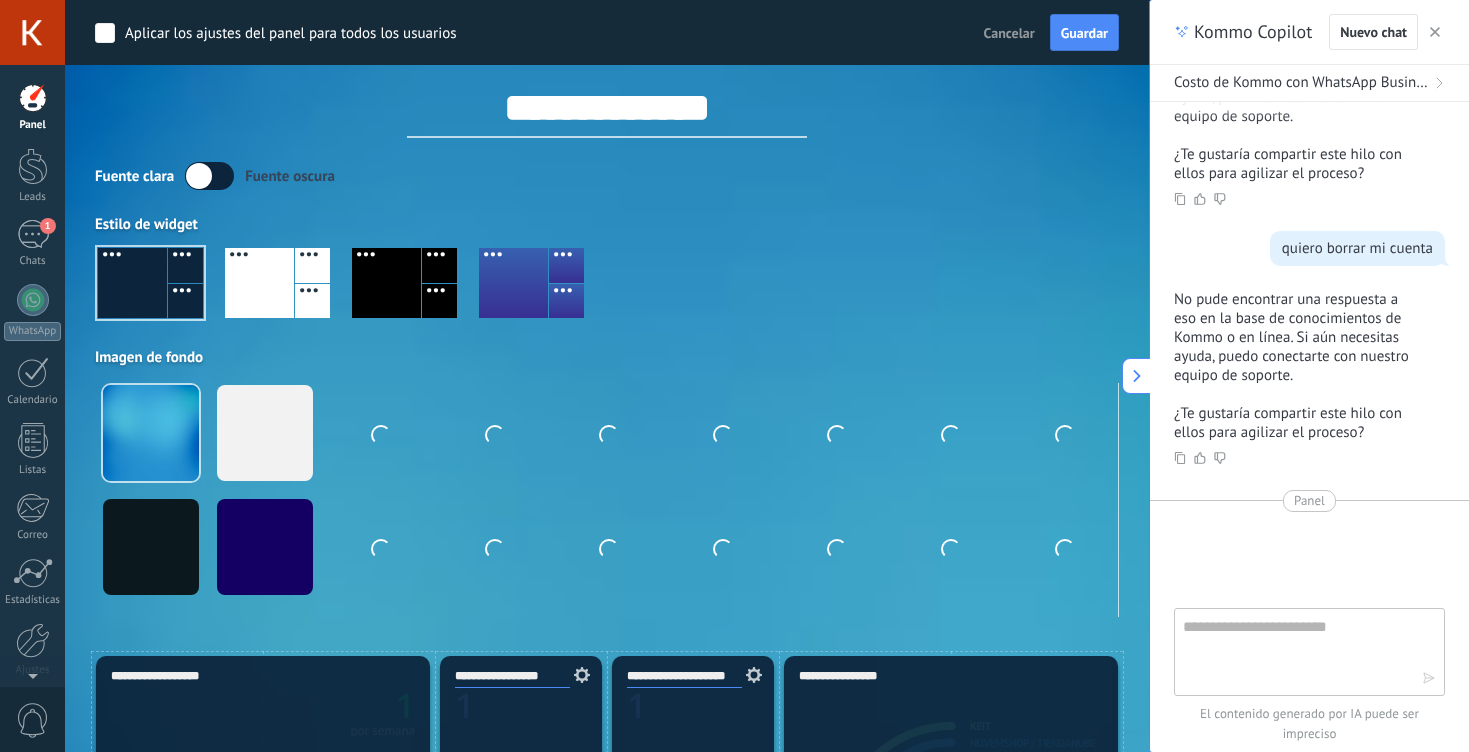 click on "Panel" at bounding box center (32, 107) 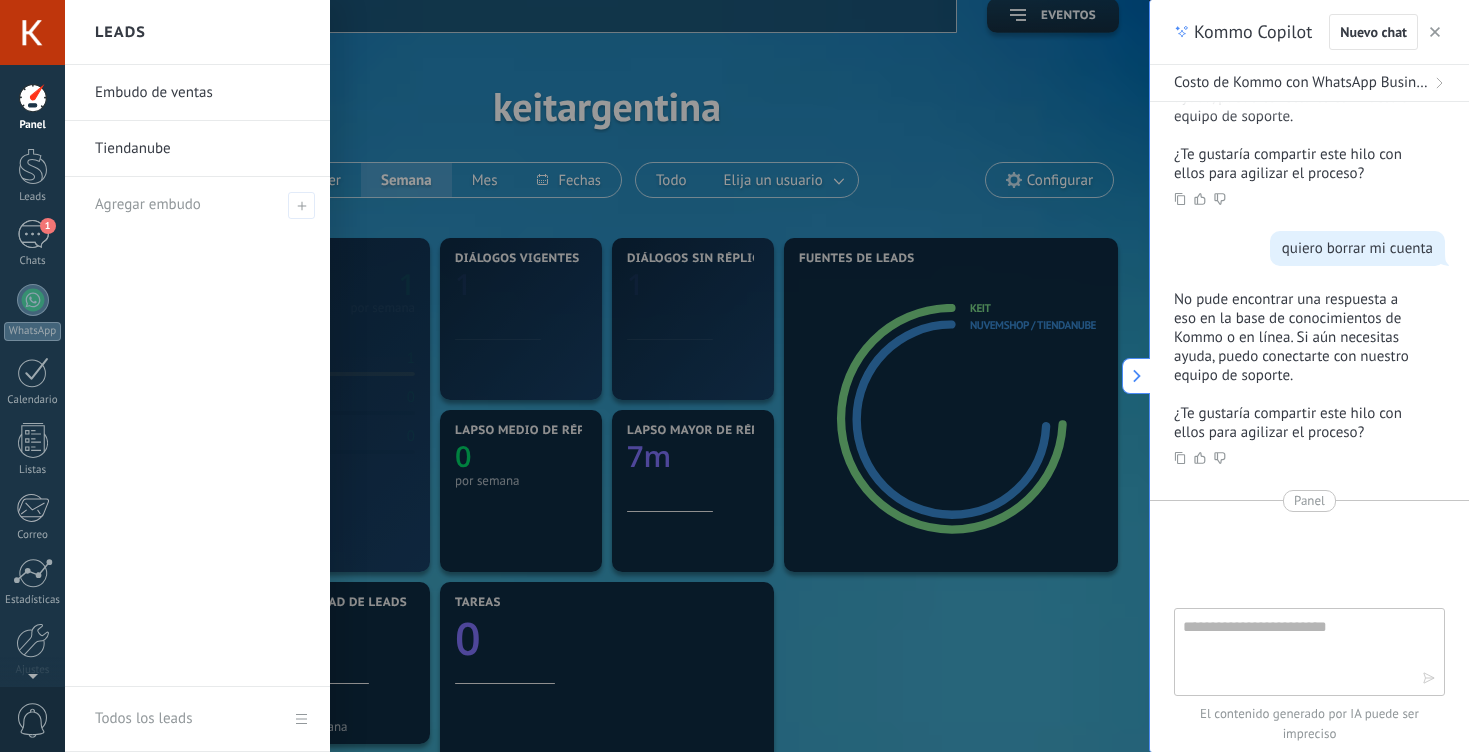 scroll, scrollTop: 0, scrollLeft: 0, axis: both 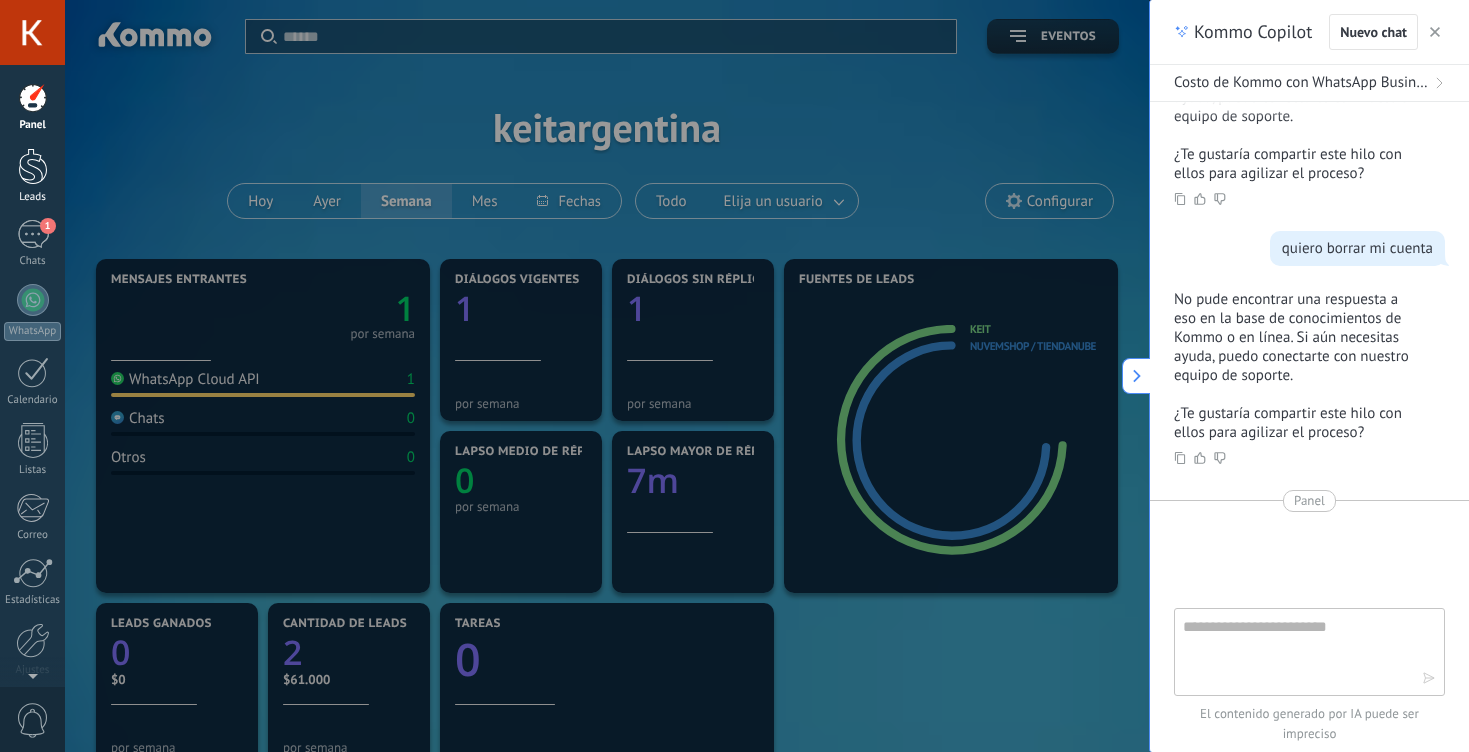 click at bounding box center (33, 166) 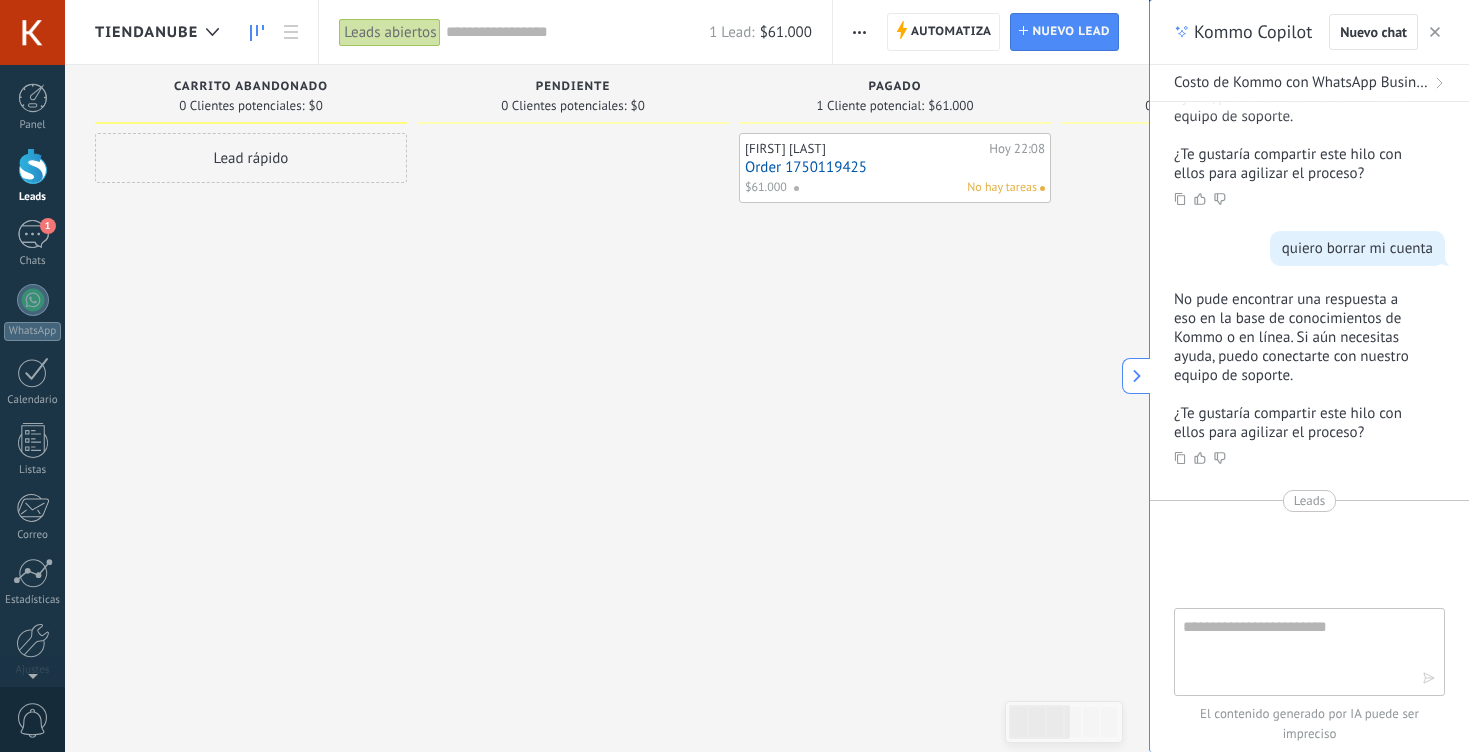 click on "Leads abiertos" at bounding box center (390, 32) 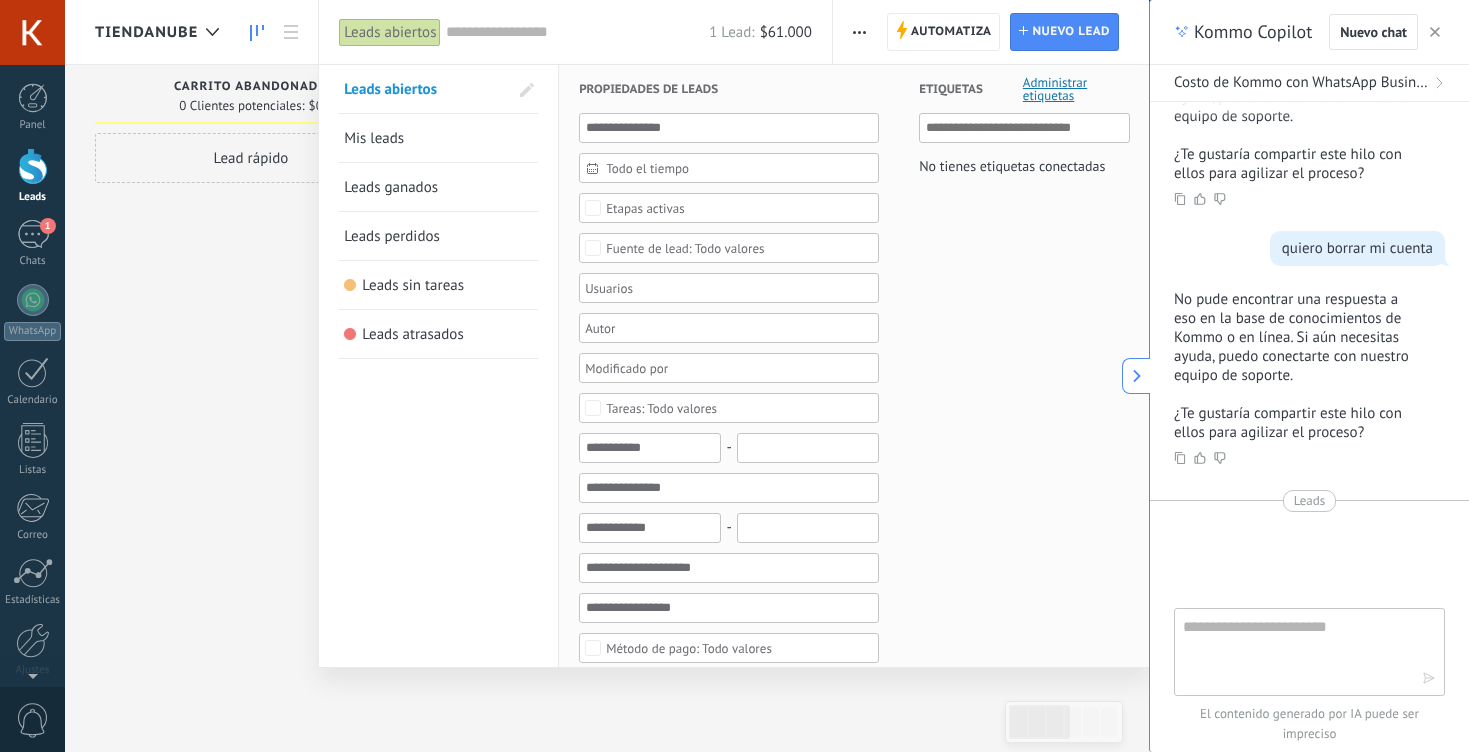 click at bounding box center [734, 376] 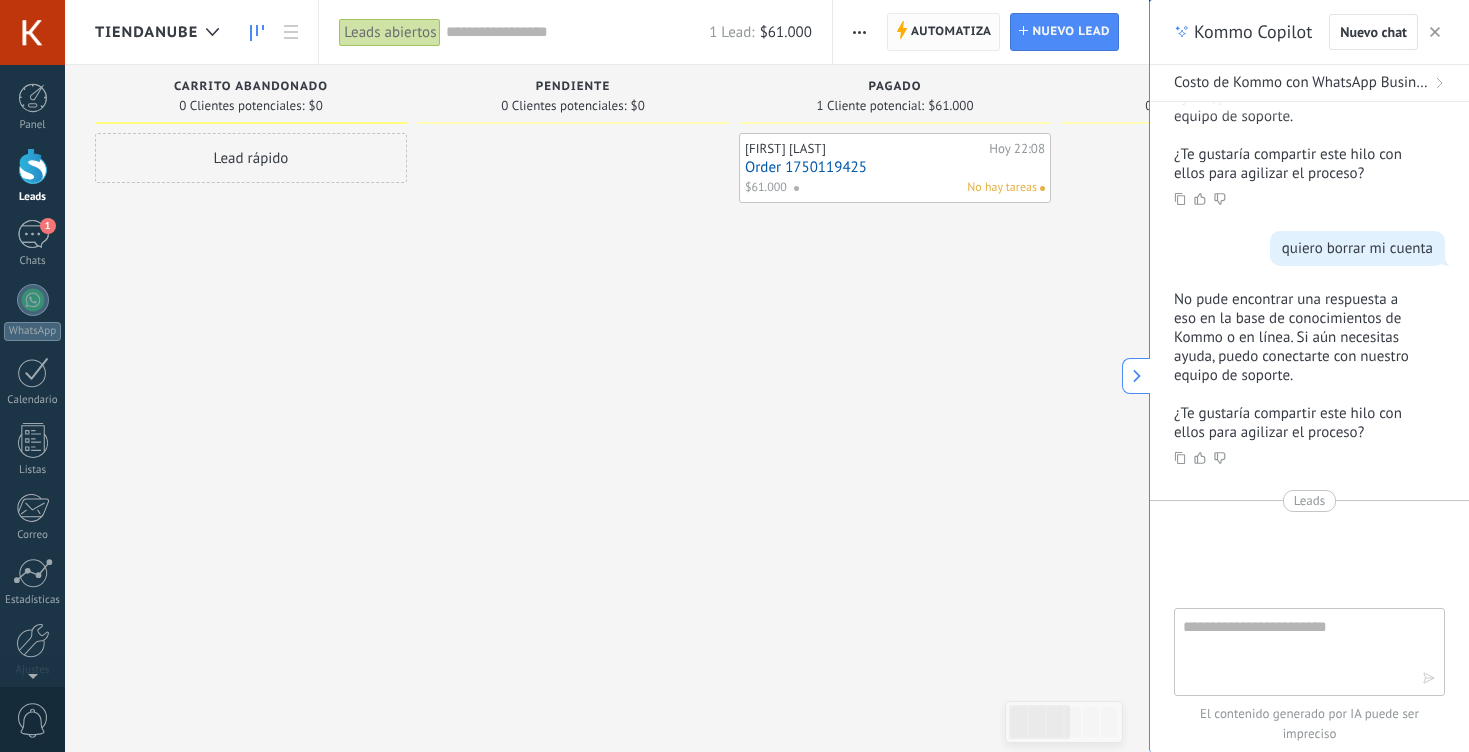 click on "Automatiza" at bounding box center [951, 32] 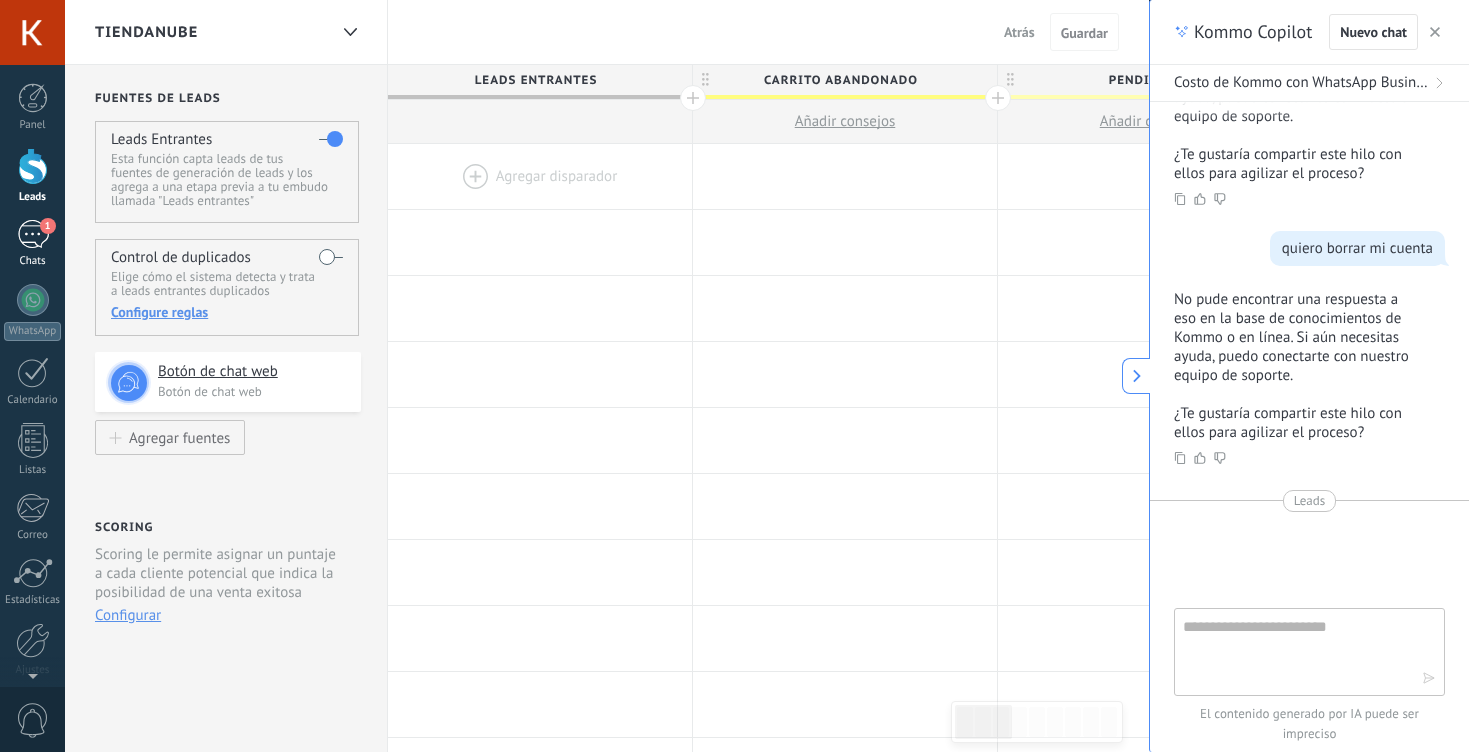 click on "Chats" at bounding box center [33, 261] 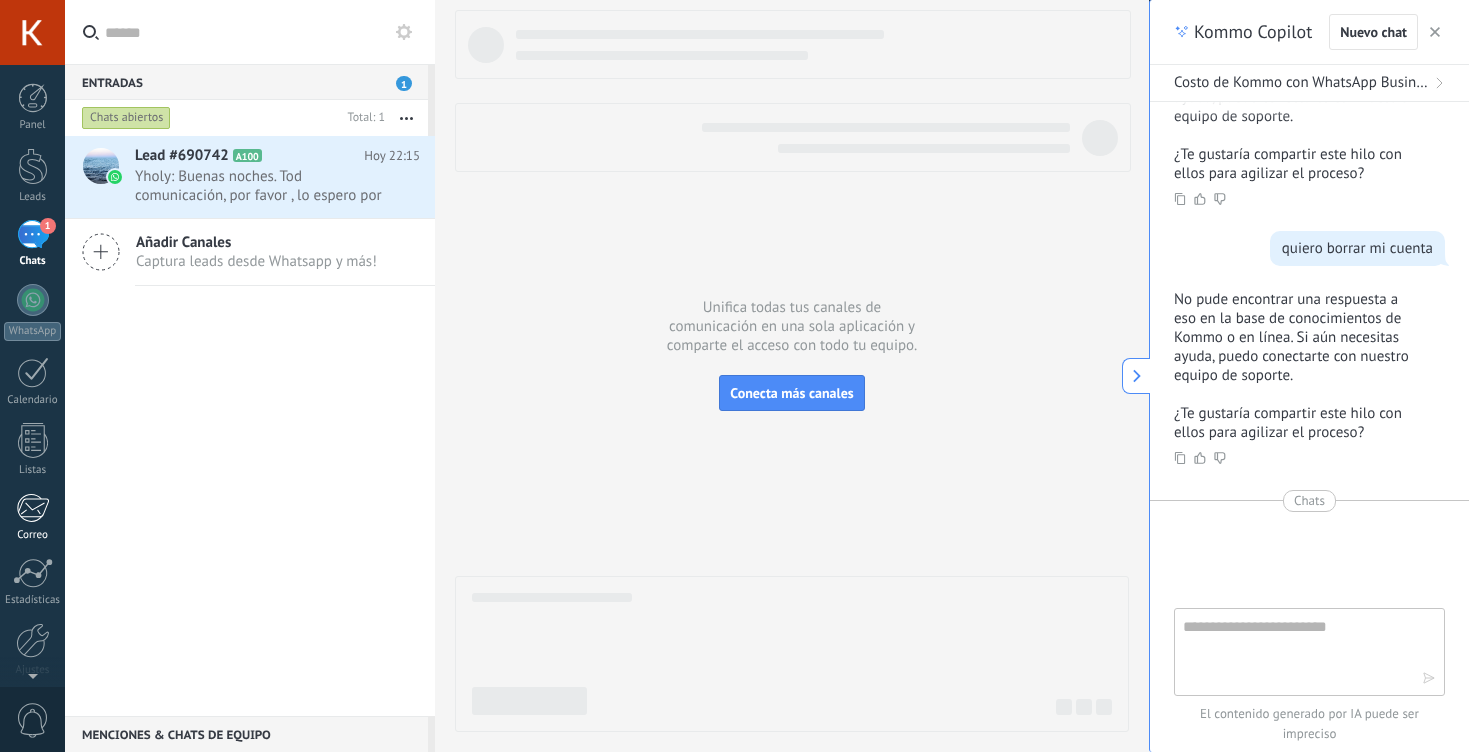 click at bounding box center [32, 508] 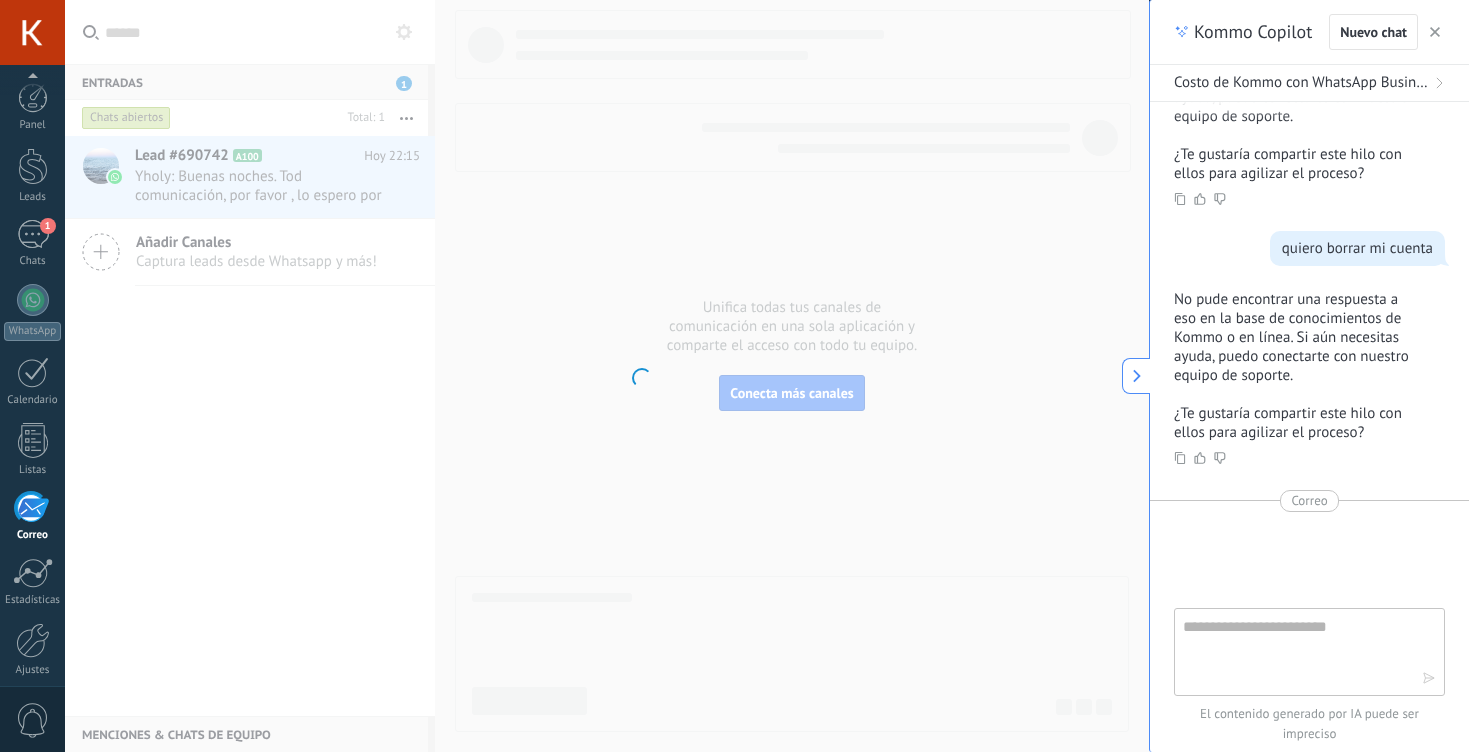 scroll, scrollTop: 80, scrollLeft: 0, axis: vertical 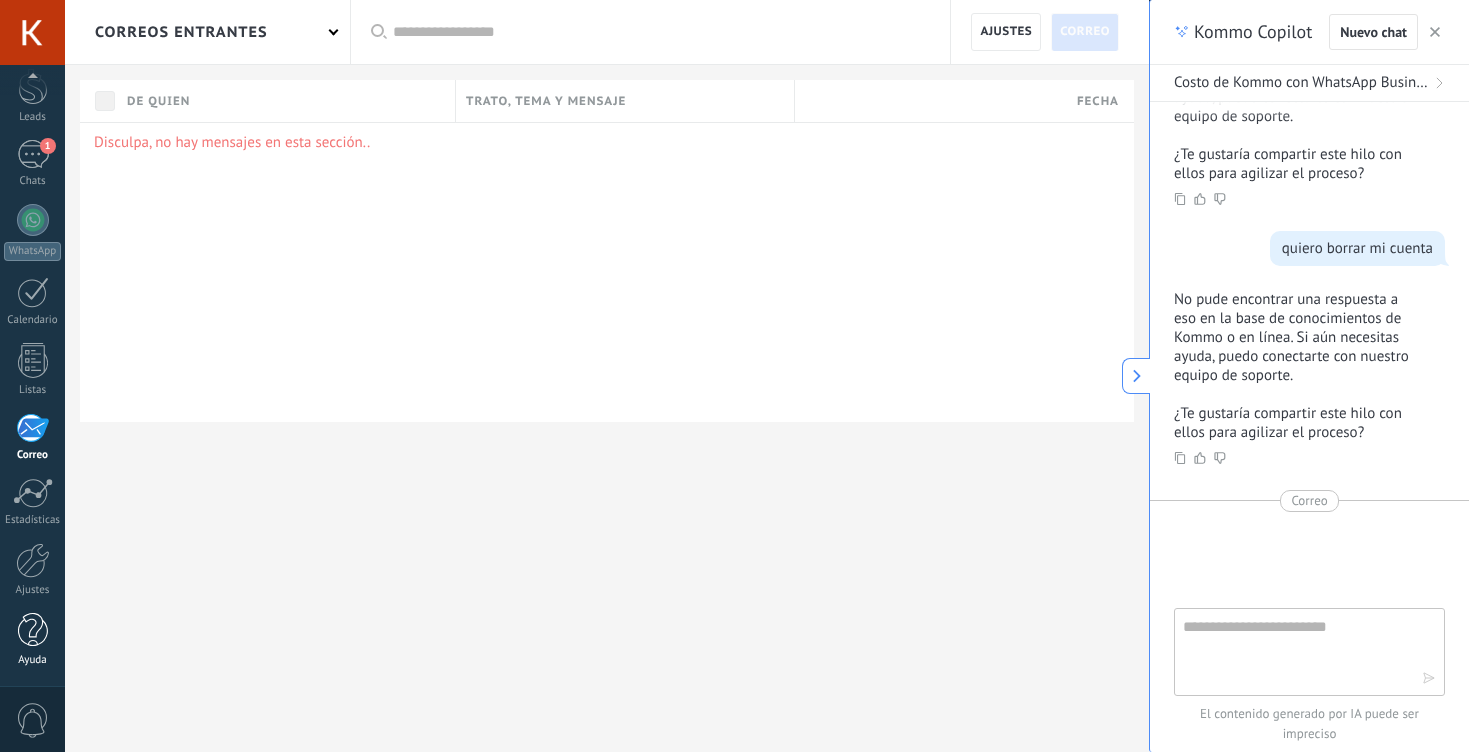 click at bounding box center (33, 630) 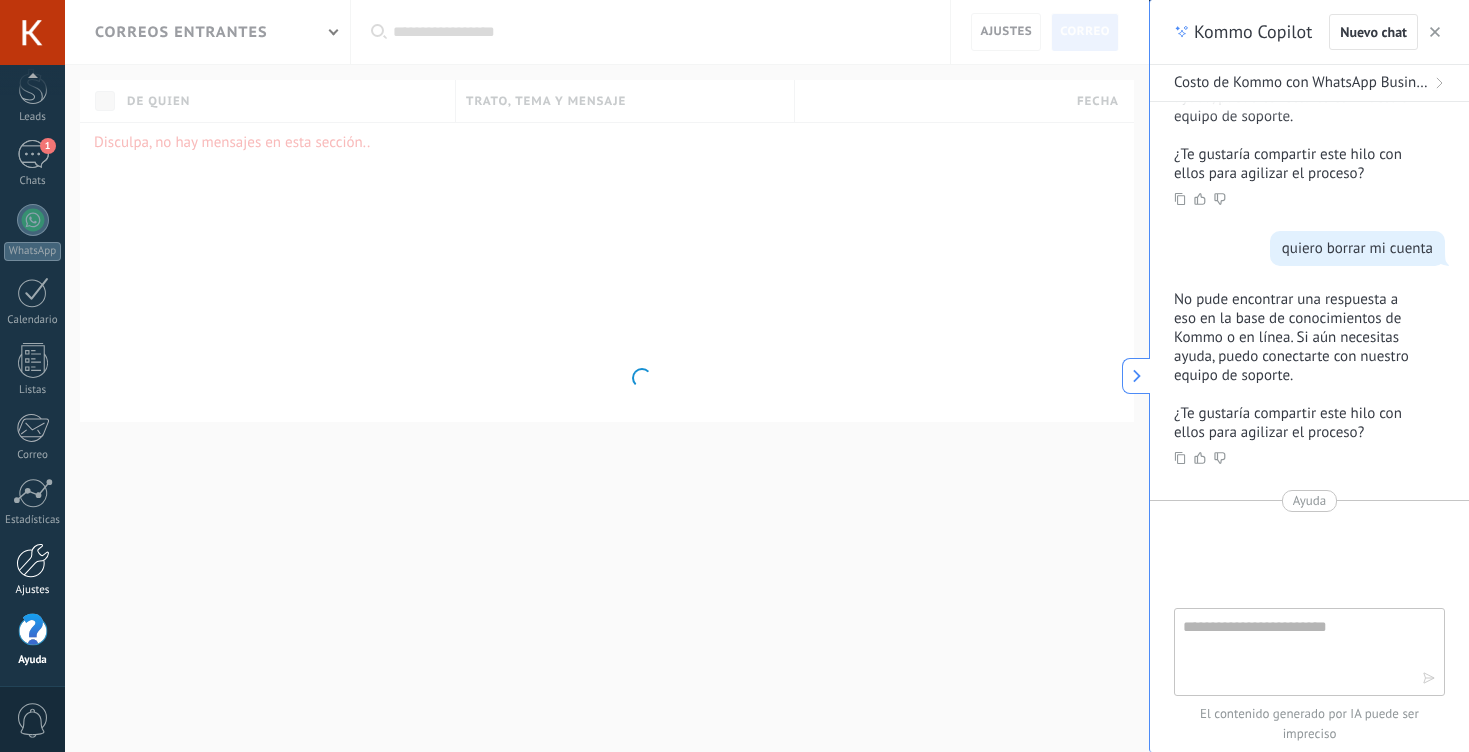 click at bounding box center [33, 560] 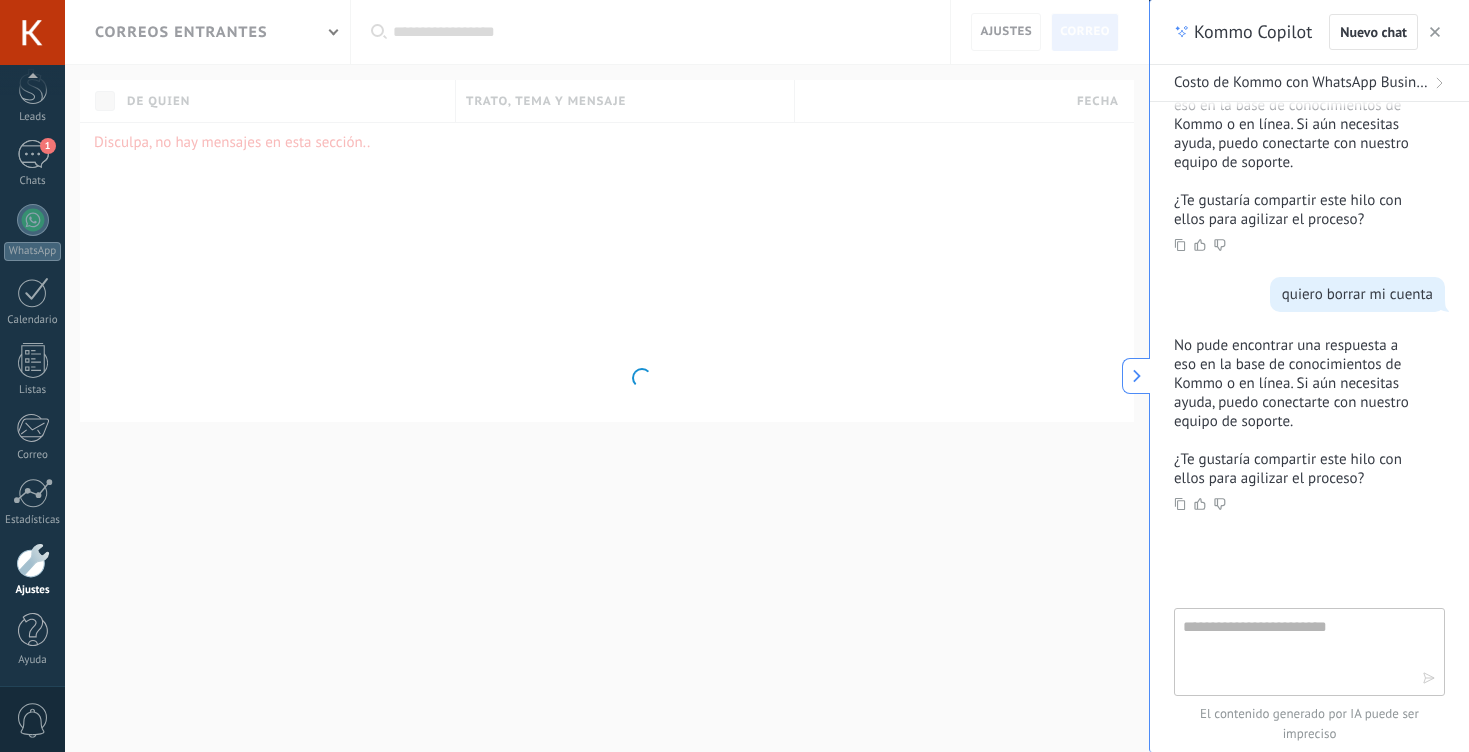 scroll, scrollTop: 2383, scrollLeft: 0, axis: vertical 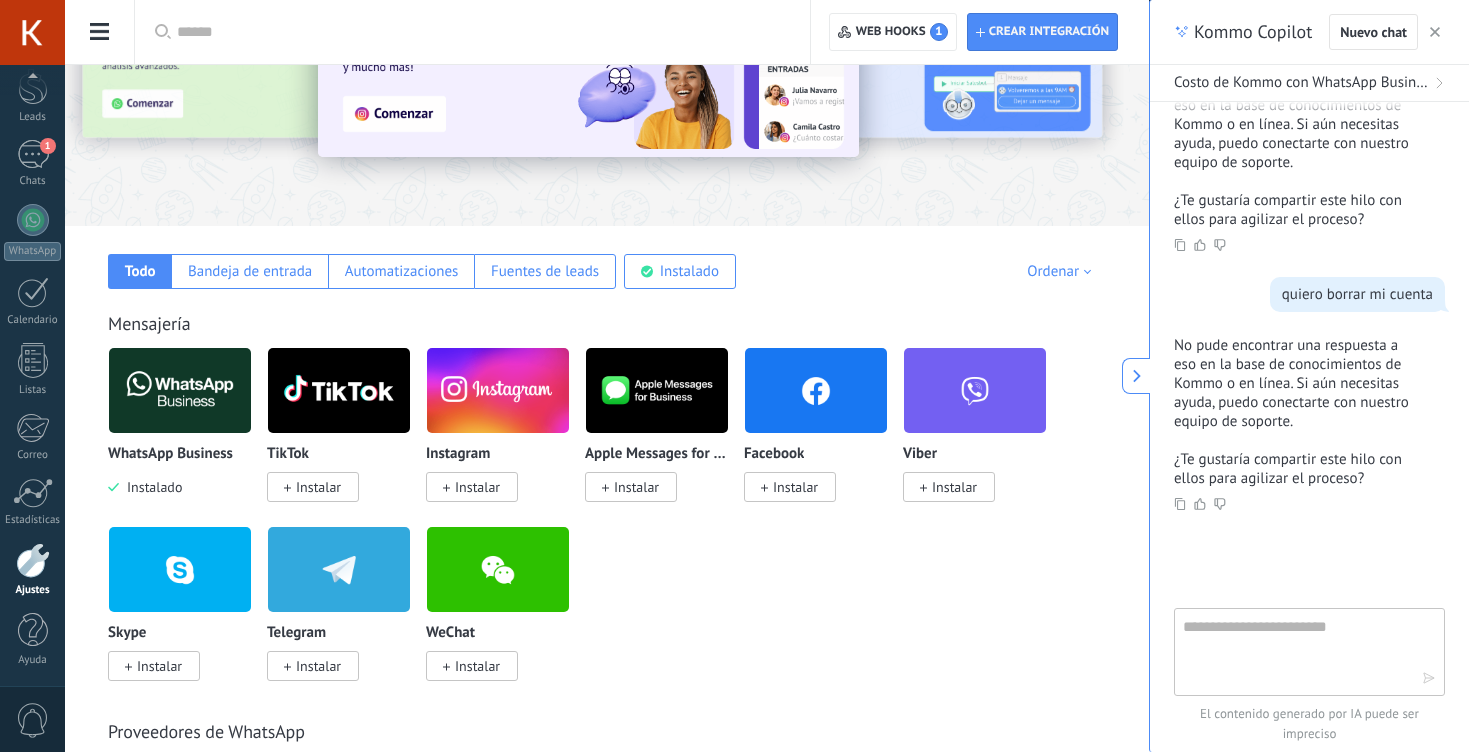click on "WhatsApp Business Instalado" at bounding box center [187, 436] 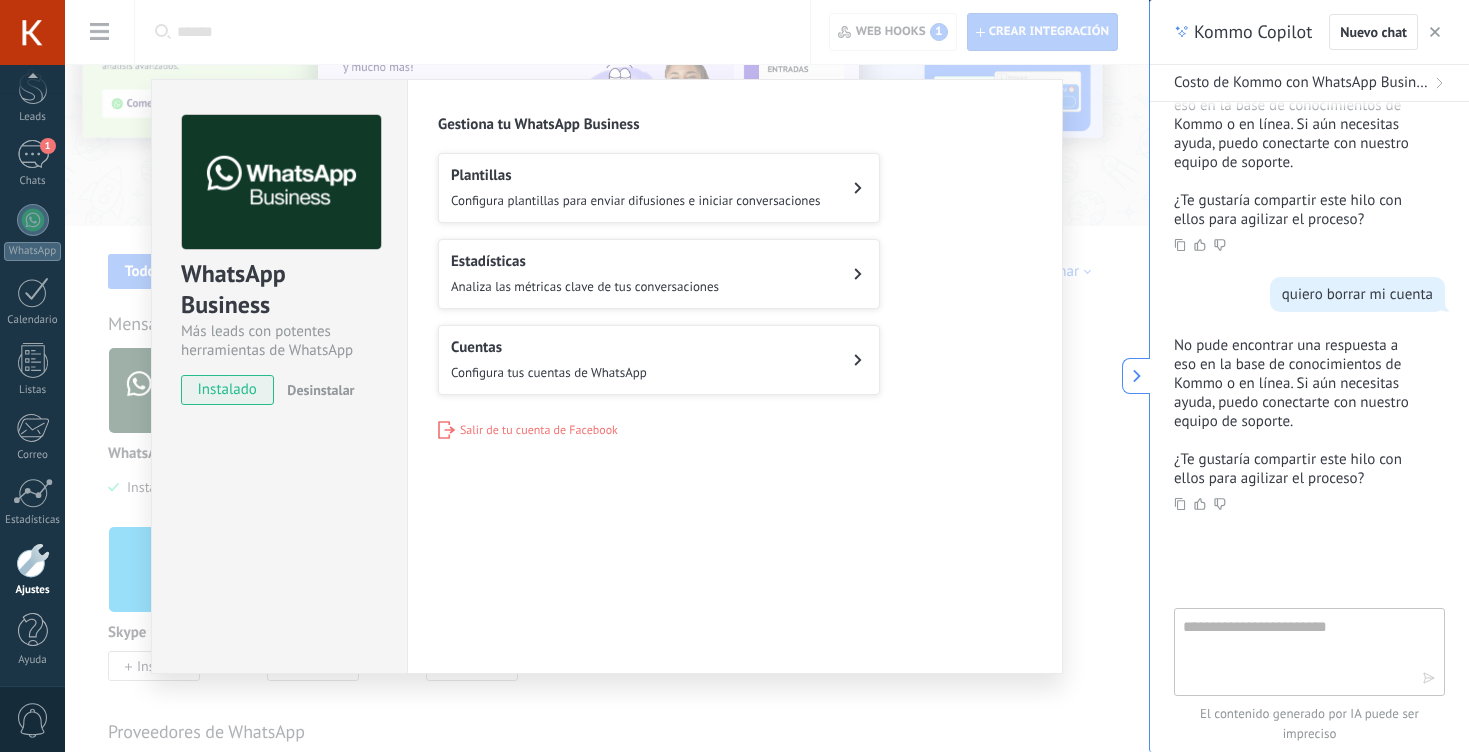 click on "Desinstalar" at bounding box center (320, 390) 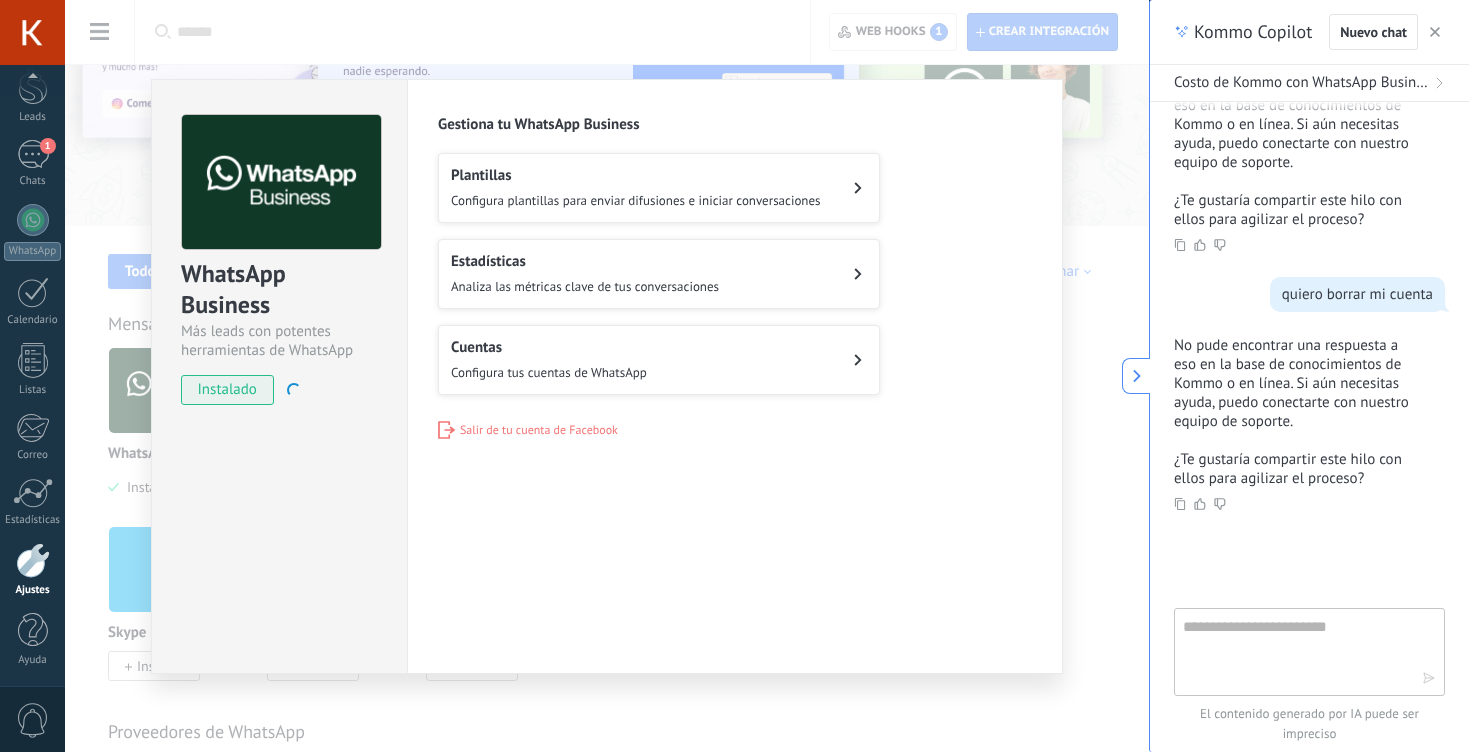 click on "Cuentas Configura tus cuentas de WhatsApp" at bounding box center (549, 360) 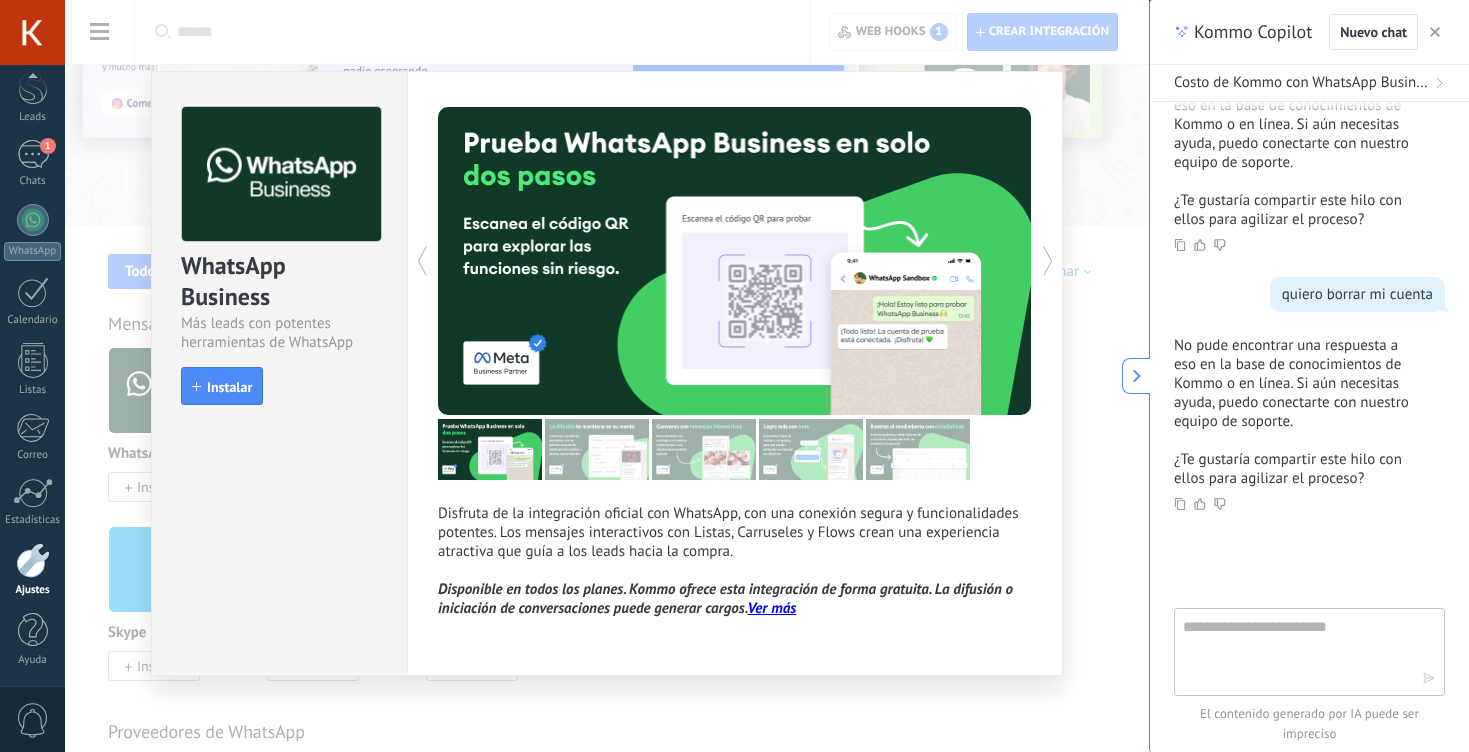 click 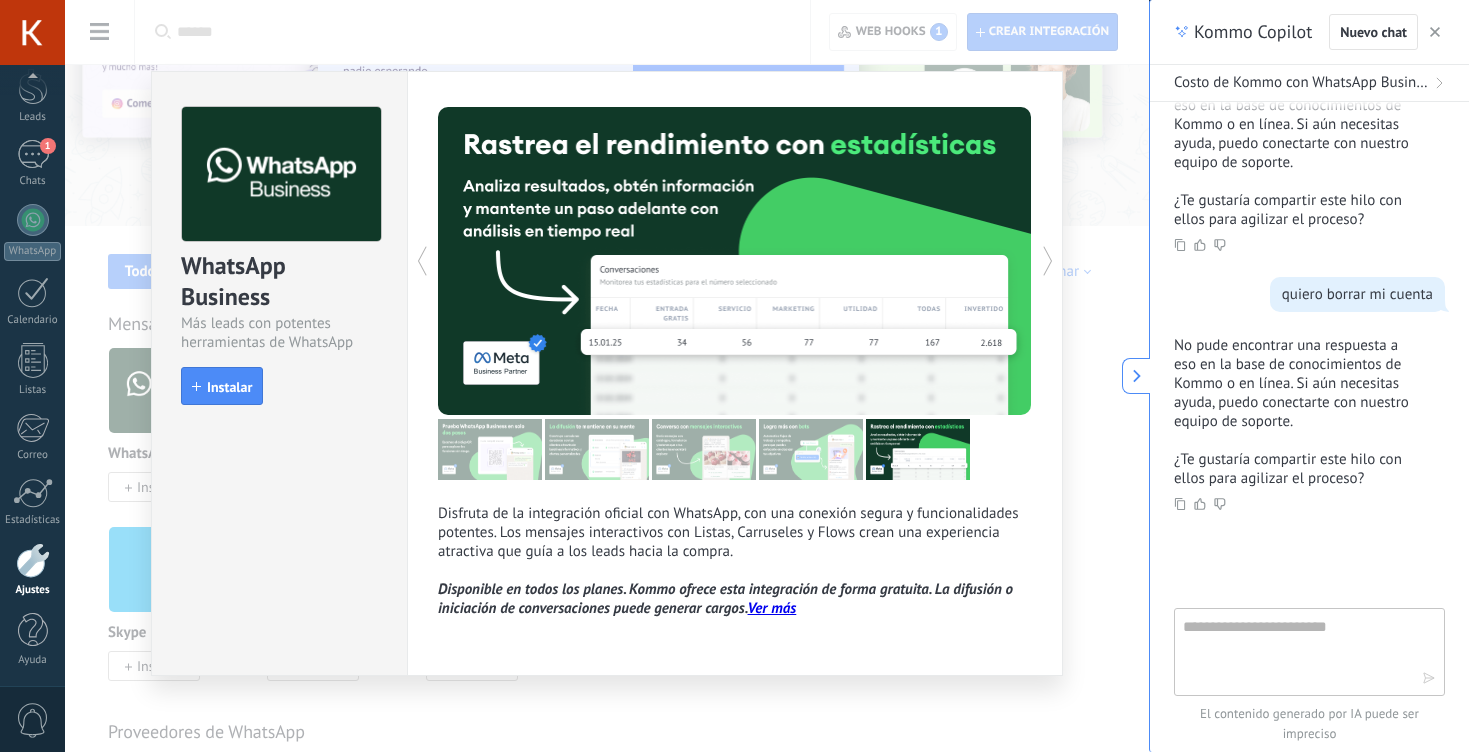 click on "WhatsApp Business Más leads con potentes herramientas de WhatsApp install Instalar Disfruta de la integración oficial con WhatsApp, con una conexión segura y funcionalidades potentes. Los mensajes interactivos con Listas, Carruseles y Flows crean una experiencia atractiva que guía a los leads hacia la compra.    Disponible en todos los planes. Kommo ofrece esta integración de forma gratuita. La difusión o iniciación de conversaciones puede generar cargos.  Ver más más" at bounding box center (607, 376) 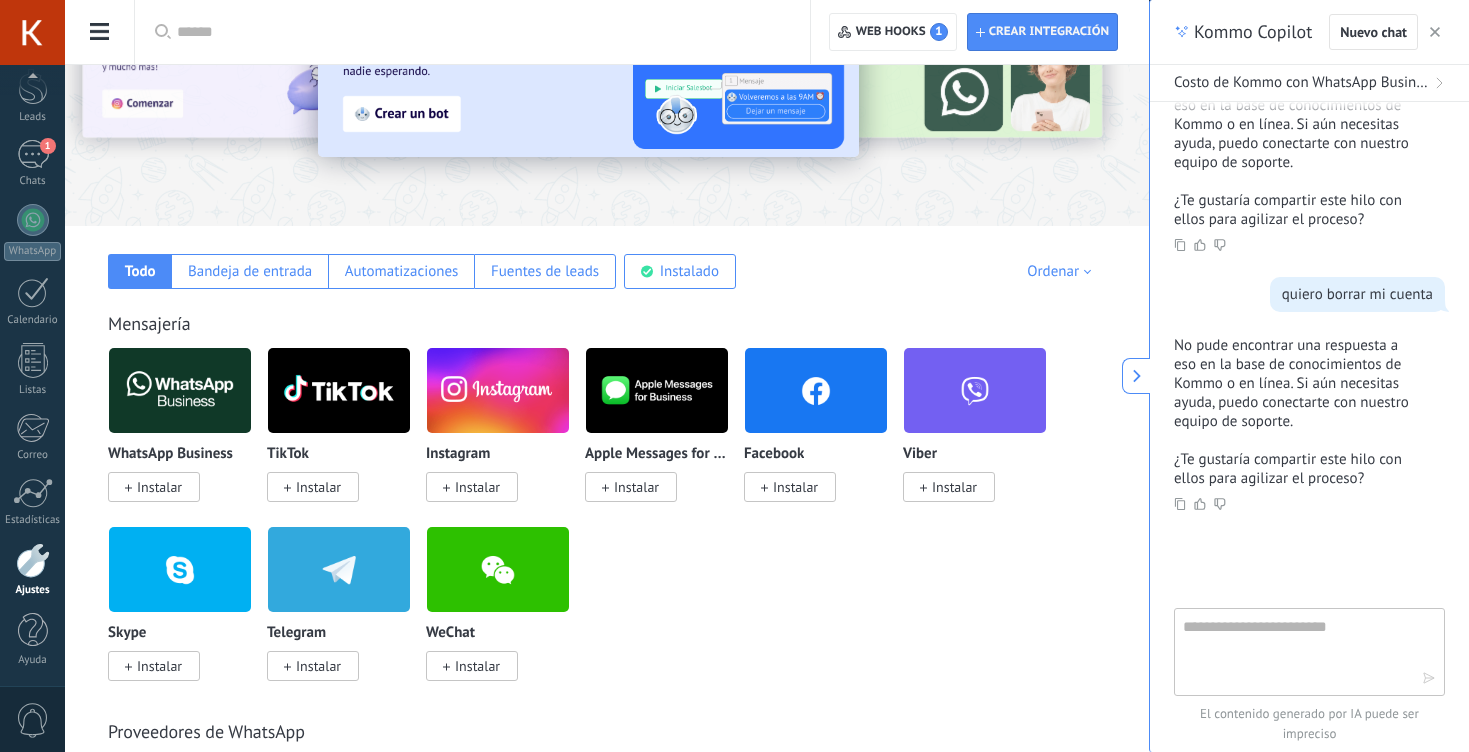click at bounding box center (180, 390) 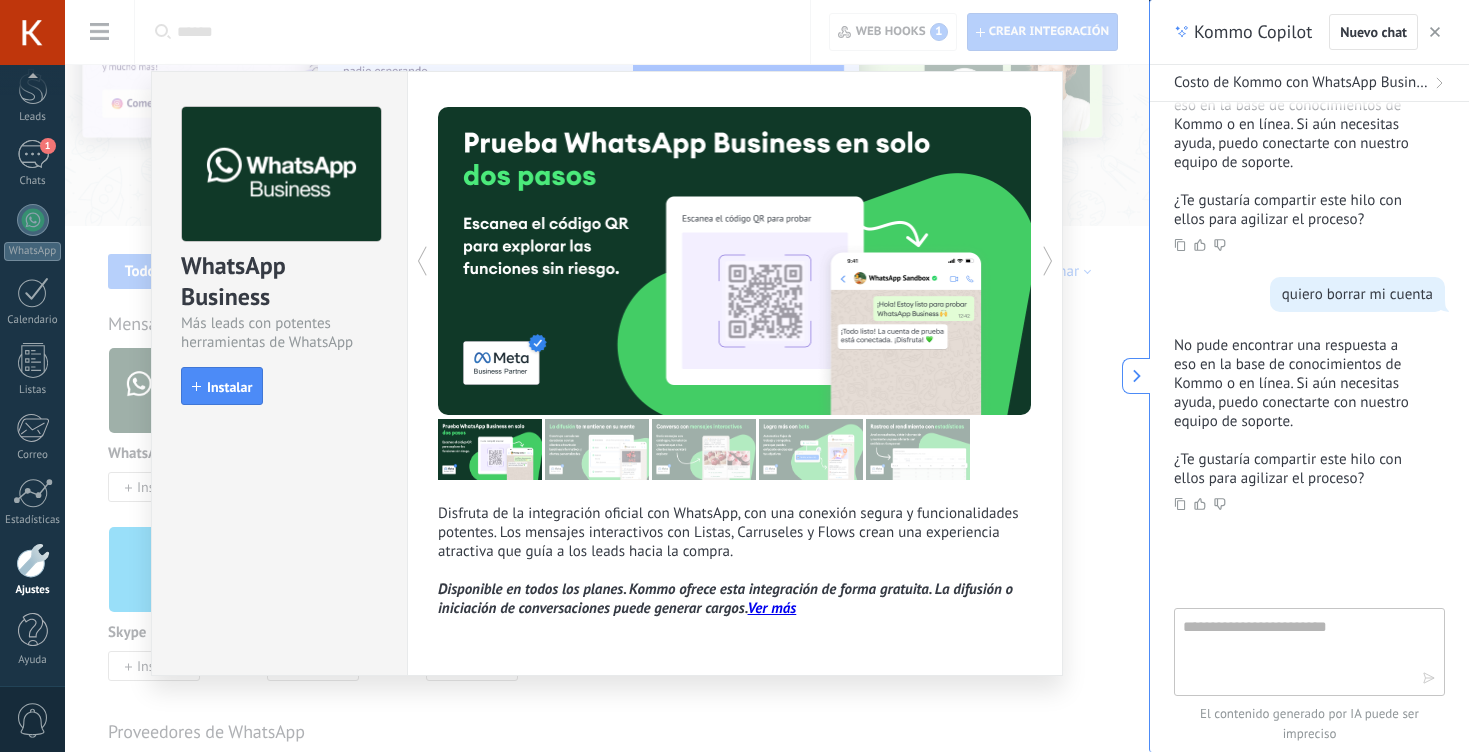click on "WhatsApp Business Más leads con potentes herramientas de WhatsApp install Instalar Disfruta de la integración oficial con WhatsApp, con una conexión segura y funcionalidades potentes. Los mensajes interactivos con Listas, Carruseles y Flows crean una experiencia atractiva que guía a los leads hacia la compra.    Disponible en todos los planes. Kommo ofrece esta integración de forma gratuita. La difusión o iniciación de conversaciones puede generar cargos.  Ver más más" at bounding box center [607, 376] 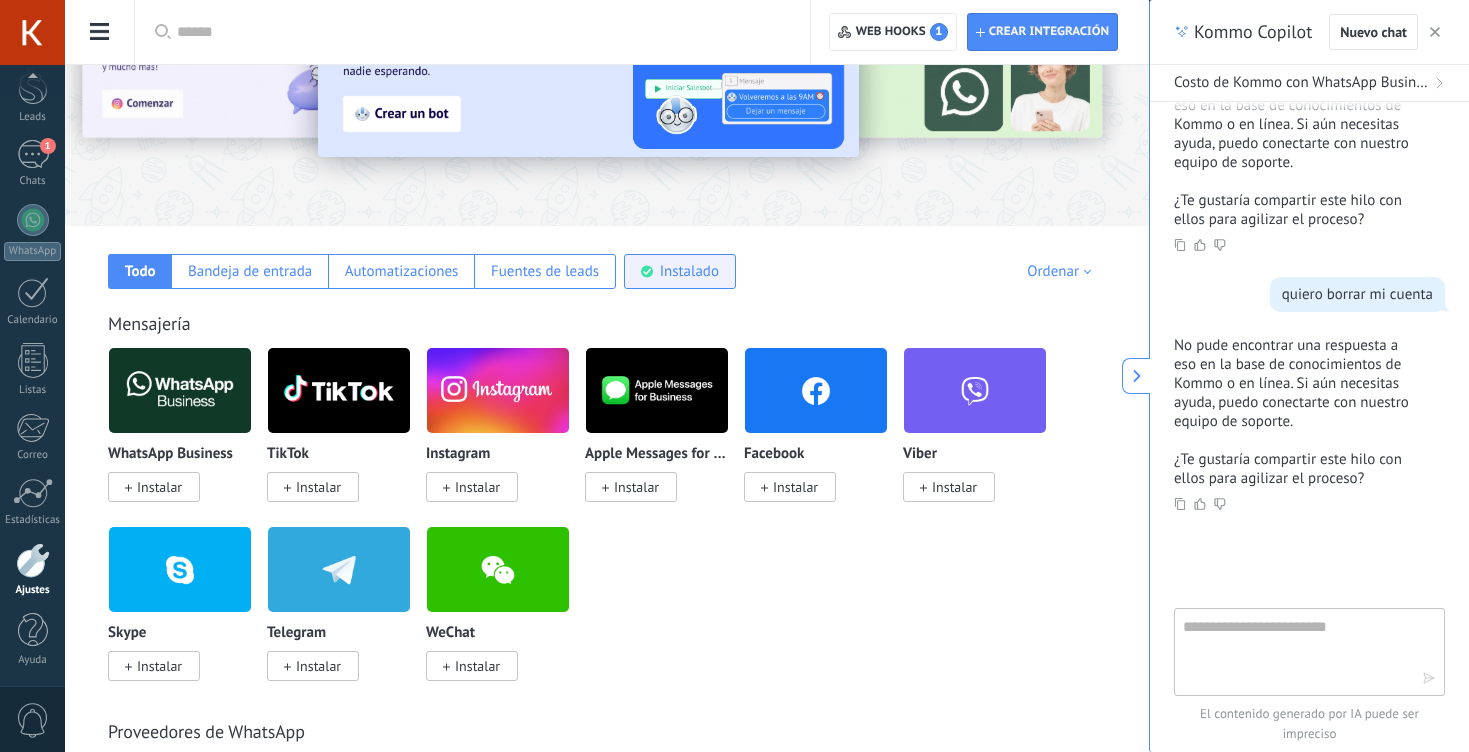 click on "Instalado" at bounding box center [680, 271] 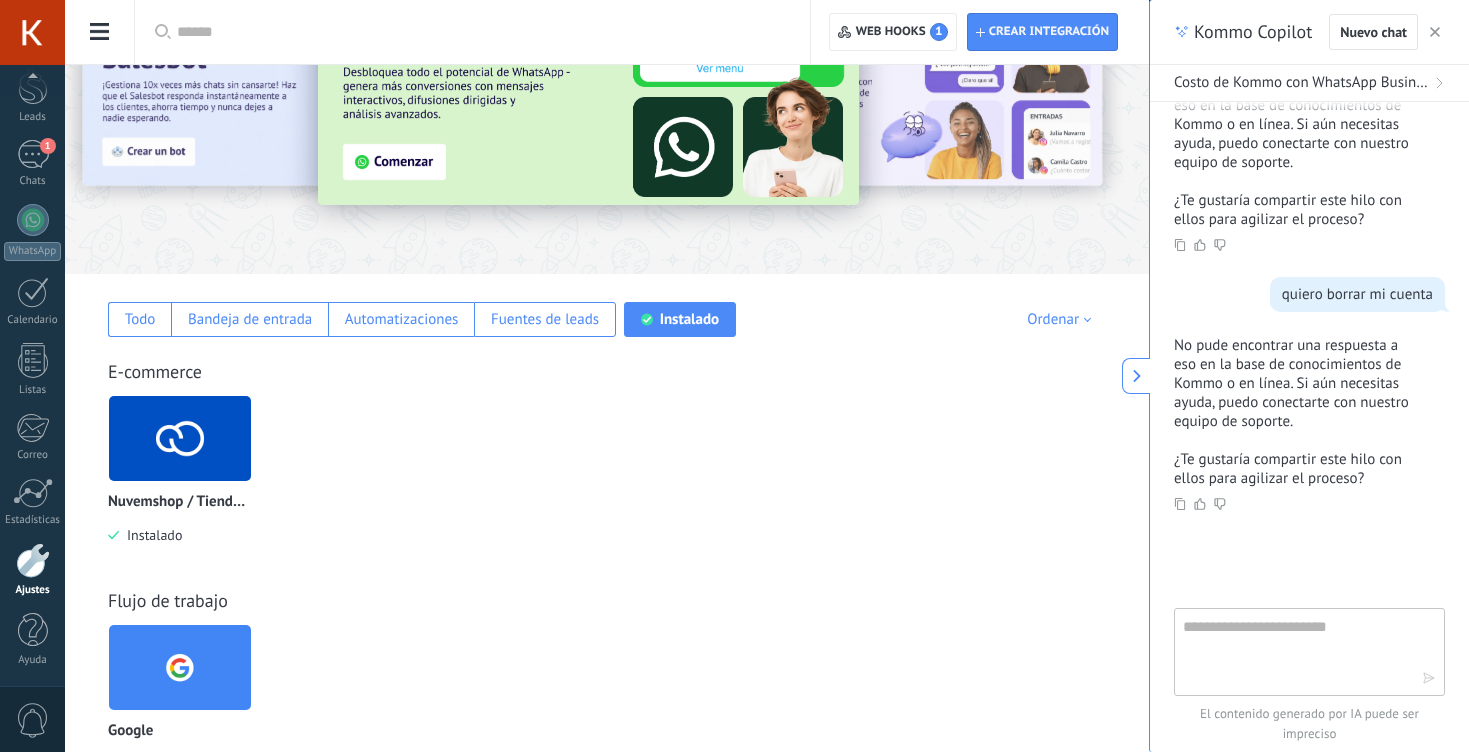 scroll, scrollTop: 0, scrollLeft: 0, axis: both 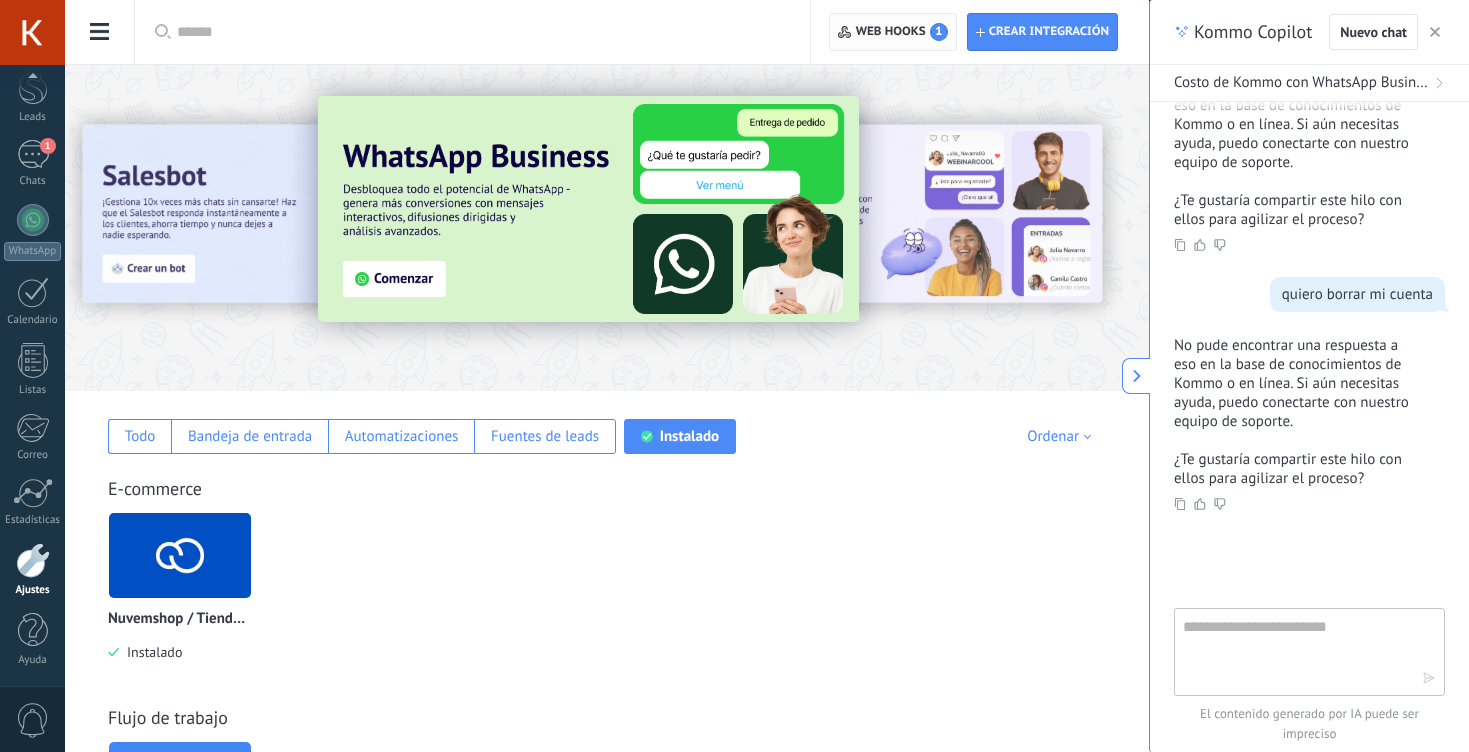 click on "Web hooks  1" at bounding box center (892, 32) 